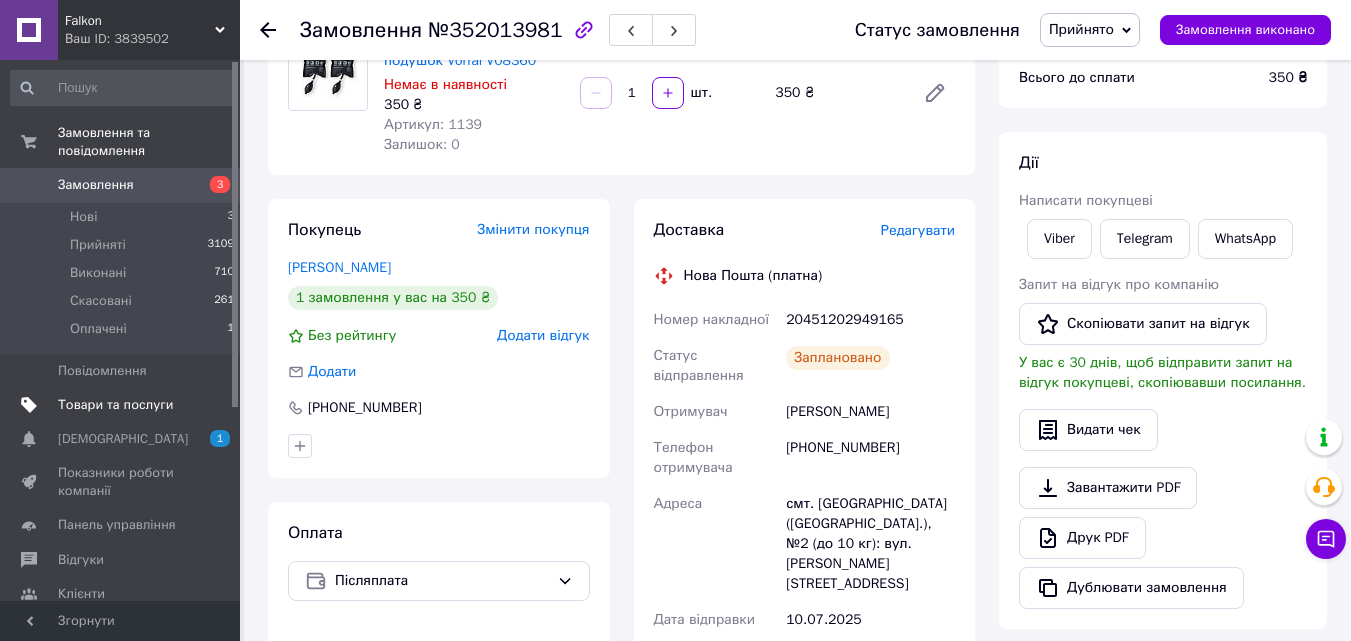 scroll, scrollTop: 200, scrollLeft: 0, axis: vertical 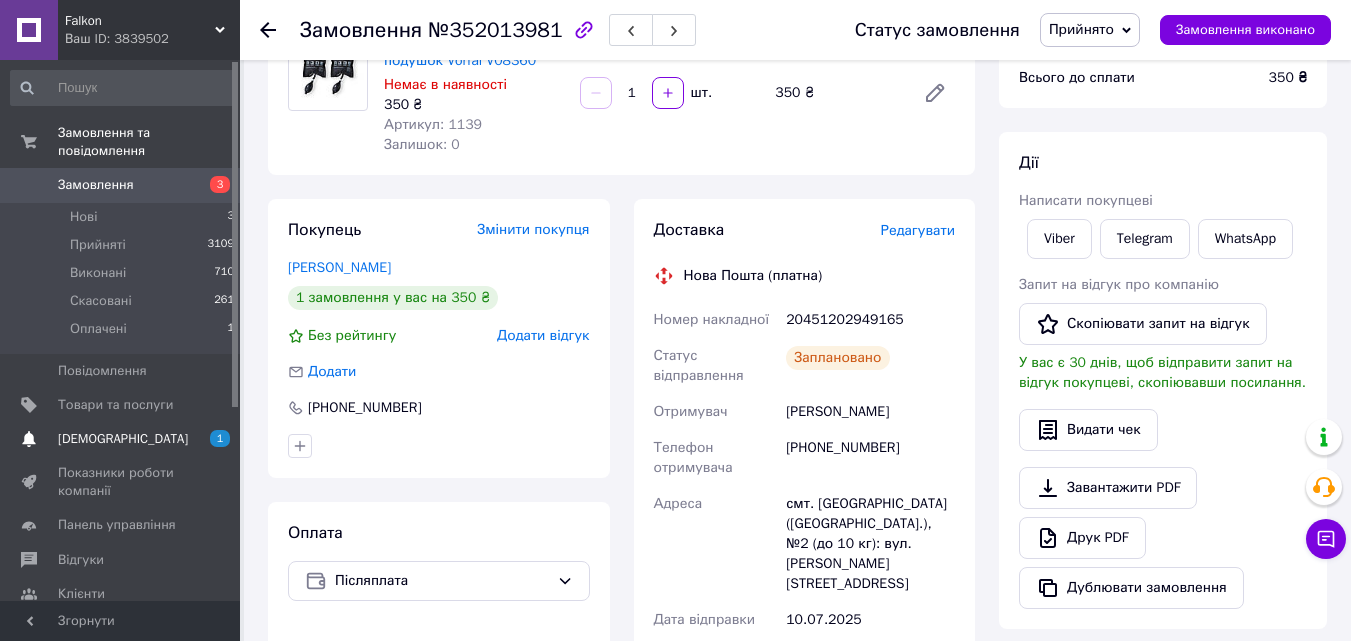 click on "[DEMOGRAPHIC_DATA]" at bounding box center [123, 439] 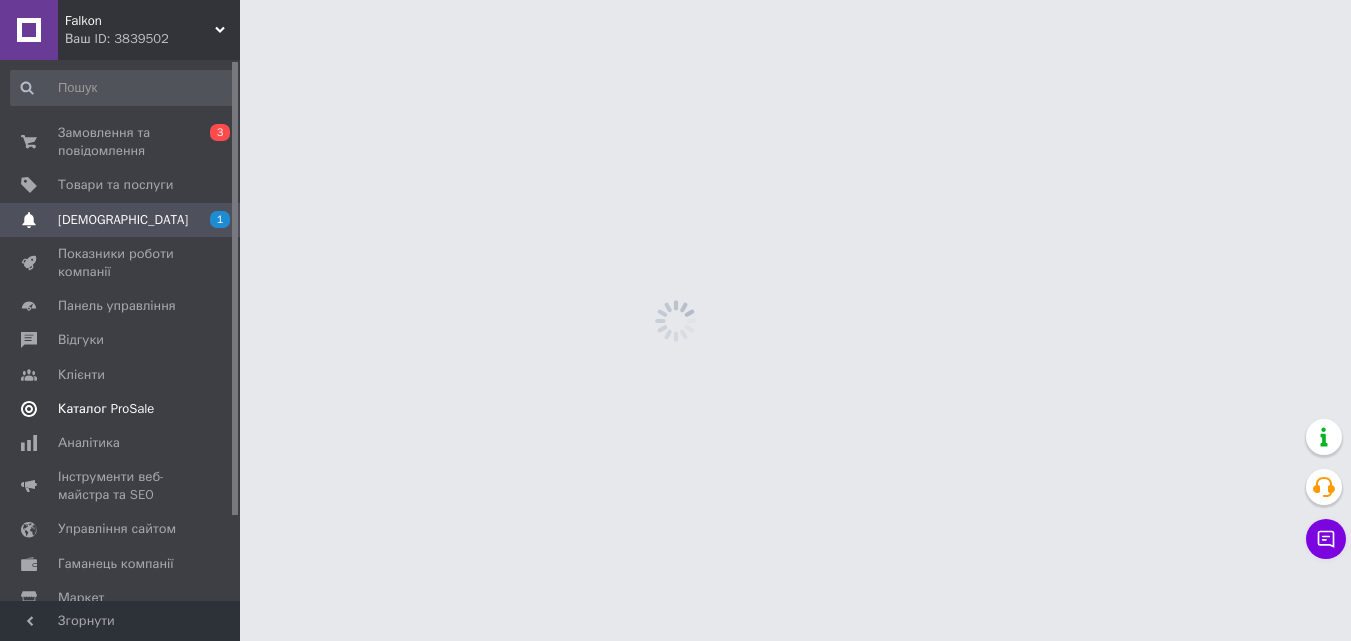 scroll, scrollTop: 0, scrollLeft: 0, axis: both 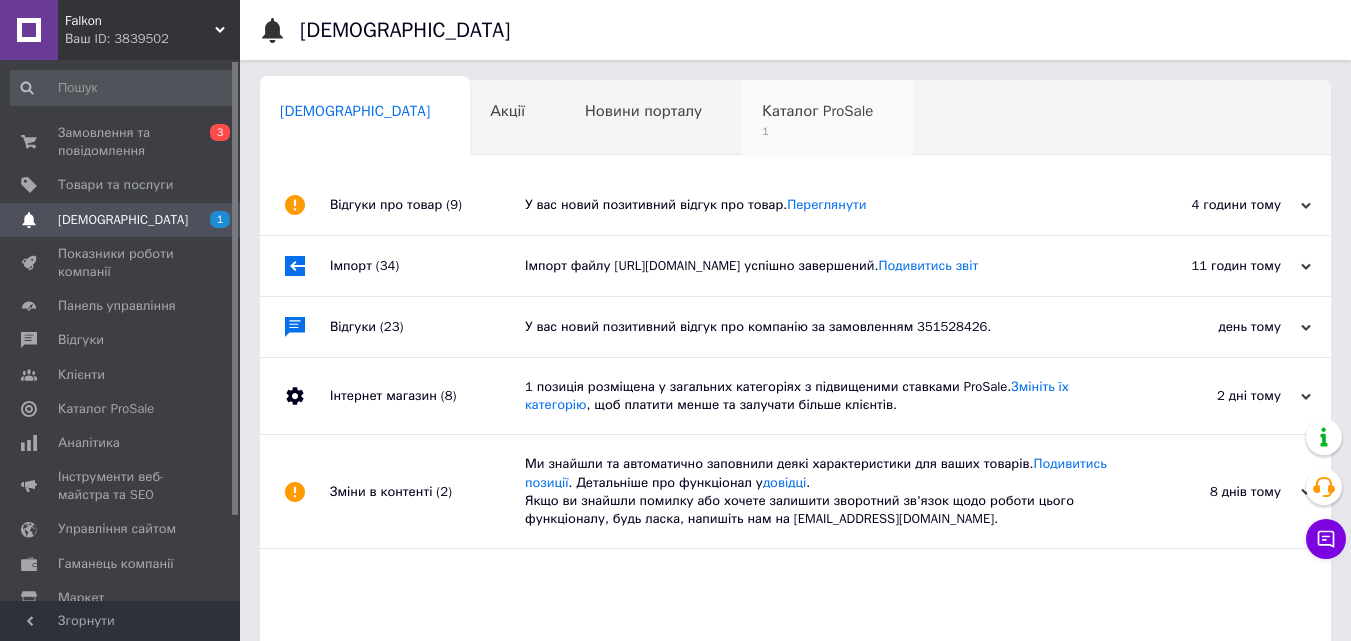 click on "Каталог ProSale 1" at bounding box center (827, 119) 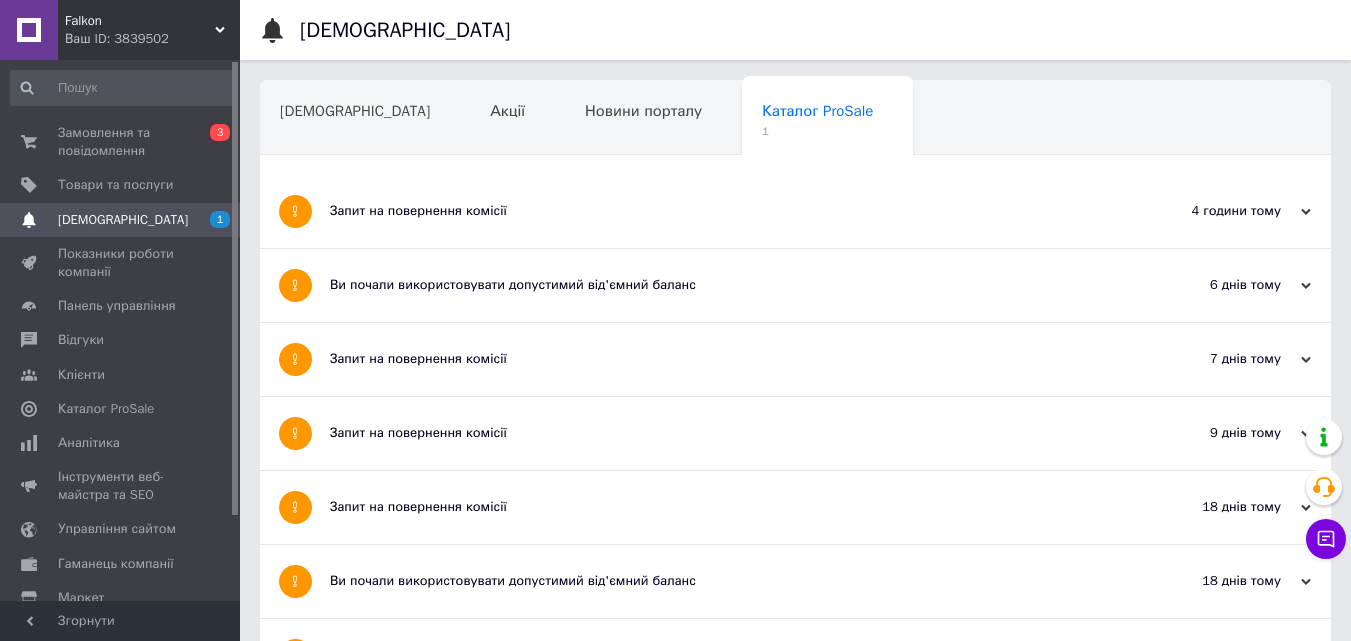 click on "Запит на повернення комісії" at bounding box center [720, 211] 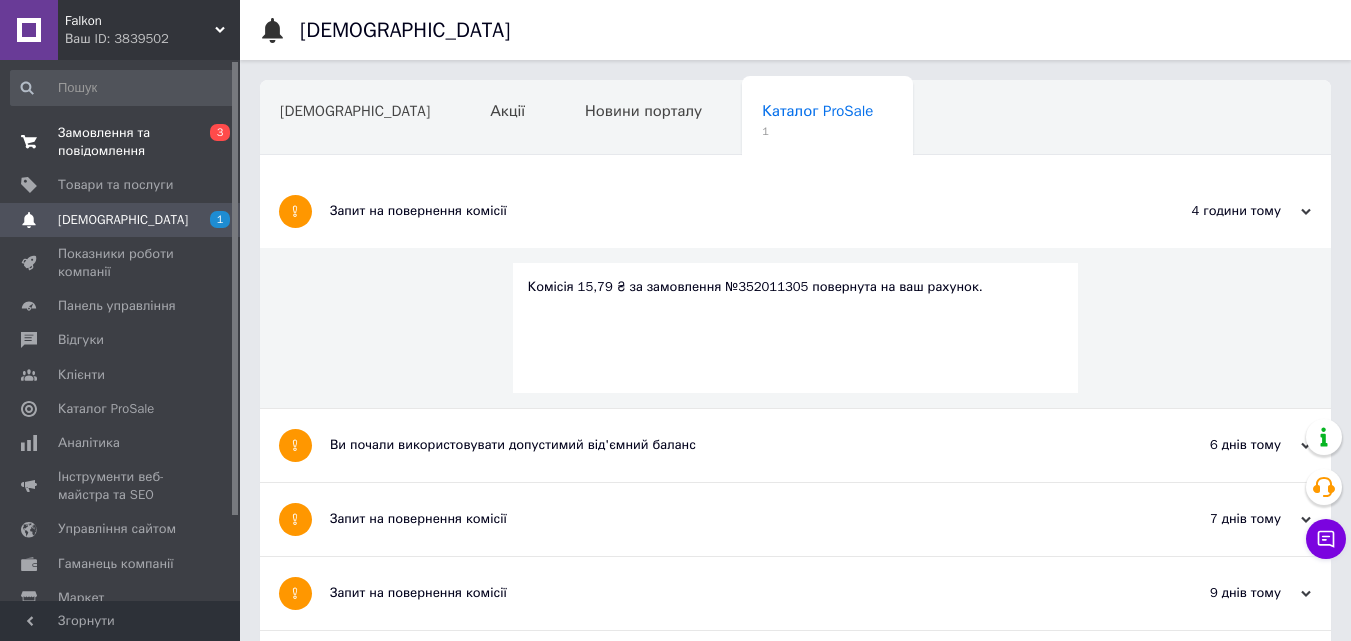 click on "Замовлення та повідомлення" at bounding box center (121, 142) 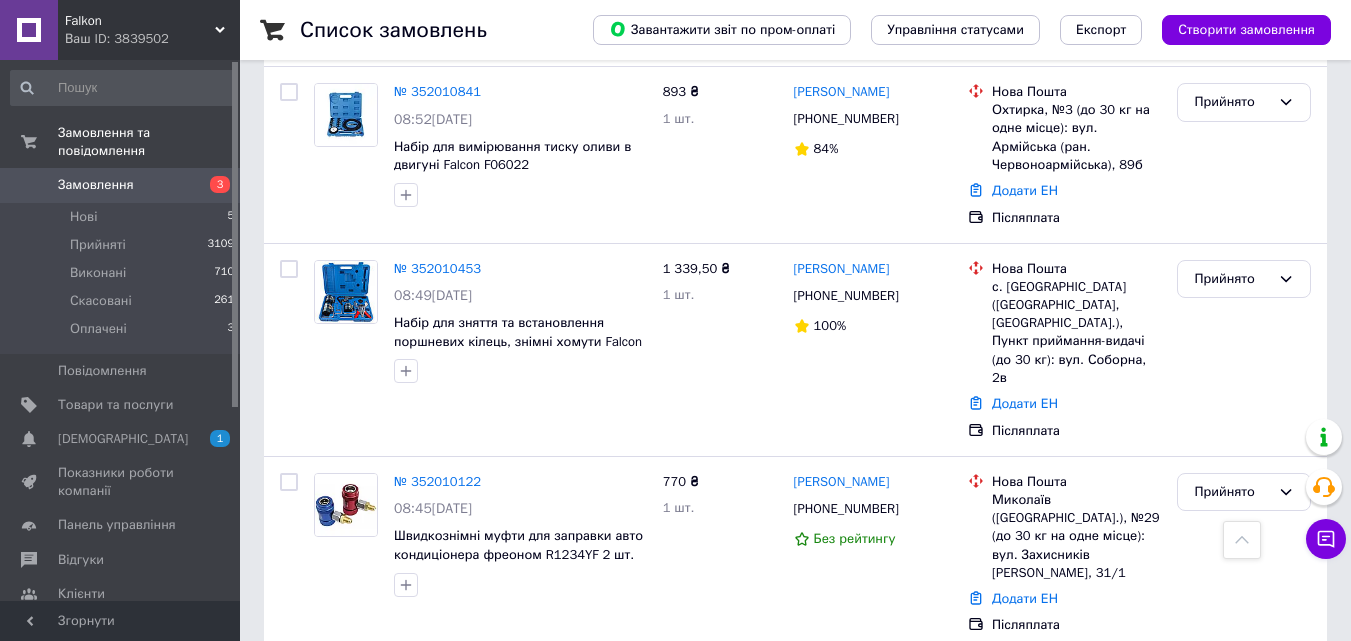 scroll, scrollTop: 3200, scrollLeft: 0, axis: vertical 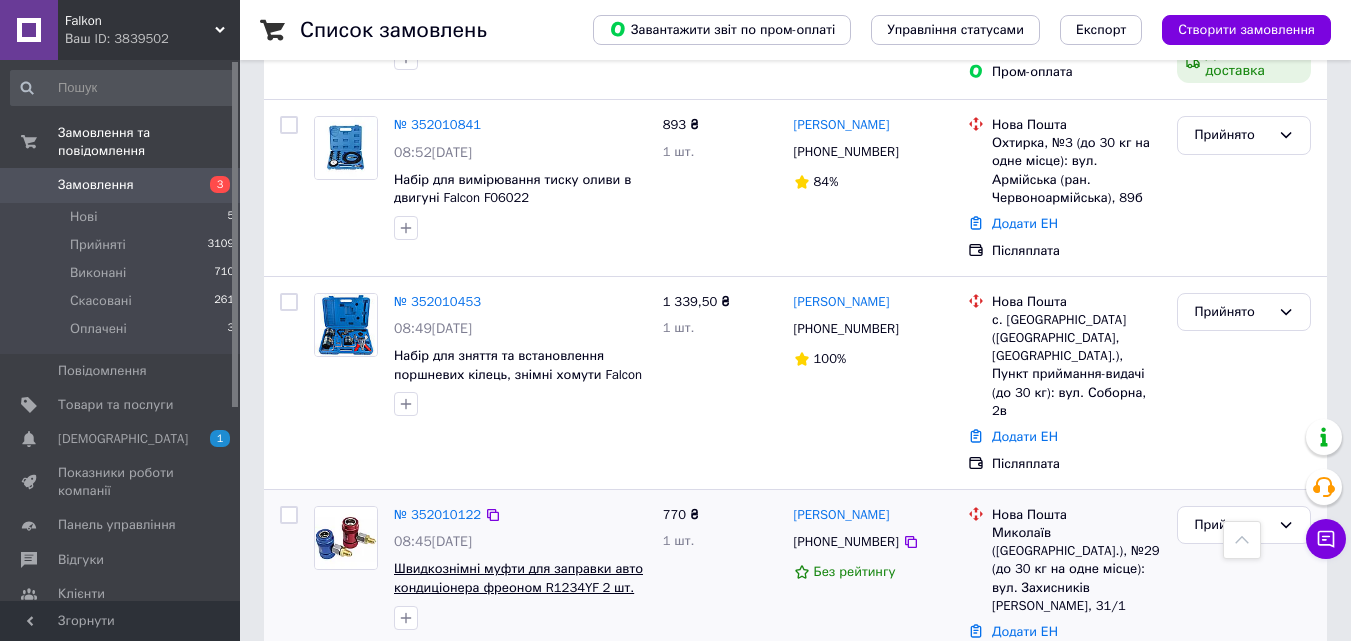 click on "Швидкознімні муфти для заправки авто кондиціонера фреоном R1234YF 2 шт. Satra S-QR1234" at bounding box center (518, 587) 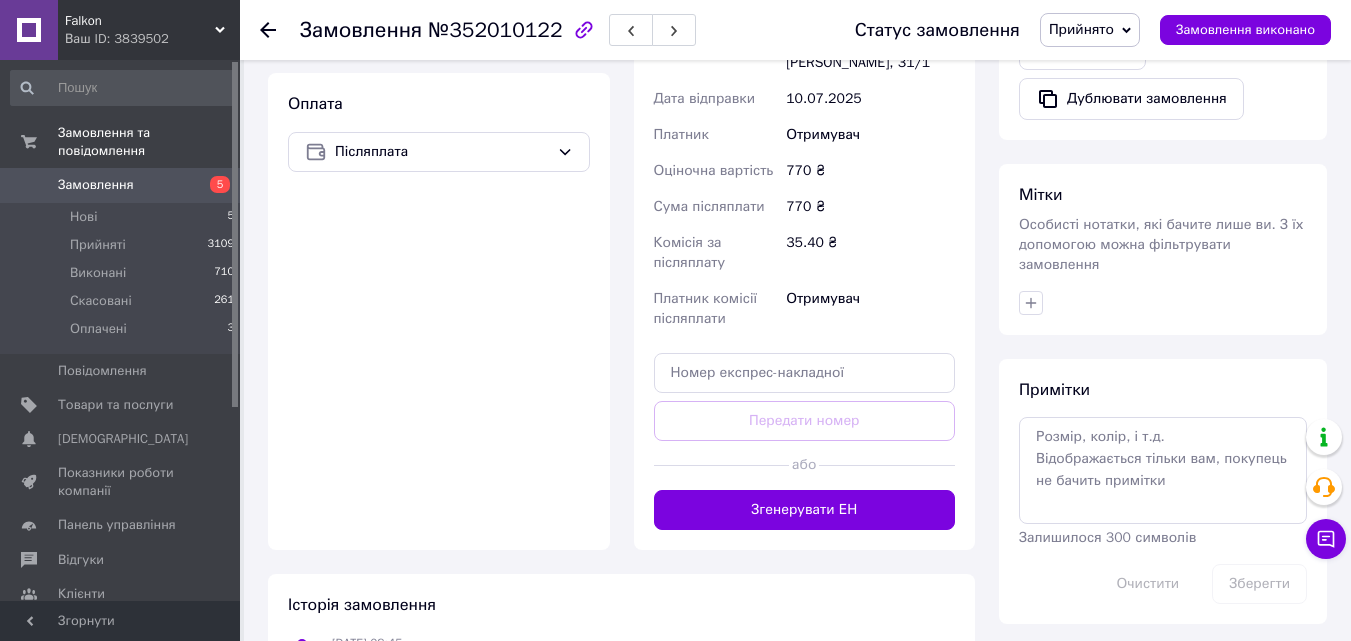 scroll, scrollTop: 700, scrollLeft: 0, axis: vertical 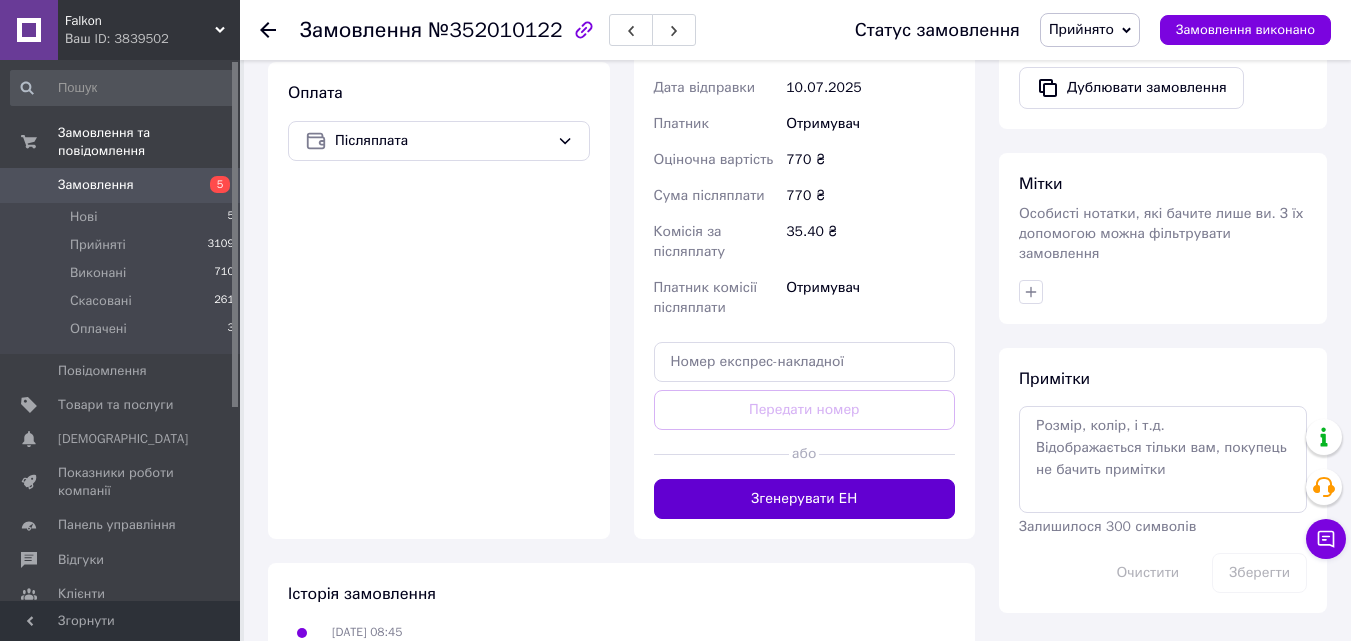 click on "Згенерувати ЕН" at bounding box center [805, 499] 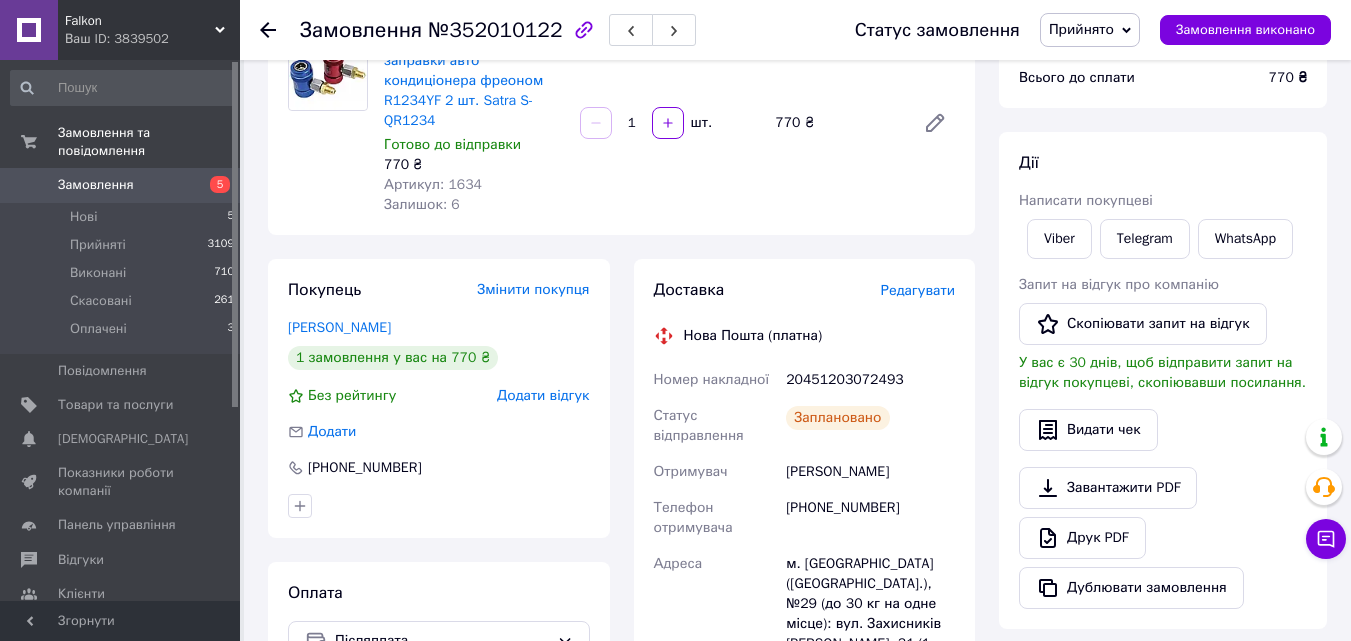 scroll, scrollTop: 0, scrollLeft: 0, axis: both 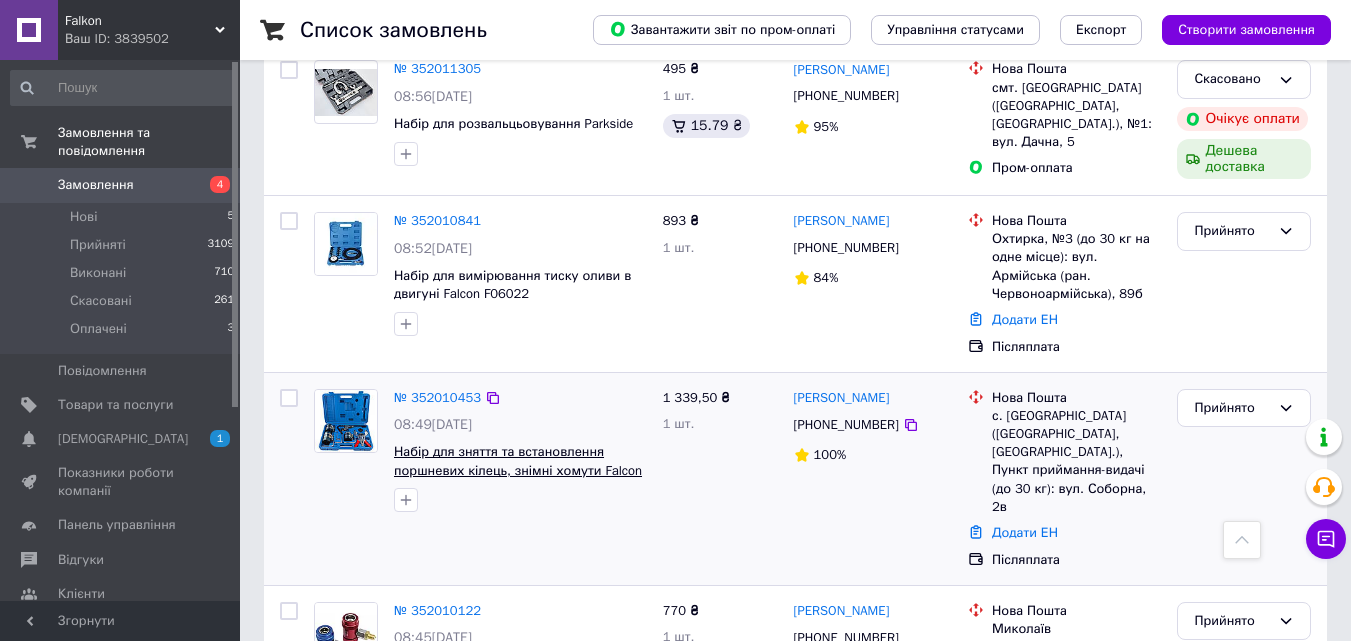 click on "Набір для зняття та встановлення поршневих кілець, знімні хомути Falcon F05601" at bounding box center [518, 470] 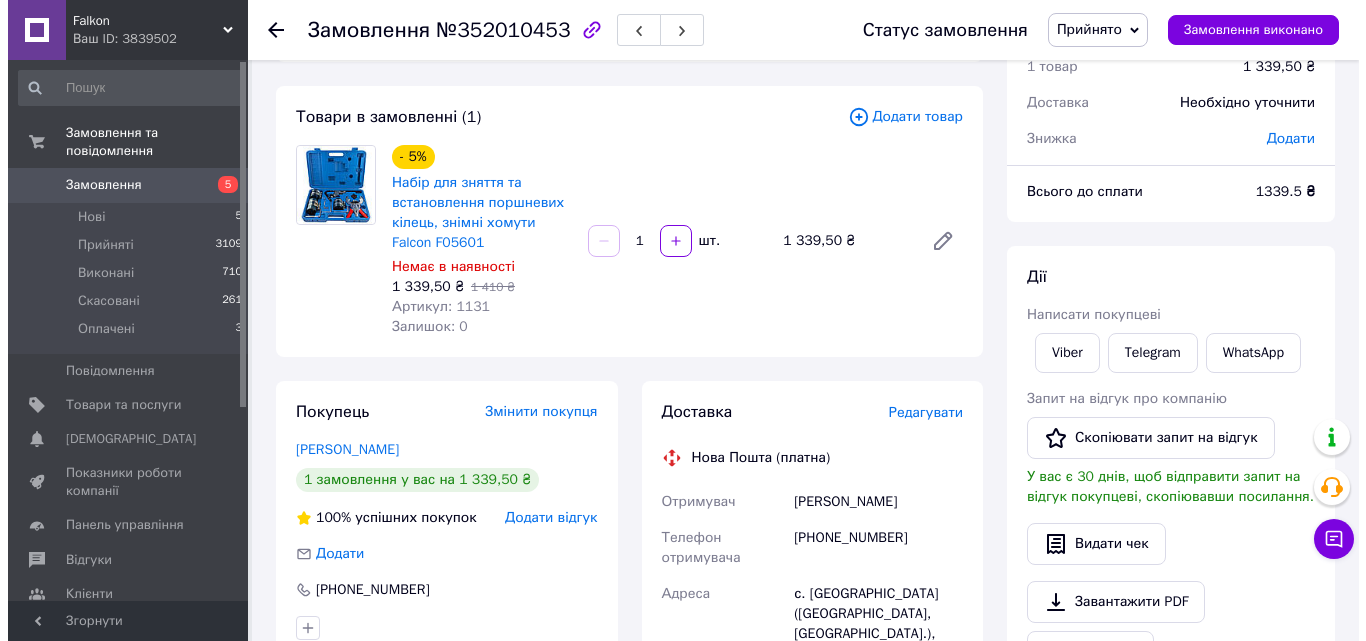 scroll, scrollTop: 300, scrollLeft: 0, axis: vertical 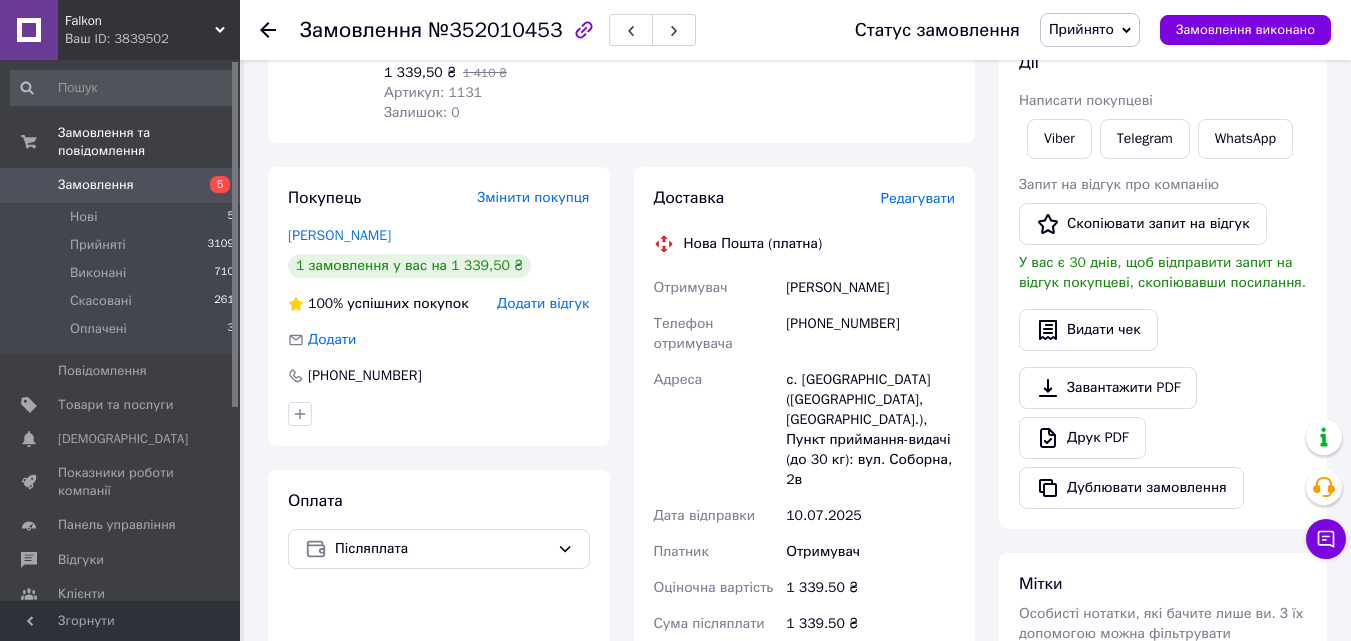 click on "Редагувати" at bounding box center (918, 198) 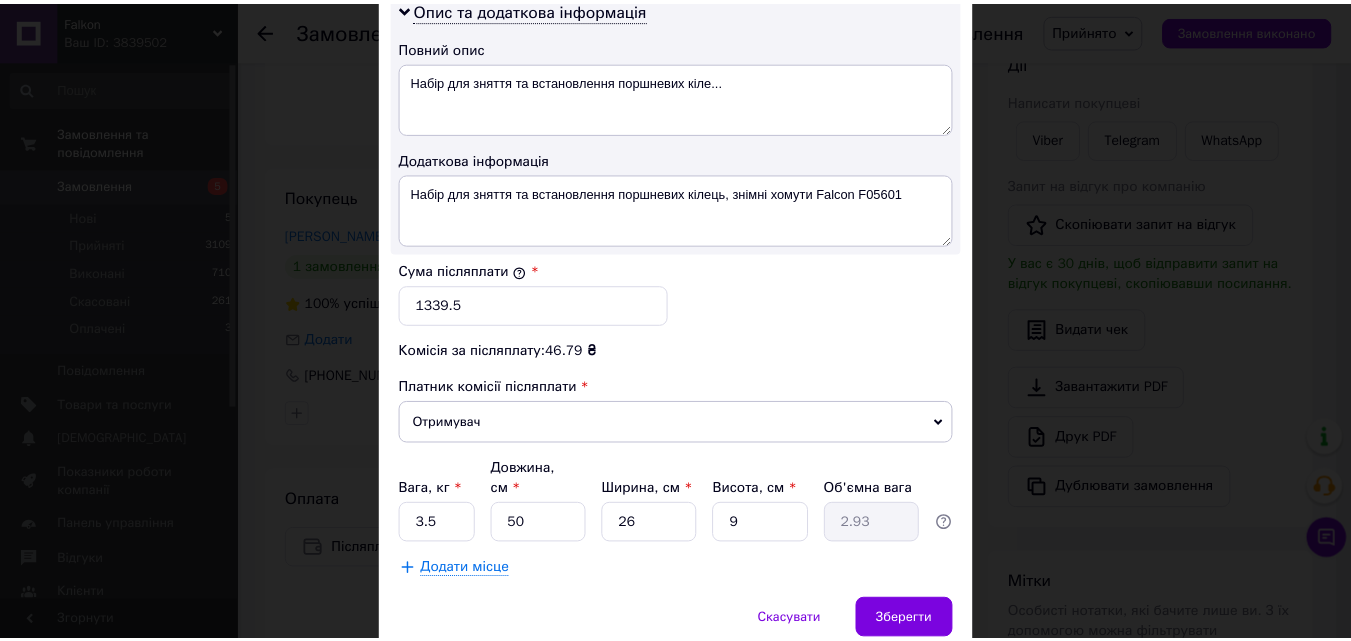 scroll, scrollTop: 1109, scrollLeft: 0, axis: vertical 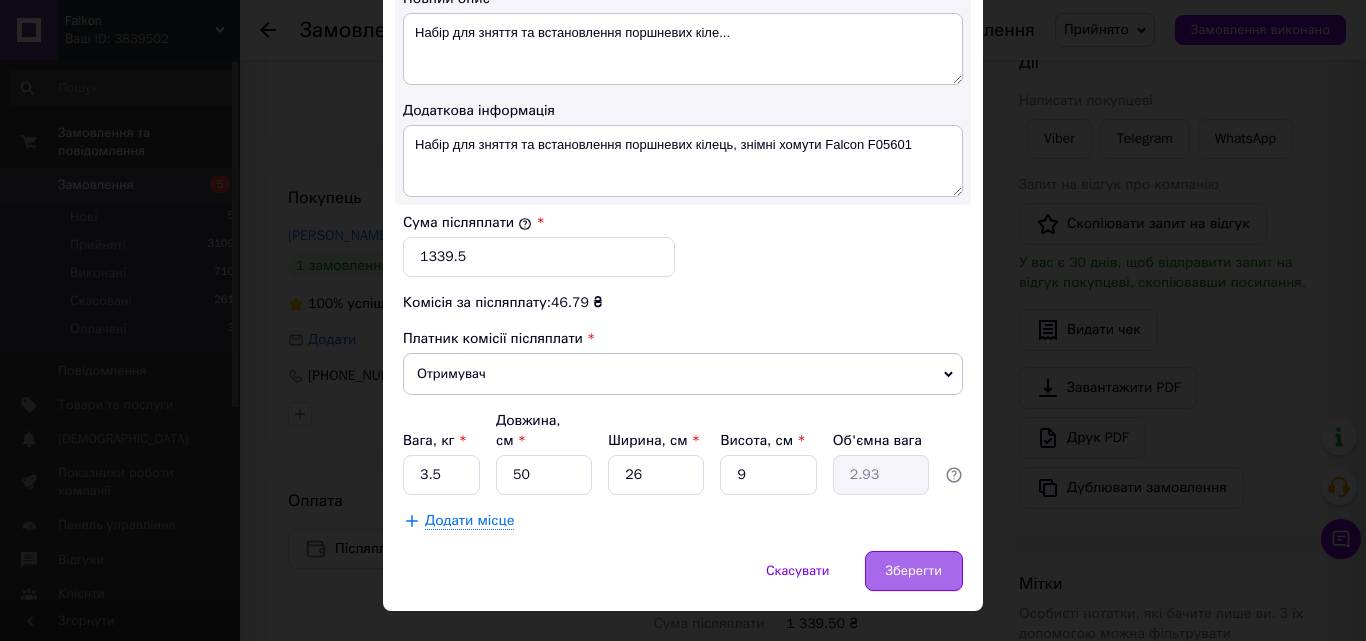click on "Зберегти" at bounding box center (914, 571) 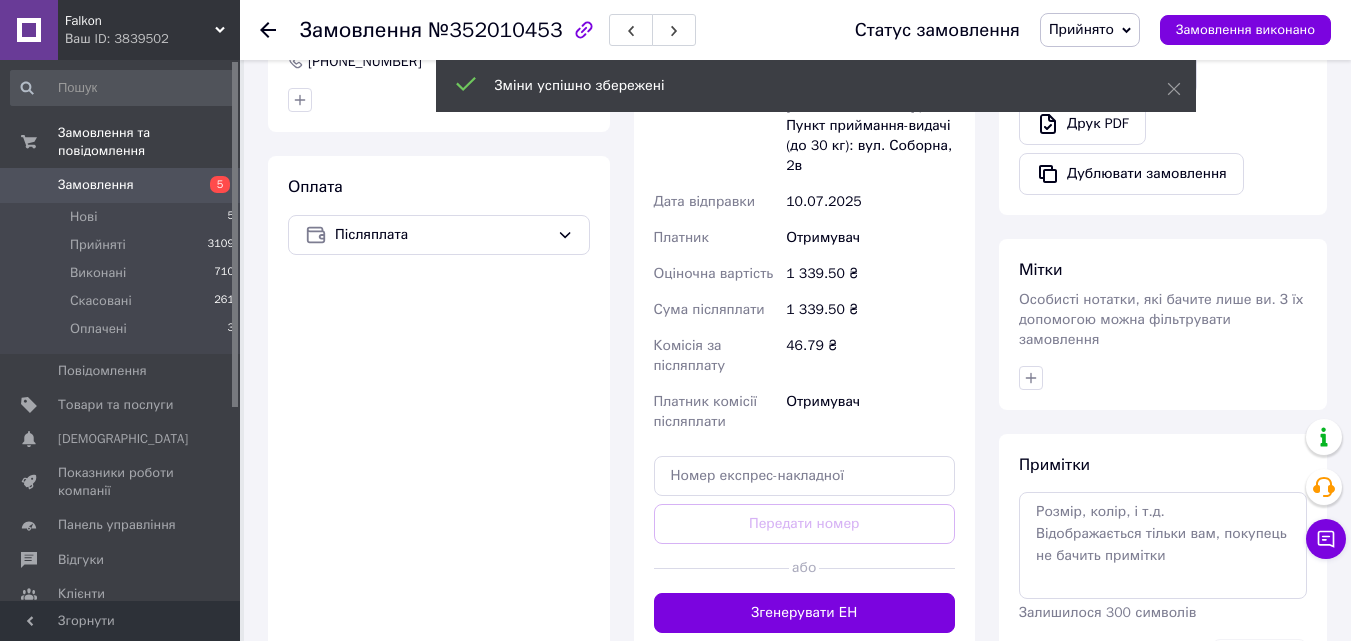 scroll, scrollTop: 800, scrollLeft: 0, axis: vertical 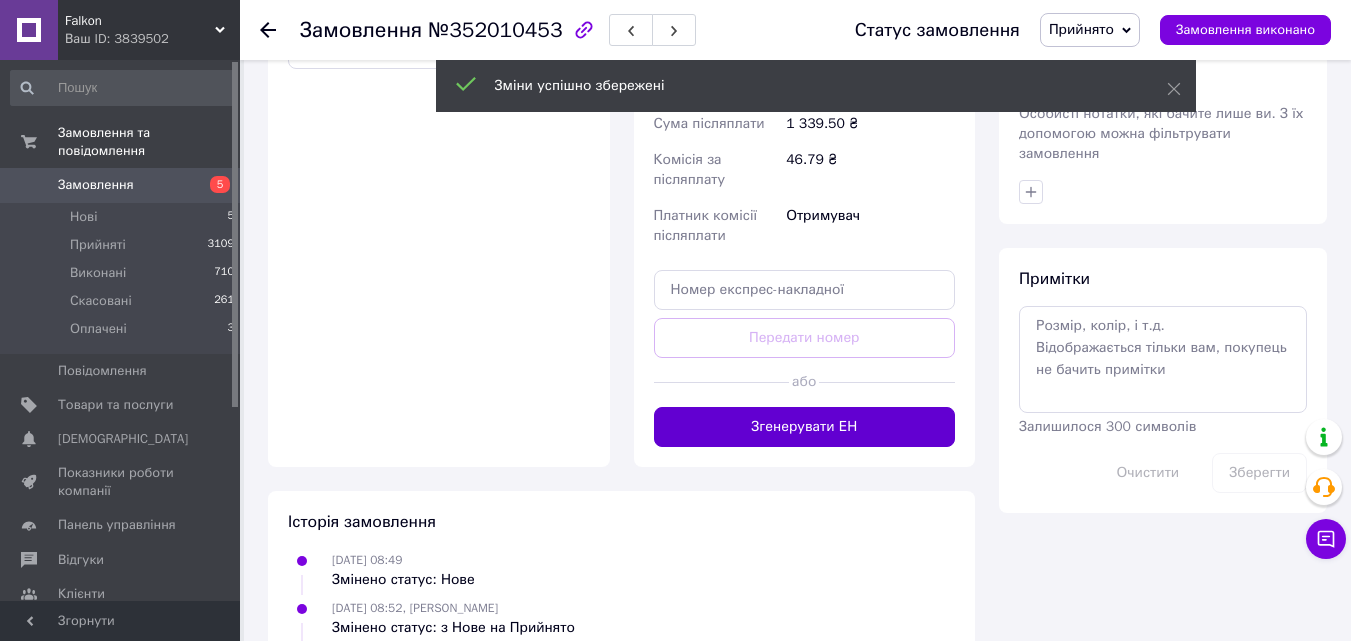 click on "Згенерувати ЕН" at bounding box center (805, 427) 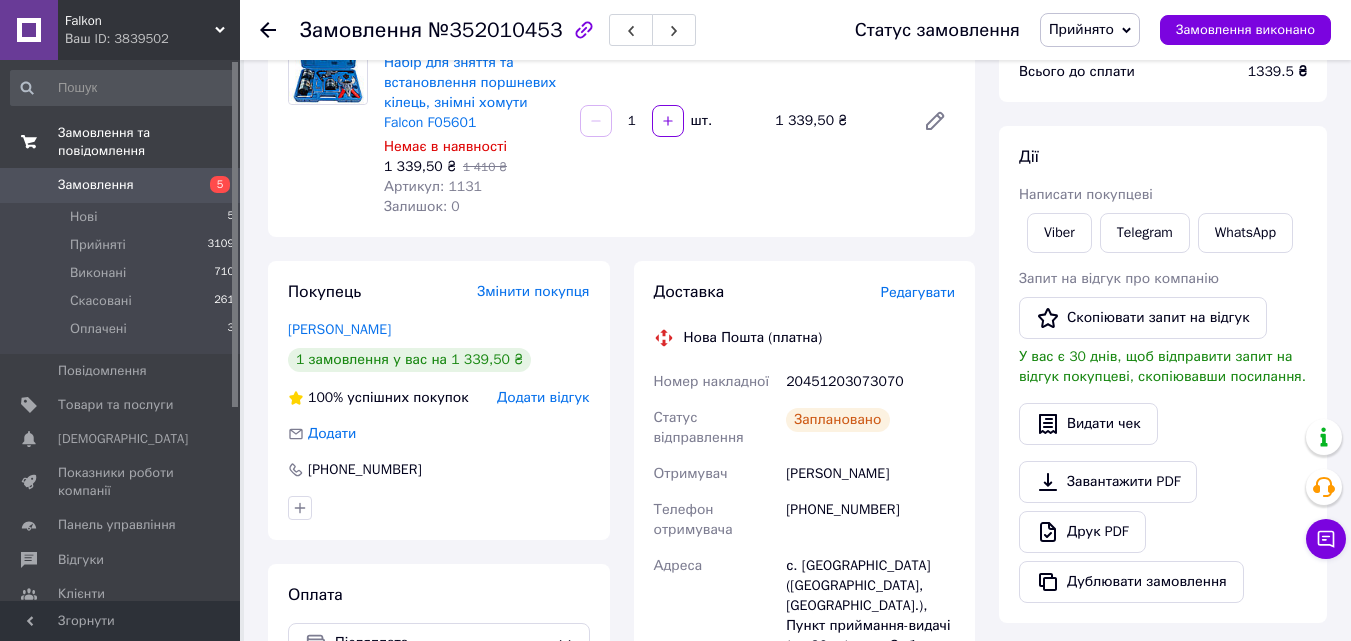 scroll, scrollTop: 200, scrollLeft: 0, axis: vertical 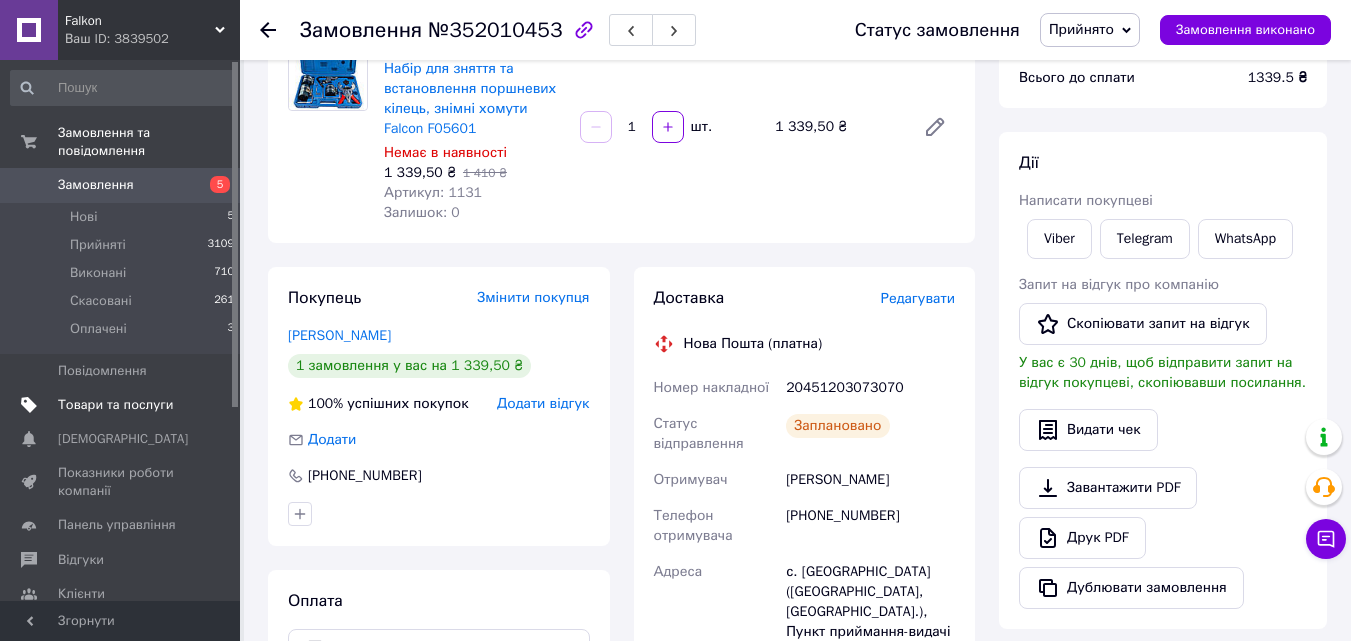 click on "Товари та послуги" at bounding box center (115, 405) 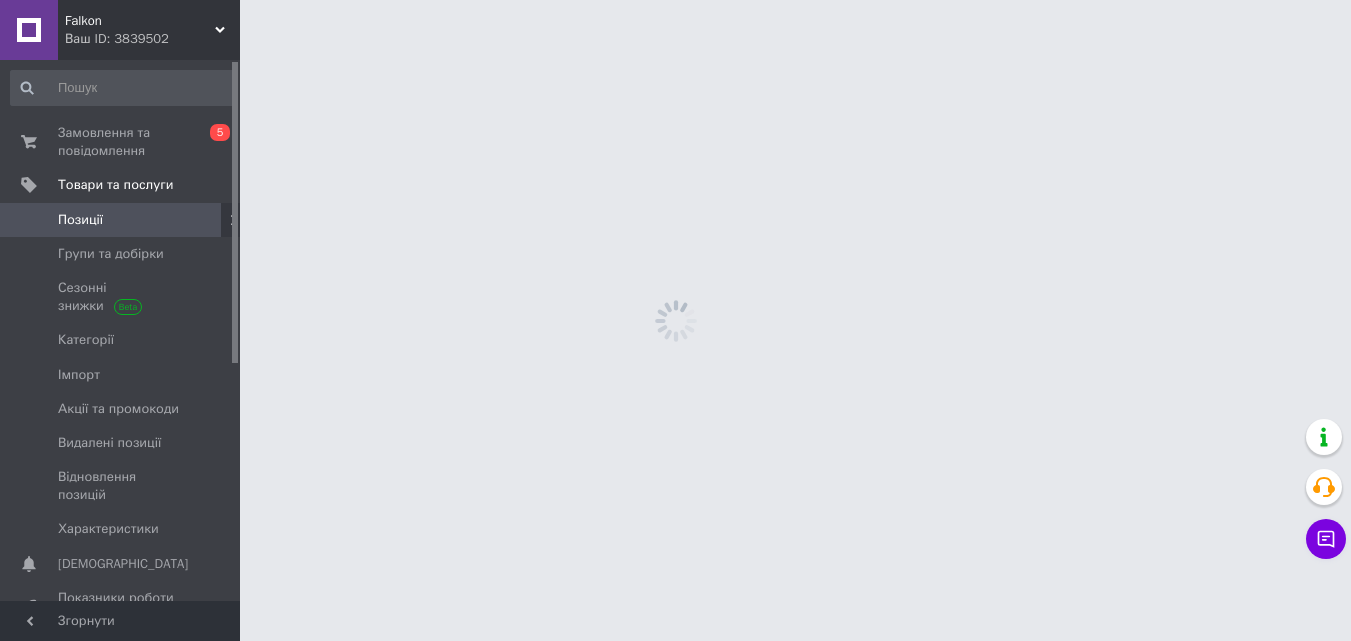scroll, scrollTop: 0, scrollLeft: 0, axis: both 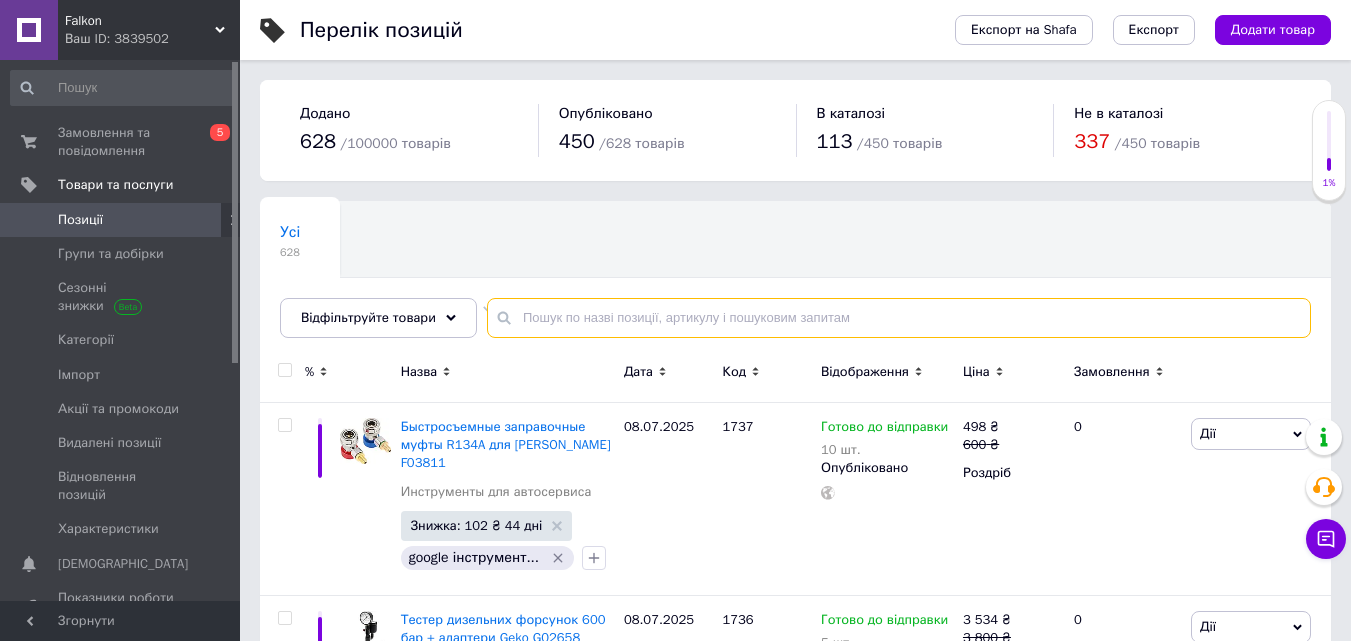 click at bounding box center (899, 318) 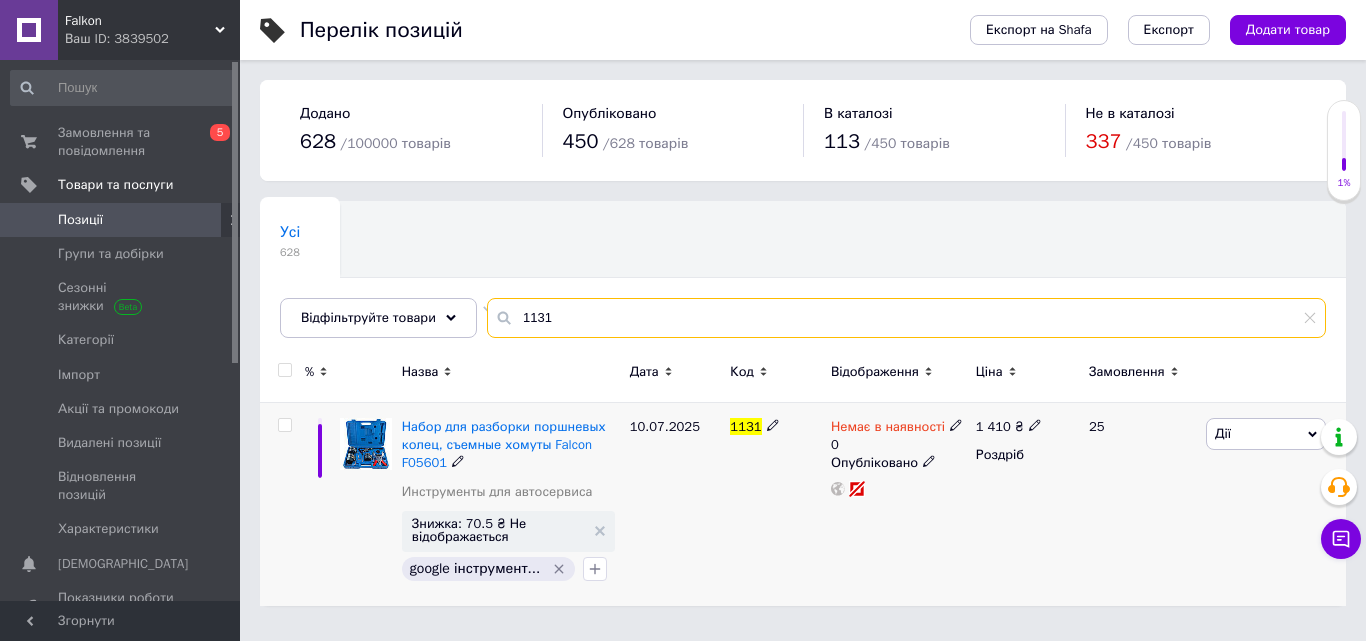 type on "1131" 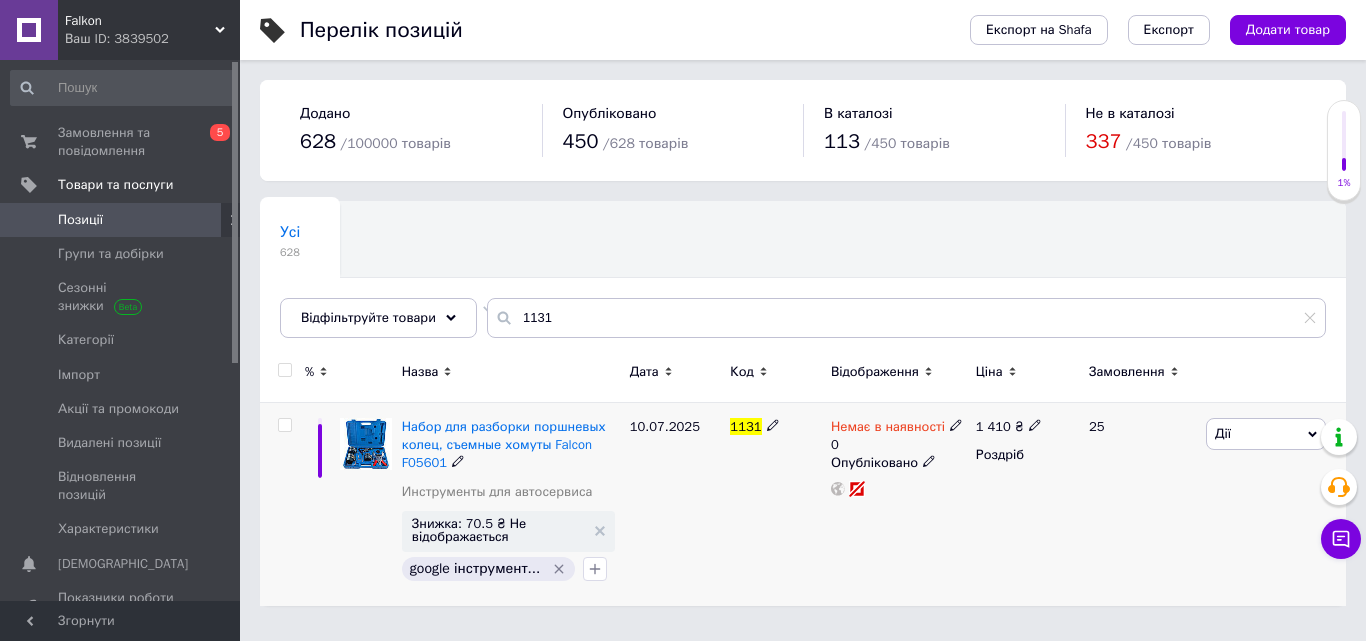 click 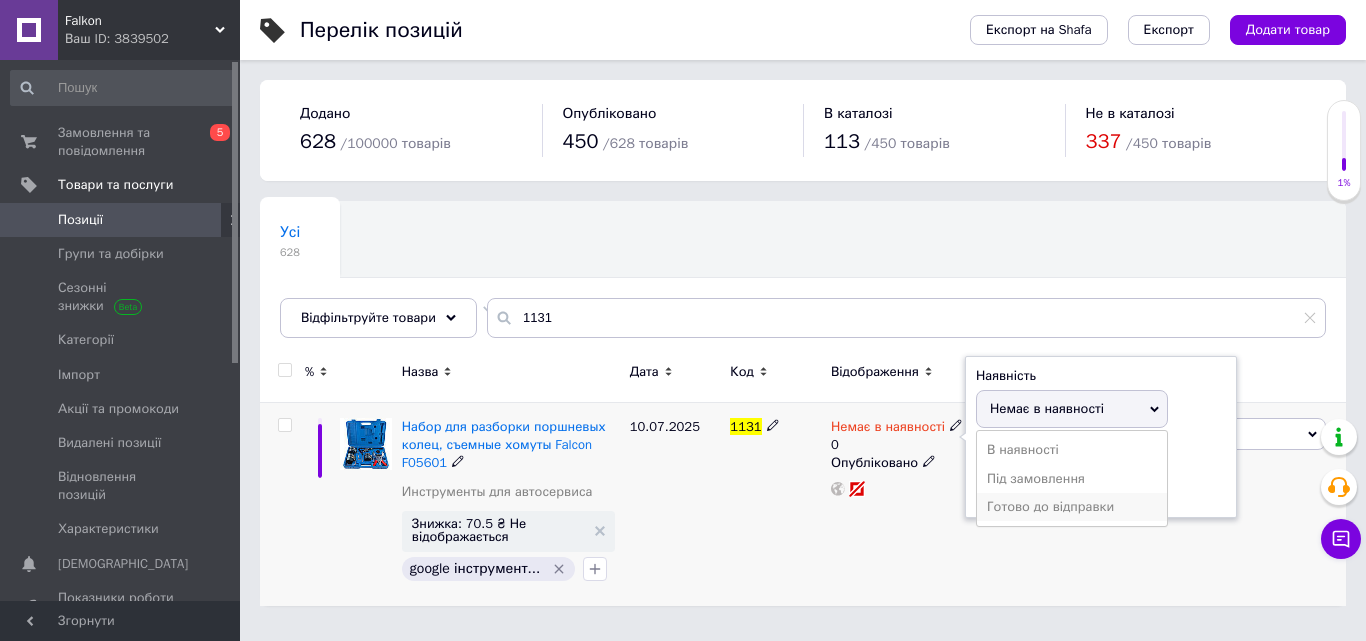 click on "Готово до відправки" at bounding box center [1072, 507] 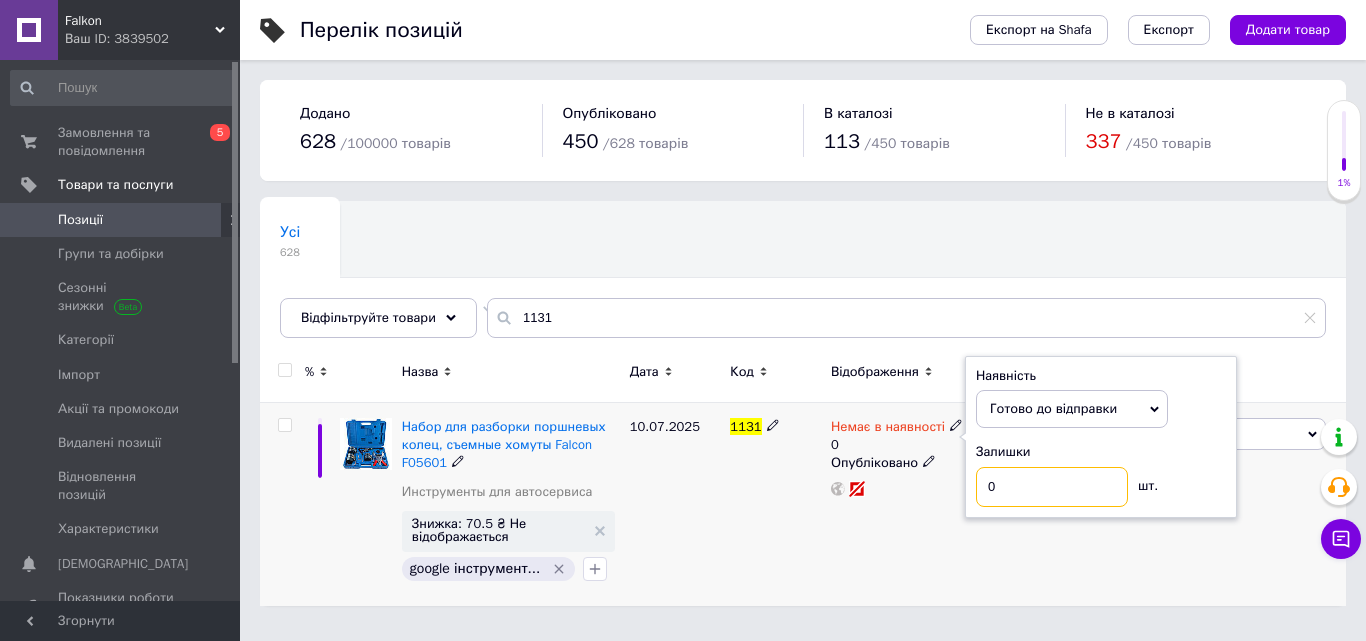 click on "0" at bounding box center [1052, 487] 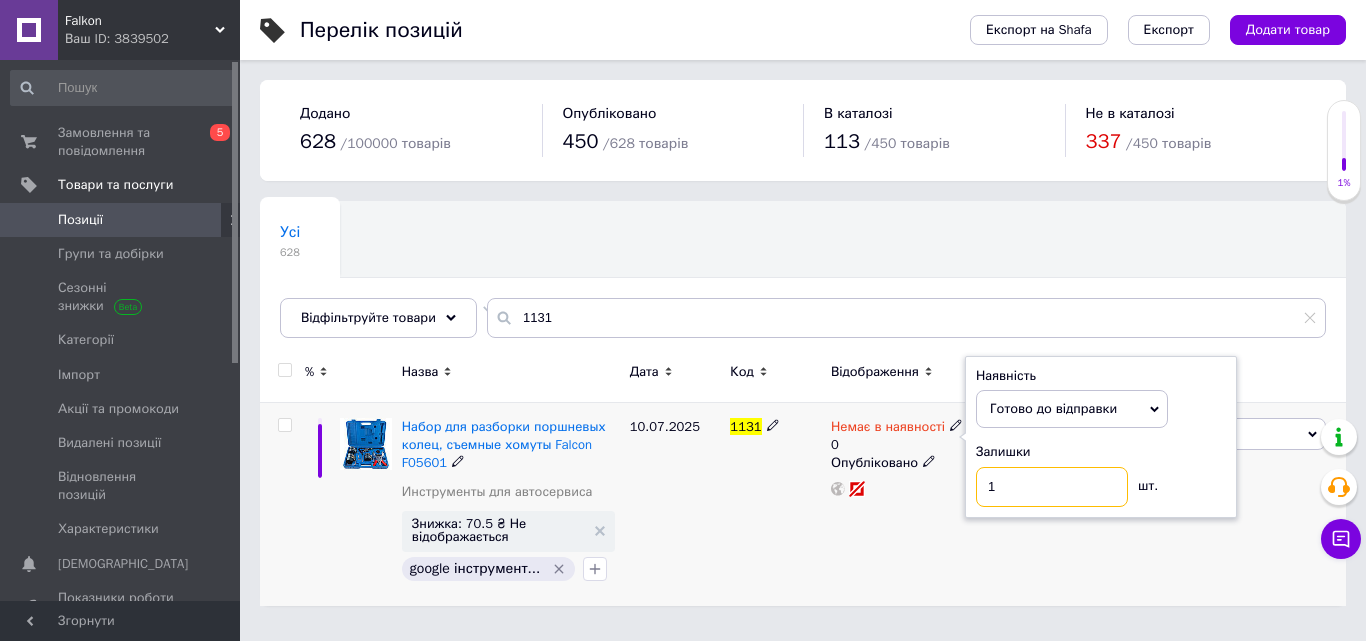 type on "1" 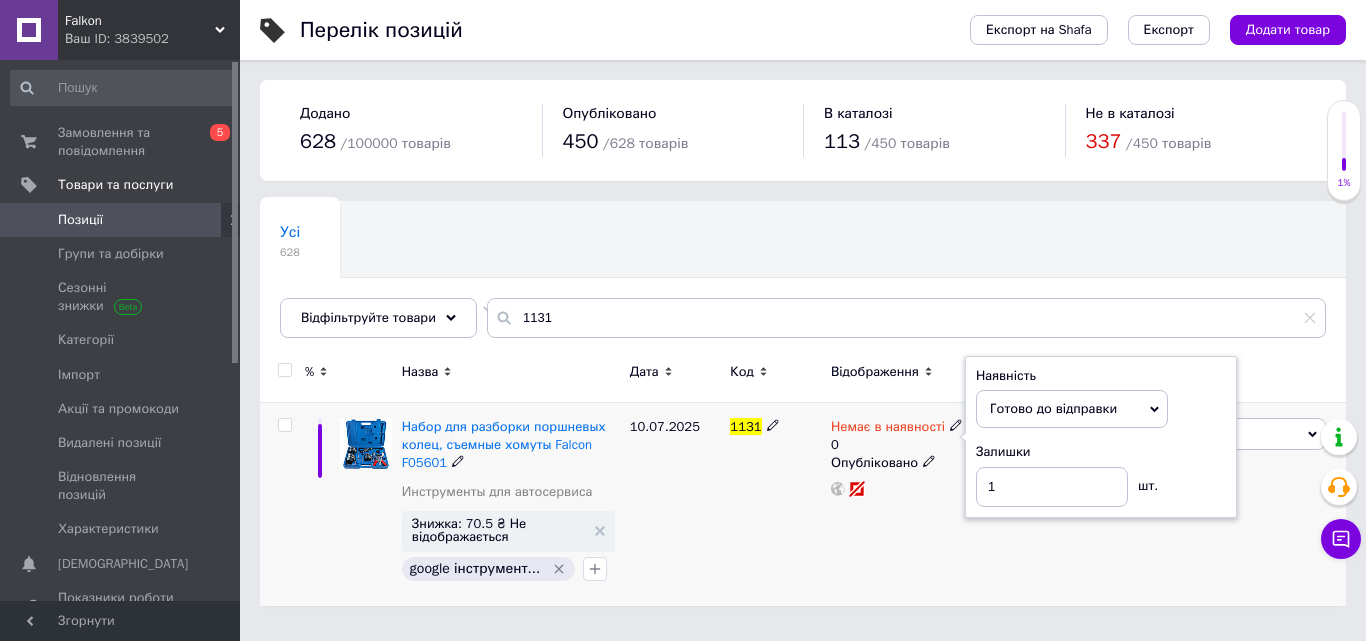 click on "10.07.2025" at bounding box center [675, 504] 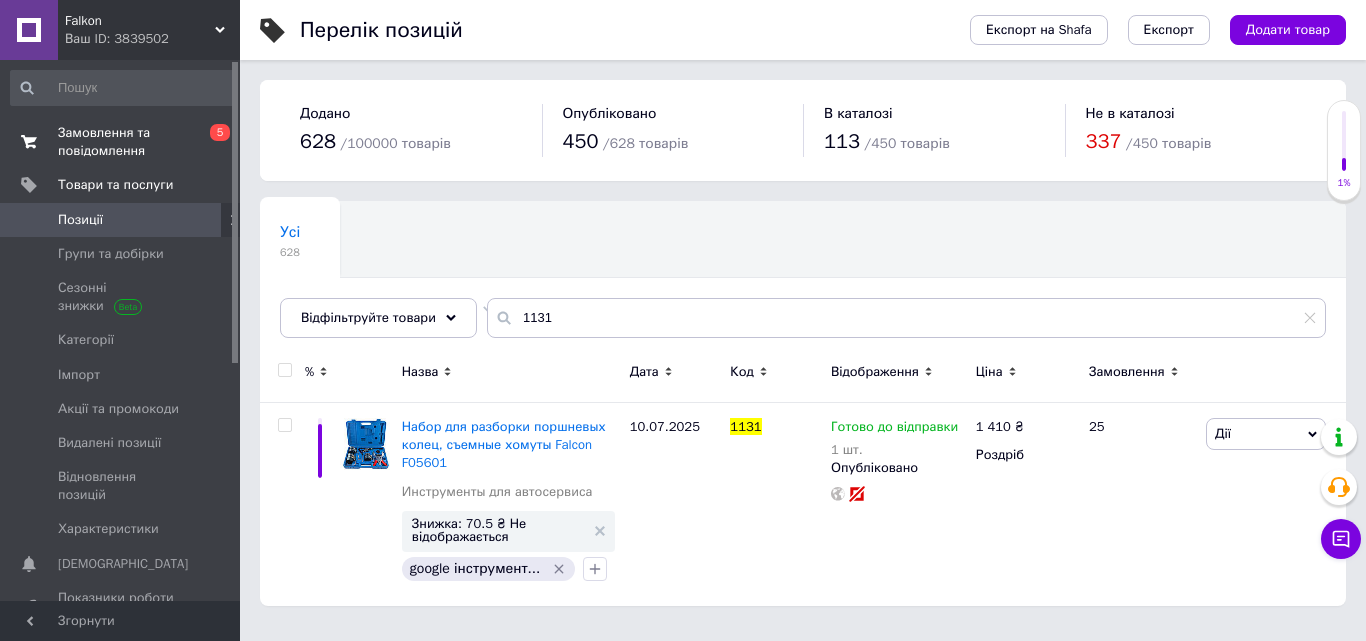 click on "Замовлення та повідомлення" at bounding box center (121, 142) 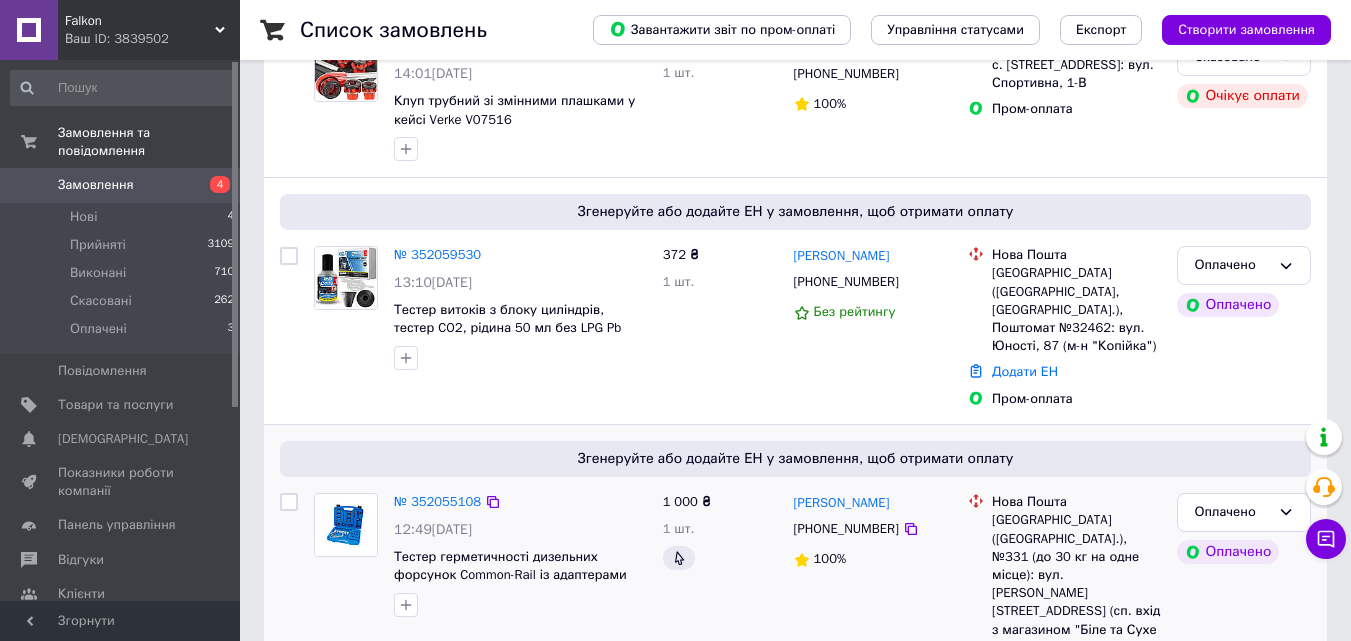 scroll, scrollTop: 200, scrollLeft: 0, axis: vertical 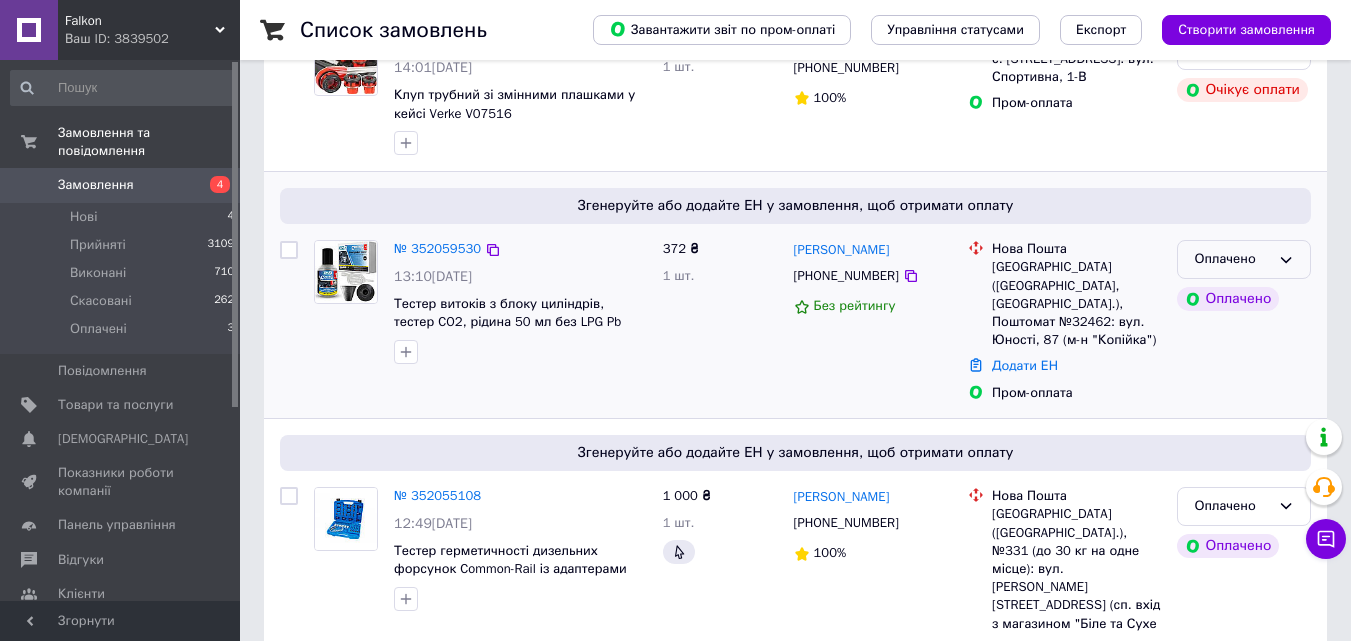 click on "Оплачено" at bounding box center (1232, 259) 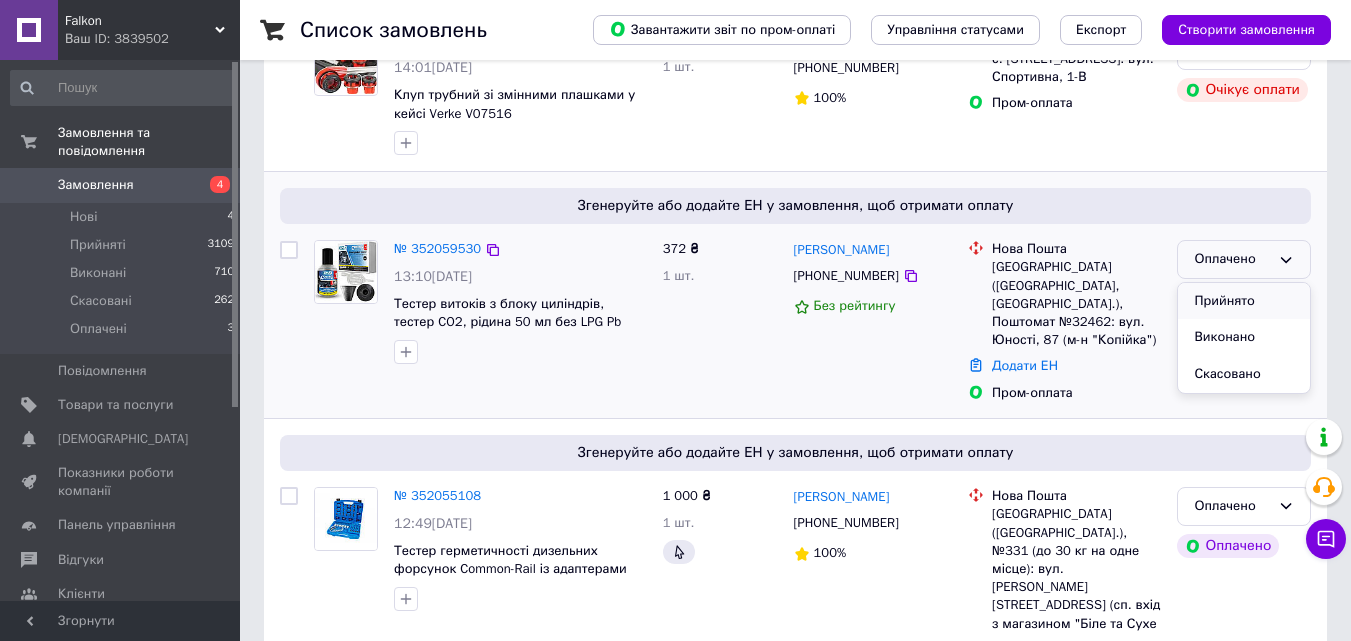 click on "Прийнято" at bounding box center (1244, 301) 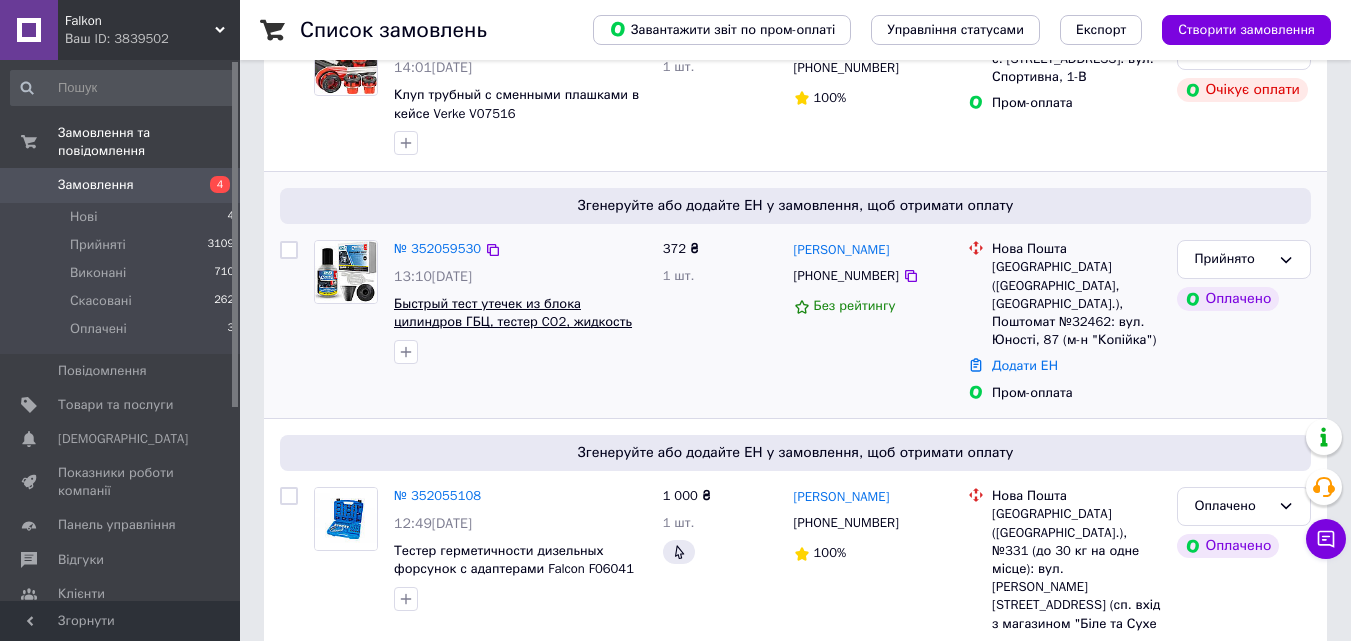 click on "Быстрый тест утечек из блока цилиндров ГБЦ, тестер CO2, жидкость 50 мл без LPG Pb" at bounding box center [513, 322] 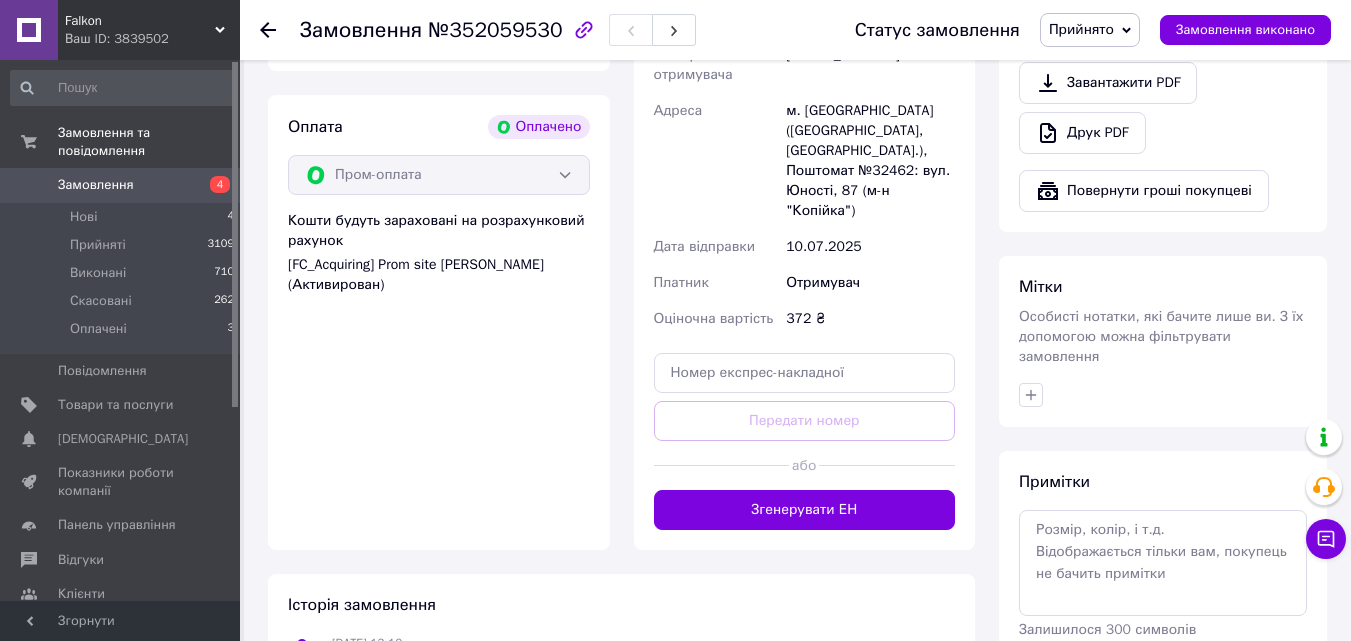 scroll, scrollTop: 800, scrollLeft: 0, axis: vertical 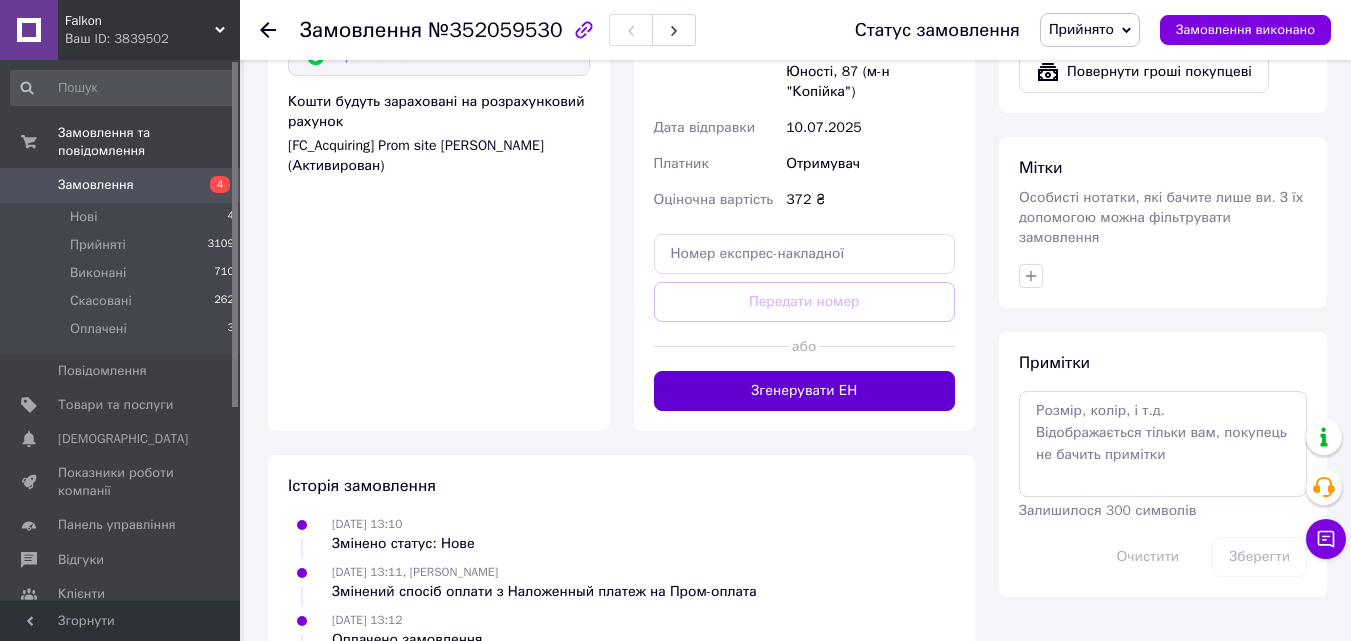 click on "Згенерувати ЕН" at bounding box center (805, 391) 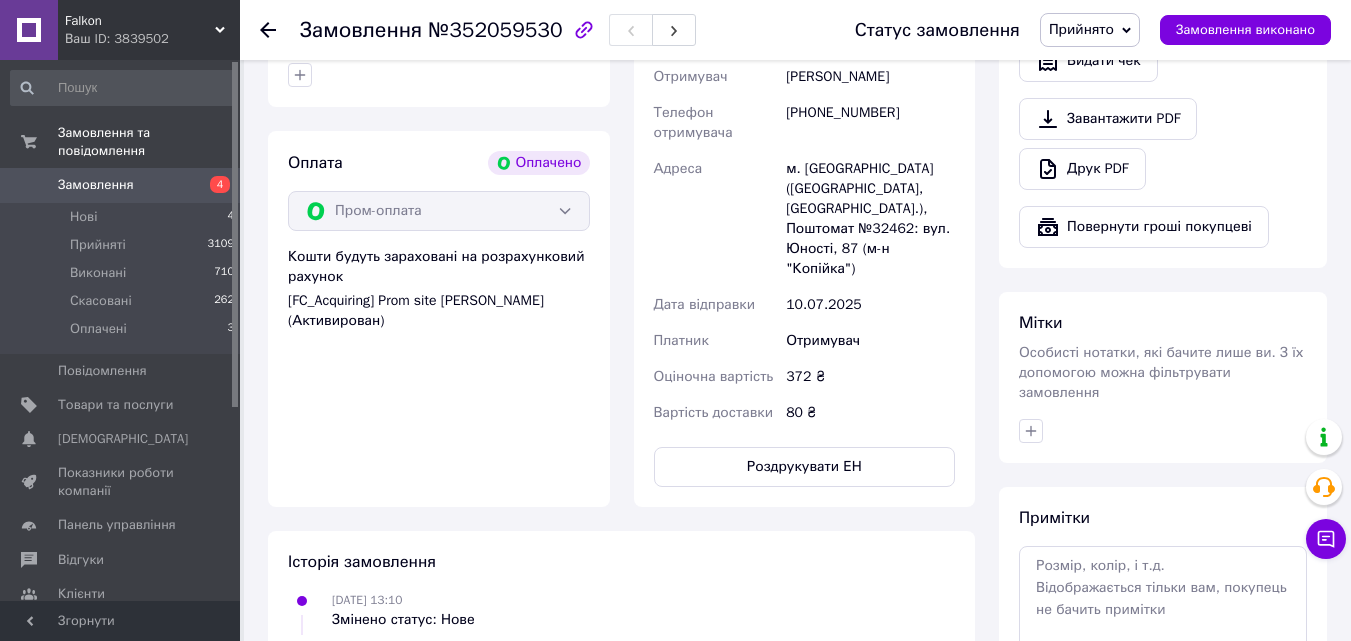 scroll, scrollTop: 400, scrollLeft: 0, axis: vertical 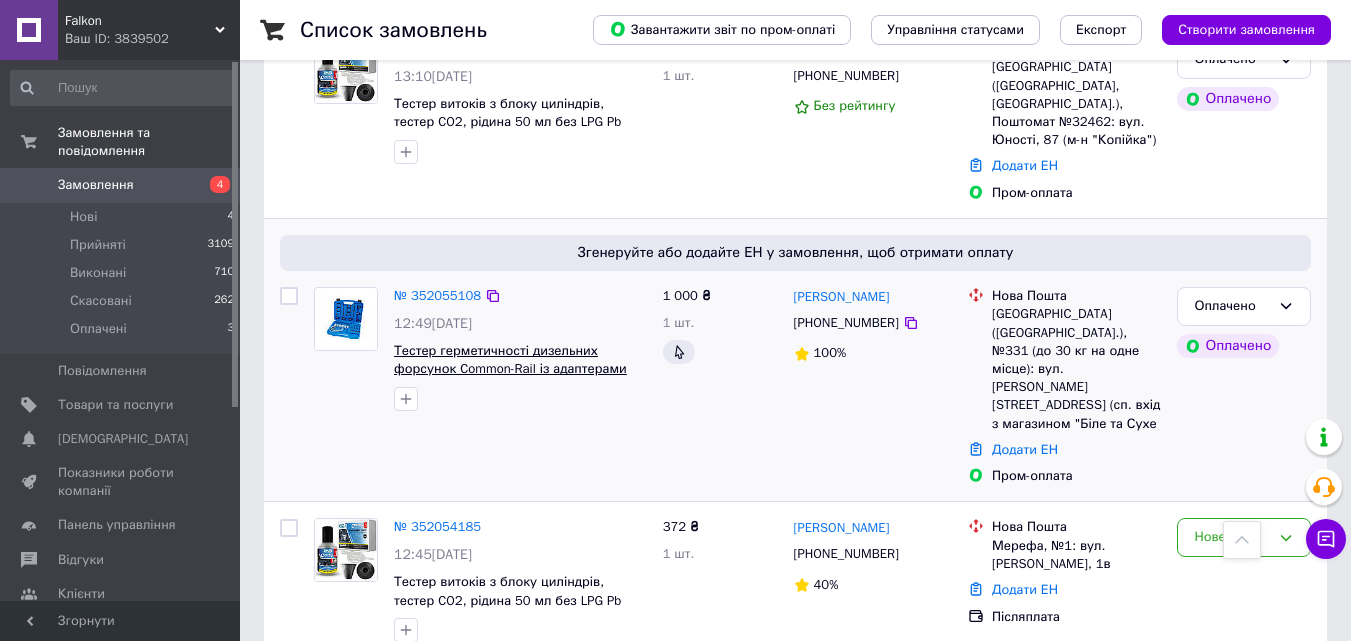 click on "Тестер герметичності дизельних форсунок Common-Rail із адаптерами Falcon F06041" at bounding box center [510, 369] 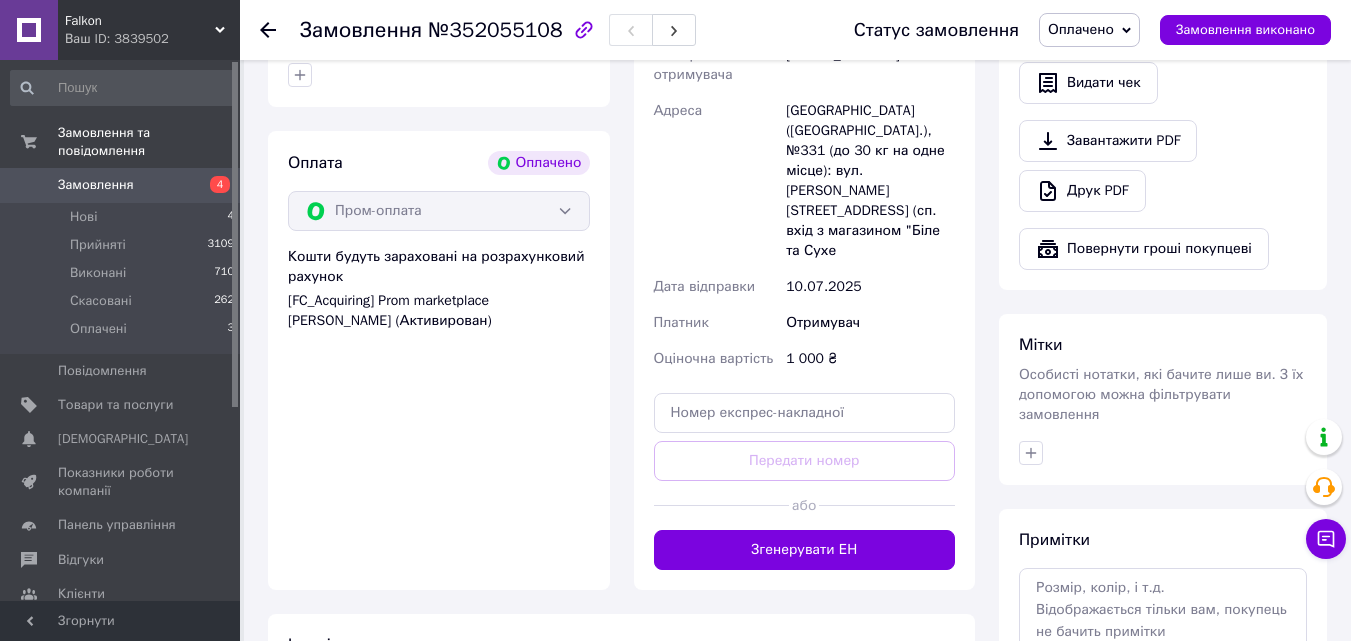 scroll, scrollTop: 700, scrollLeft: 0, axis: vertical 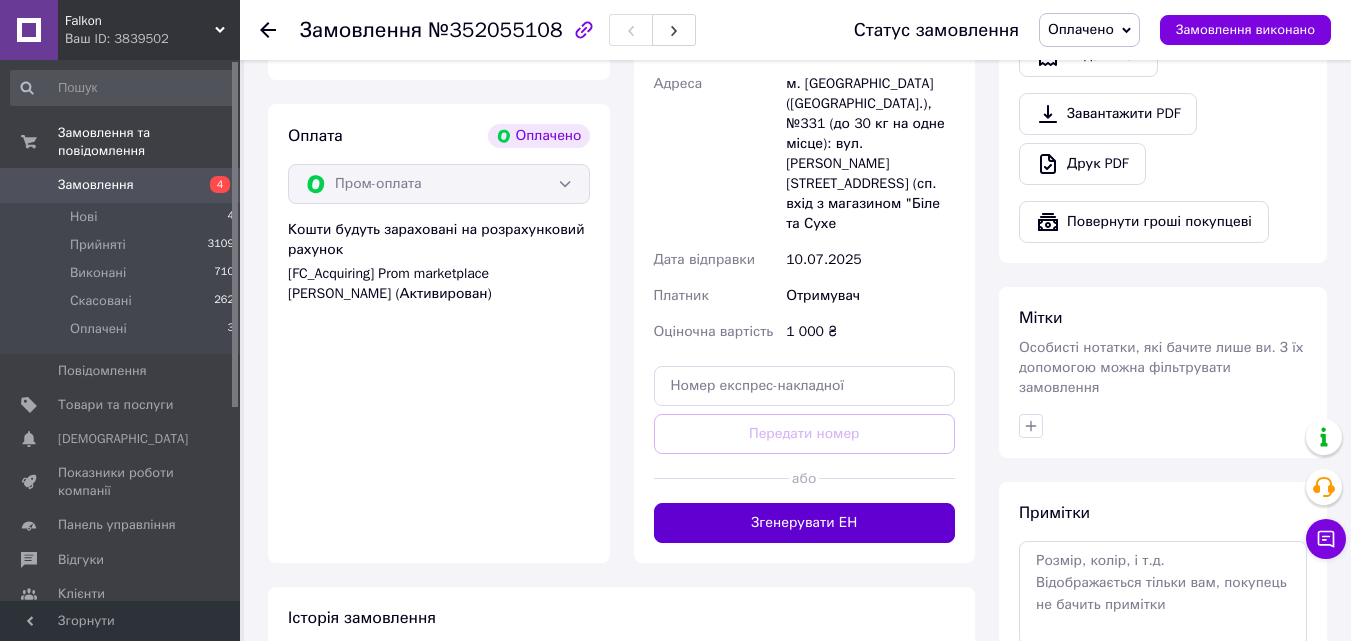 click on "Згенерувати ЕН" at bounding box center [805, 523] 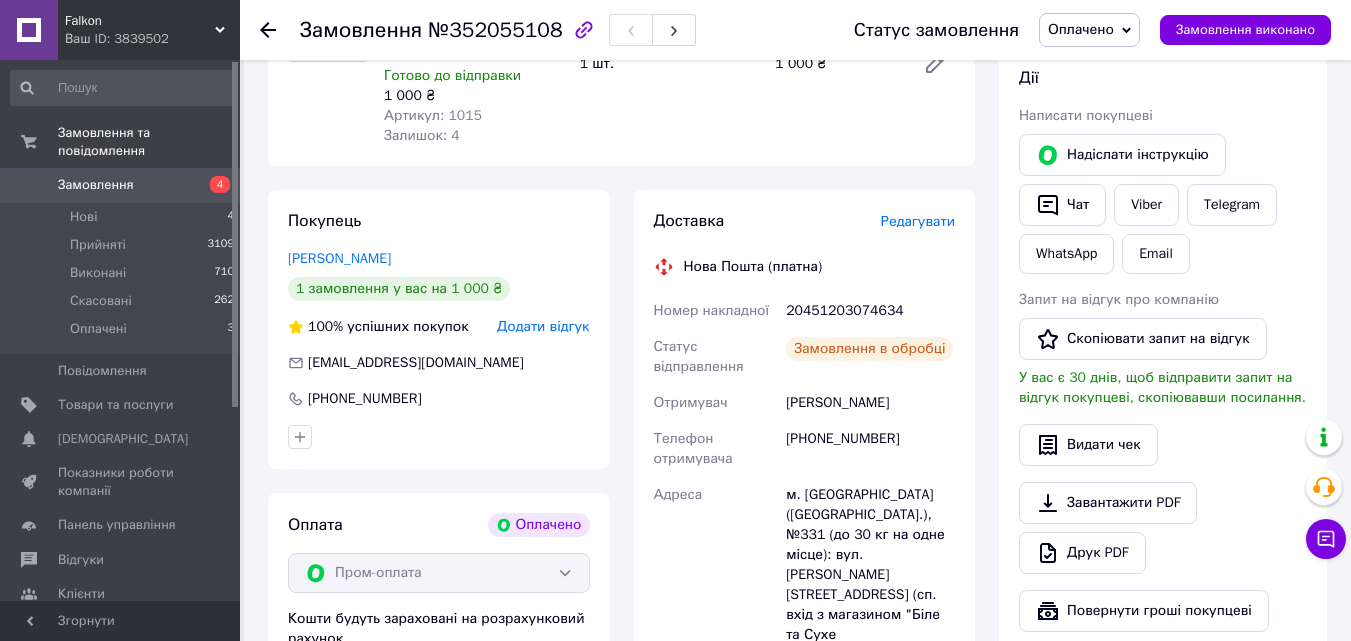 scroll, scrollTop: 300, scrollLeft: 0, axis: vertical 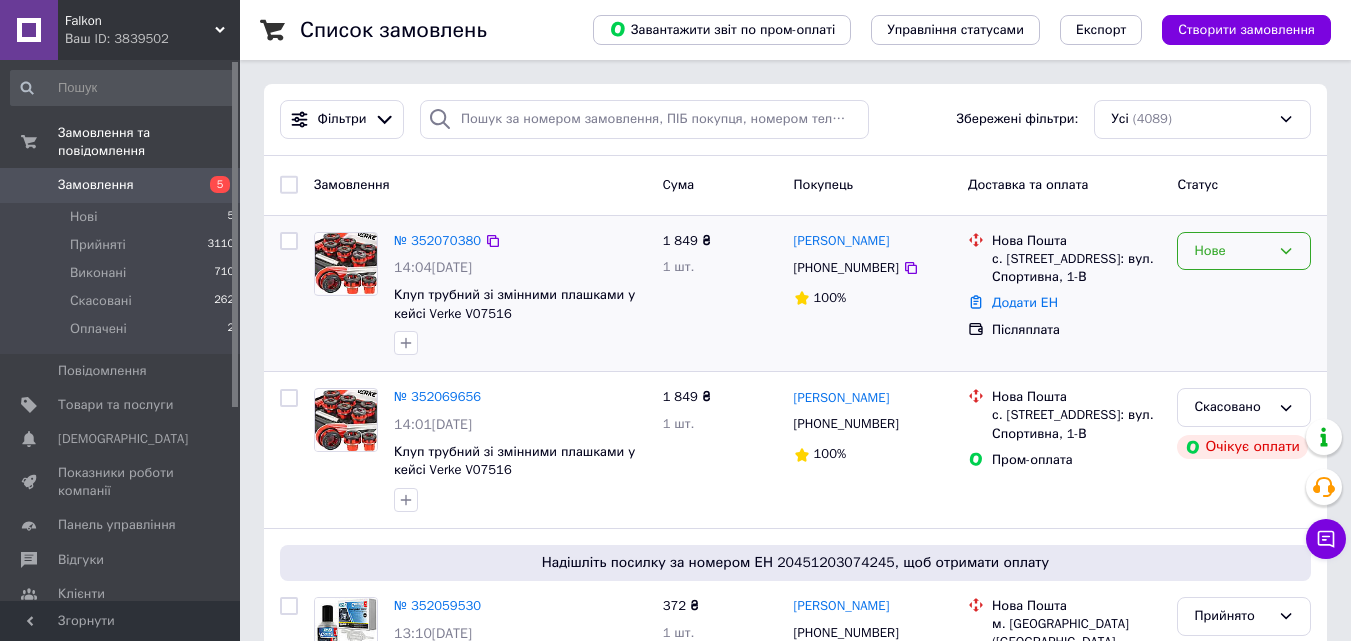 click on "Нове" at bounding box center (1232, 251) 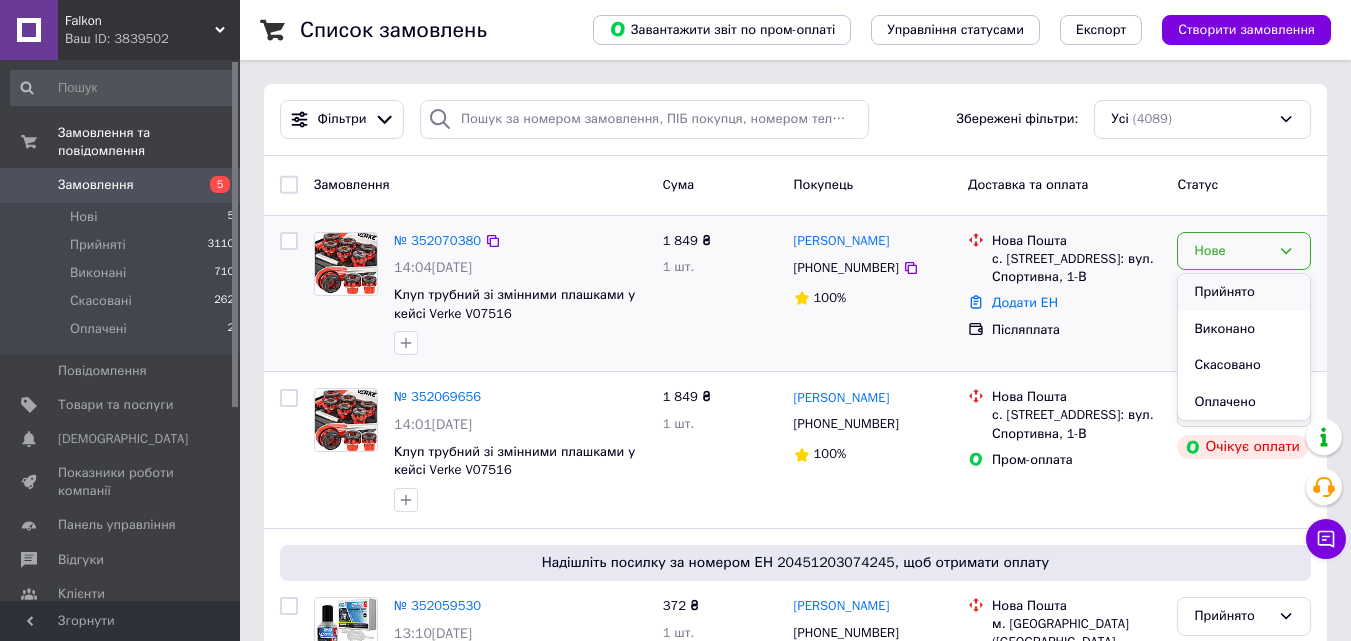 click on "Прийнято" at bounding box center [1244, 292] 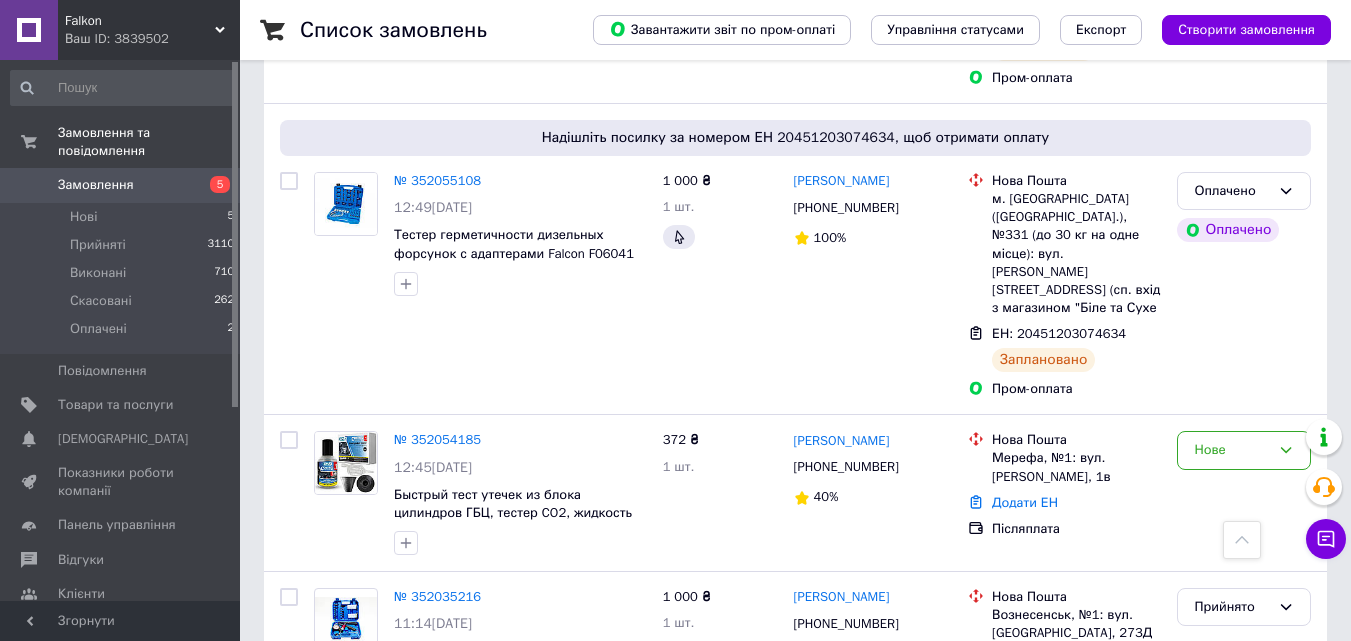 scroll, scrollTop: 800, scrollLeft: 0, axis: vertical 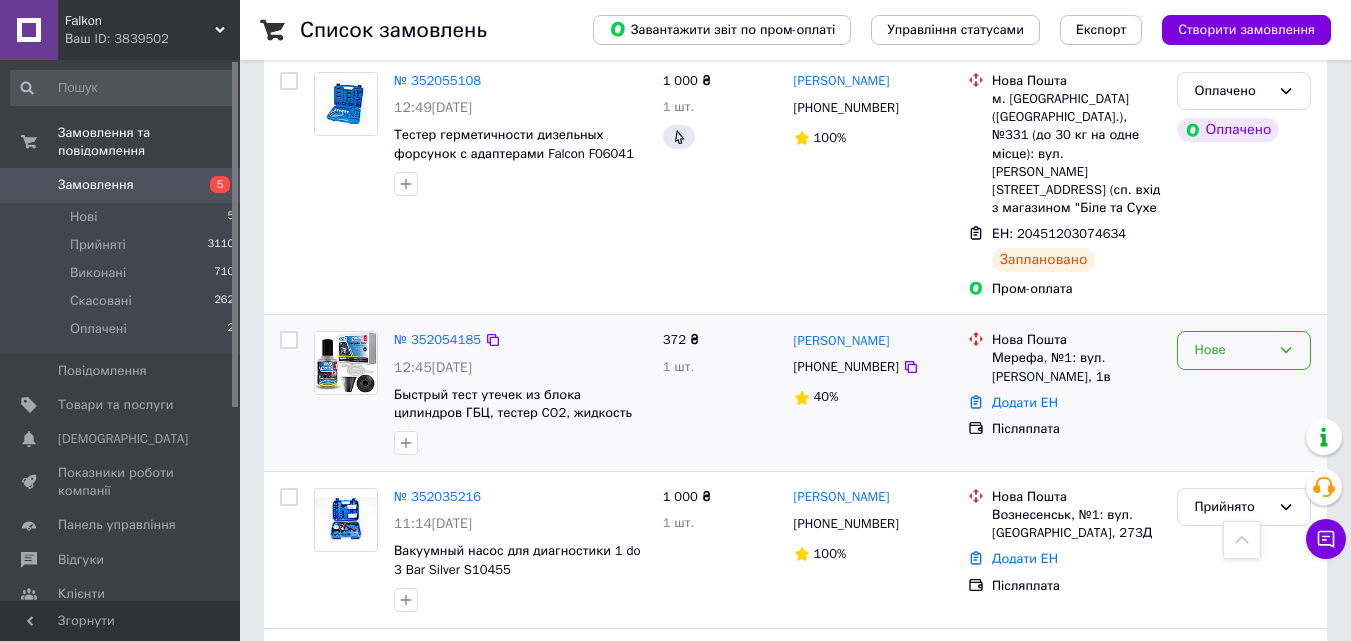 click on "Нове" at bounding box center [1232, 350] 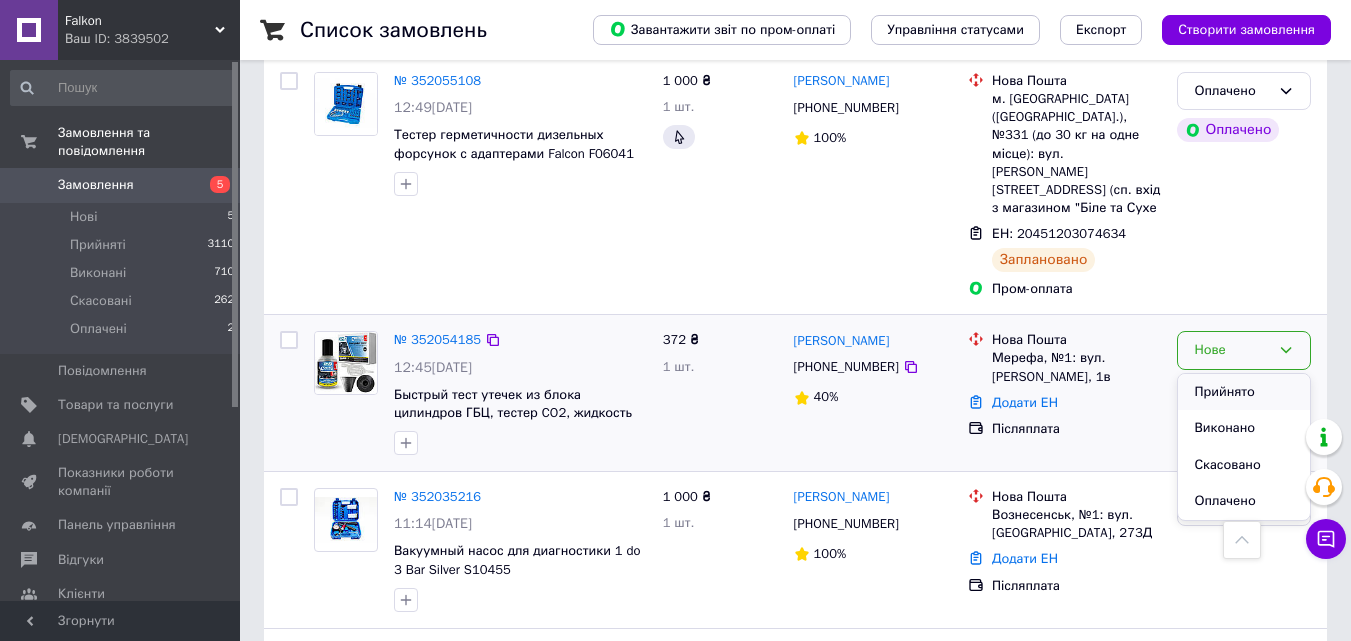 click on "Прийнято" at bounding box center [1244, 392] 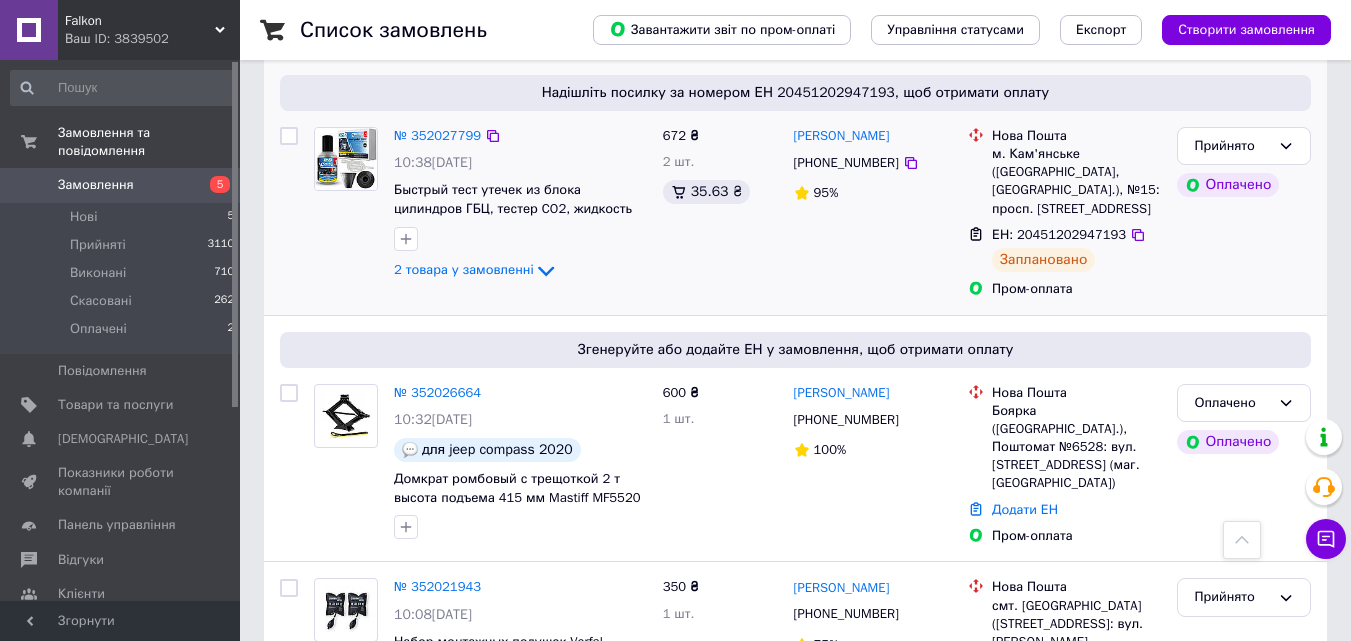 scroll, scrollTop: 1800, scrollLeft: 0, axis: vertical 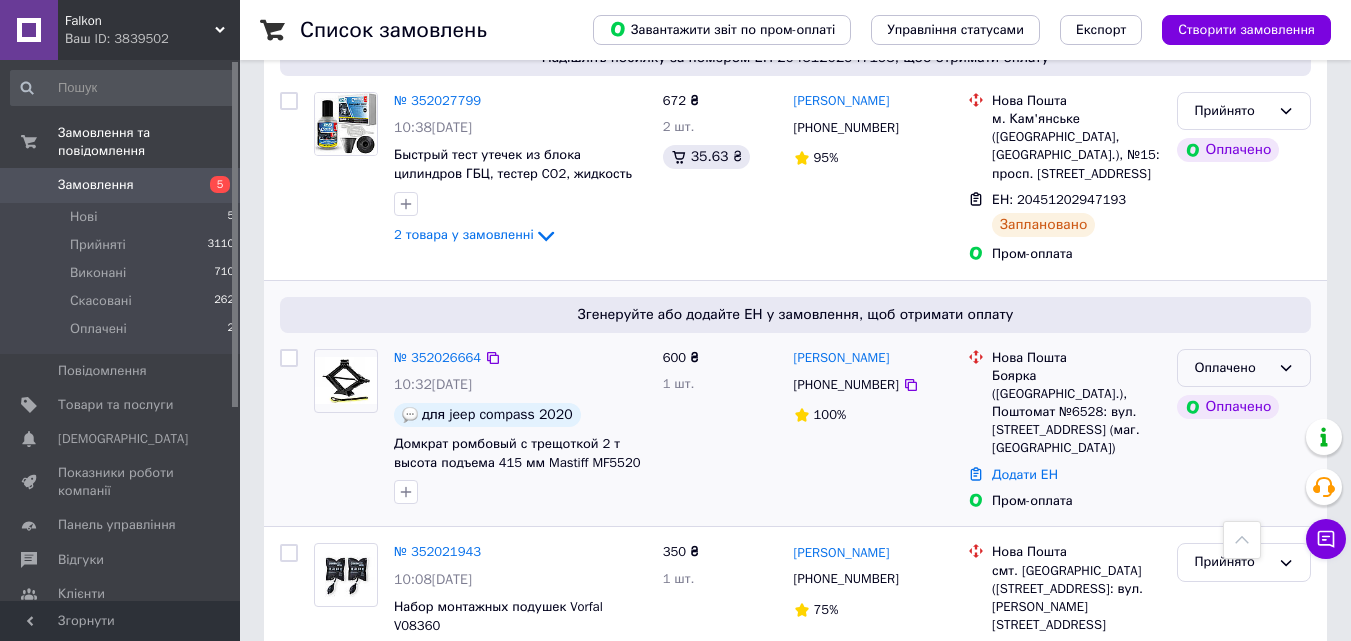 click on "Оплачено" at bounding box center [1232, 368] 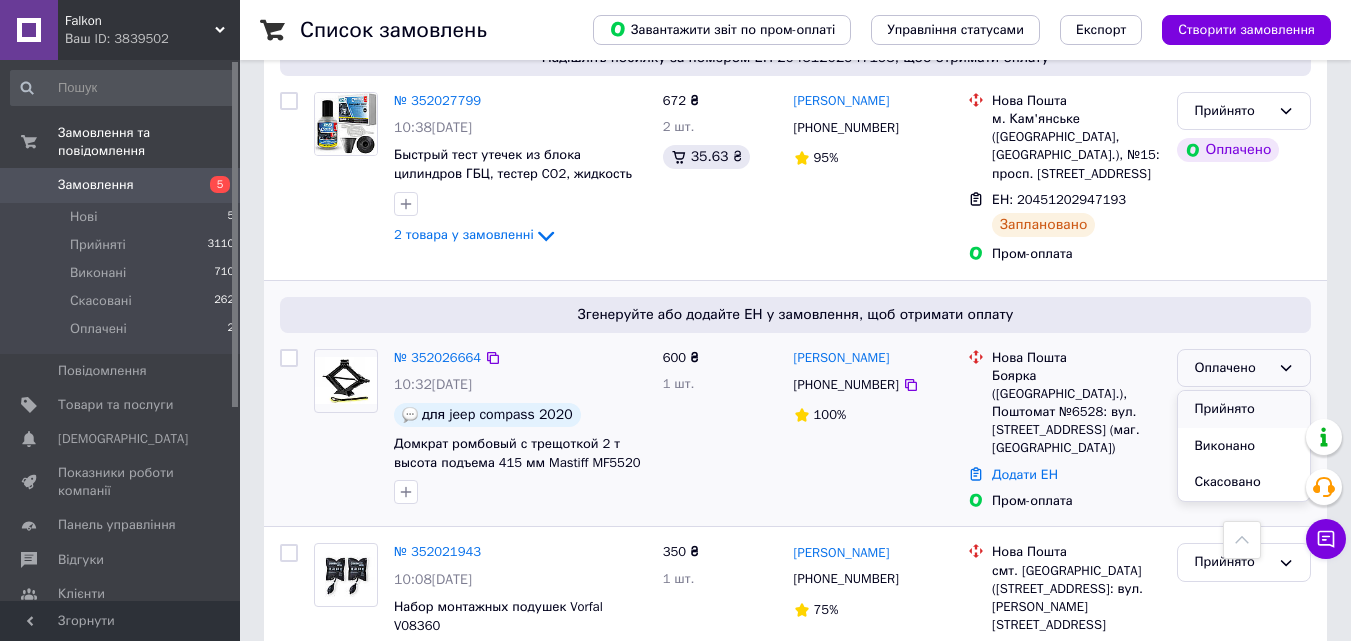 click on "Прийнято" at bounding box center (1244, 409) 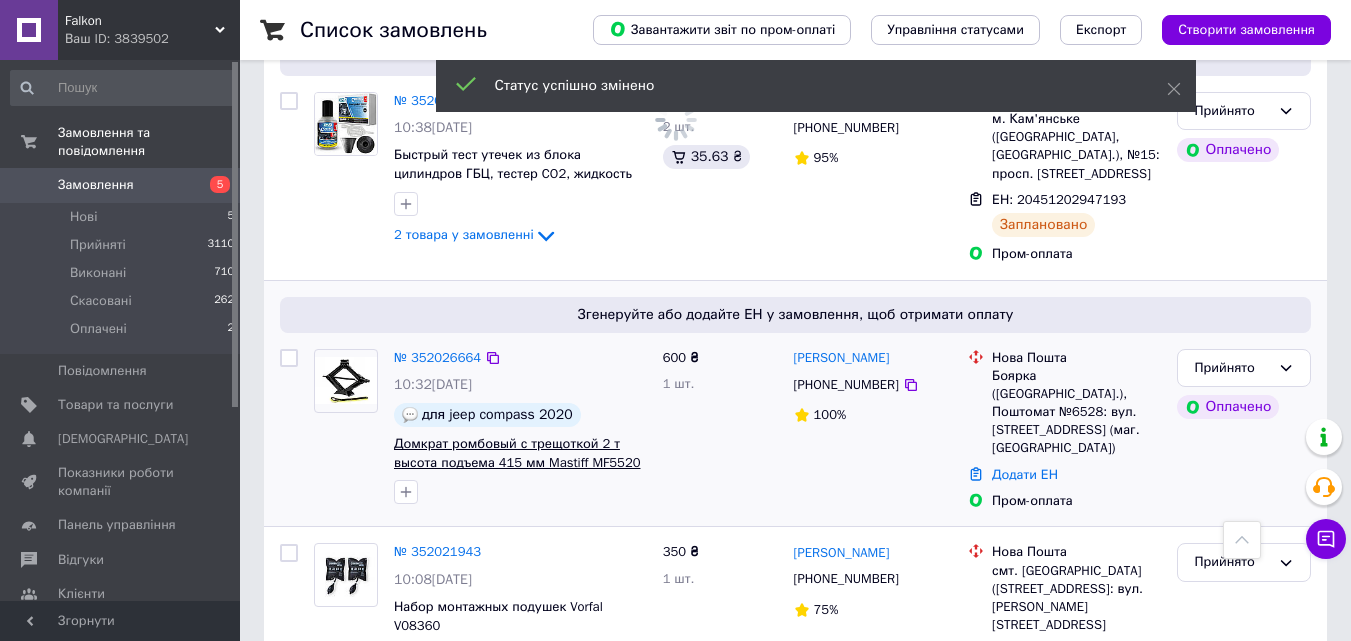 click on "Домкрат ромбовый с трещоткой 2 т высота подъема  415 мм Mastiff MF5520" at bounding box center (517, 453) 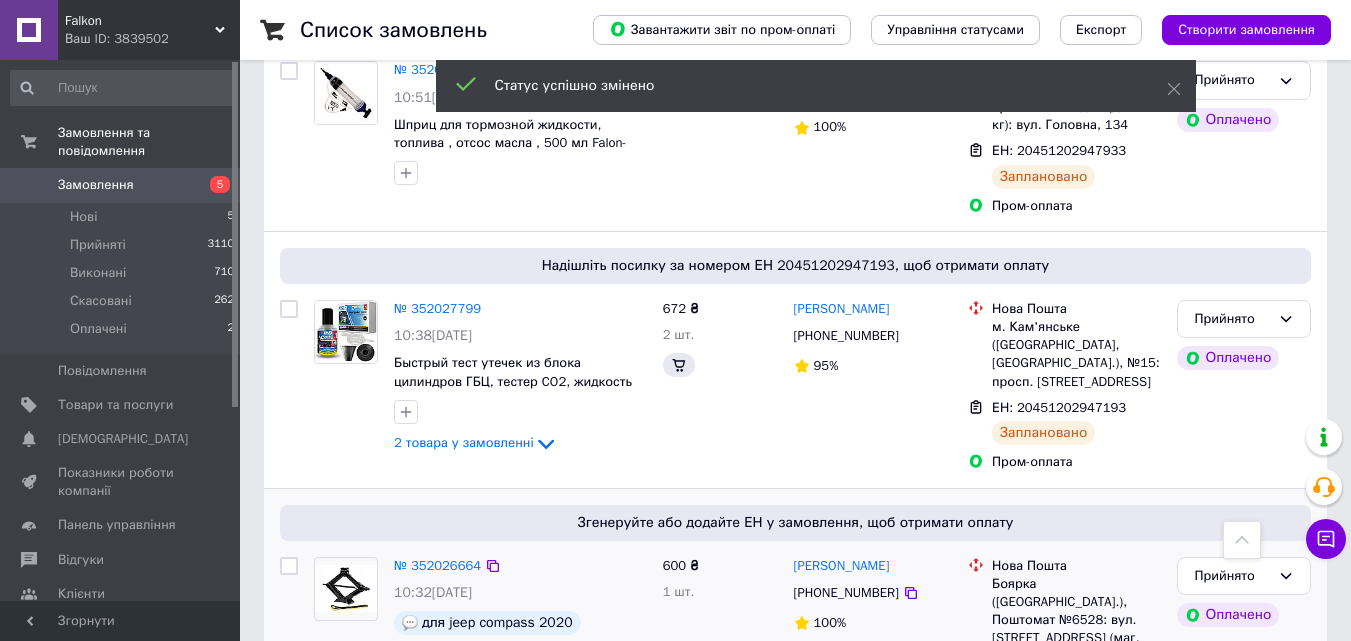 scroll, scrollTop: 1800, scrollLeft: 0, axis: vertical 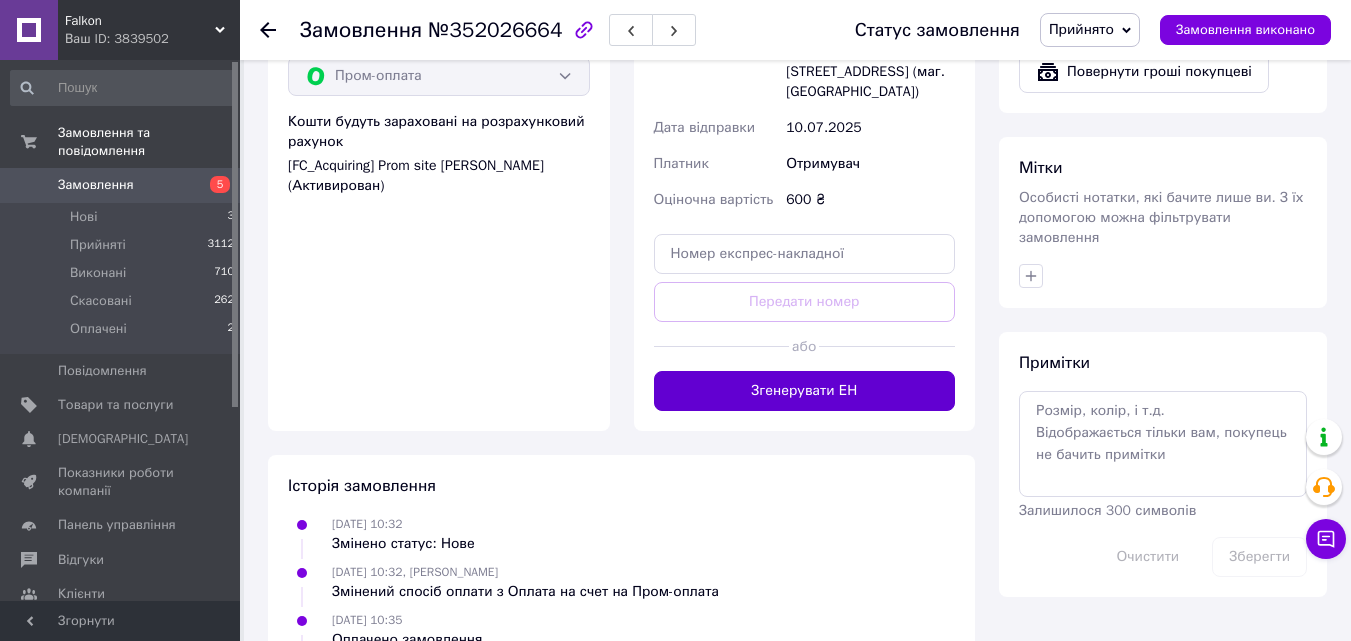click on "Згенерувати ЕН" at bounding box center [805, 391] 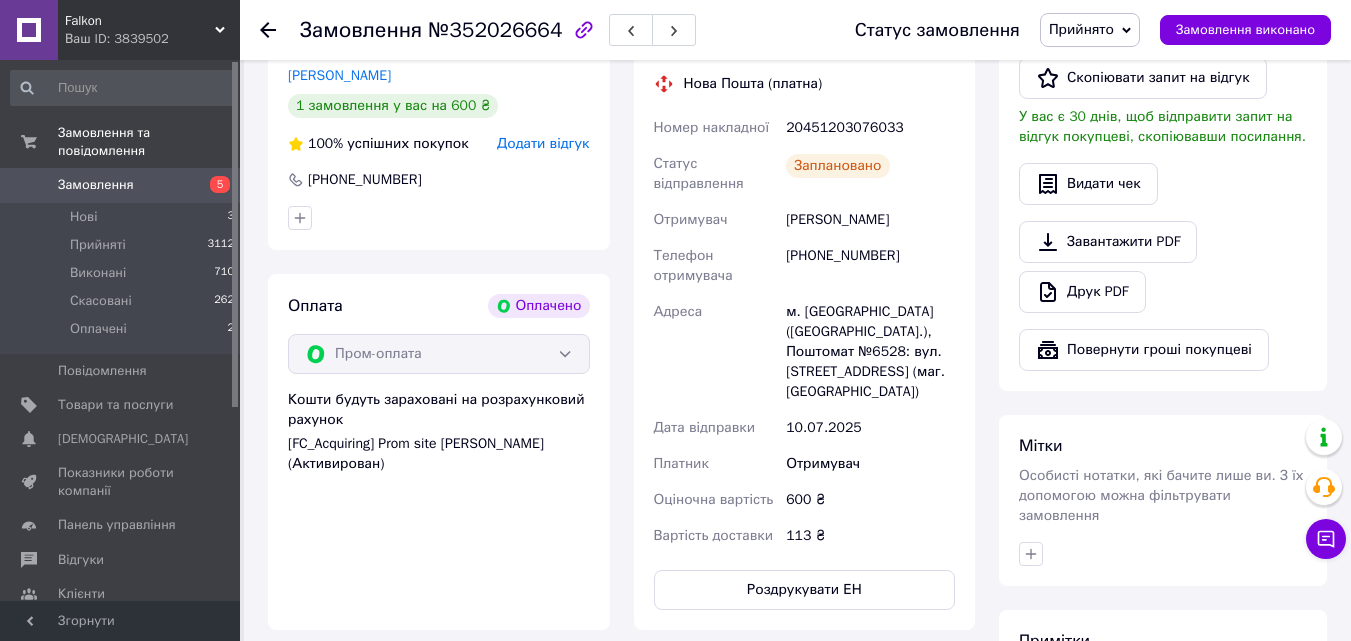 scroll, scrollTop: 500, scrollLeft: 0, axis: vertical 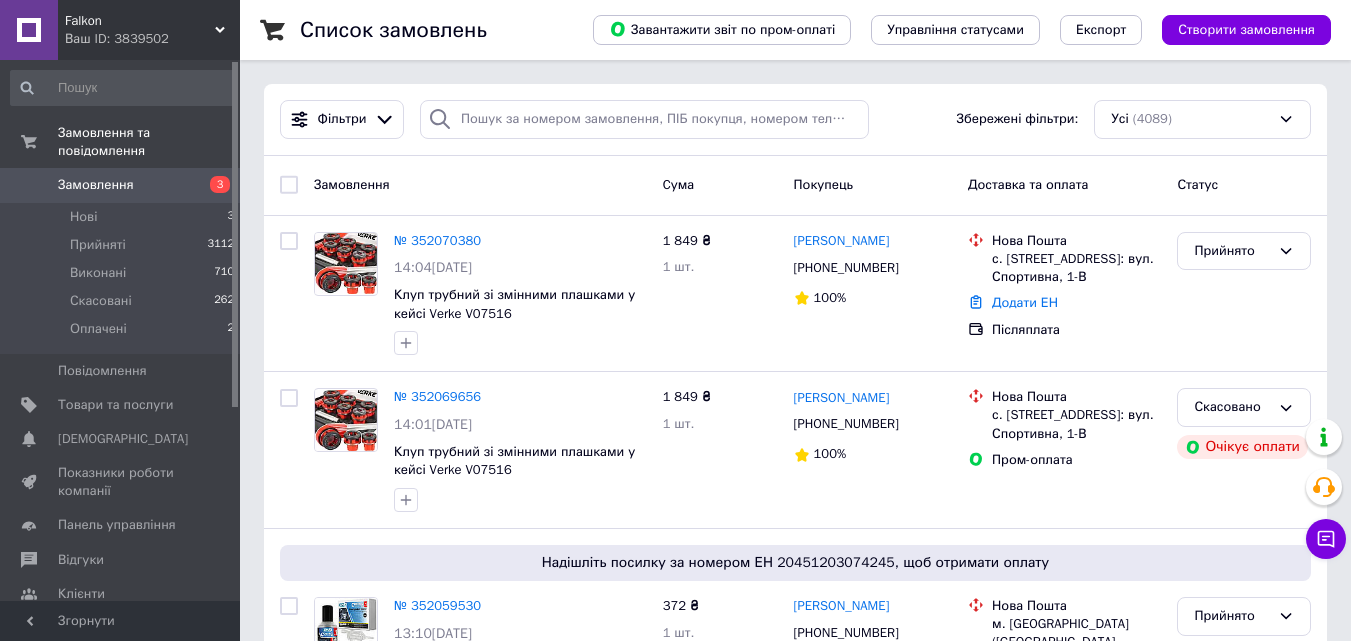 click 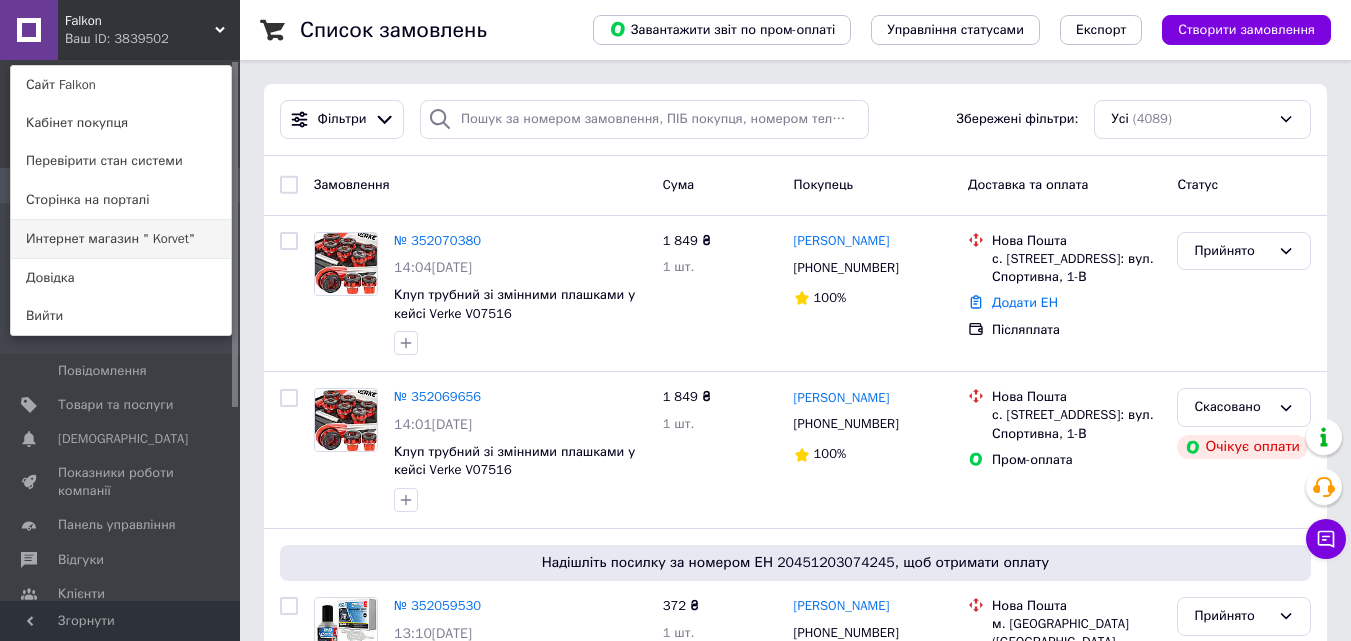 click on "Интернет магазин " Korvet"" at bounding box center (121, 239) 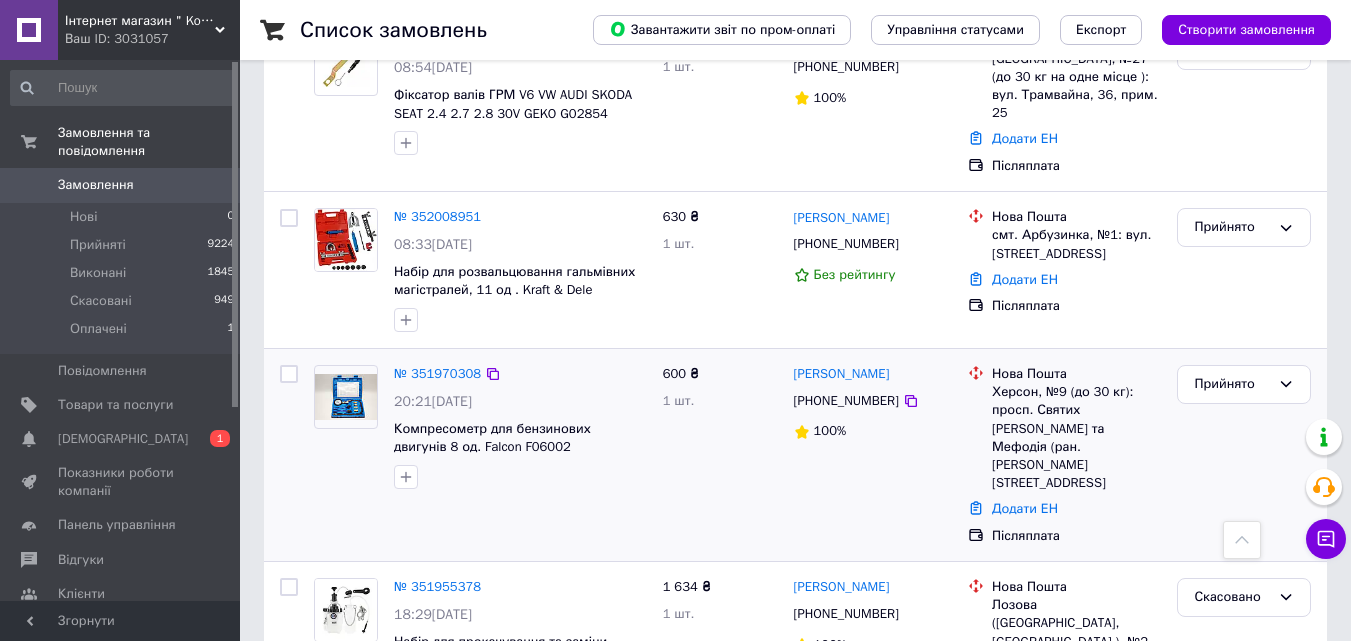 scroll, scrollTop: 800, scrollLeft: 0, axis: vertical 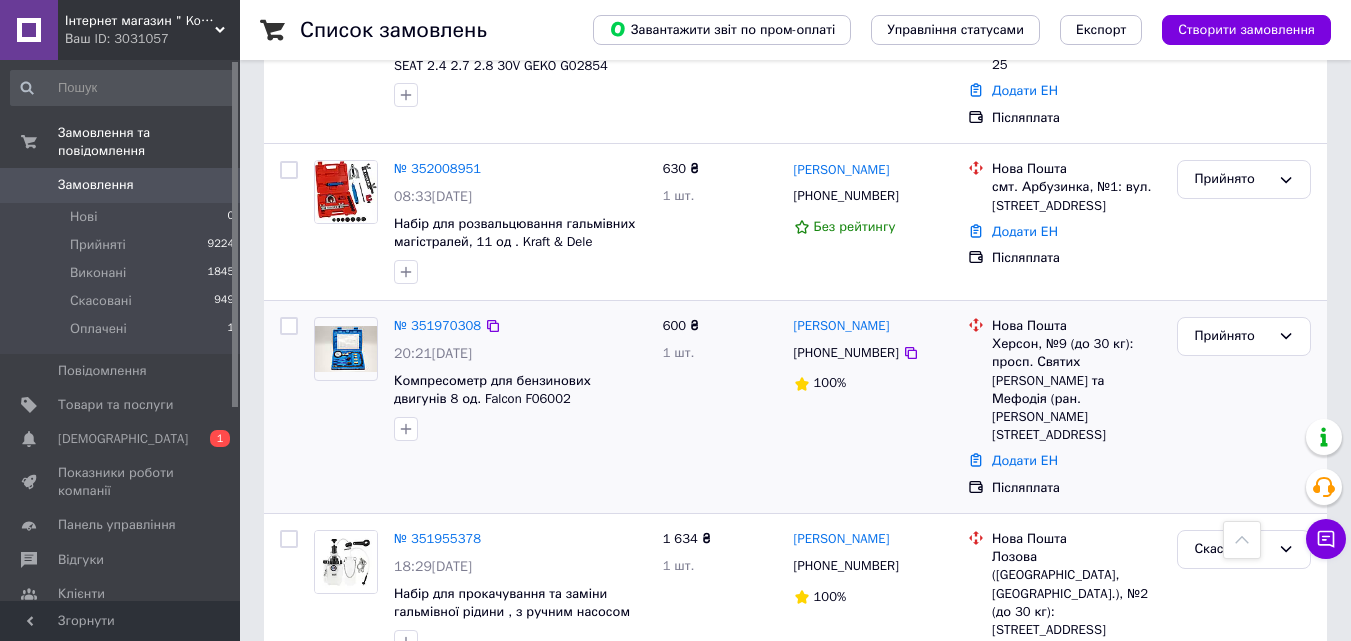 click on "№ 351970308 20:21, 09.07.2025 Компресометр для бензинових двигунів 8 од. Falcon F06002" at bounding box center (520, 379) 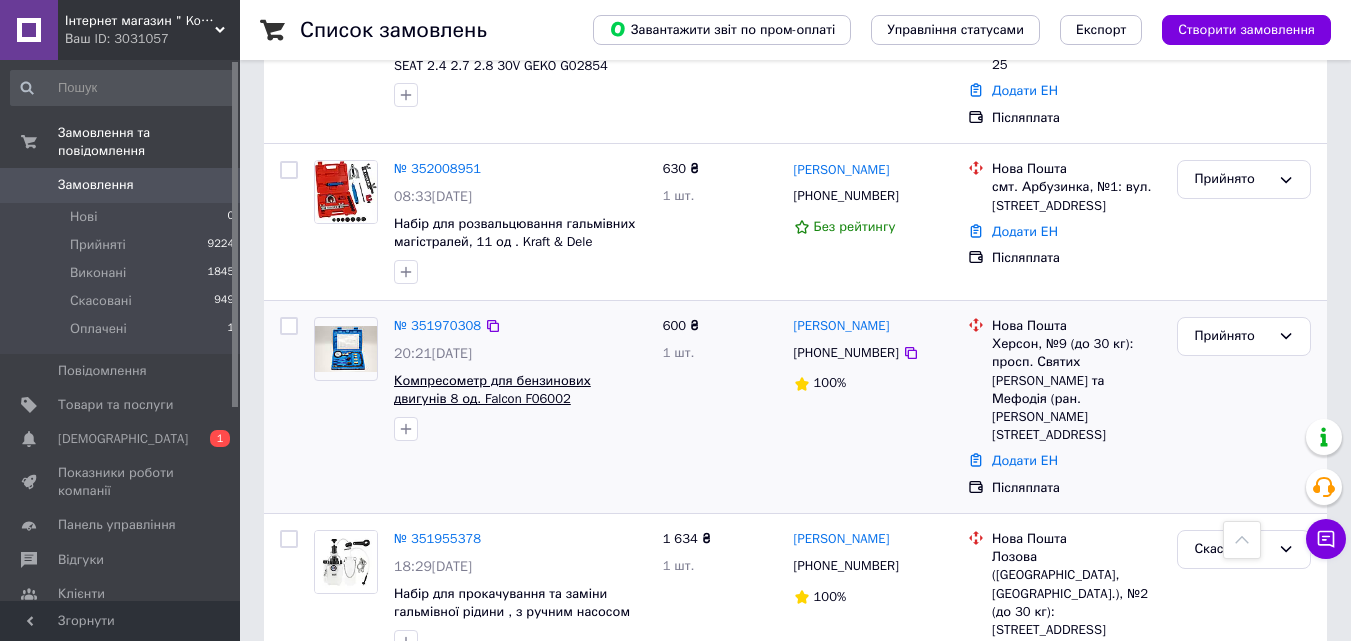 click on "Компресометр для бензинових двигунів 8 од. Falcon F06002" at bounding box center (492, 390) 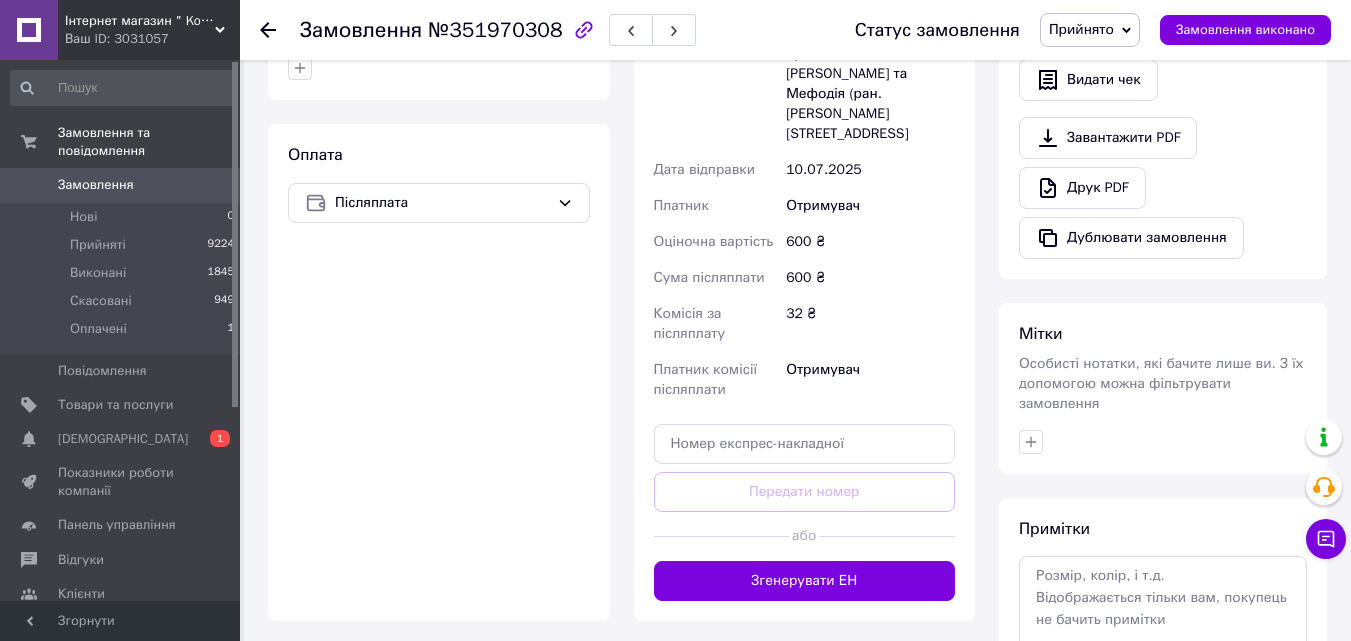 scroll, scrollTop: 600, scrollLeft: 0, axis: vertical 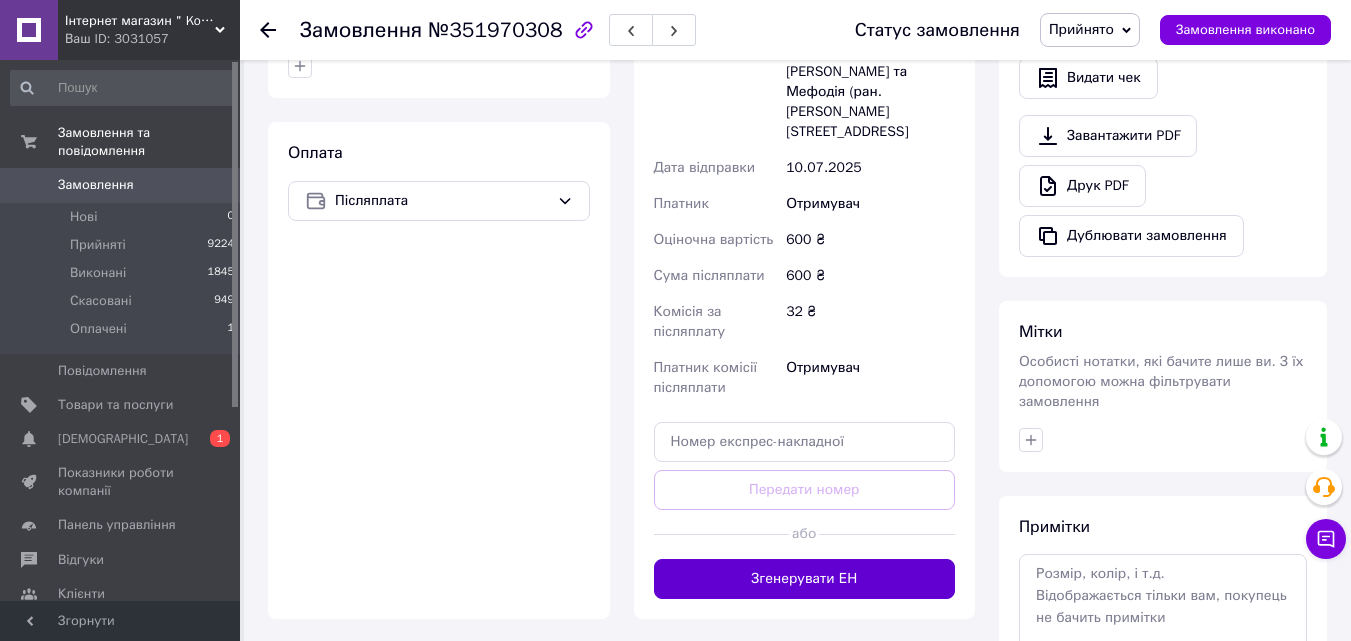 click on "Згенерувати ЕН" at bounding box center [805, 579] 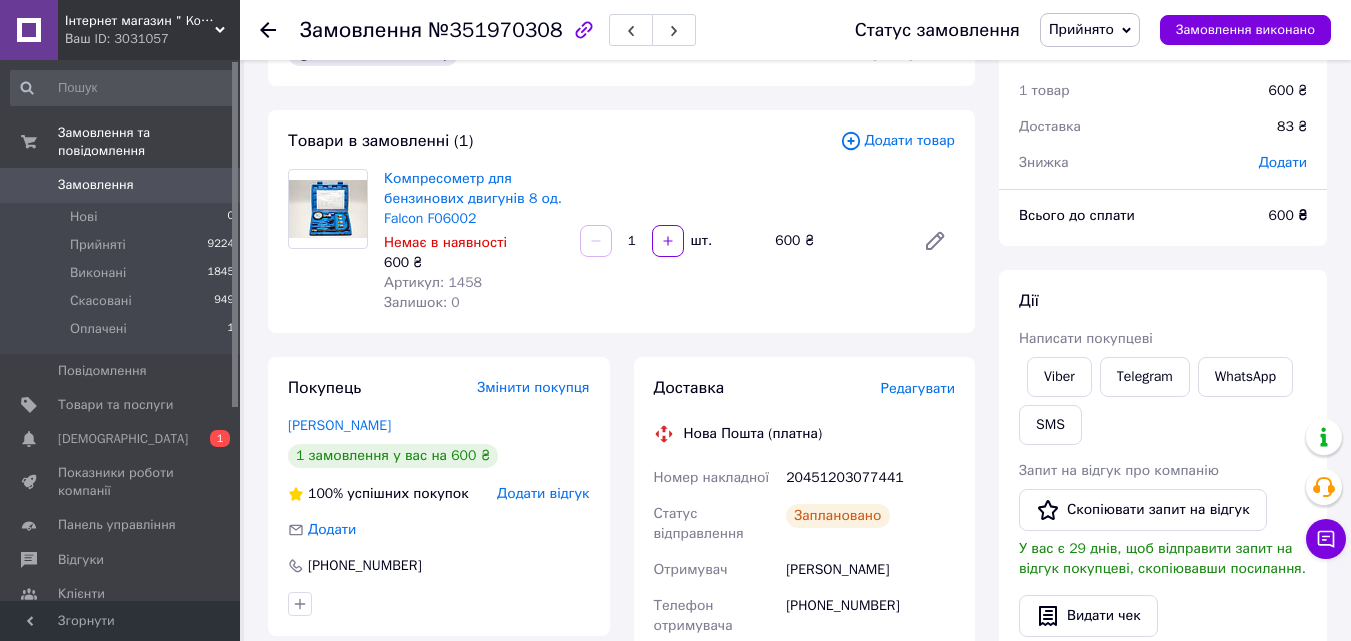 scroll, scrollTop: 0, scrollLeft: 0, axis: both 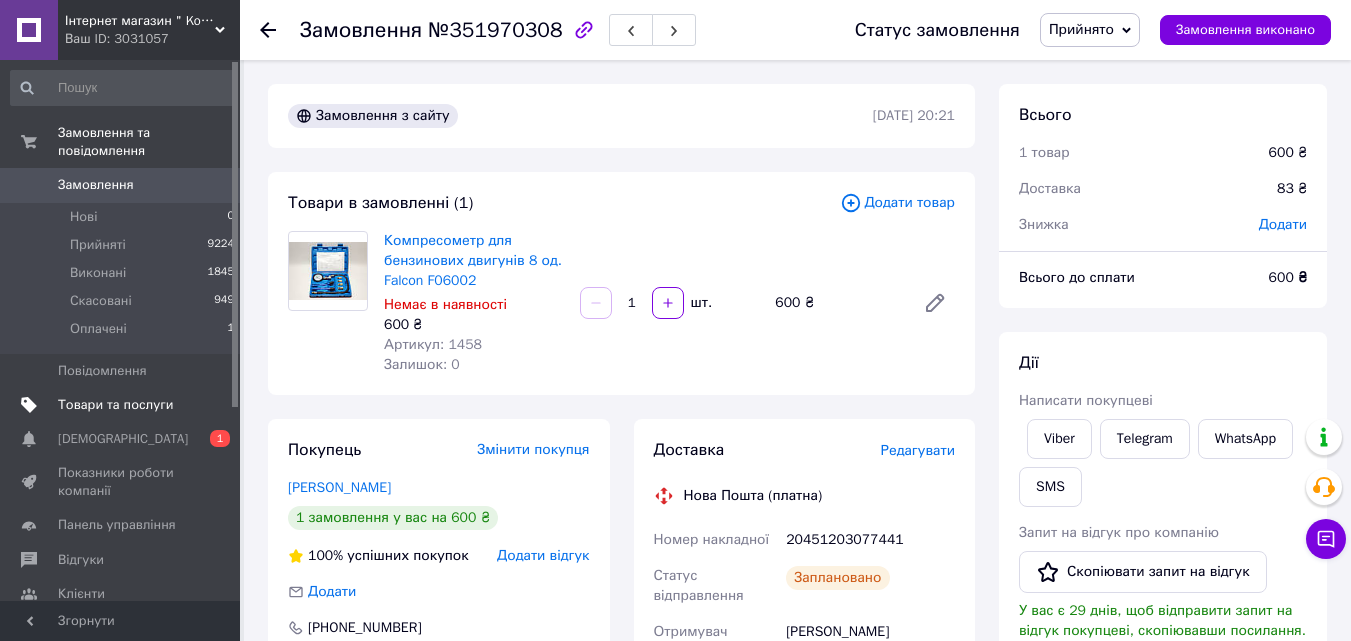 click on "Товари та послуги" at bounding box center [115, 405] 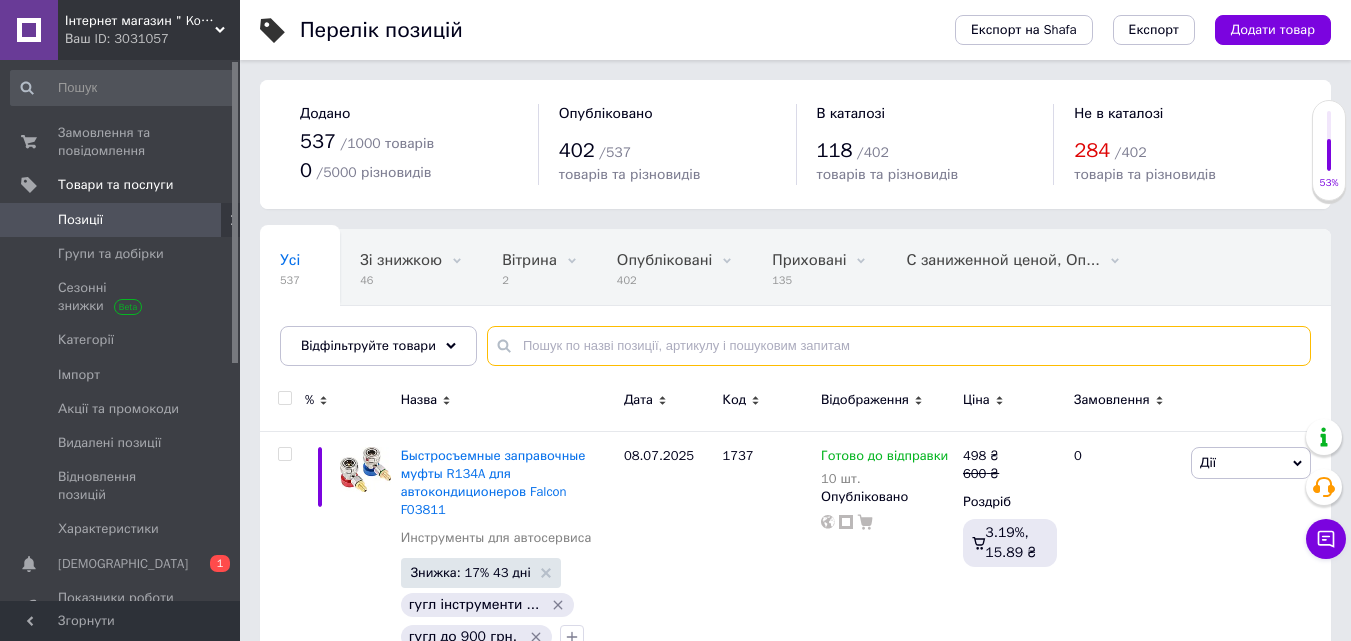 click at bounding box center (899, 346) 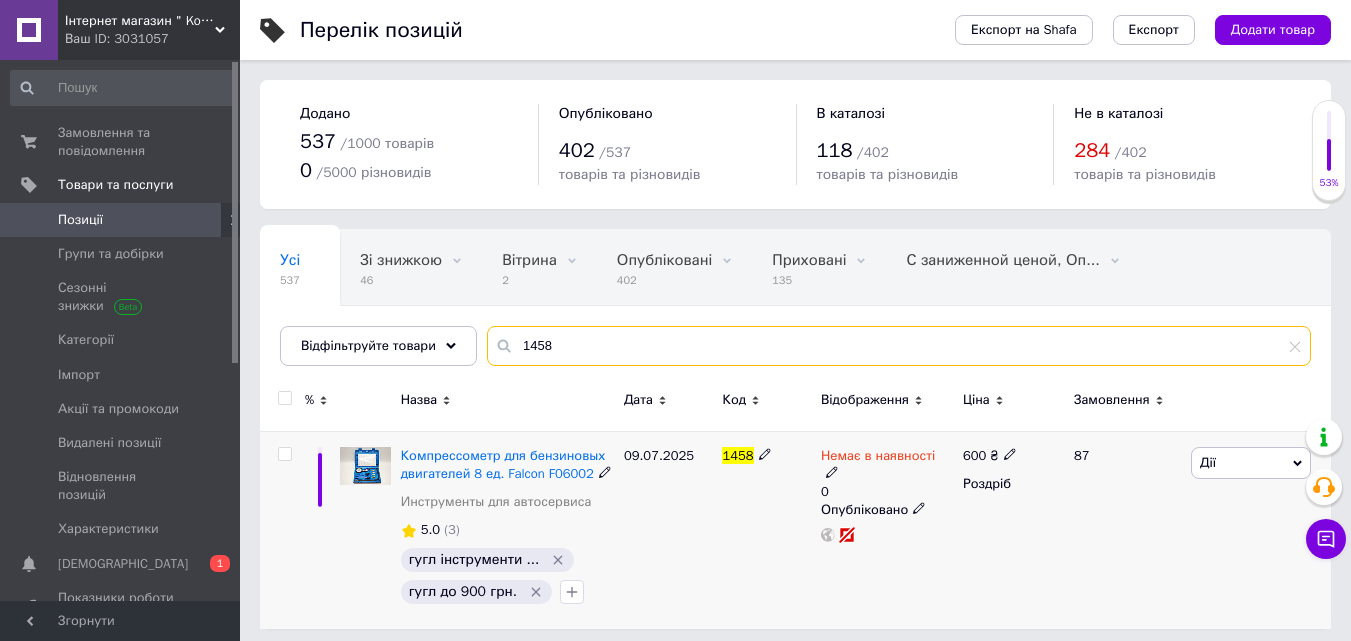 type on "1458" 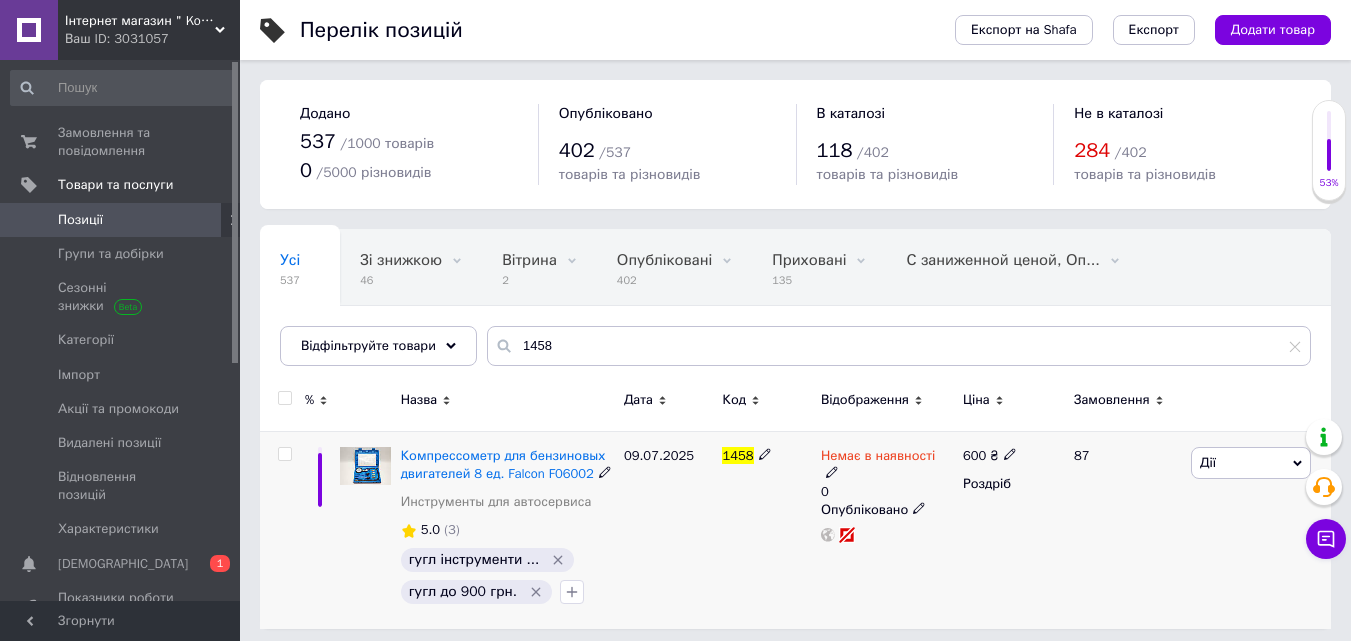 click 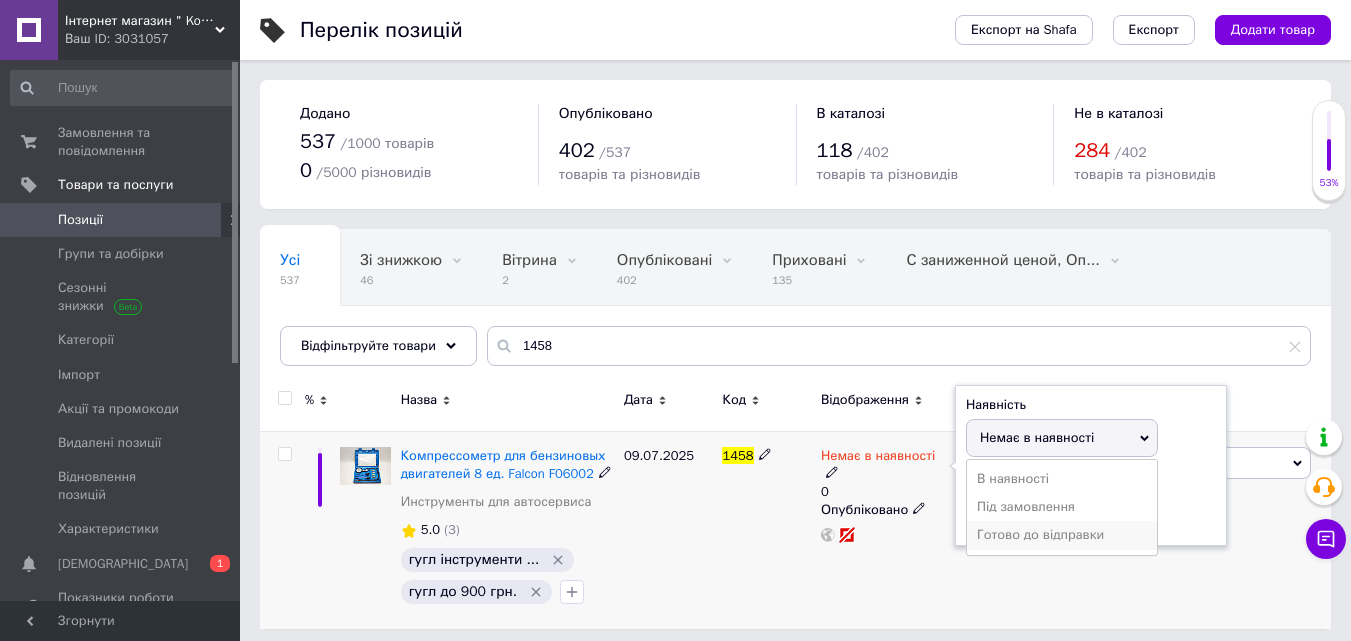 click on "Готово до відправки" at bounding box center [1062, 535] 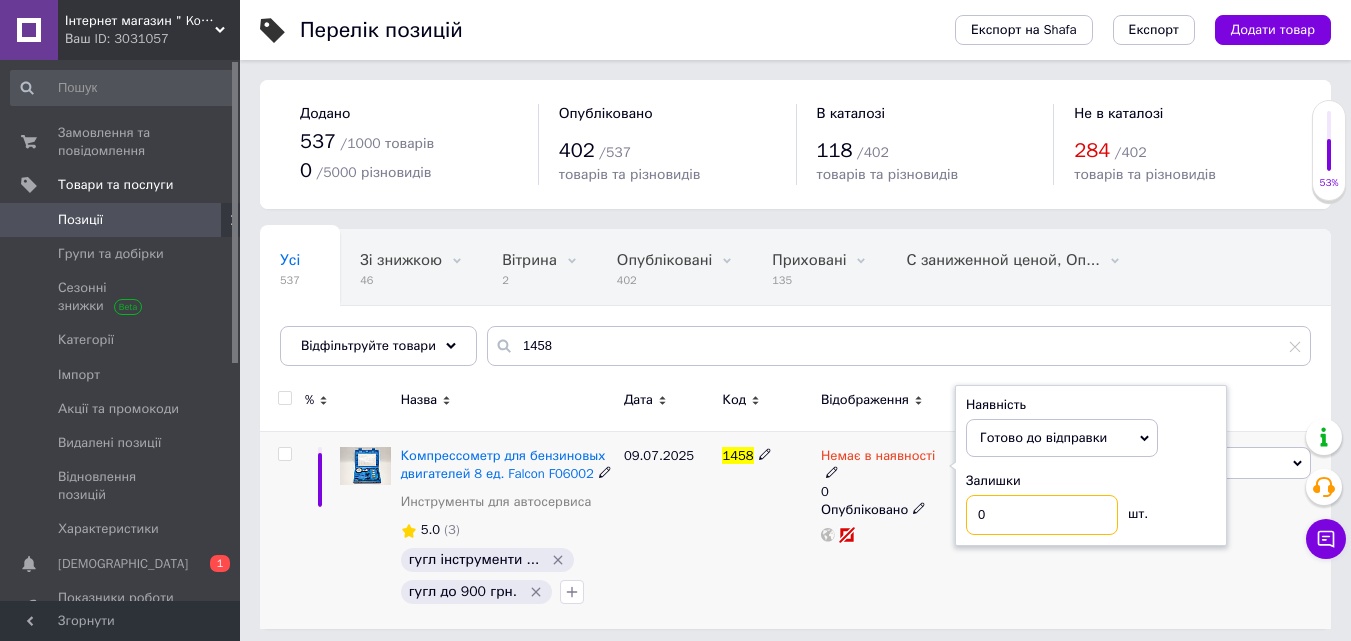 click on "0" at bounding box center (1042, 515) 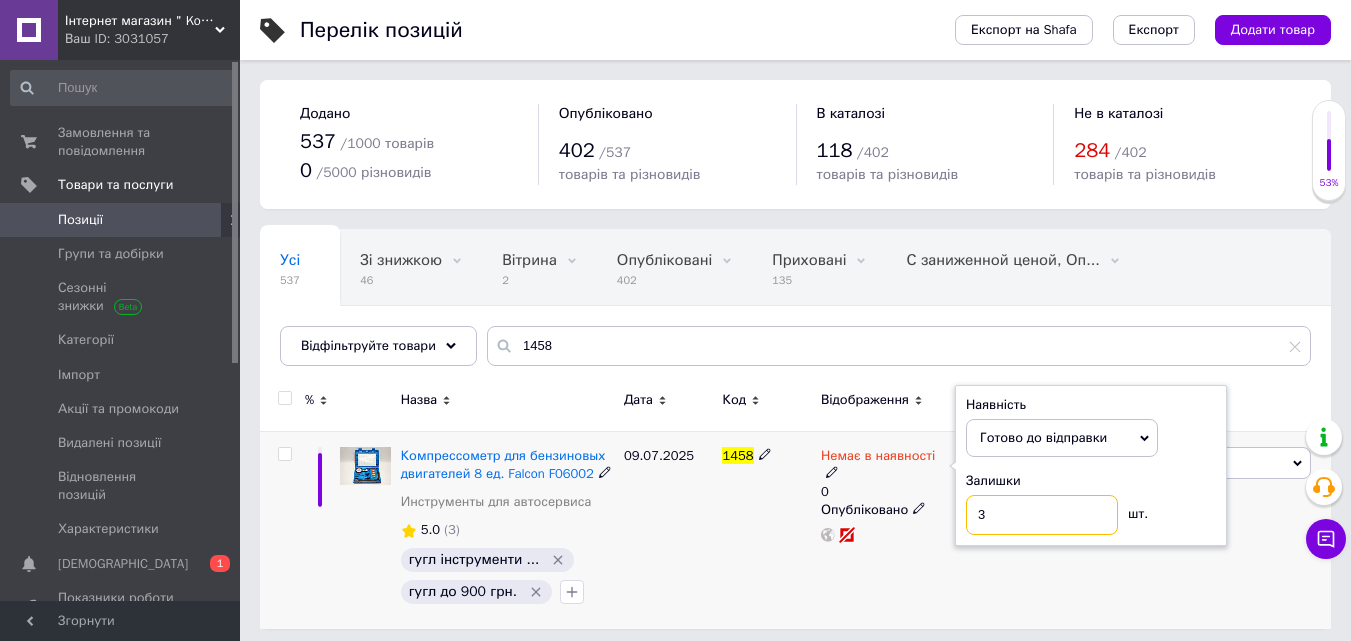 type on "3" 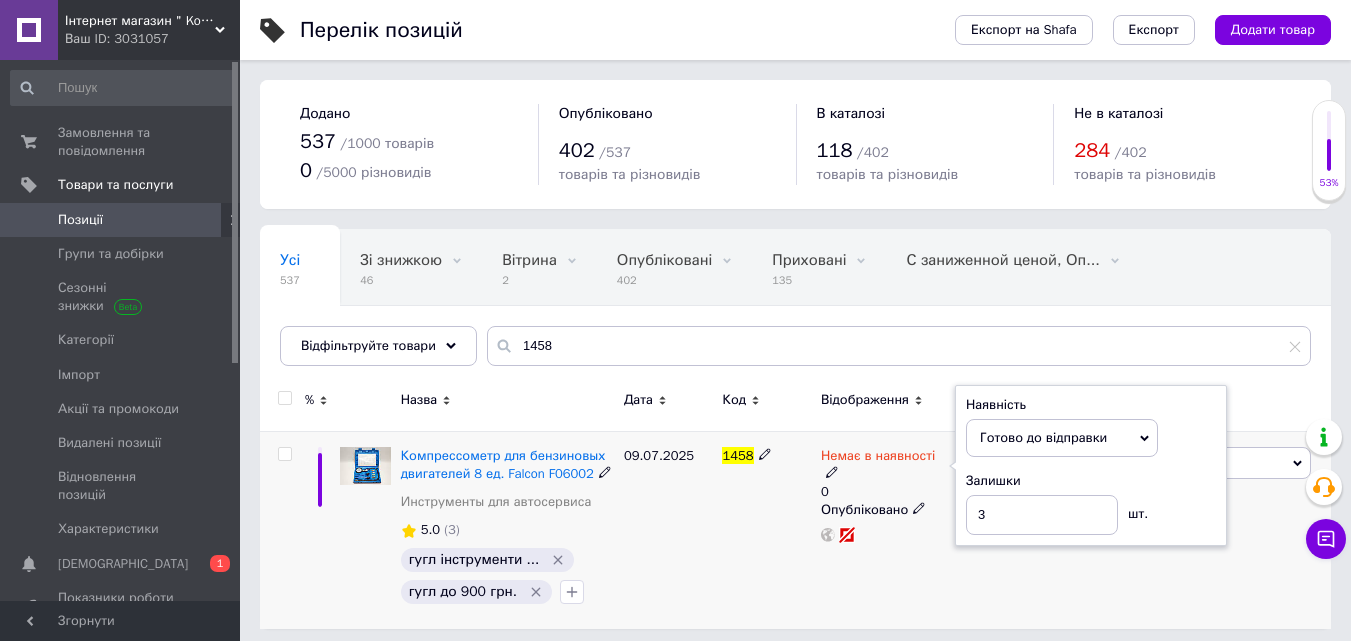 click on "09.07.2025" at bounding box center (668, 530) 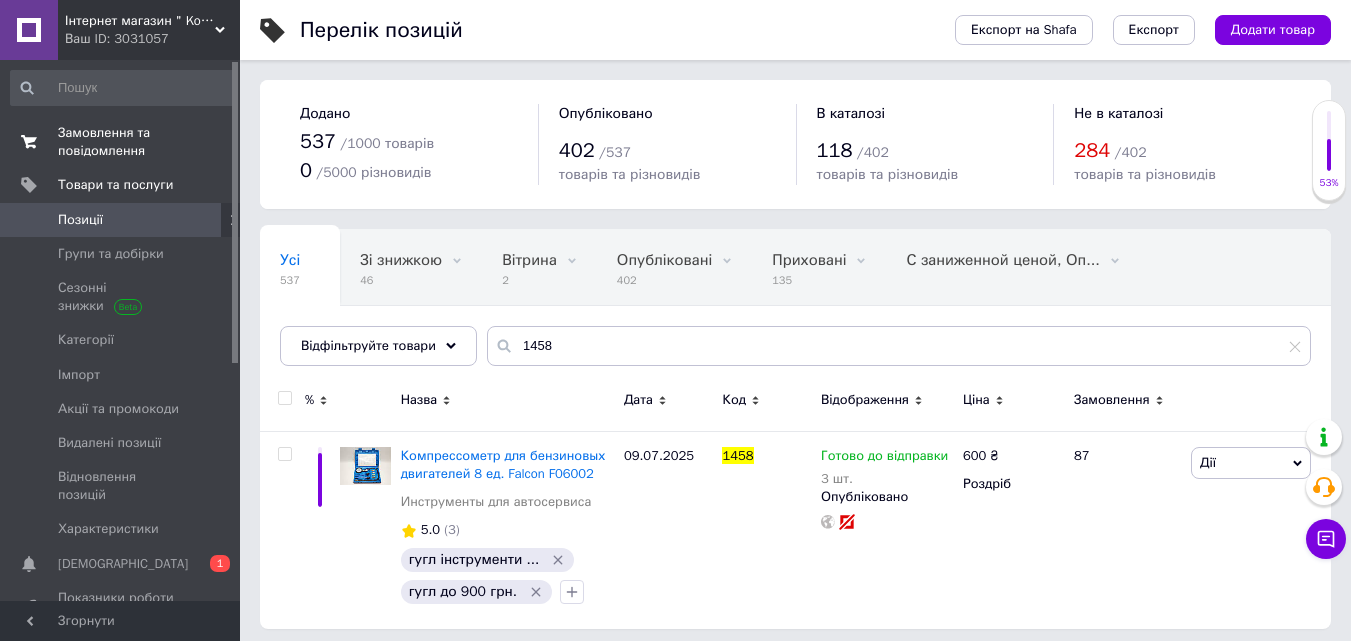 click on "Замовлення та повідомлення" at bounding box center (121, 142) 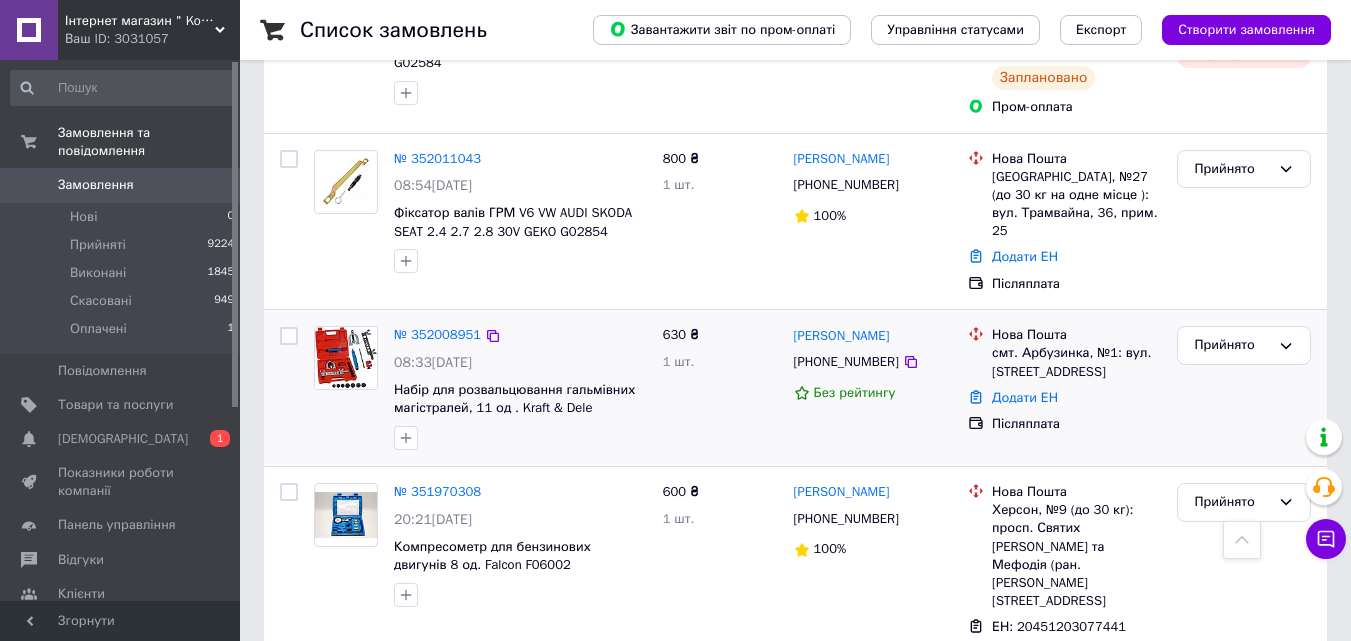 scroll, scrollTop: 600, scrollLeft: 0, axis: vertical 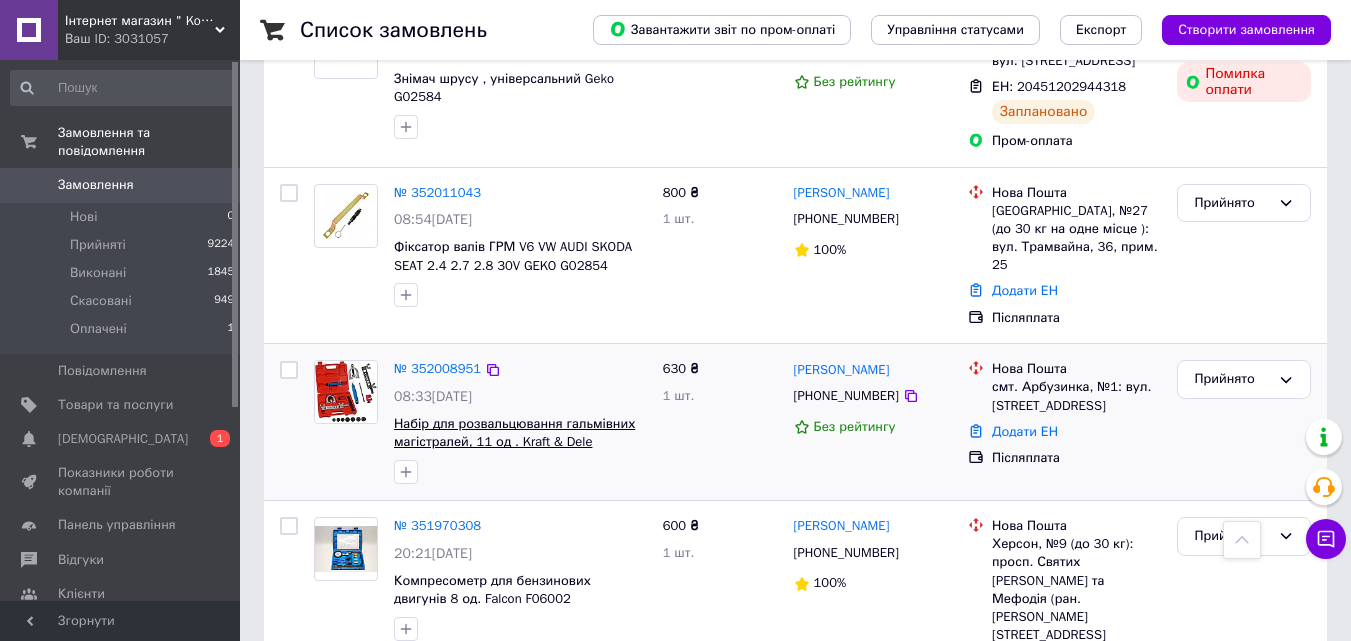 click on "Набір для розвальцювання гальмівних магістралей, 11 од . Kraft & Dele KD10445" at bounding box center (514, 442) 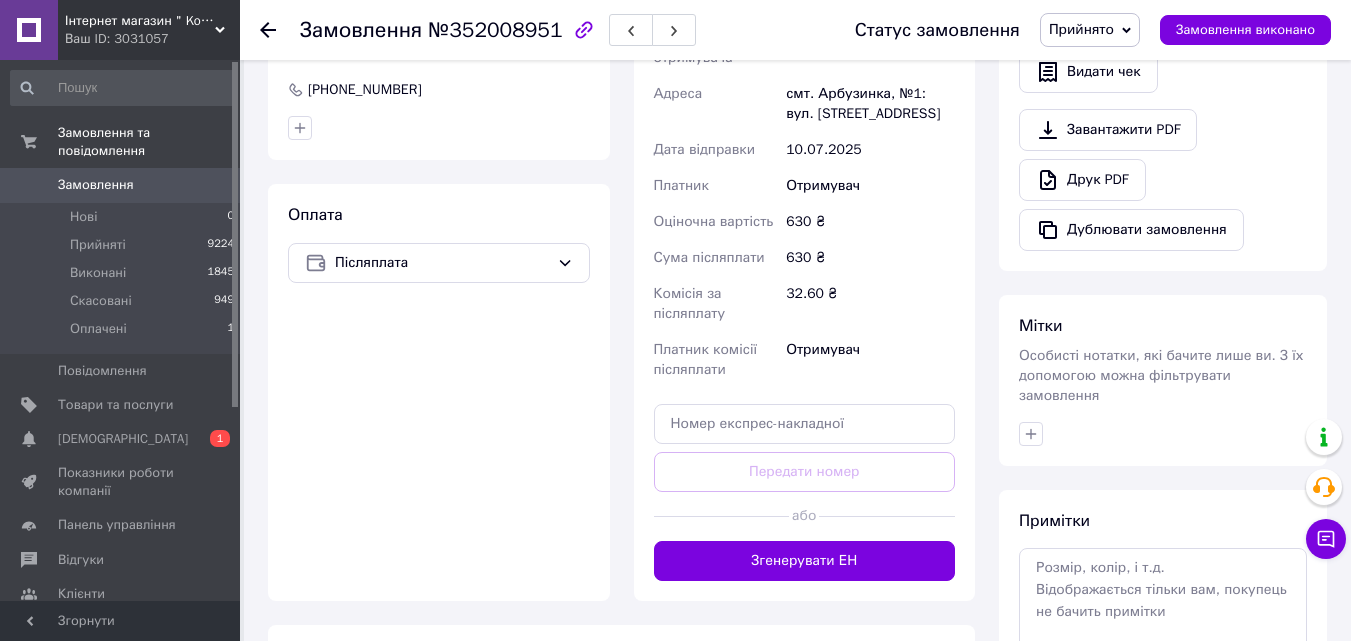 scroll, scrollTop: 700, scrollLeft: 0, axis: vertical 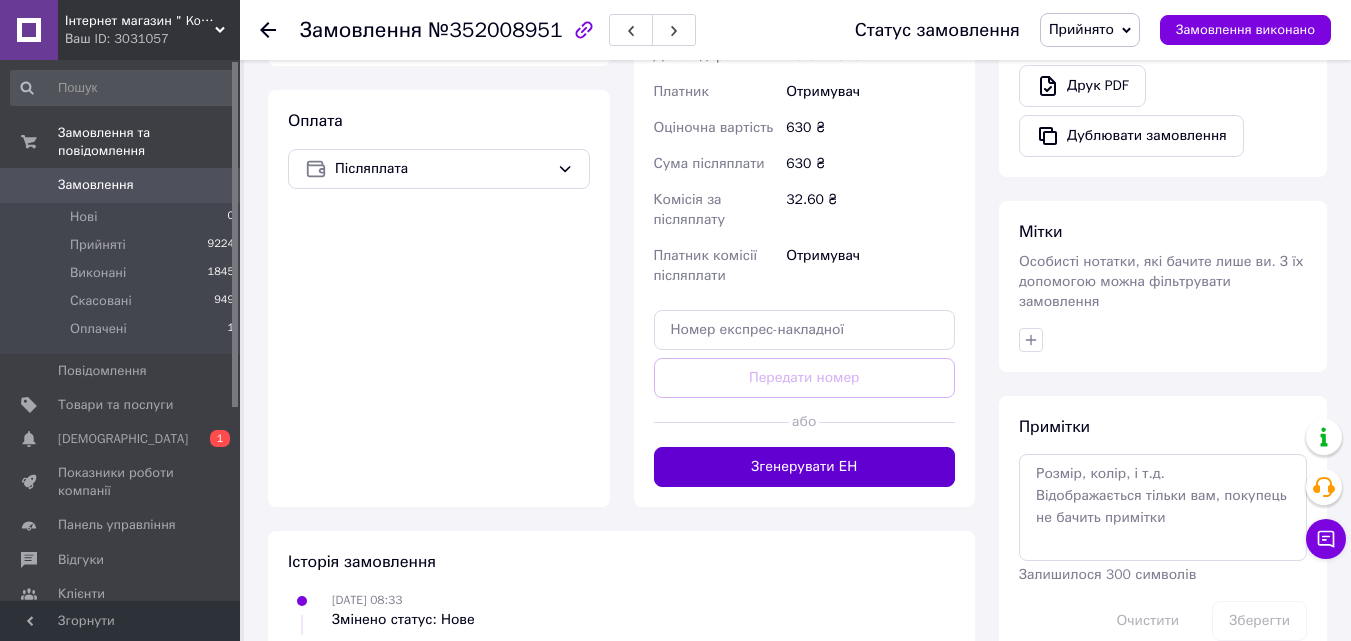 click on "Згенерувати ЕН" at bounding box center (805, 467) 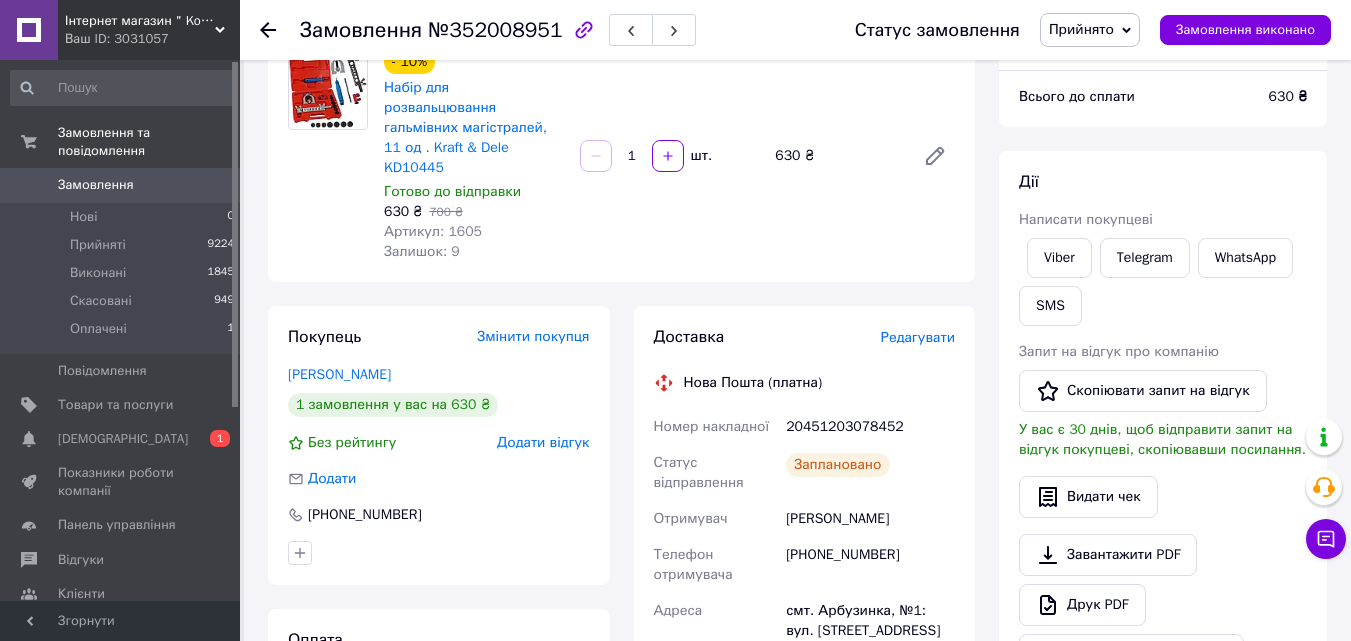 scroll, scrollTop: 0, scrollLeft: 0, axis: both 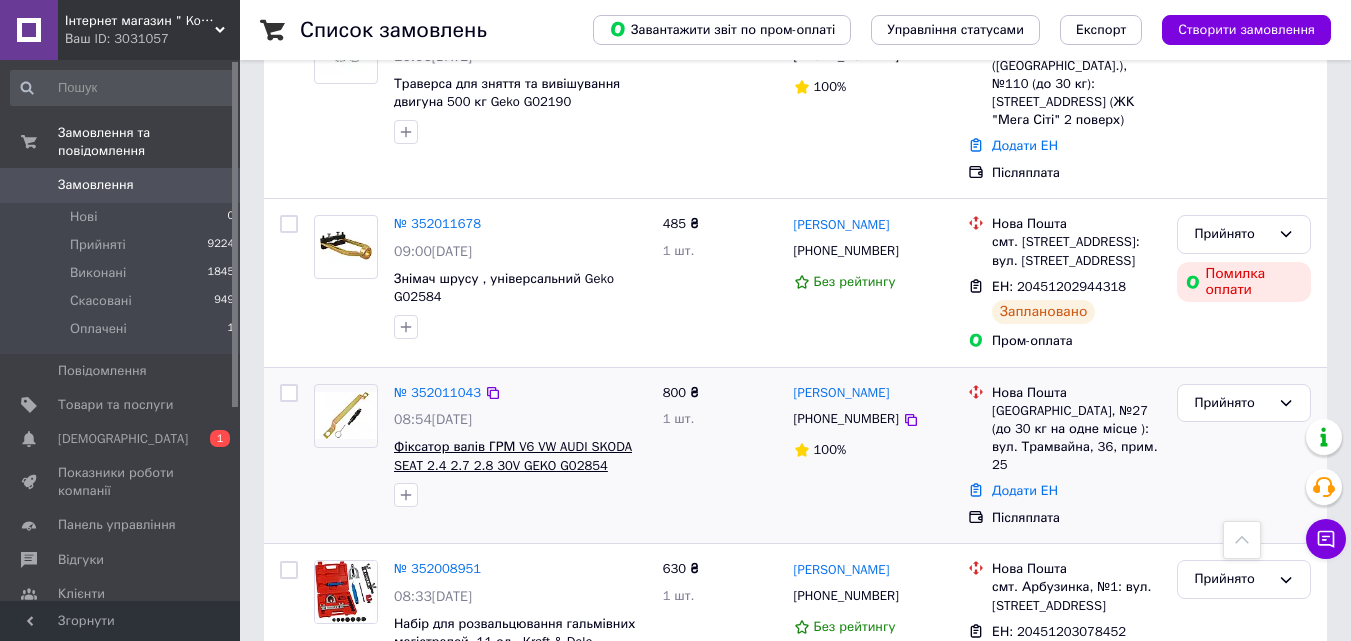 click on "Фіксатор валів ГРМ V6 VW AUDI SKODA SEAT 2.4 2.7 2.8 30V GEKO G02854" at bounding box center [513, 456] 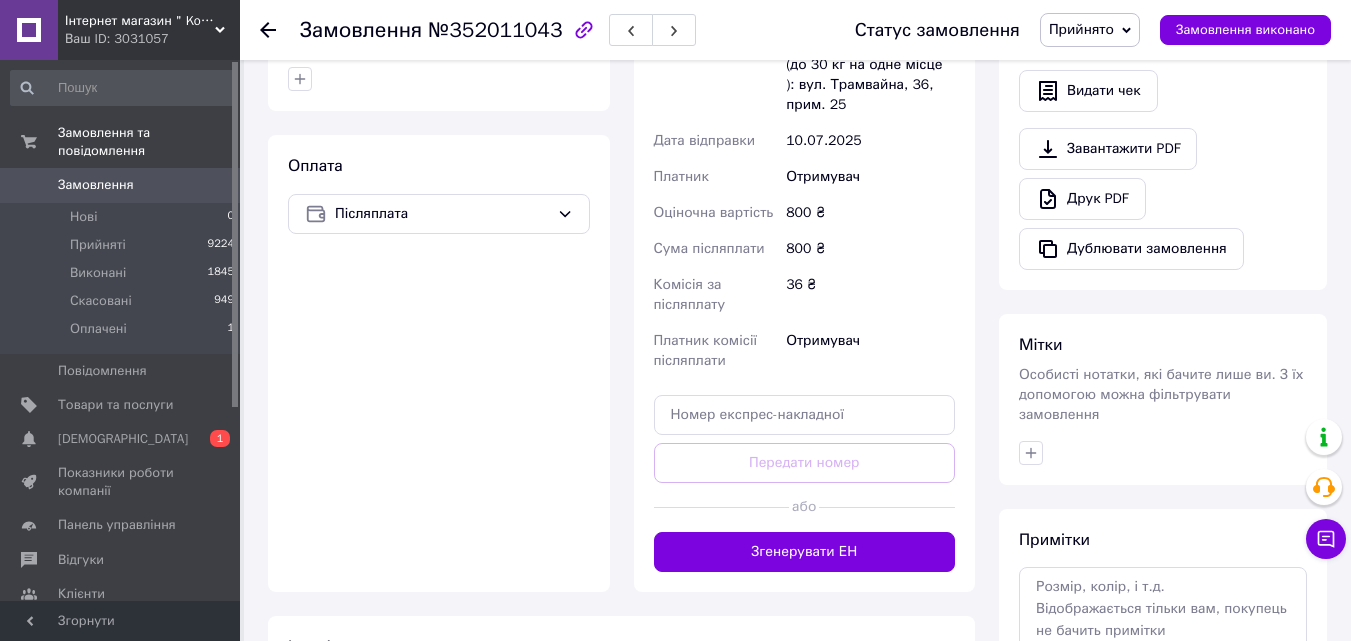 scroll, scrollTop: 700, scrollLeft: 0, axis: vertical 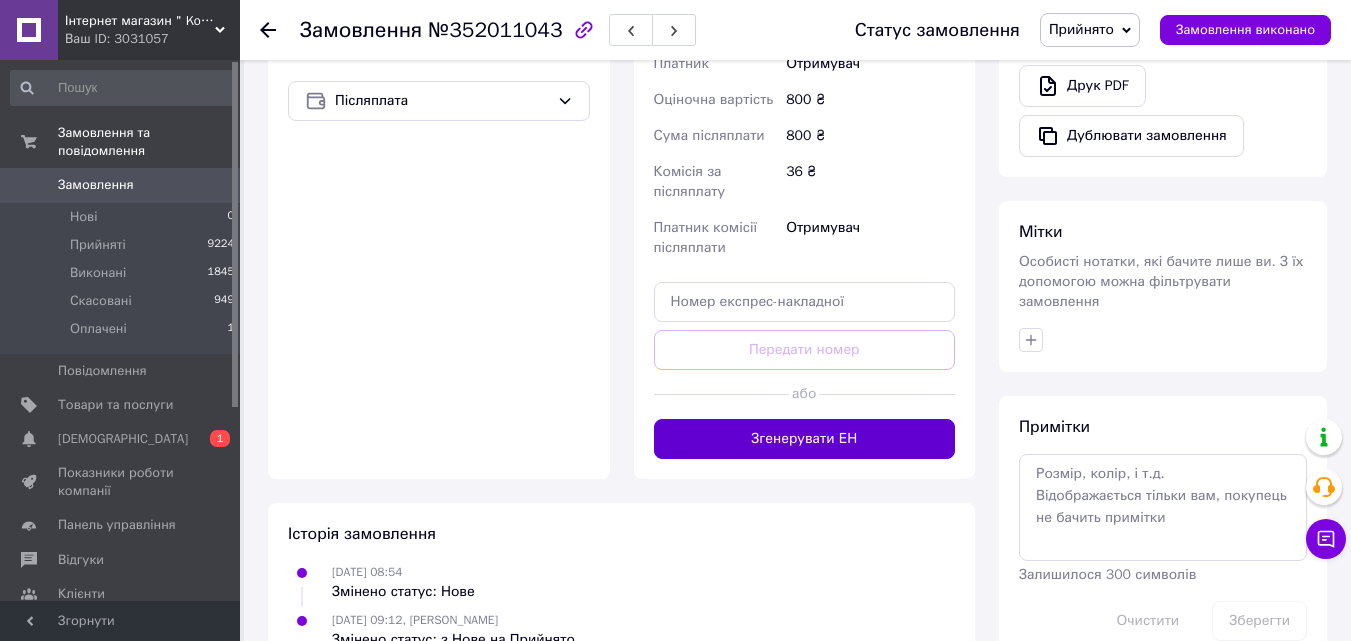 click on "Згенерувати ЕН" at bounding box center (805, 439) 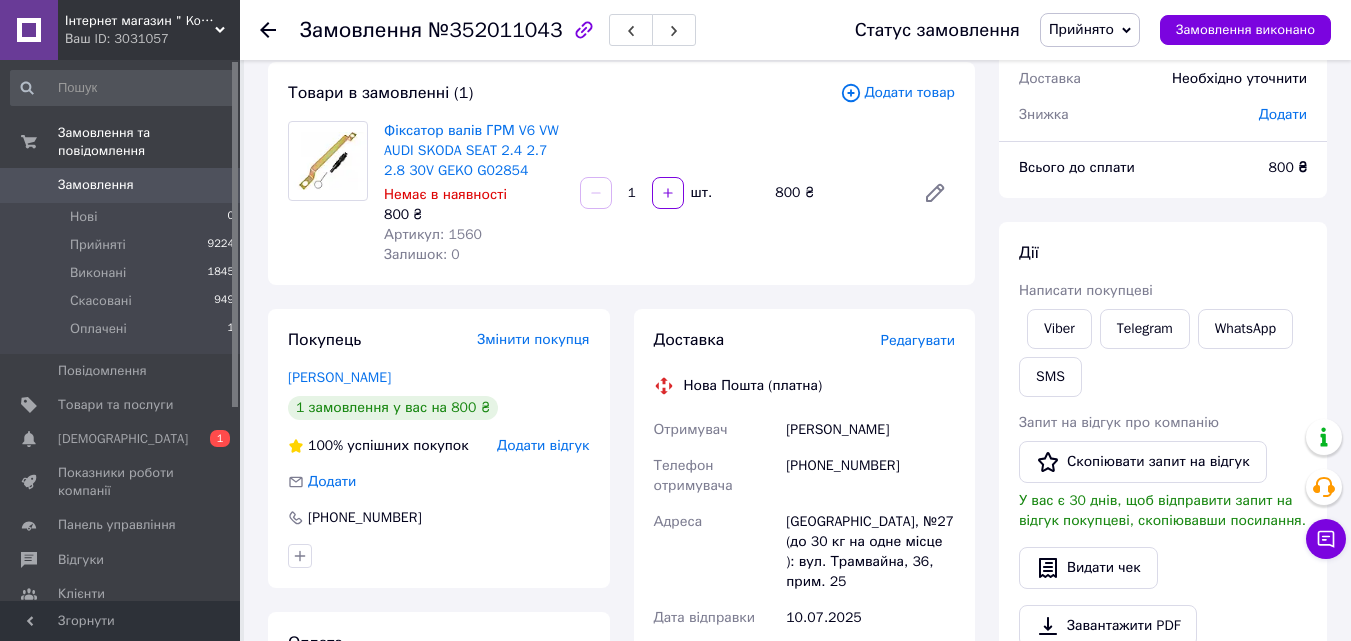scroll, scrollTop: 100, scrollLeft: 0, axis: vertical 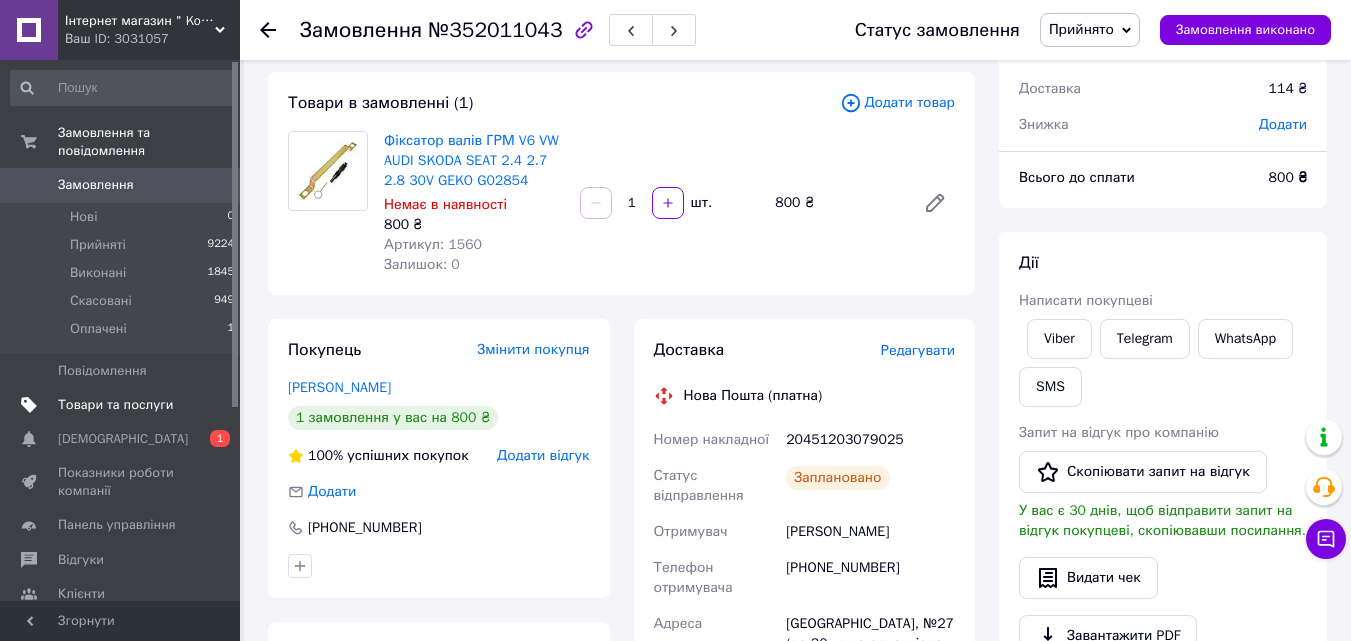click on "Товари та послуги" at bounding box center (115, 405) 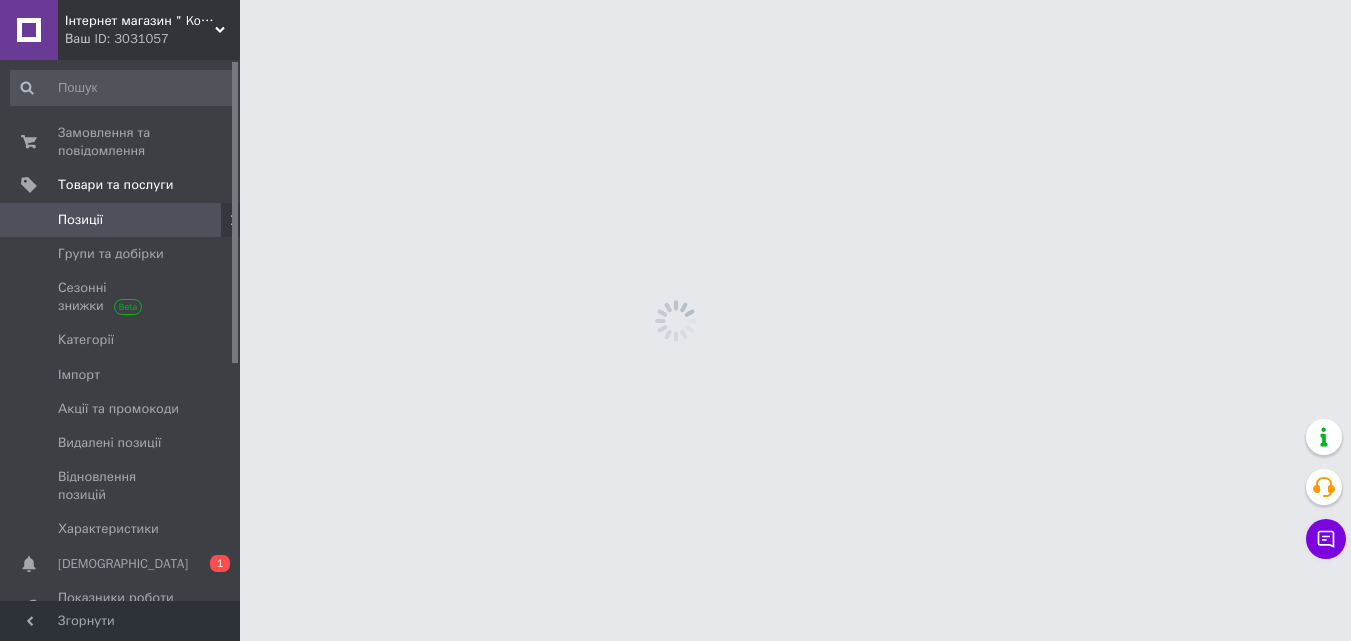 scroll, scrollTop: 0, scrollLeft: 0, axis: both 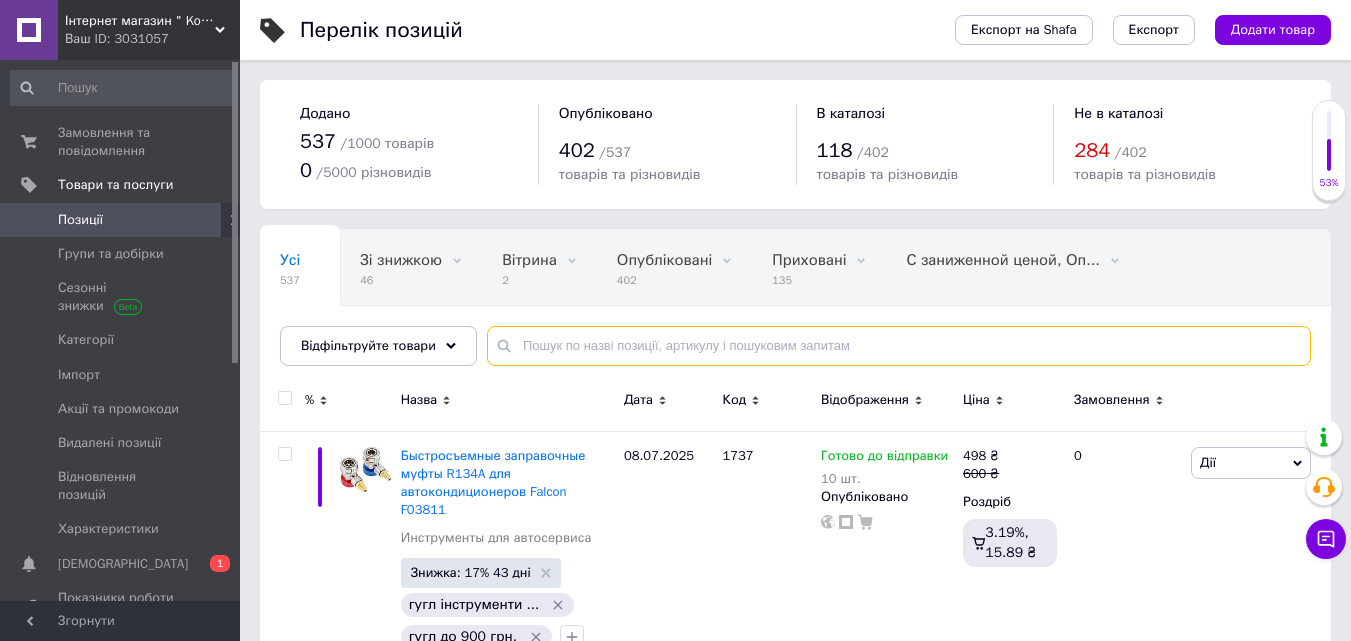 click at bounding box center (899, 346) 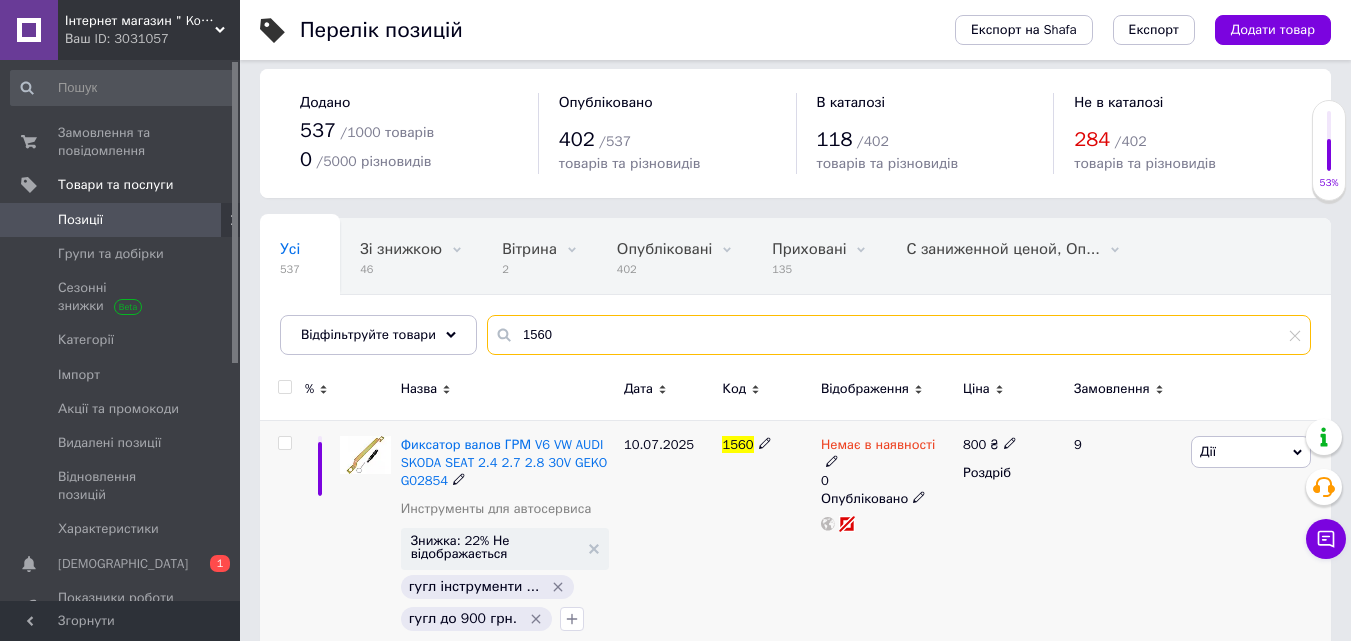 scroll, scrollTop: 46, scrollLeft: 0, axis: vertical 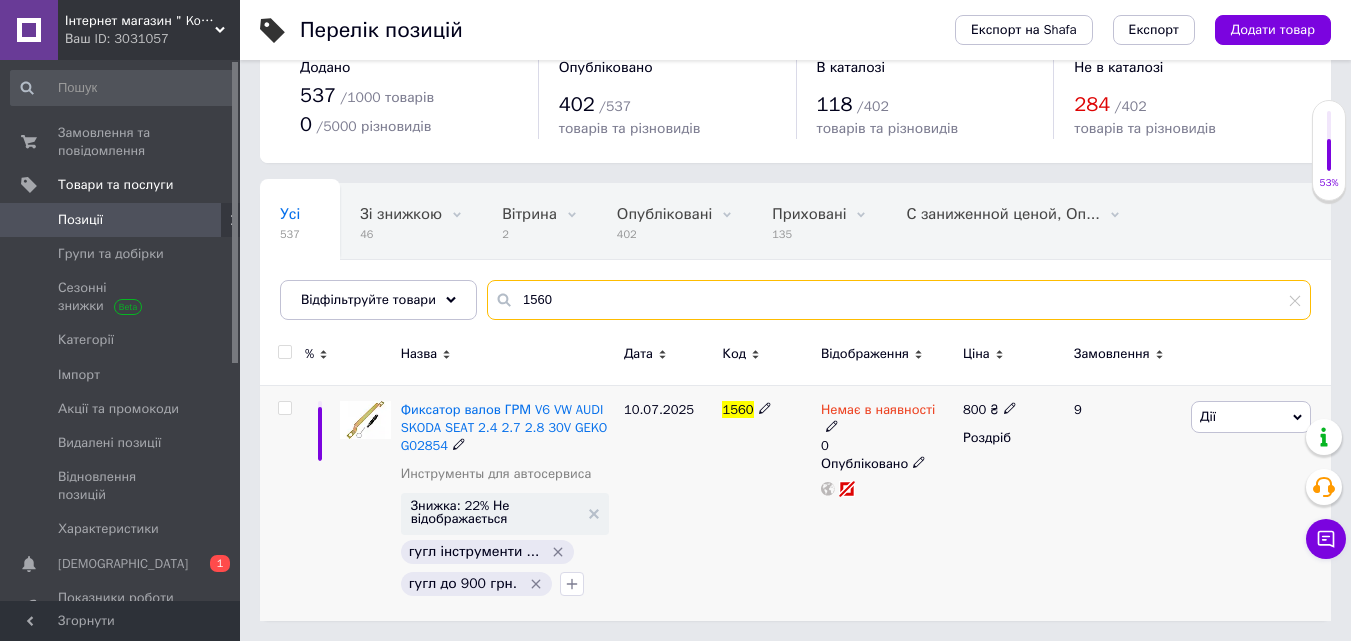 type on "1560" 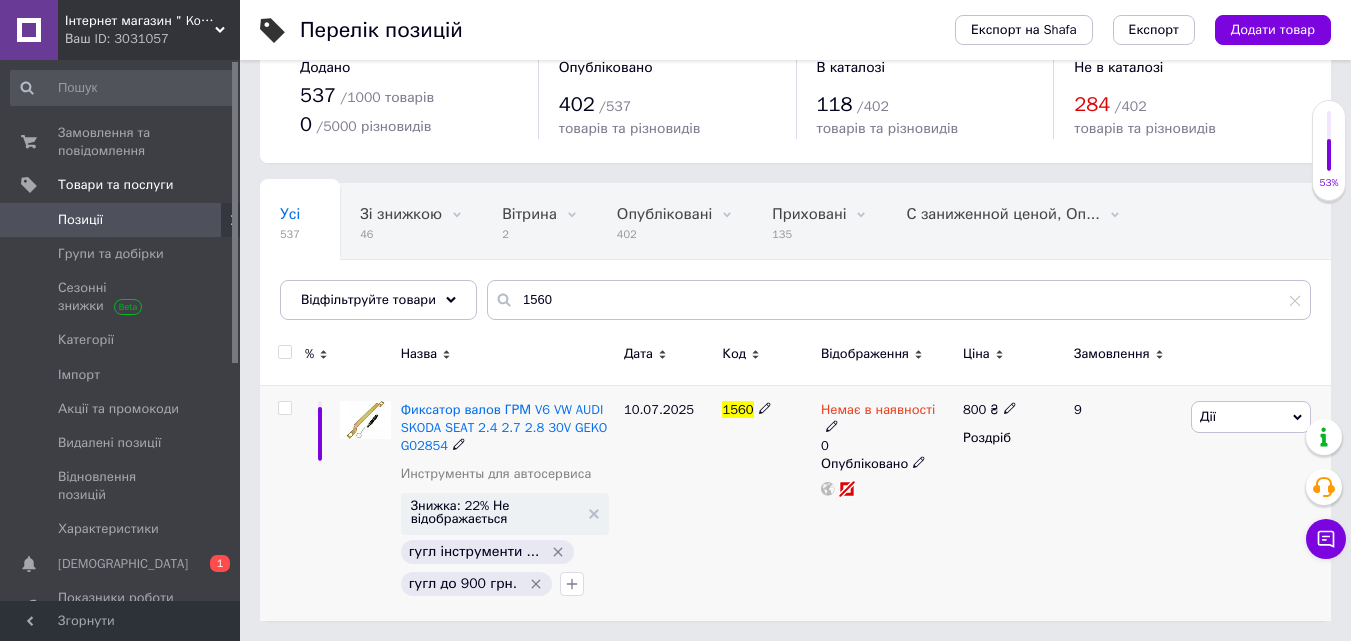 click 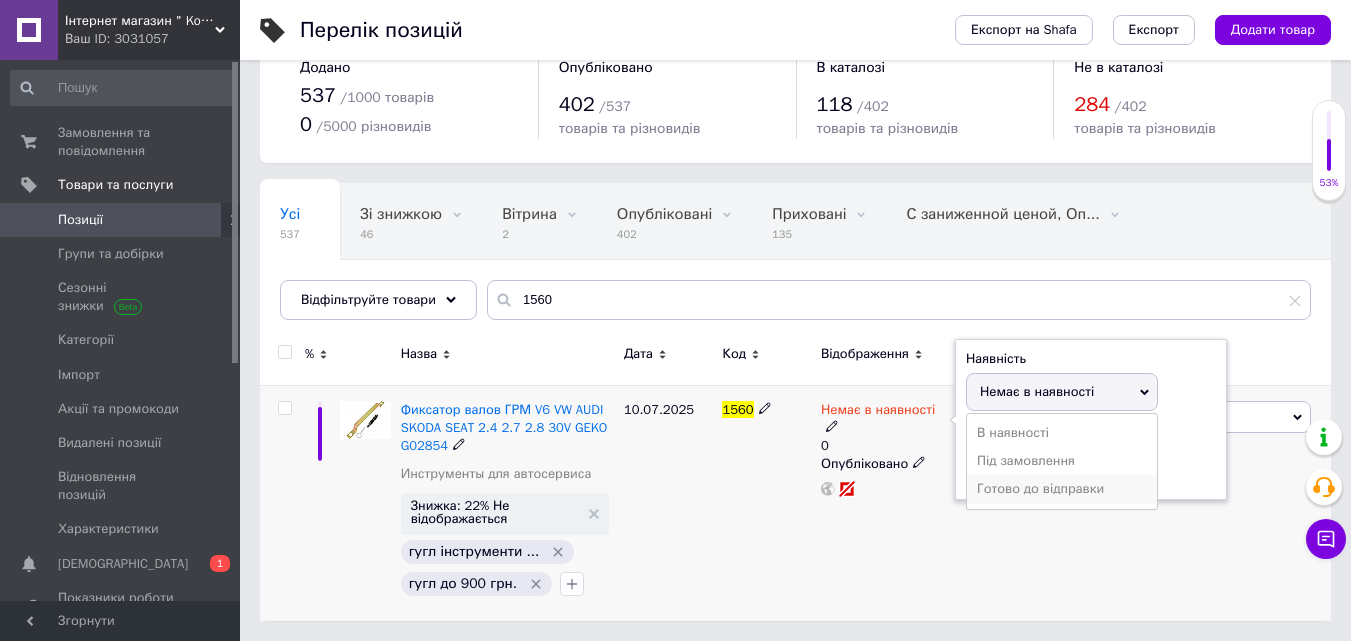 click on "Готово до відправки" at bounding box center [1062, 489] 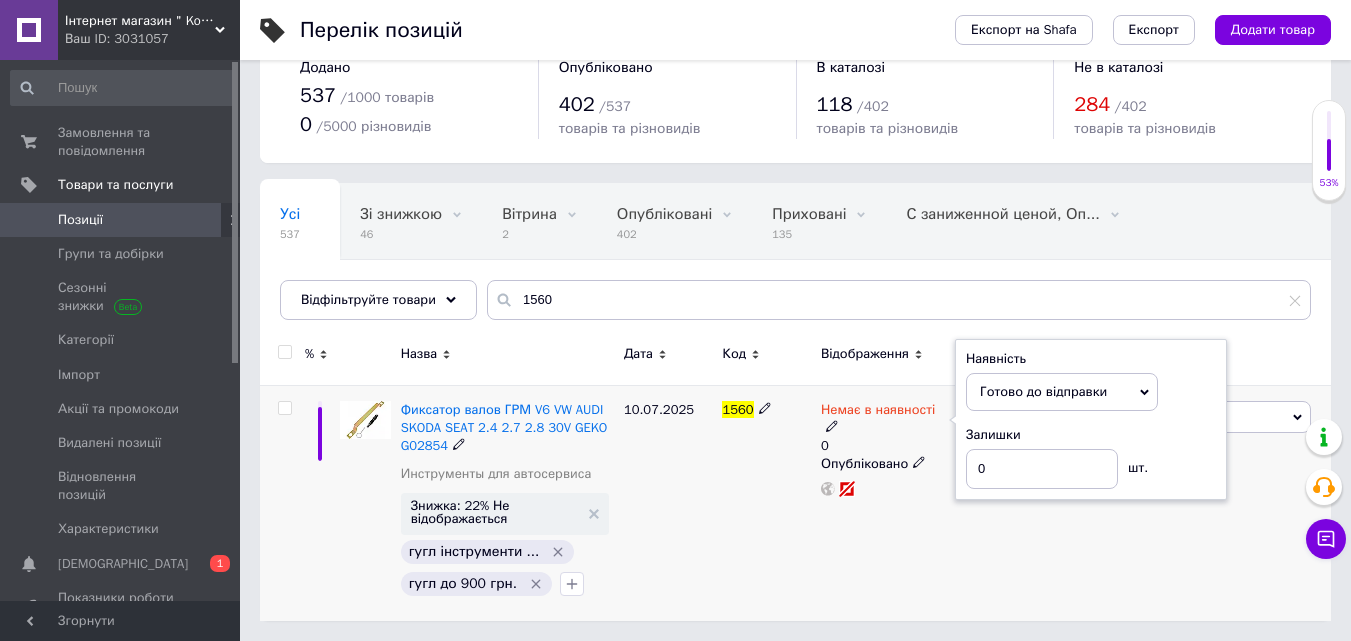 click on "Залишки" at bounding box center [1091, 435] 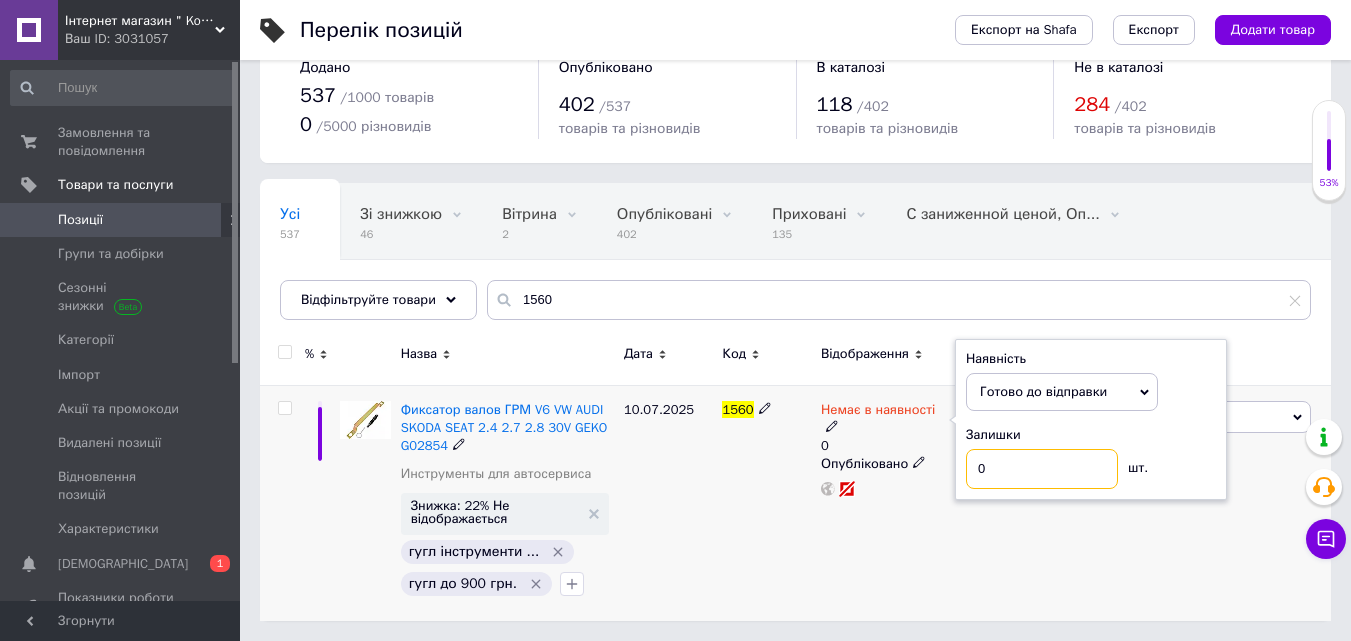 click on "0" at bounding box center (1042, 469) 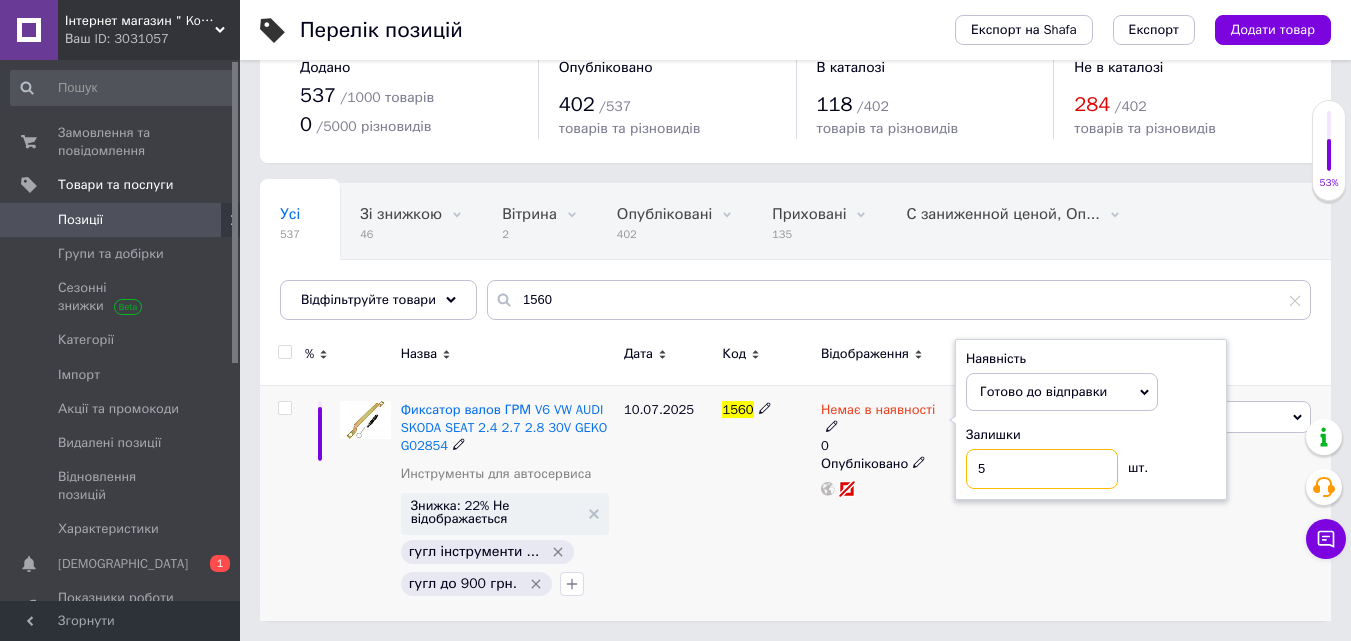 type on "5" 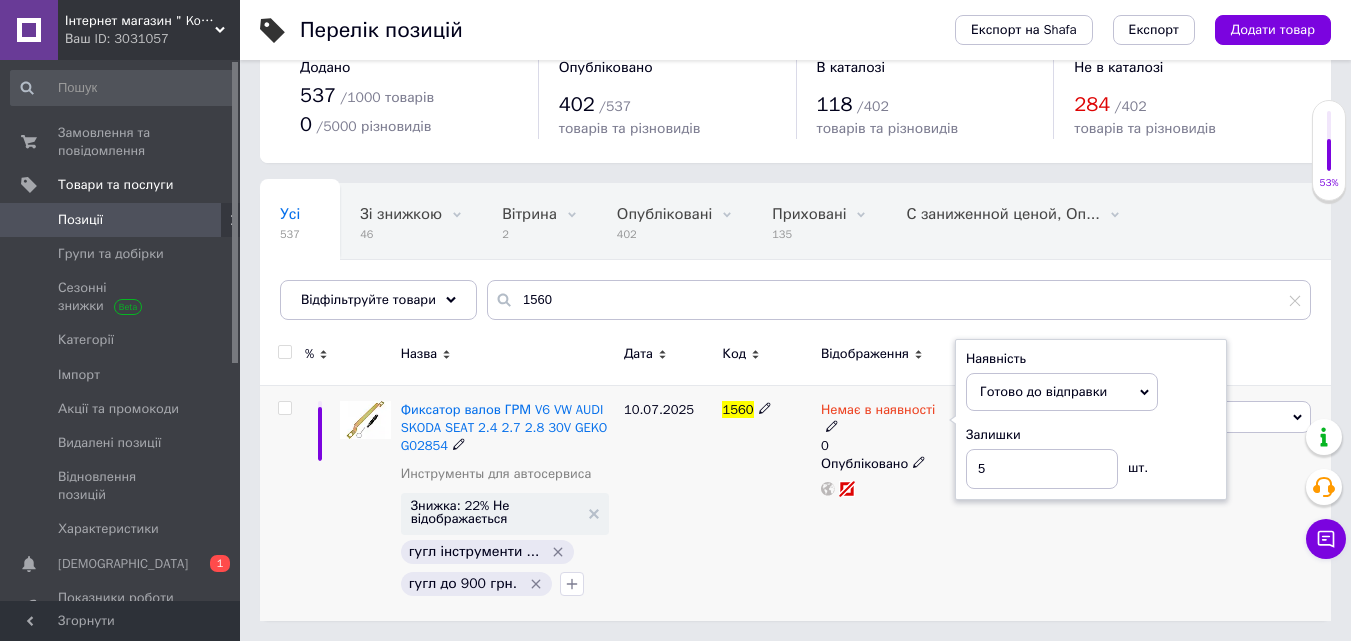 click on "1560" at bounding box center [766, 502] 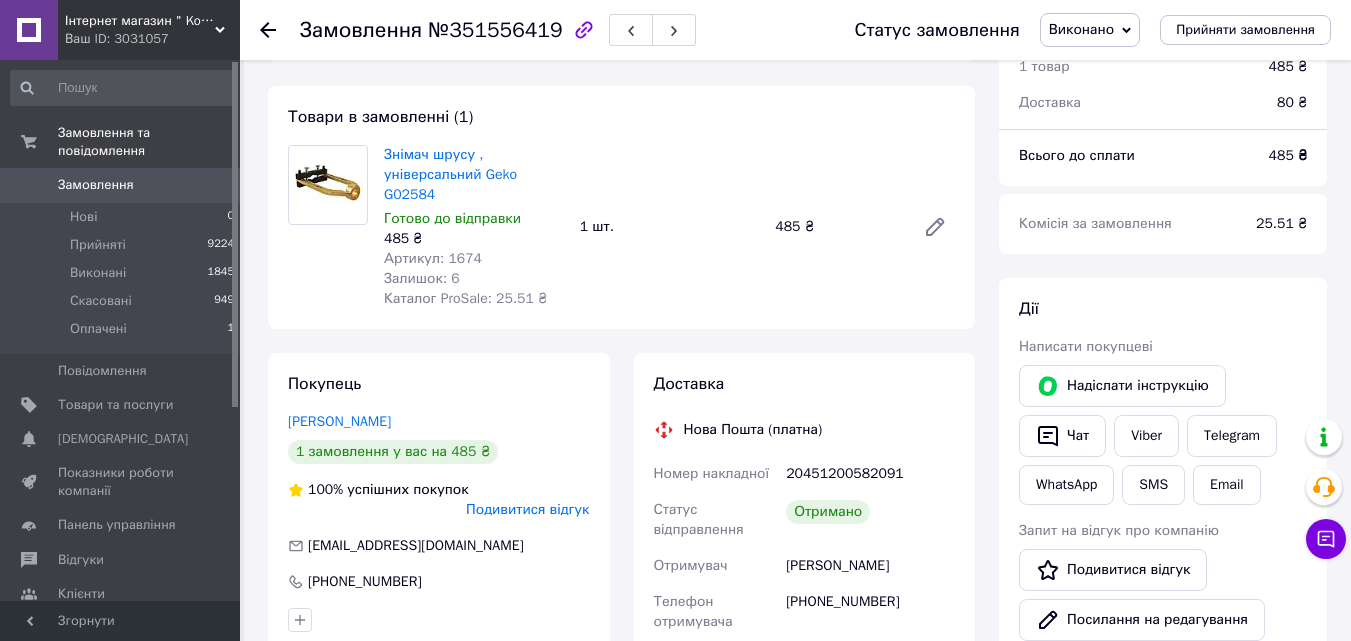 scroll, scrollTop: 200, scrollLeft: 0, axis: vertical 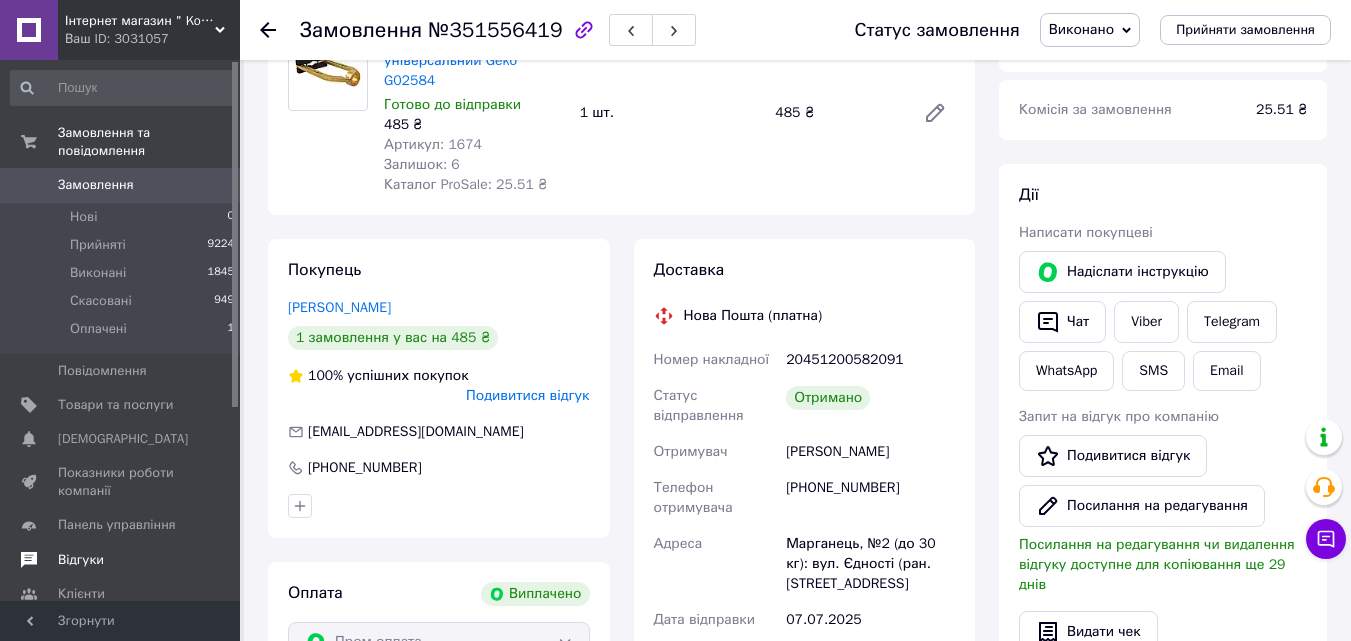 click on "Відгуки" at bounding box center [81, 560] 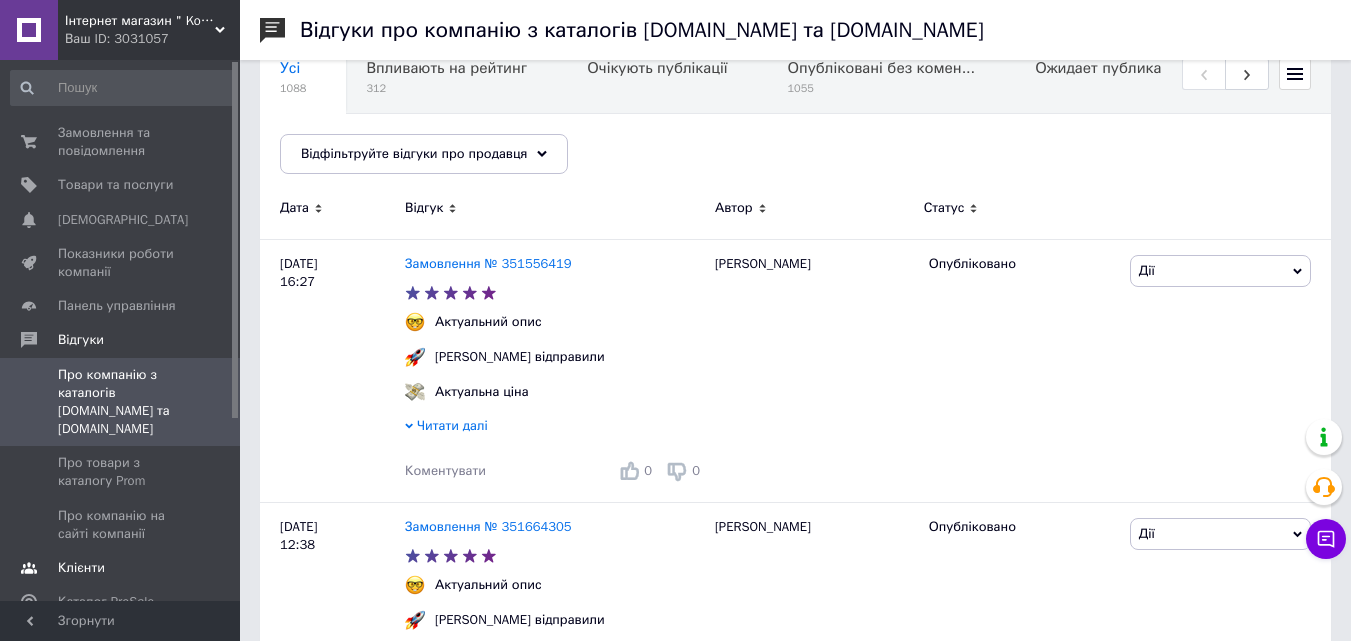 scroll, scrollTop: 200, scrollLeft: 0, axis: vertical 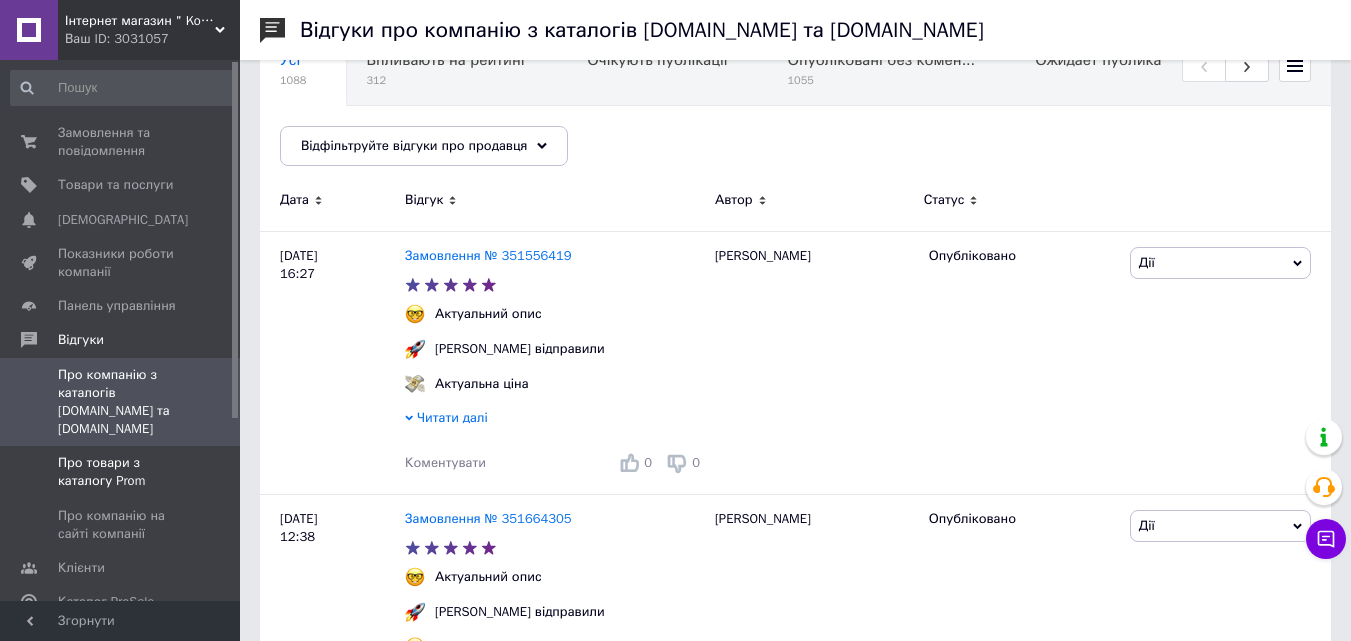 click on "Про товари з каталогу Prom" at bounding box center [121, 472] 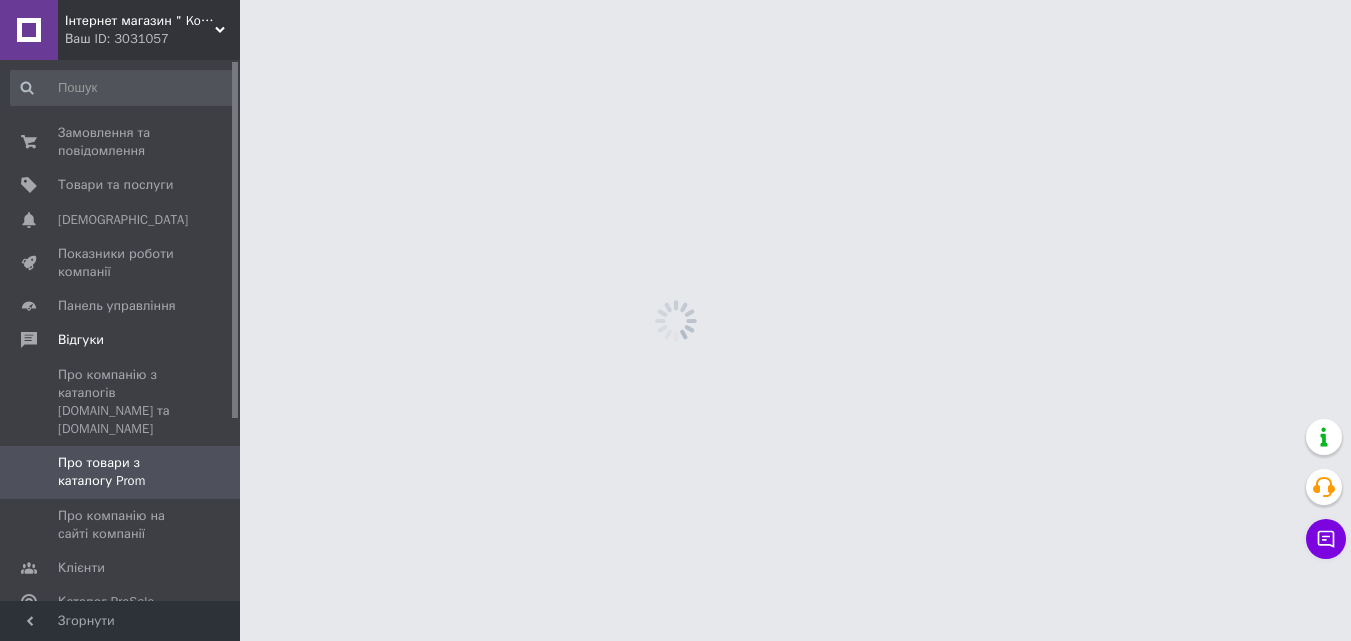 scroll, scrollTop: 0, scrollLeft: 0, axis: both 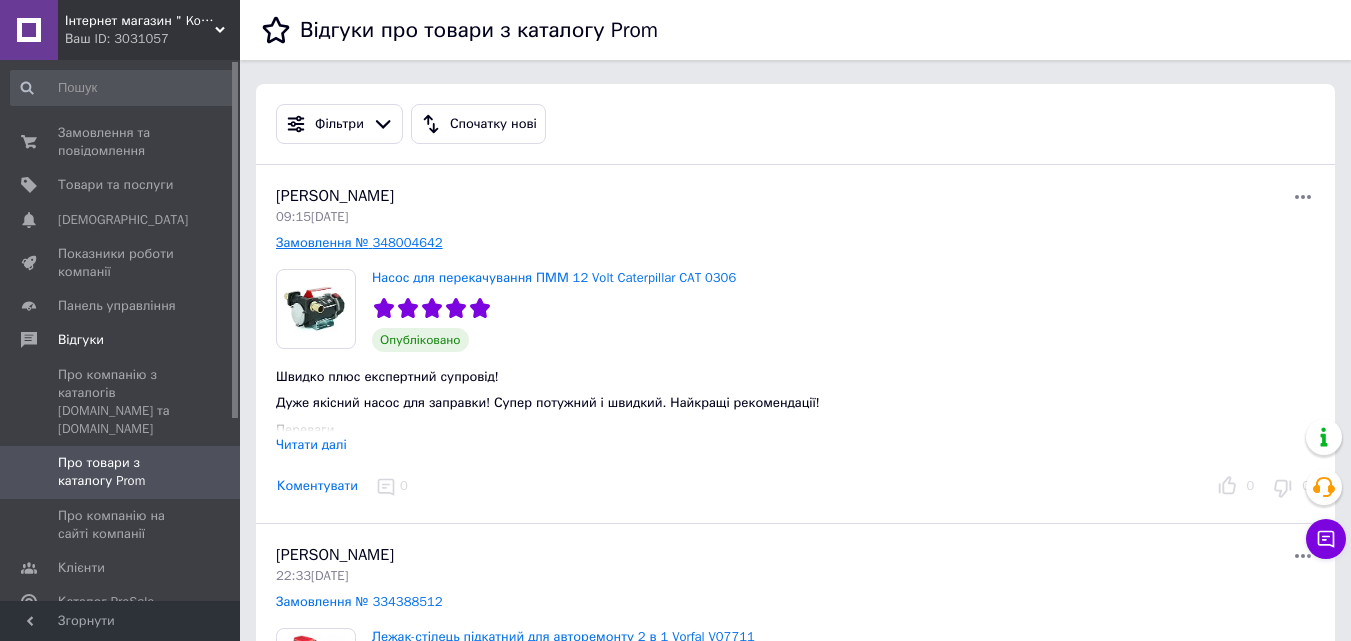 click on "Замовлення №   348004642" at bounding box center (359, 242) 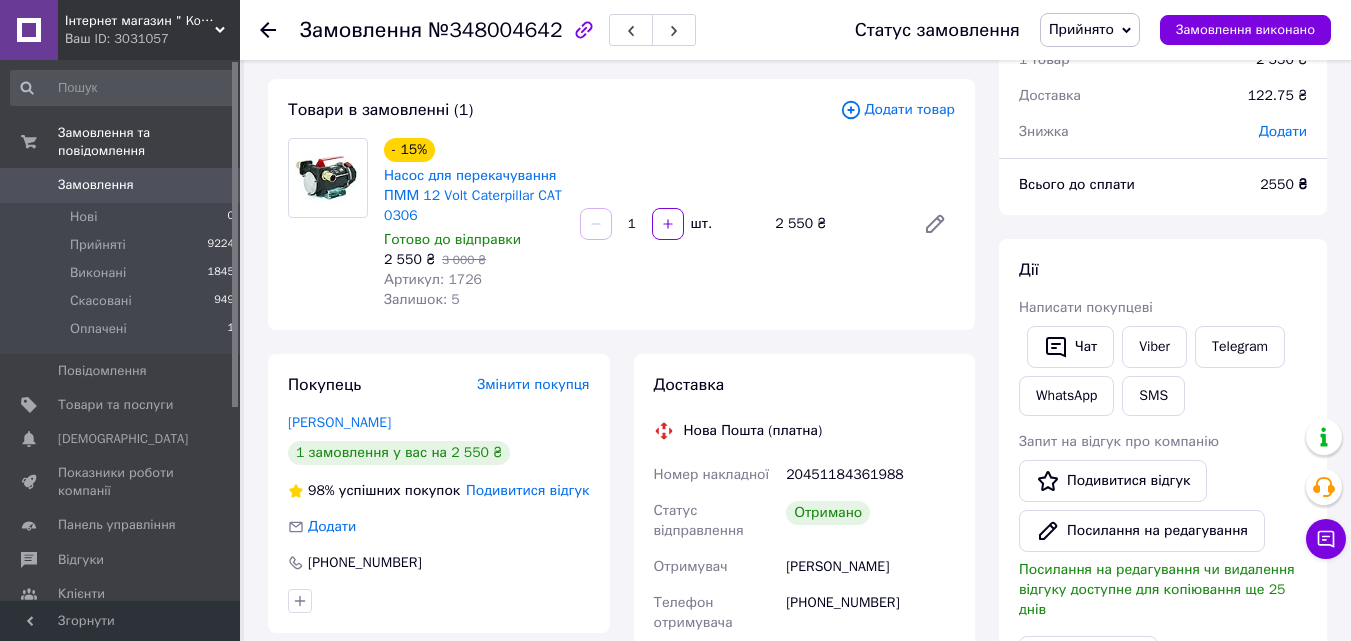 scroll, scrollTop: 200, scrollLeft: 0, axis: vertical 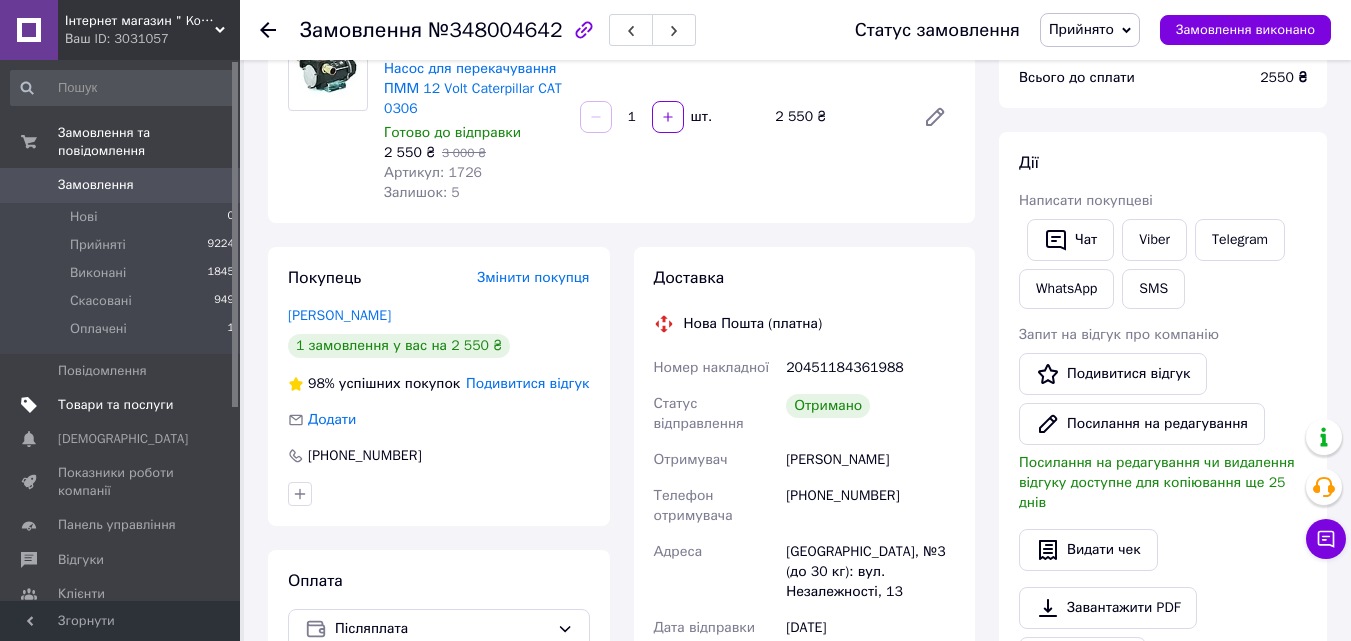 click on "Товари та послуги" at bounding box center [115, 405] 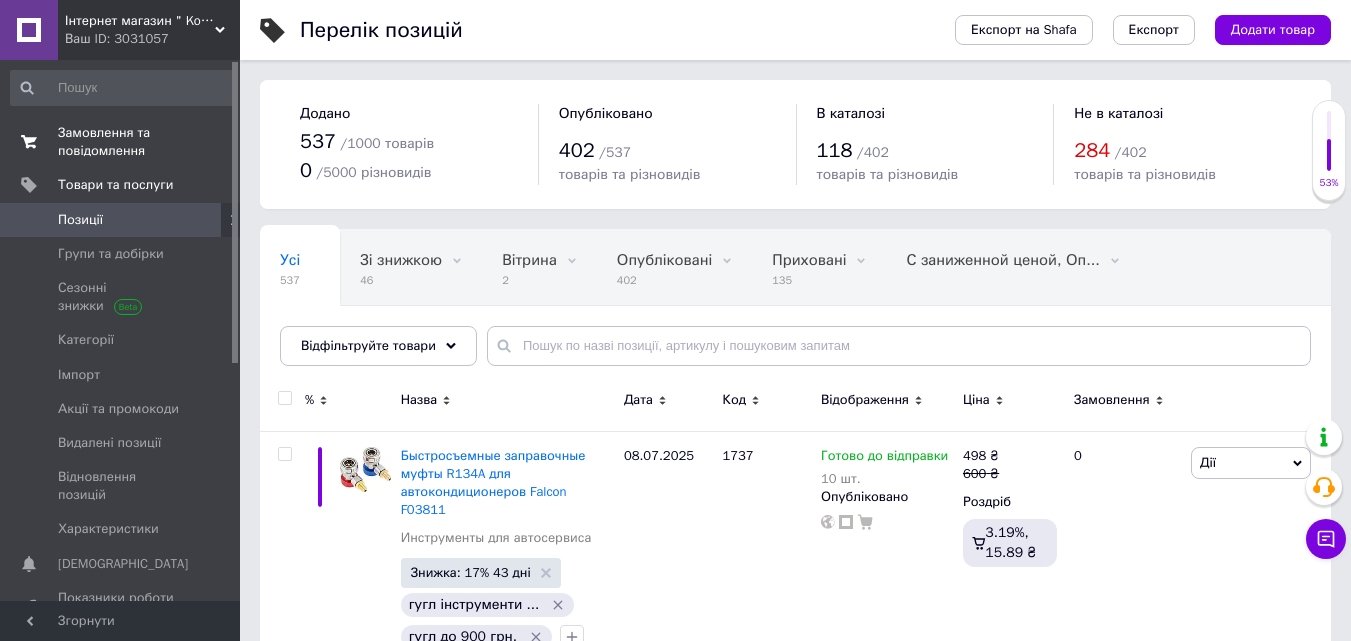 click on "Замовлення та повідомлення" at bounding box center (121, 142) 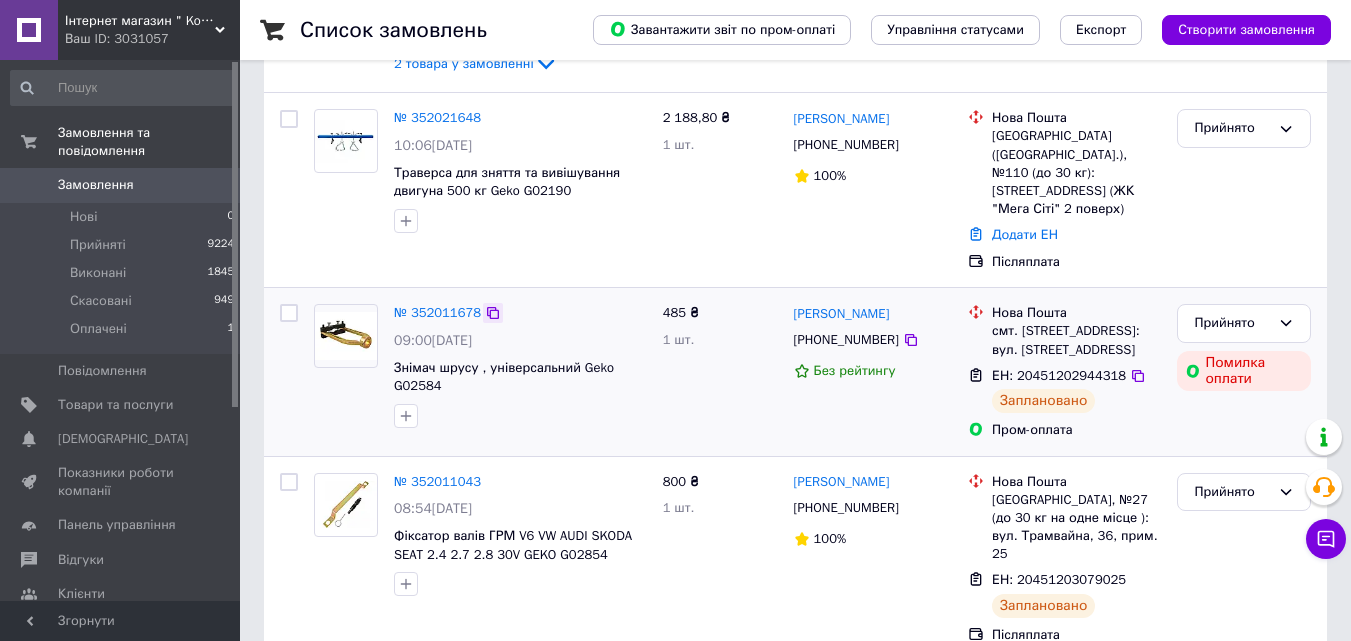 scroll, scrollTop: 400, scrollLeft: 0, axis: vertical 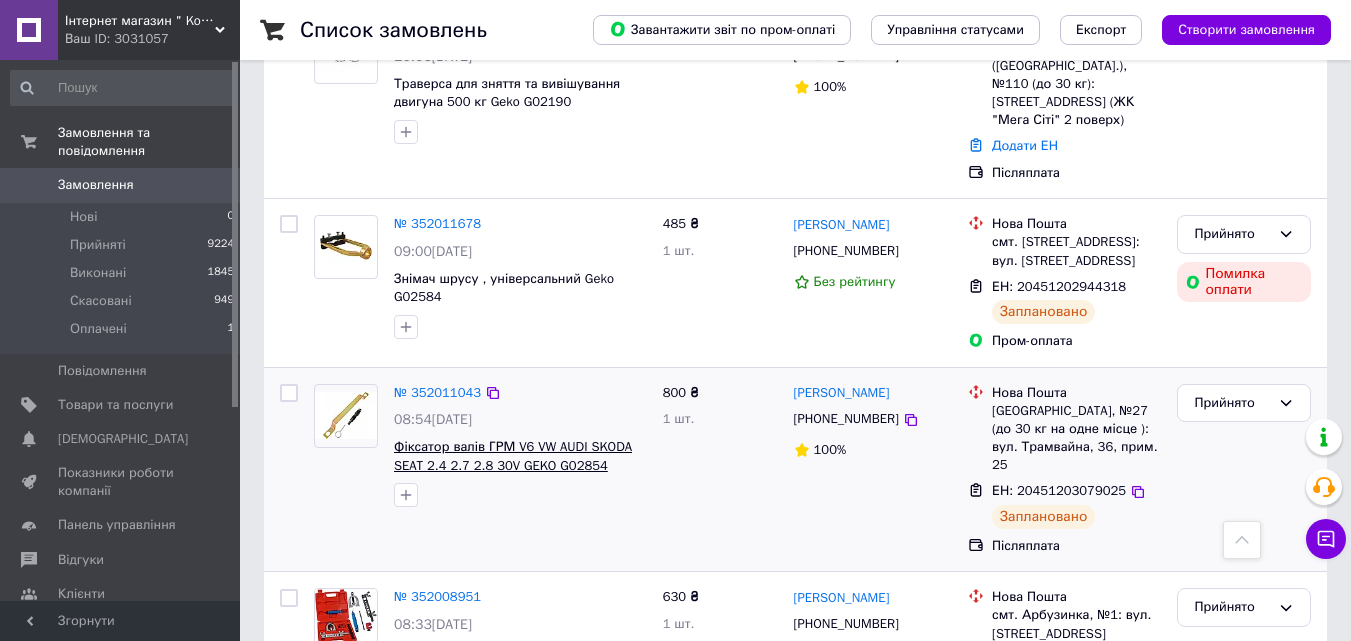 click on "Фіксатор валів ГРМ V6 VW AUDI SKODA SEAT 2.4 2.7 2.8 30V GEKO G02854" at bounding box center (513, 456) 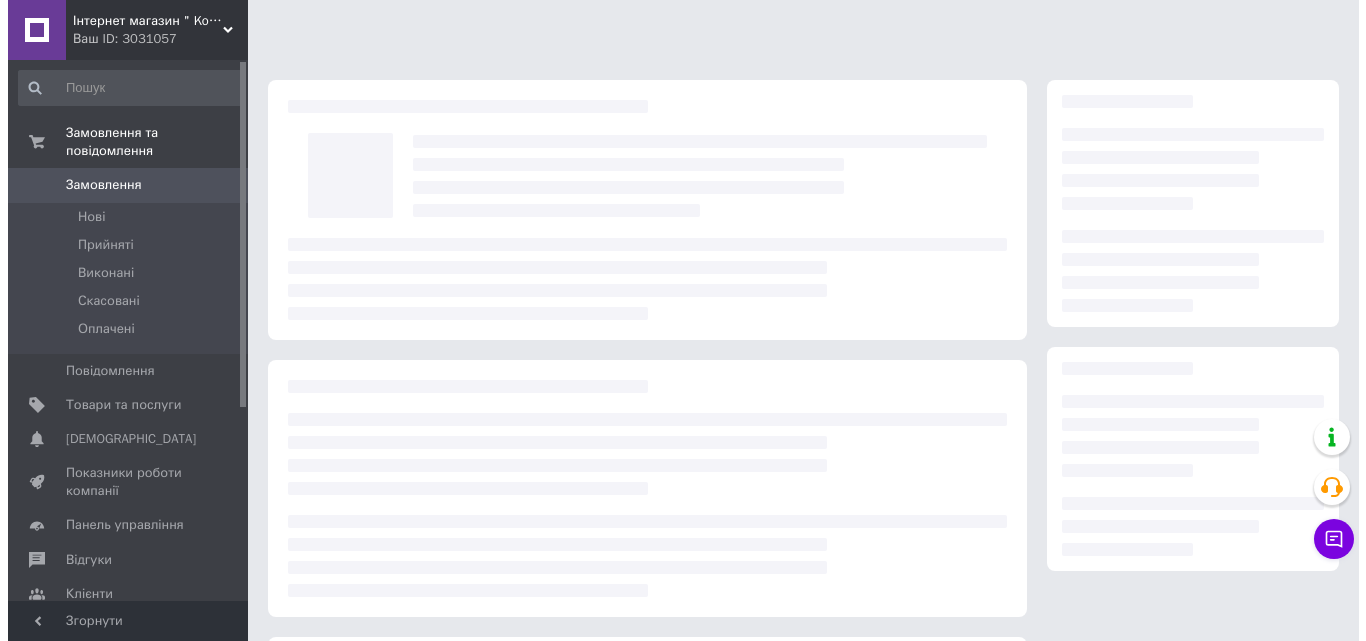 scroll, scrollTop: 0, scrollLeft: 0, axis: both 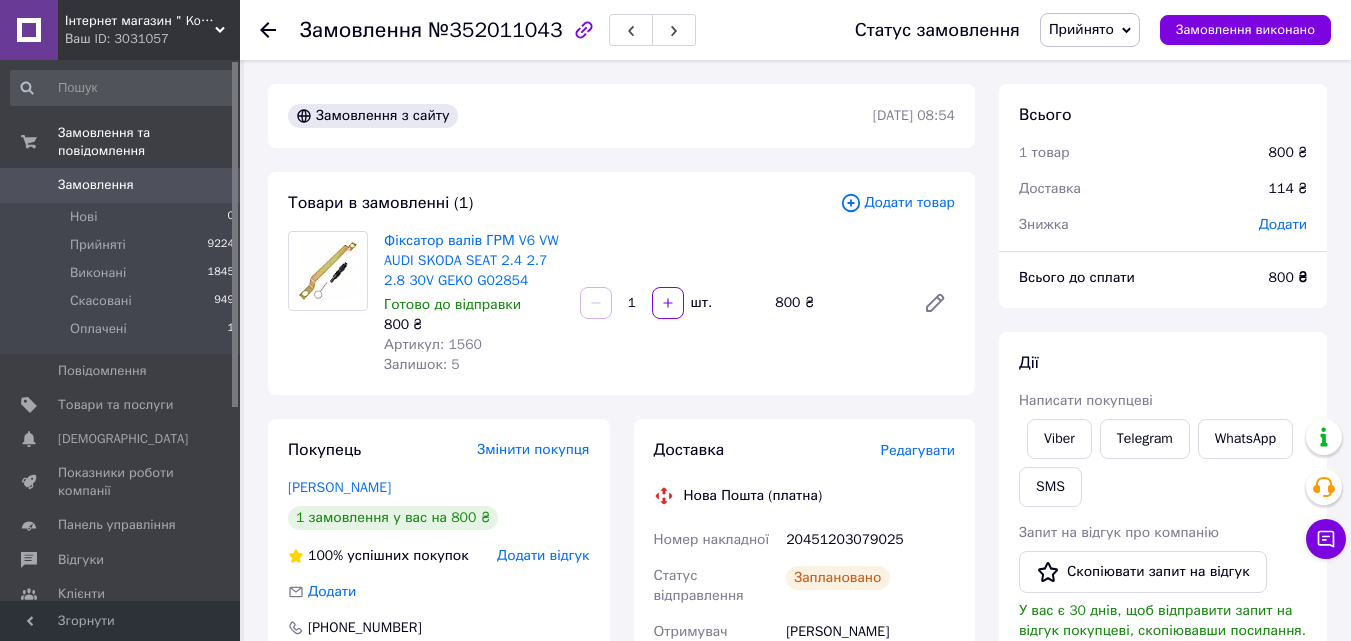 click on "Редагувати" at bounding box center [918, 451] 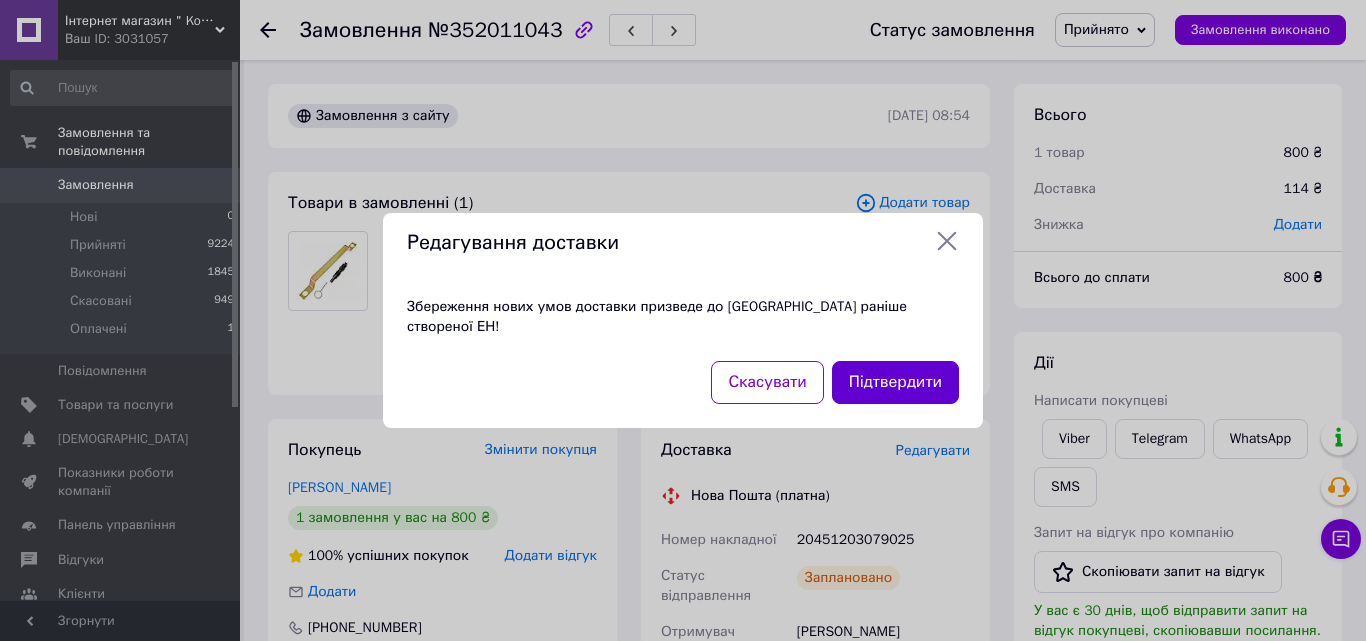 click on "Підтвердити" at bounding box center (895, 382) 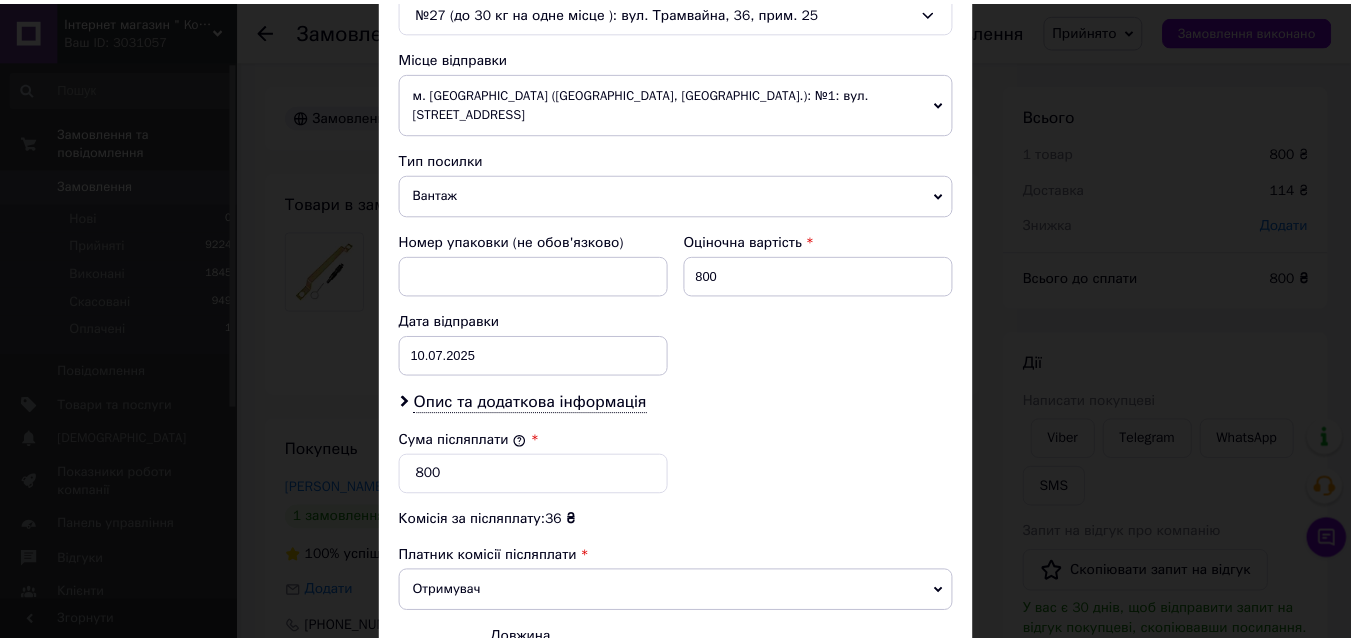 scroll, scrollTop: 800, scrollLeft: 0, axis: vertical 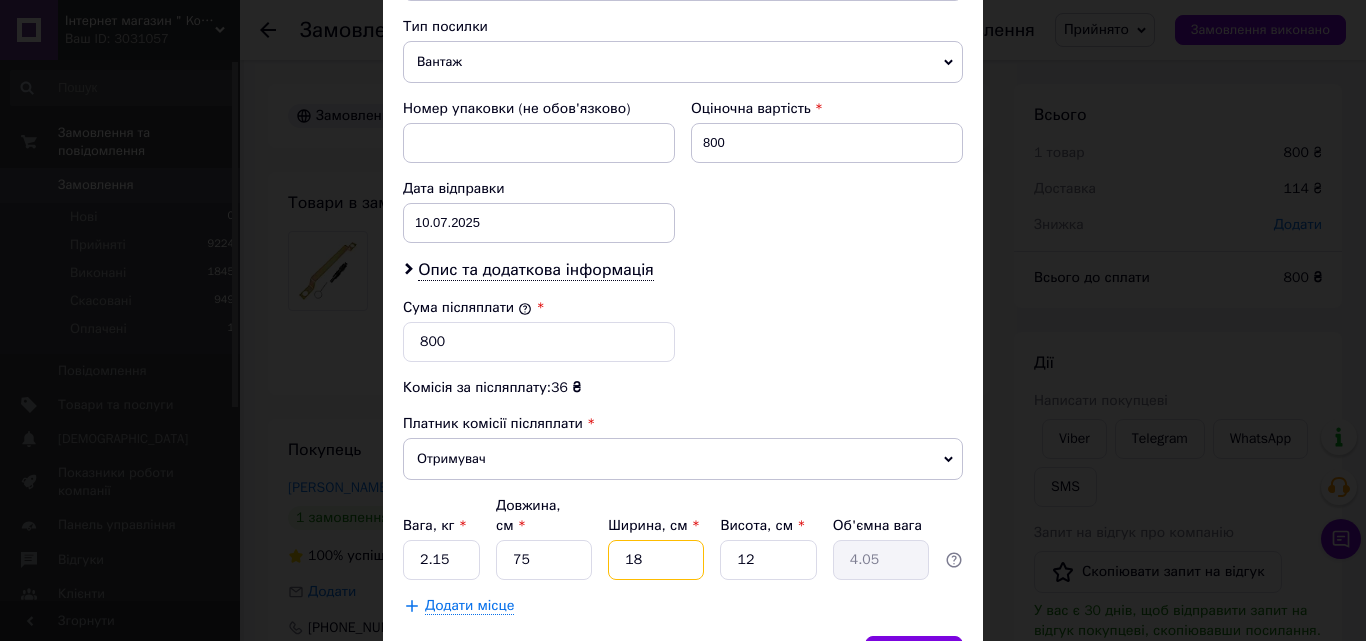 click on "18" at bounding box center (656, 560) 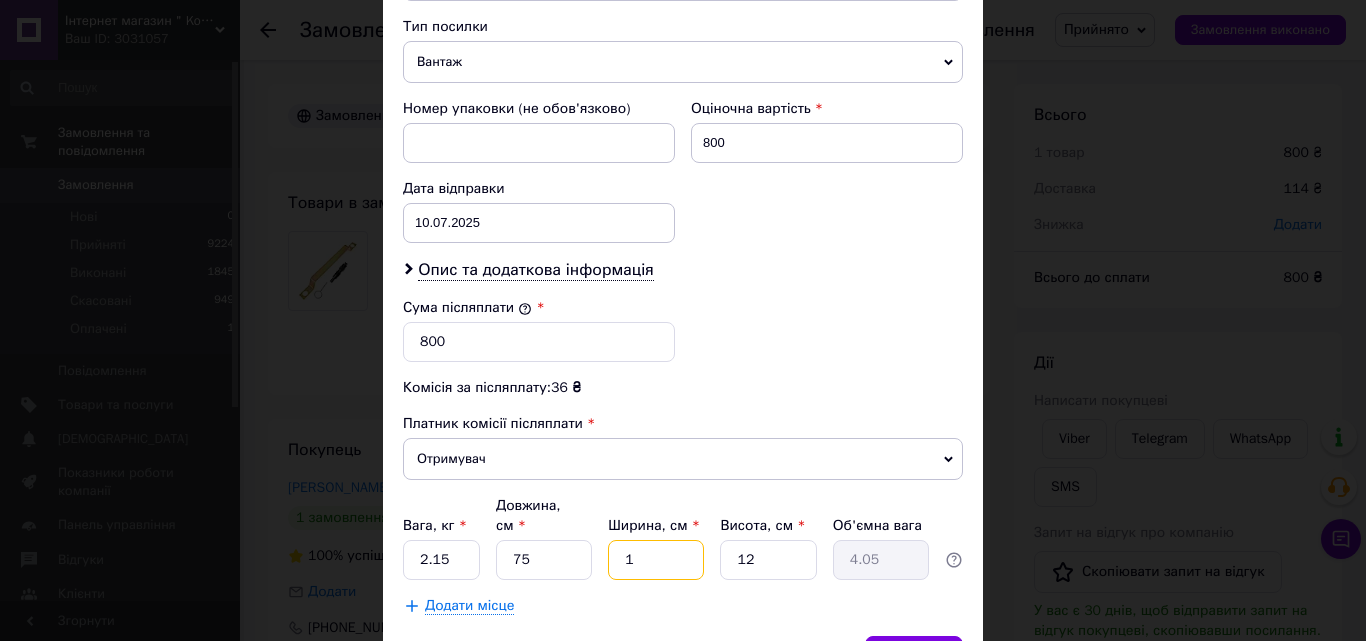 type on "0.23" 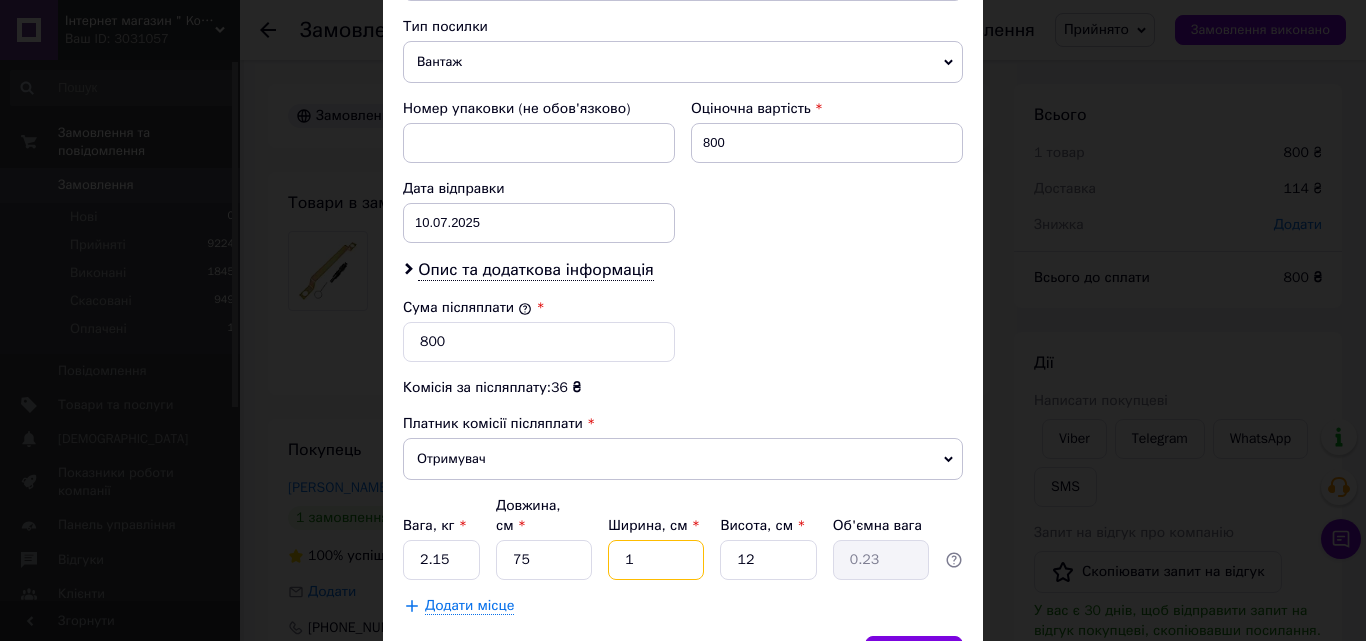 type 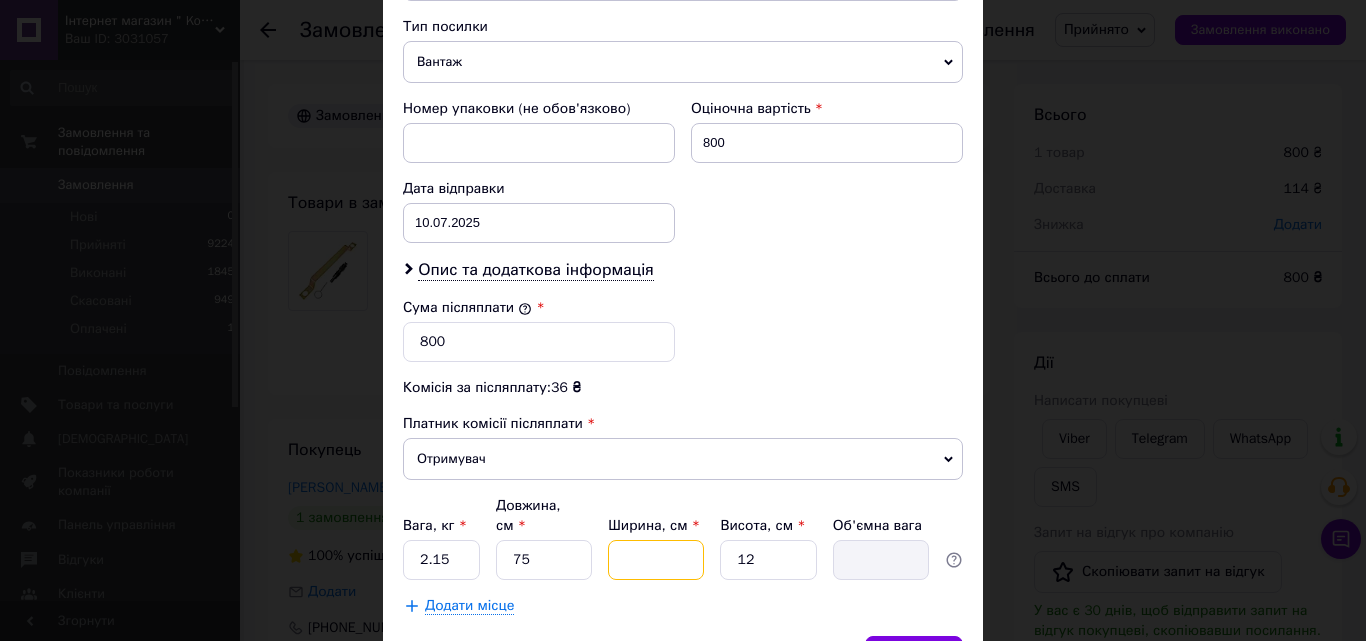 type on "6" 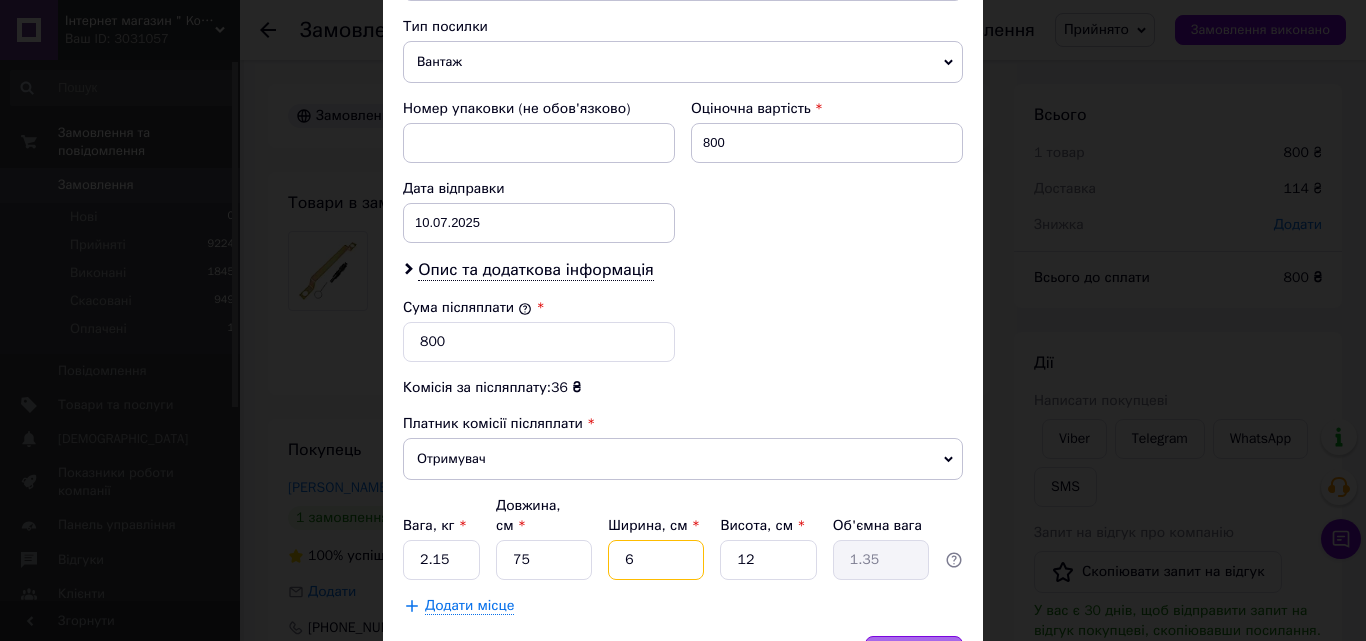 type on "6" 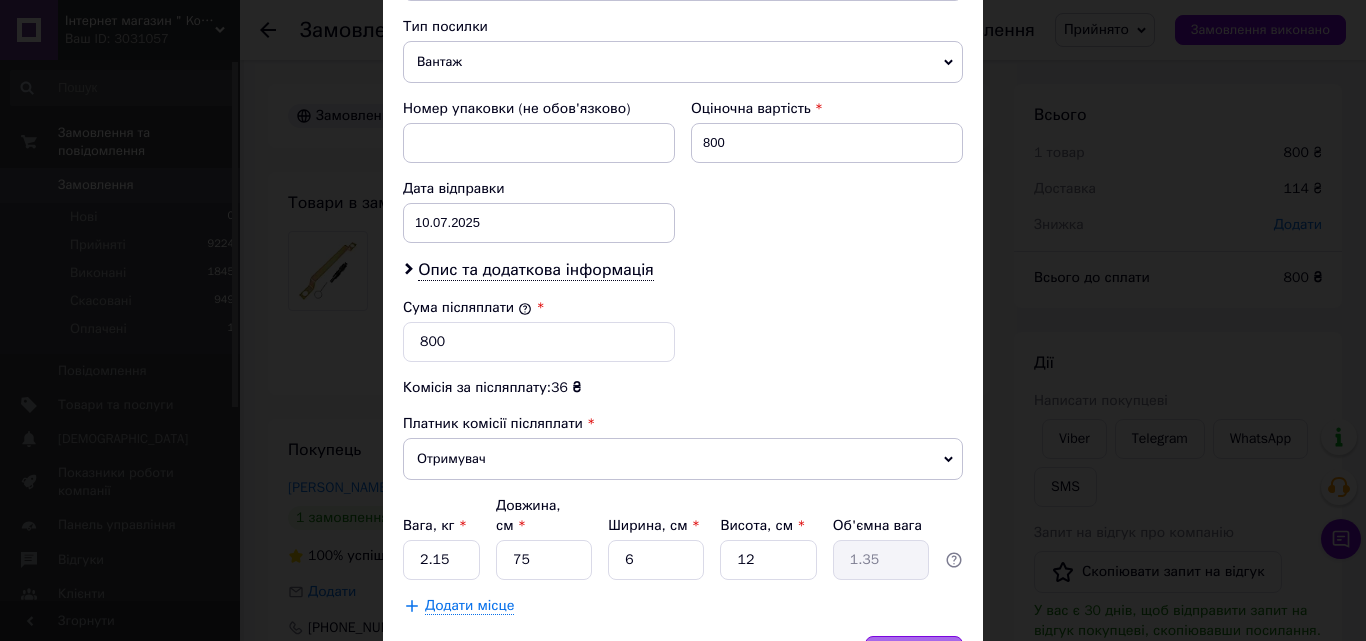 click on "Зберегти" at bounding box center (914, 656) 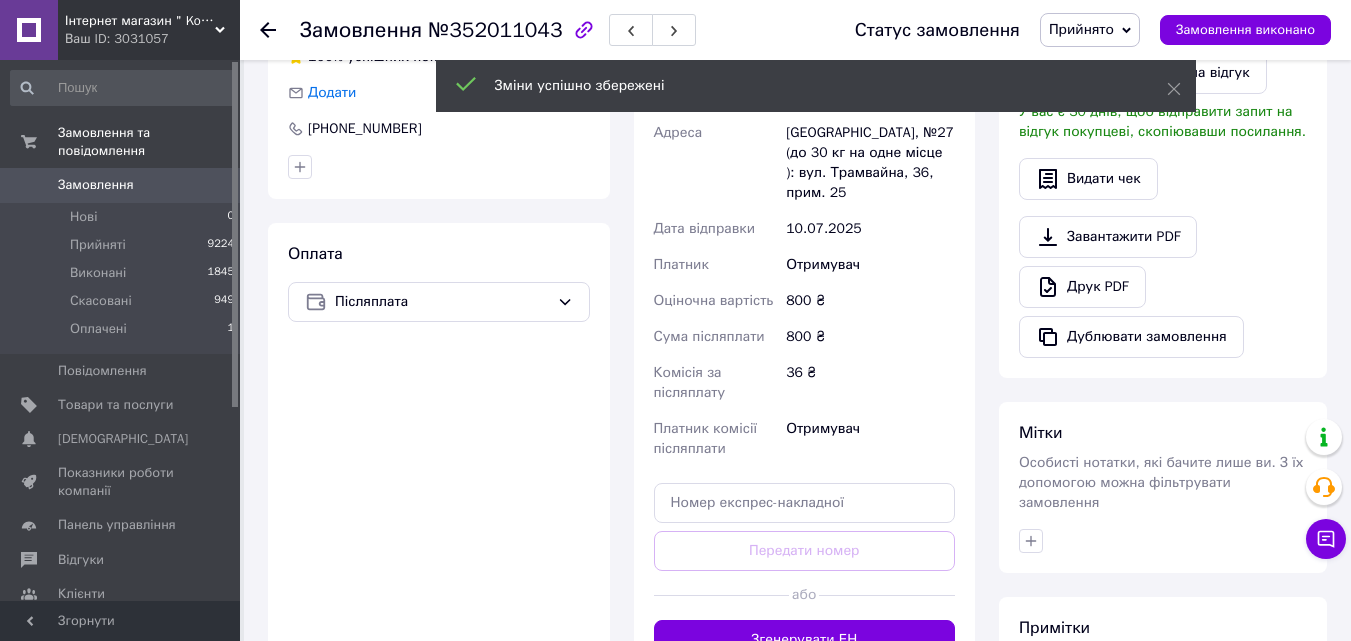 scroll, scrollTop: 500, scrollLeft: 0, axis: vertical 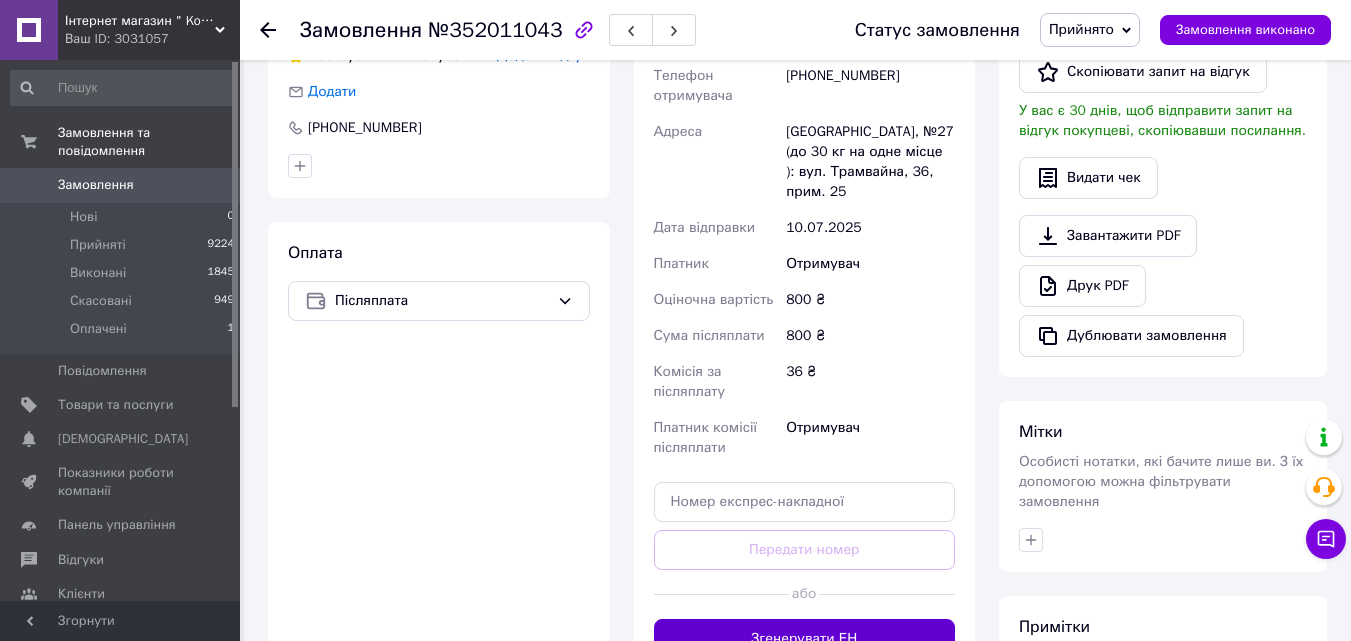 click on "Згенерувати ЕН" at bounding box center [805, 639] 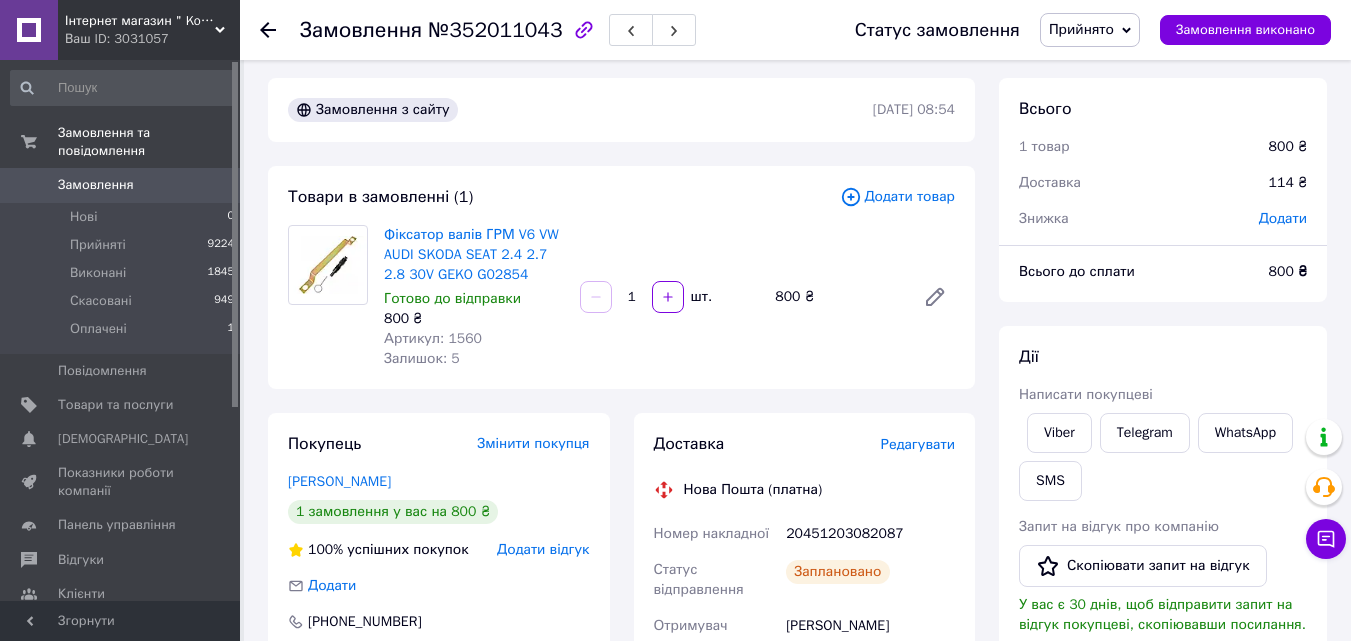 scroll, scrollTop: 0, scrollLeft: 0, axis: both 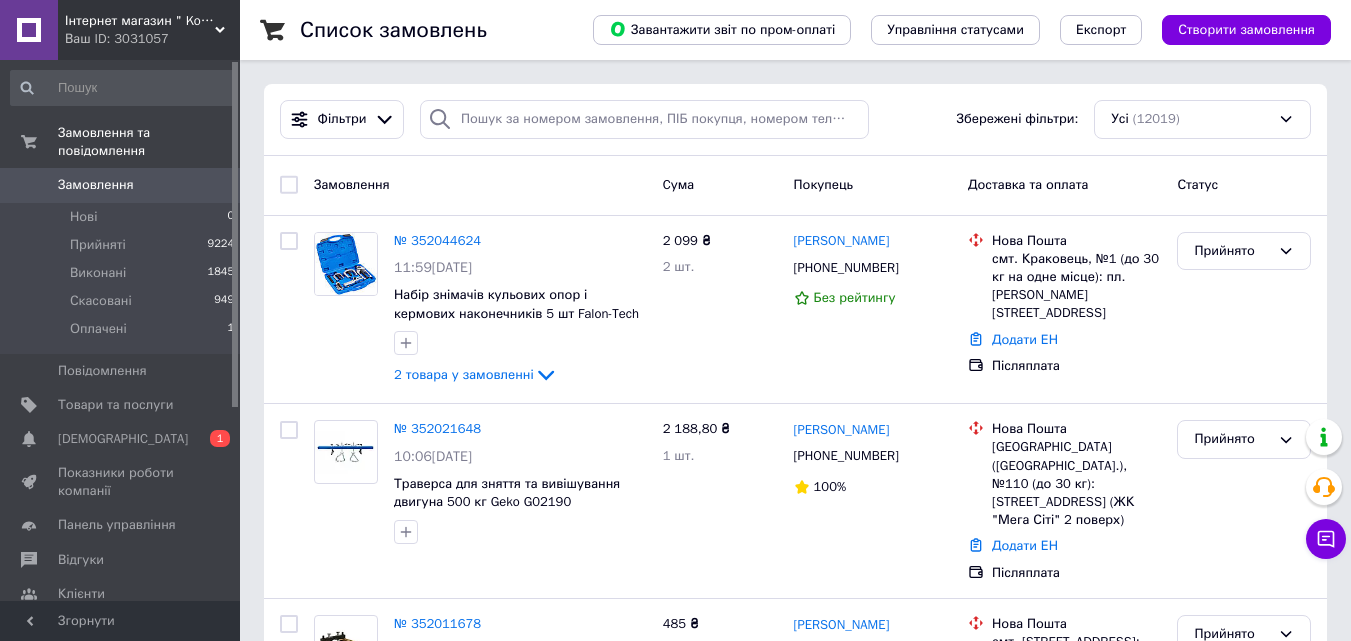 click 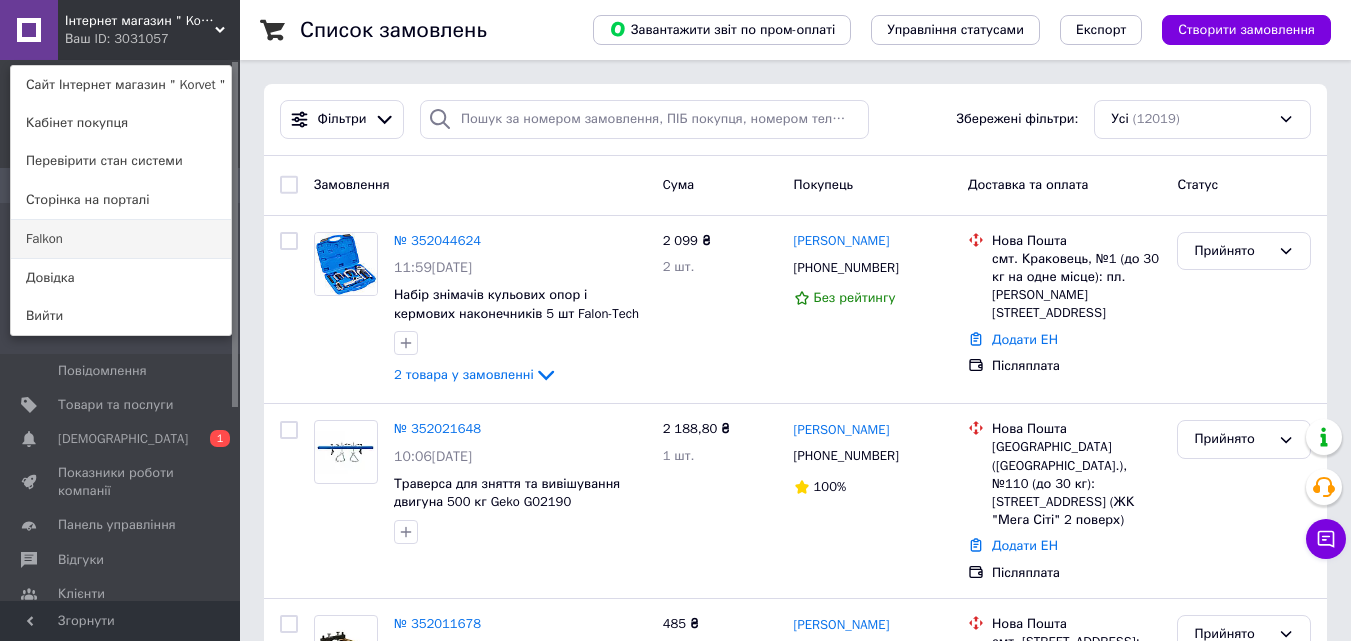 click on "Falkon" at bounding box center (121, 239) 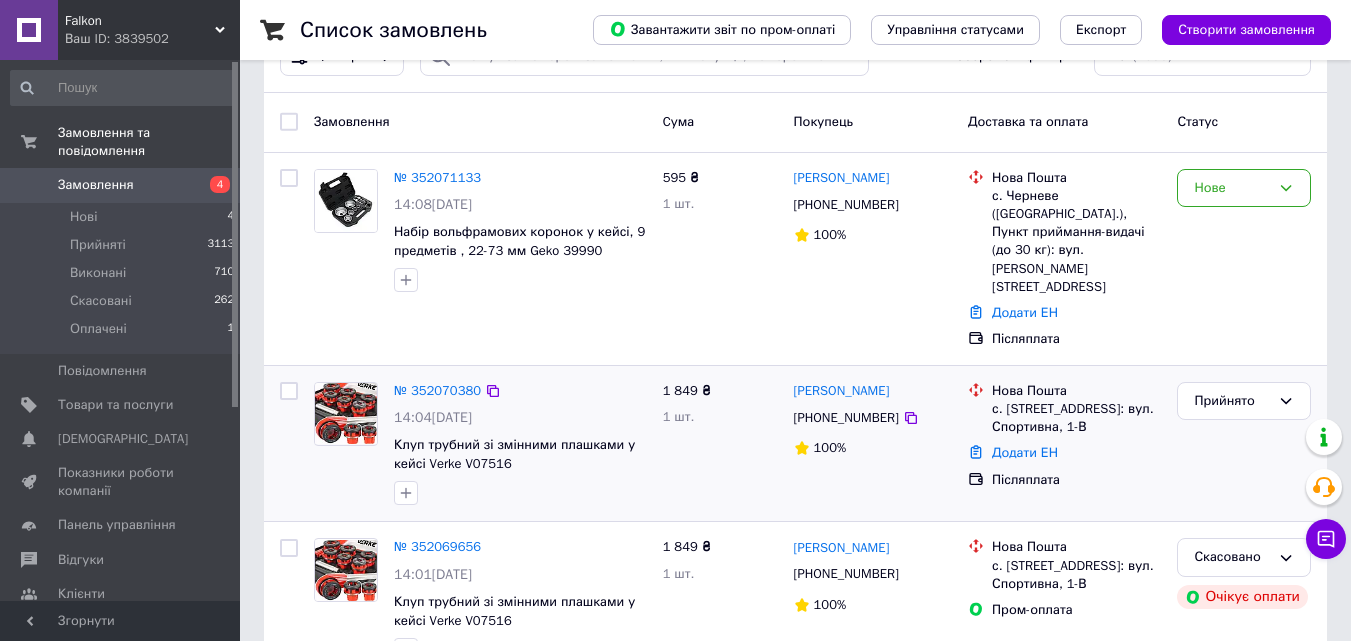 scroll, scrollTop: 200, scrollLeft: 0, axis: vertical 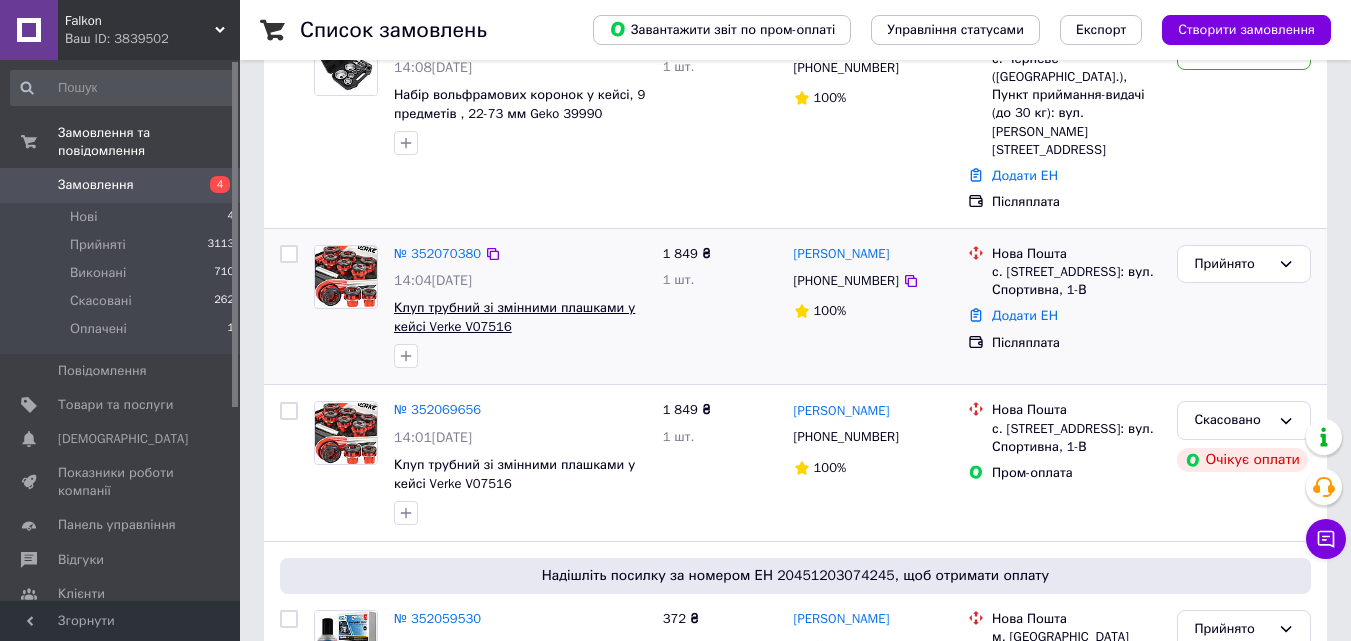 click on "Клуп трубний зі змінними плашками  у кейсі Verke V07516" at bounding box center [514, 317] 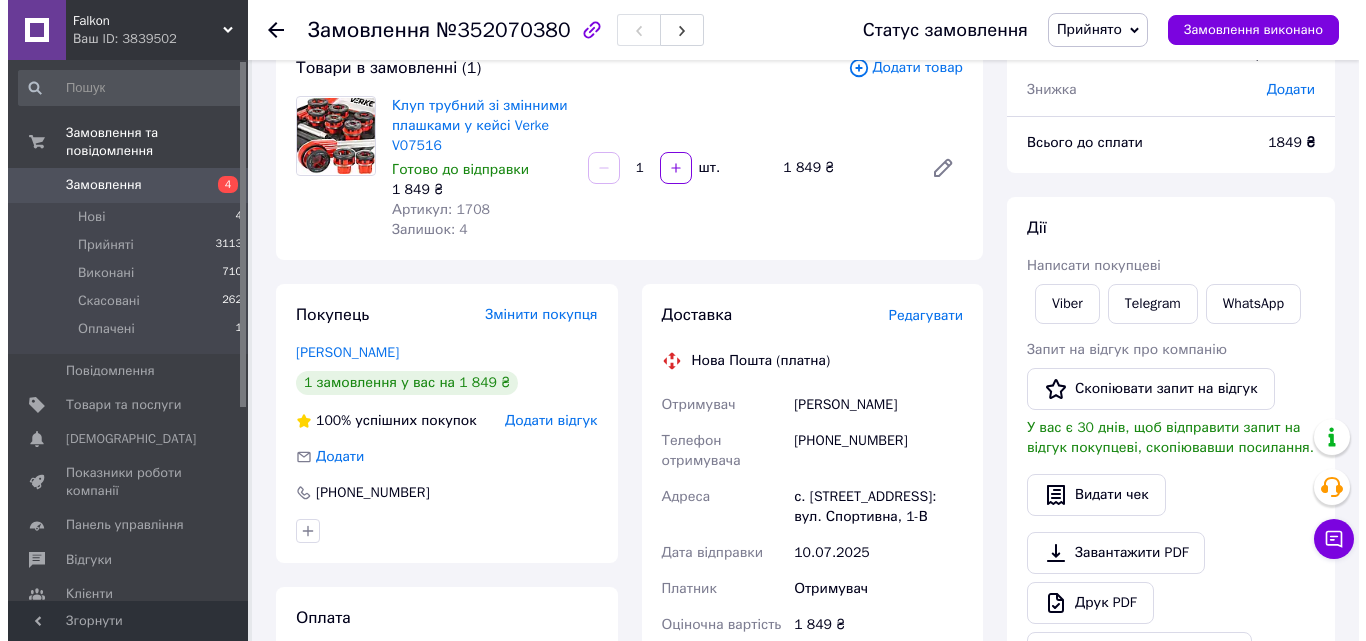 scroll, scrollTop: 100, scrollLeft: 0, axis: vertical 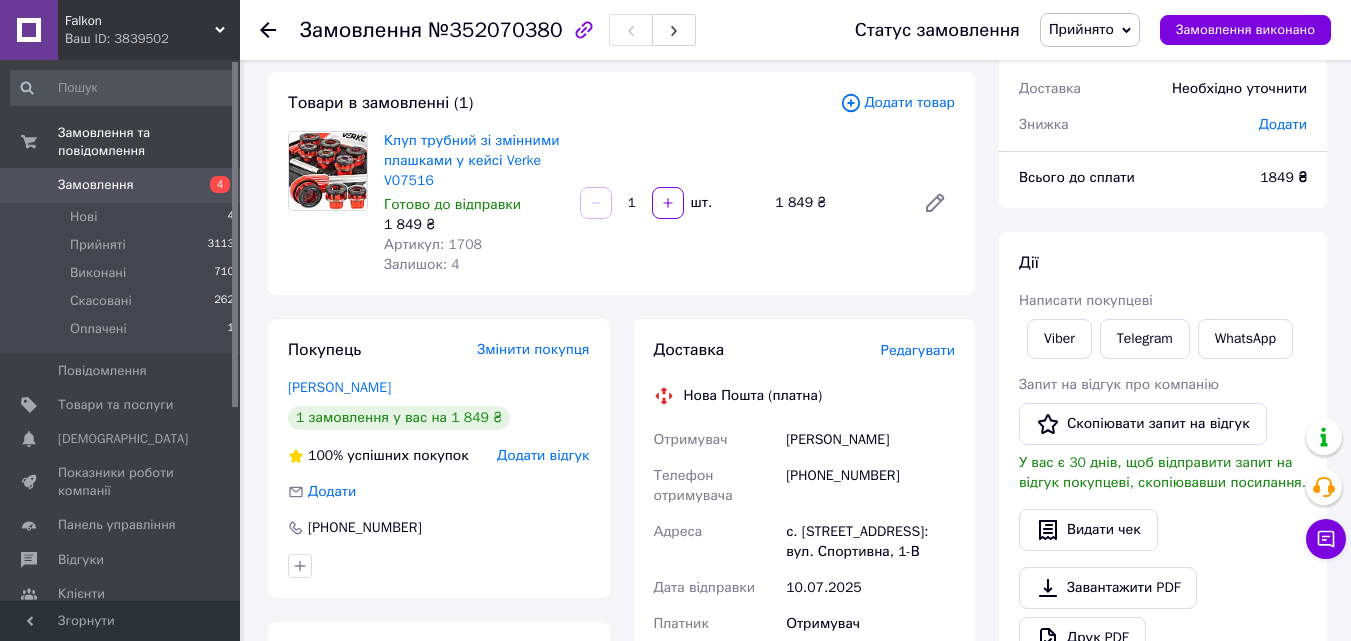 click on "Редагувати" at bounding box center [918, 350] 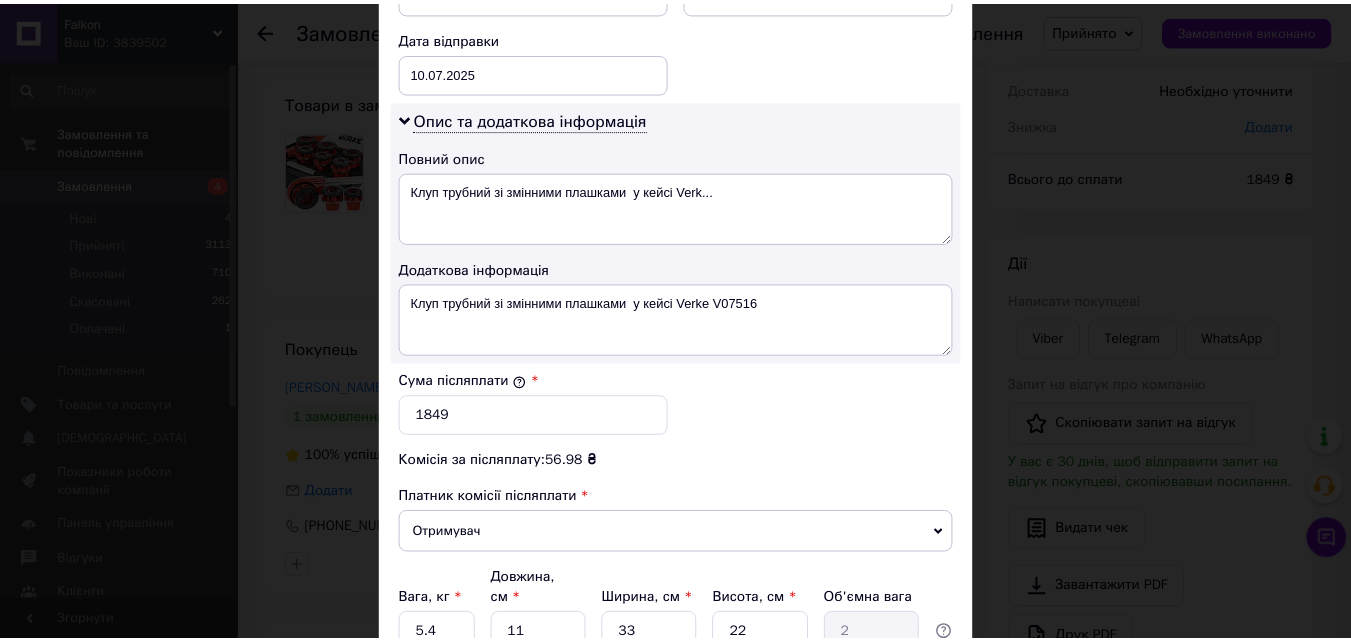 scroll, scrollTop: 1109, scrollLeft: 0, axis: vertical 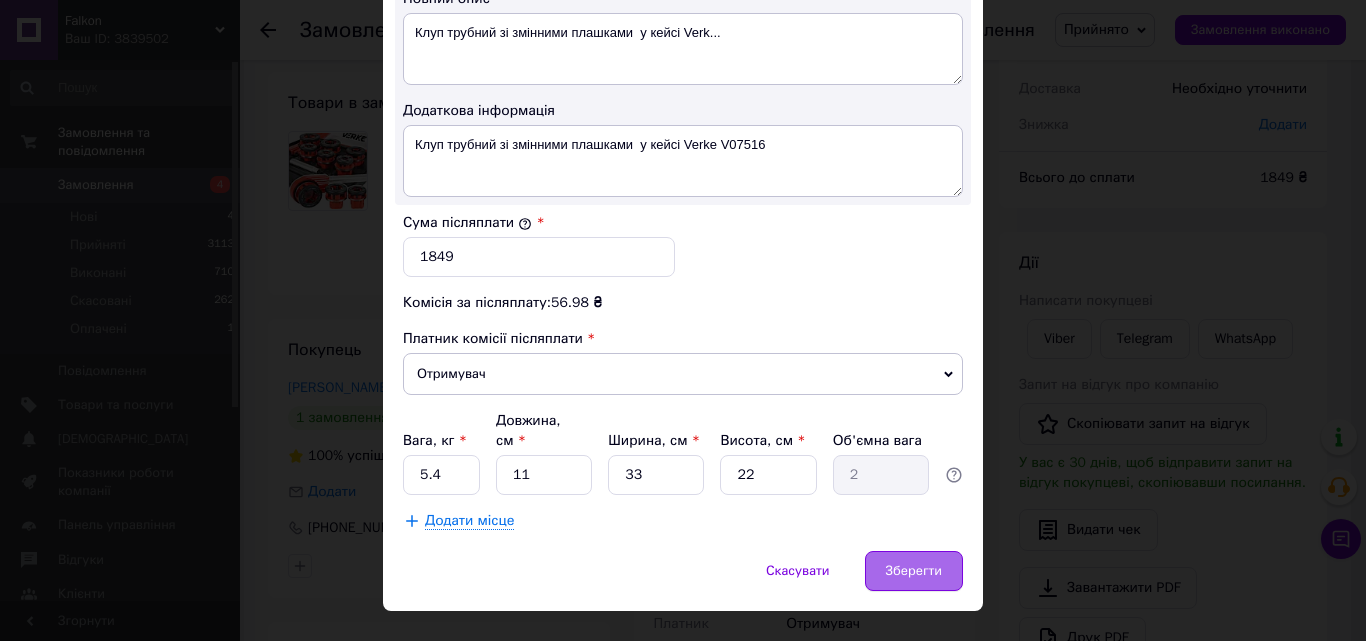 click on "Зберегти" at bounding box center [914, 571] 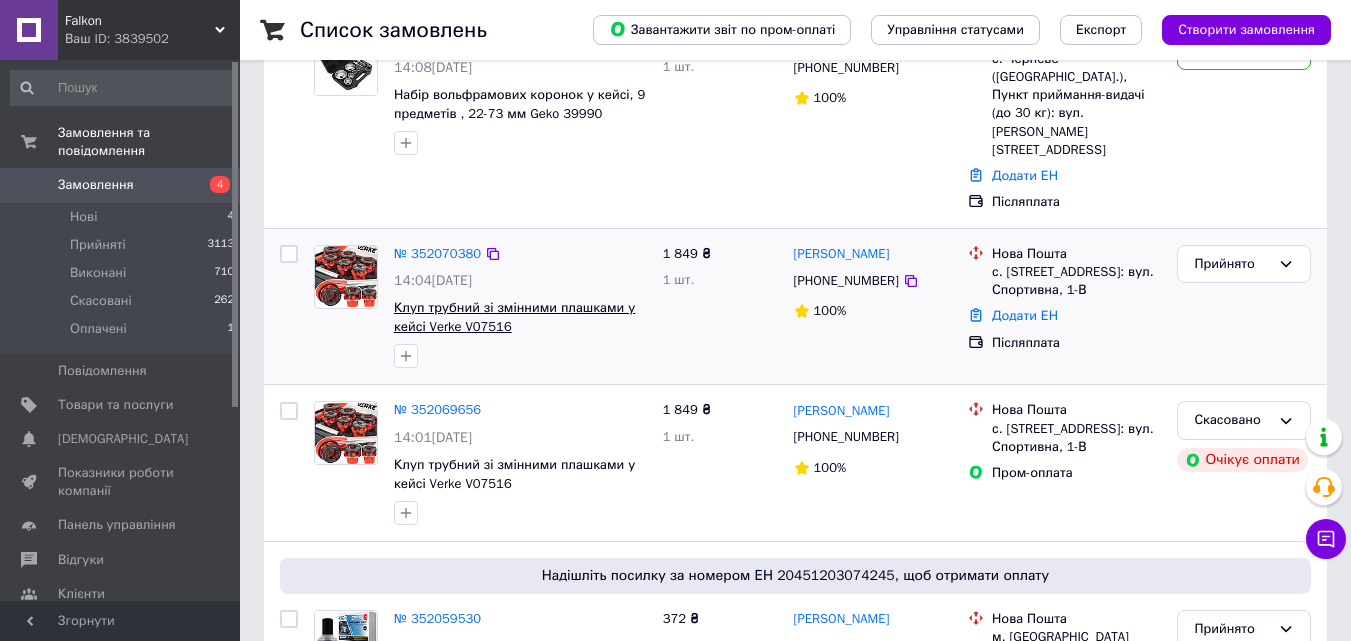 scroll, scrollTop: 200, scrollLeft: 0, axis: vertical 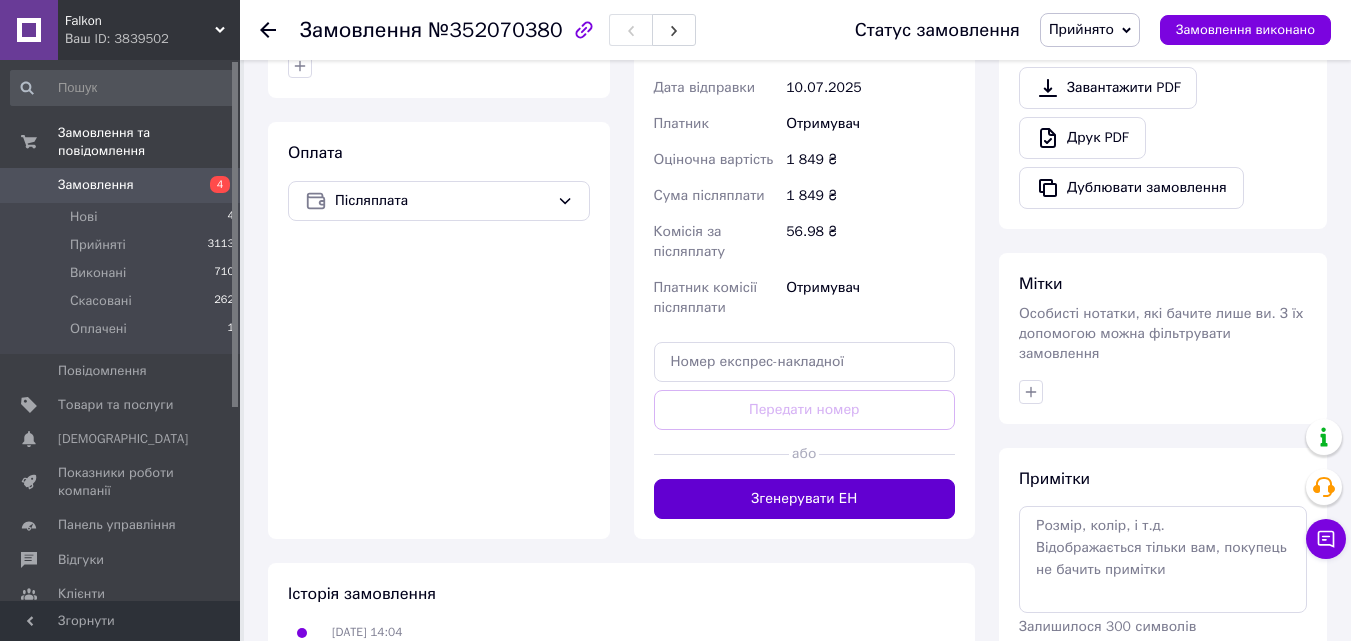 click on "Згенерувати ЕН" at bounding box center [805, 499] 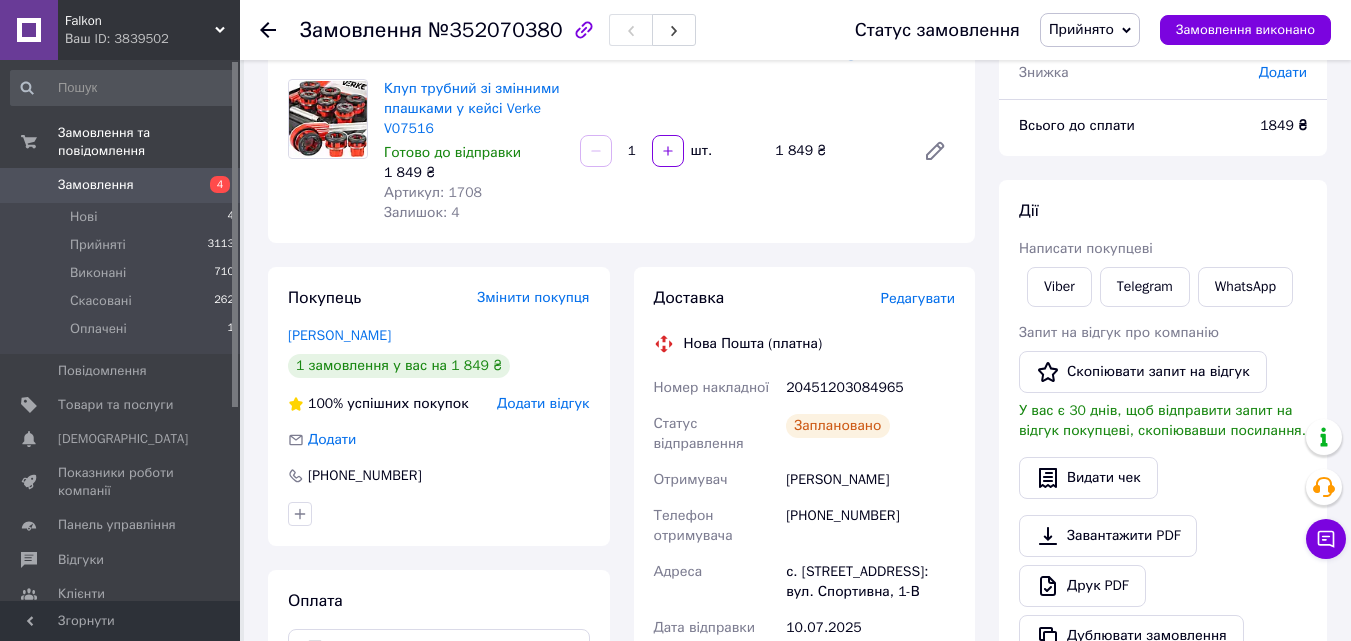 scroll, scrollTop: 0, scrollLeft: 0, axis: both 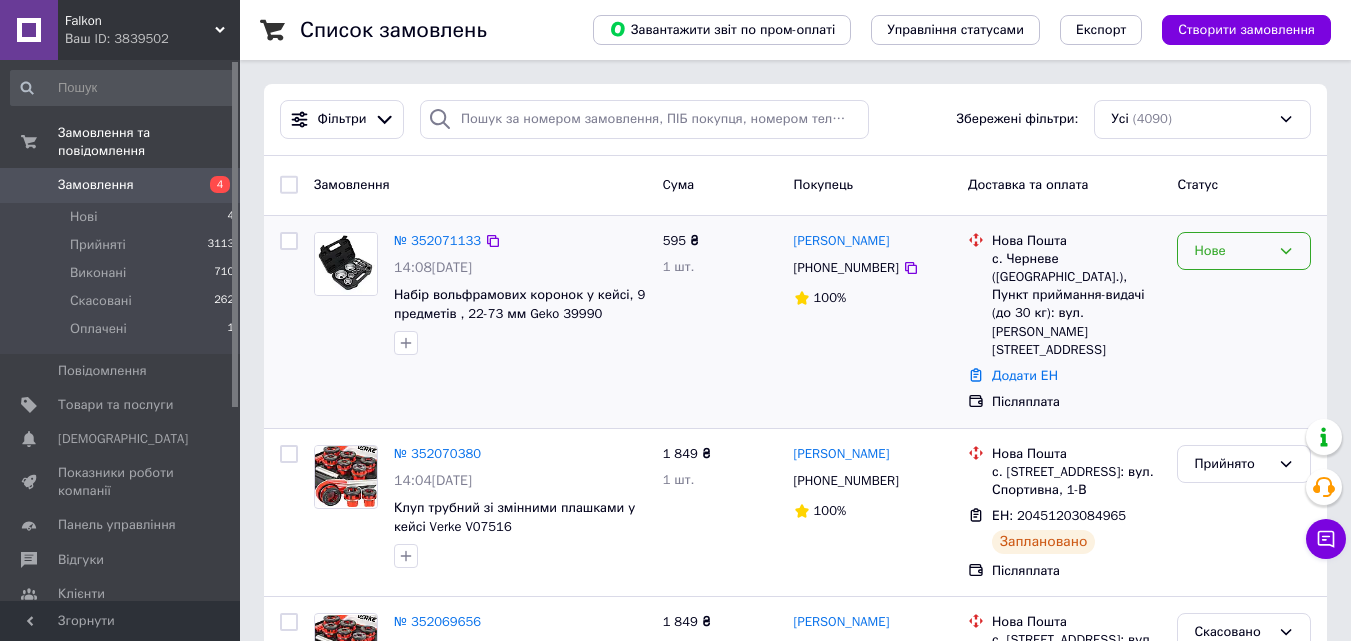 click on "Нове" at bounding box center (1244, 251) 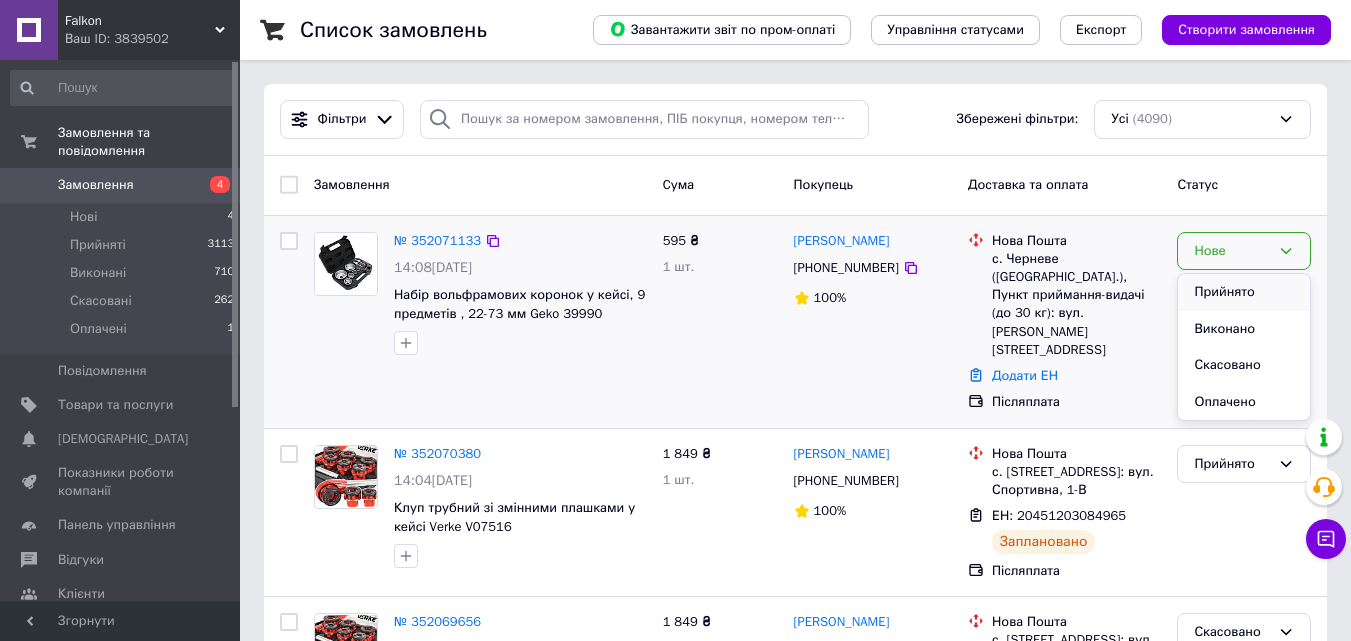 click on "Прийнято Виконано Скасовано Оплачено" at bounding box center (1244, 347) 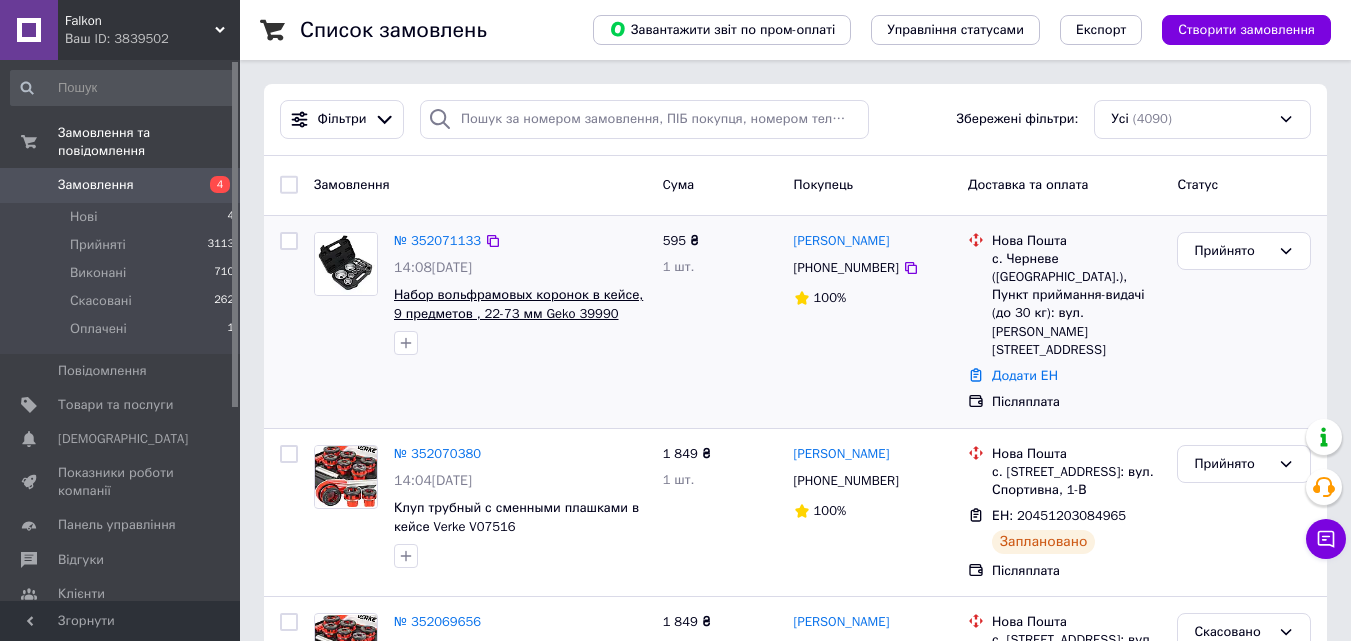 click on "Набор вольфрамовых коронок в кейсе, 9 предметов , 22-73 мм  Geko 39990" at bounding box center (518, 304) 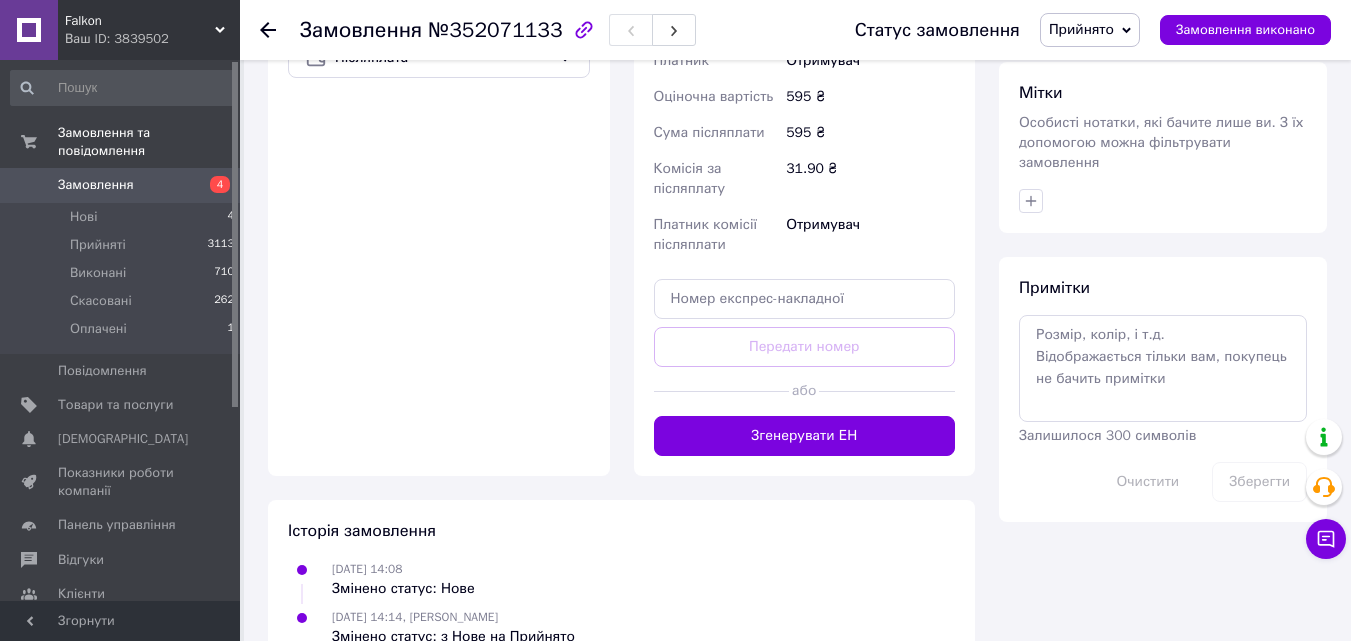 scroll, scrollTop: 800, scrollLeft: 0, axis: vertical 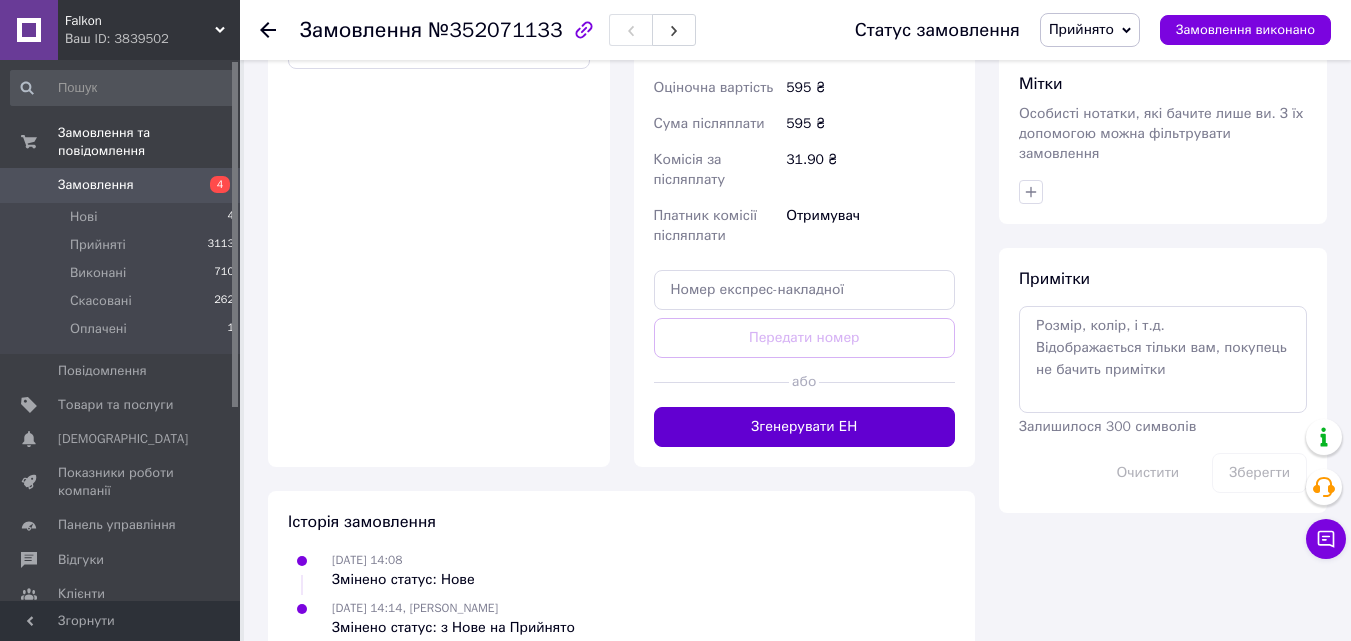 click on "Згенерувати ЕН" at bounding box center [805, 427] 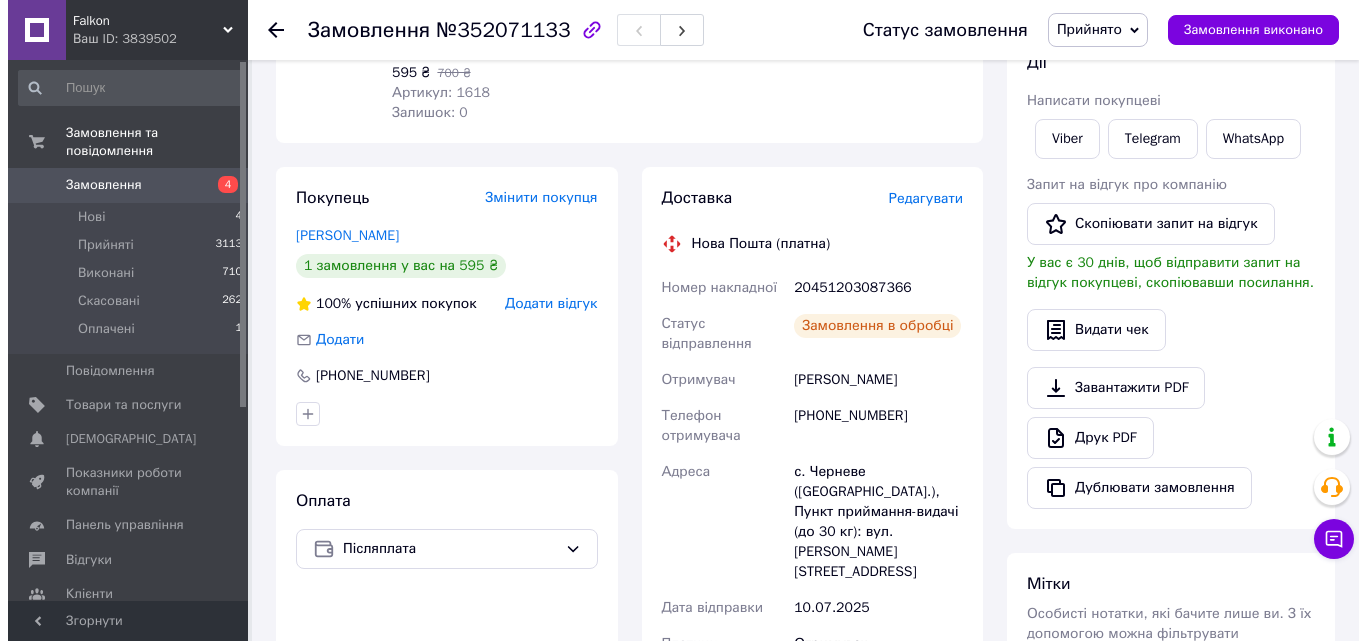scroll, scrollTop: 0, scrollLeft: 0, axis: both 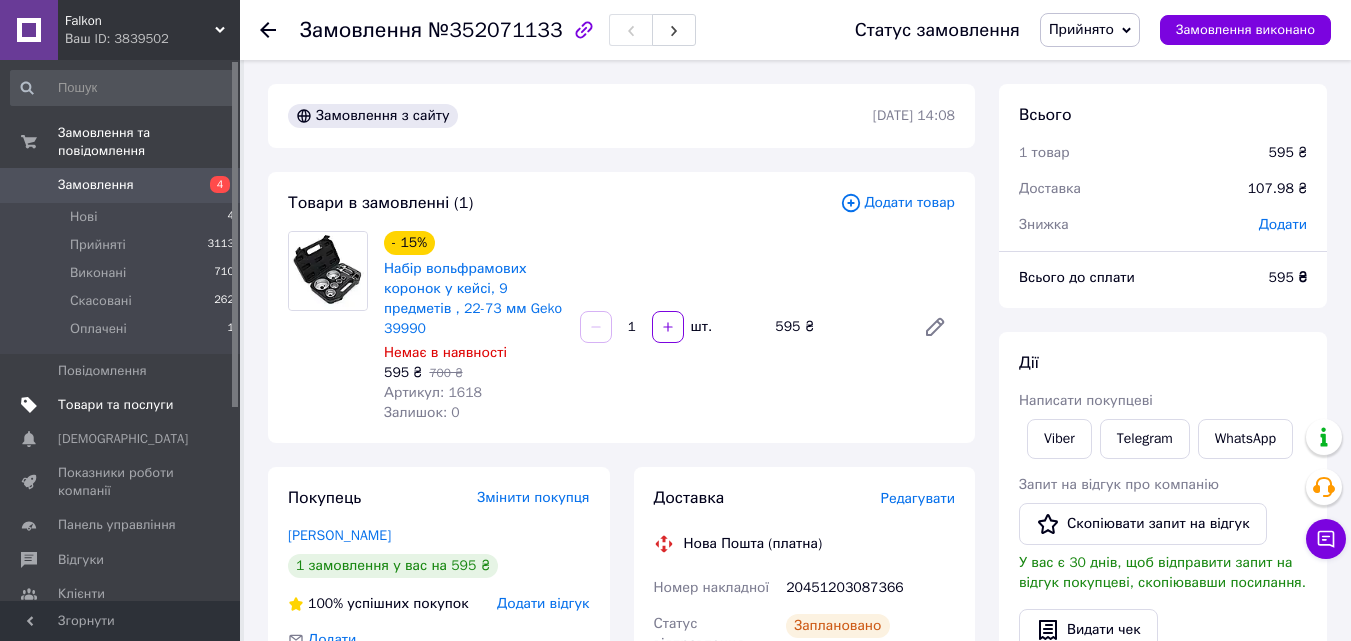 click on "Товари та послуги" at bounding box center (115, 405) 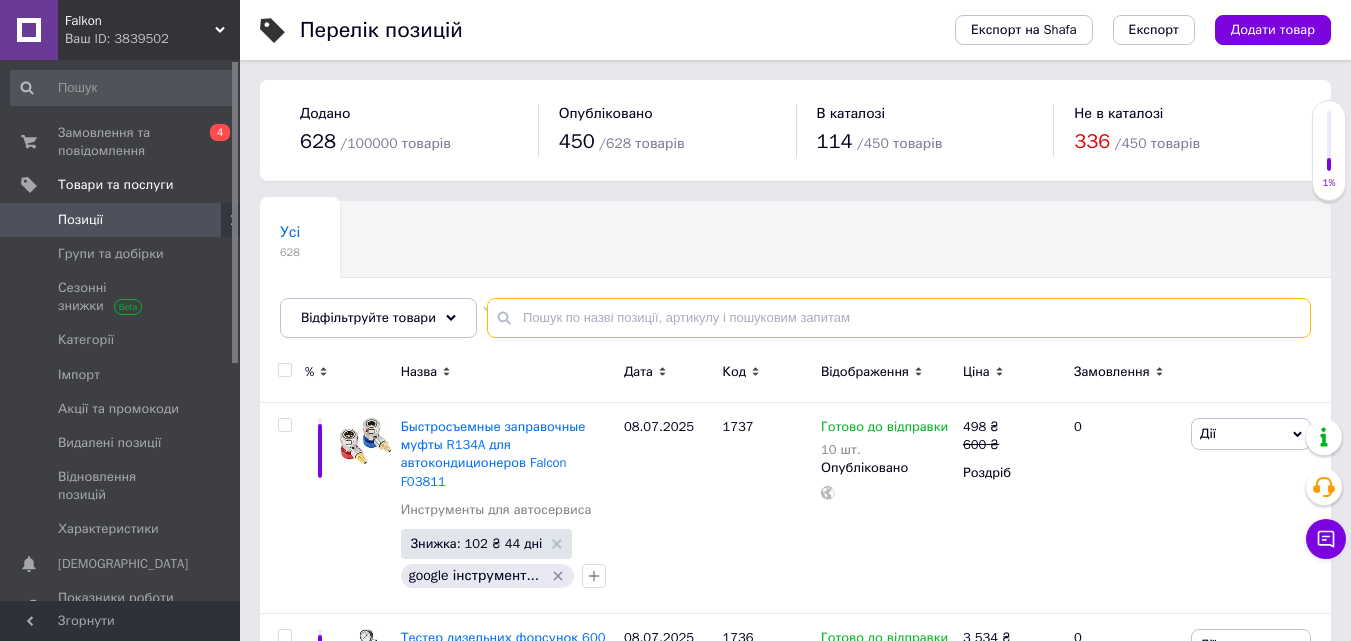 click at bounding box center [899, 318] 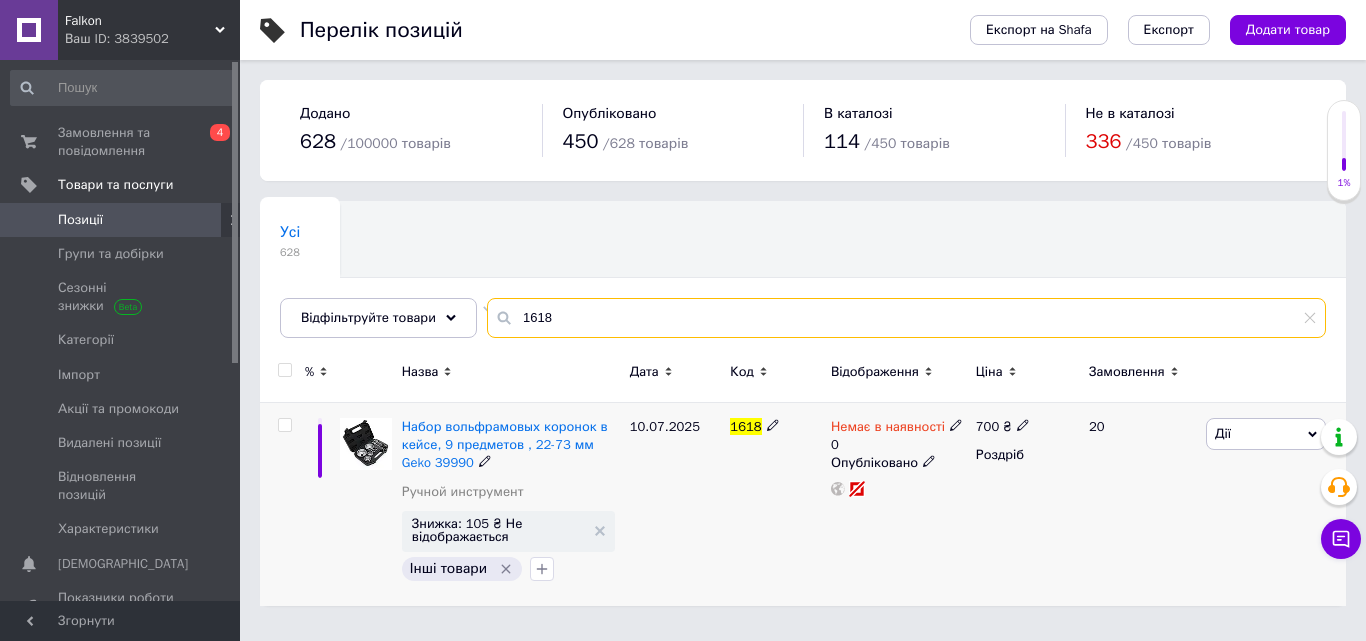 type on "1618" 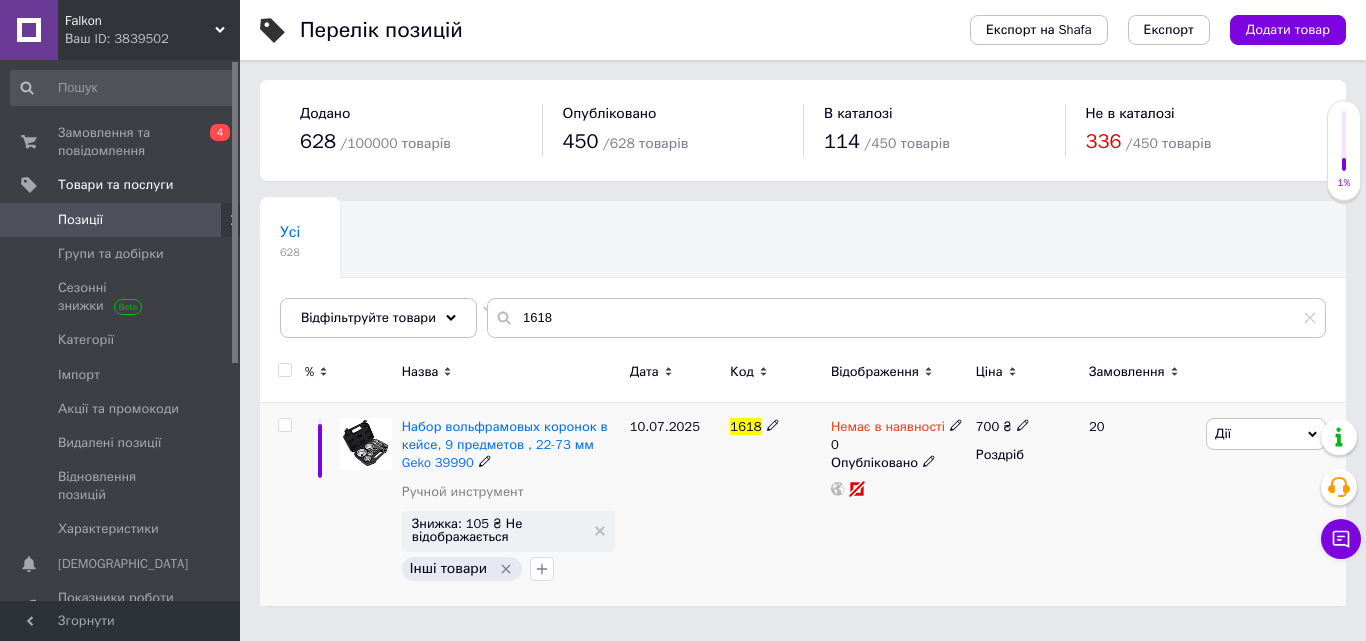 click on "Немає в наявності" at bounding box center [888, 429] 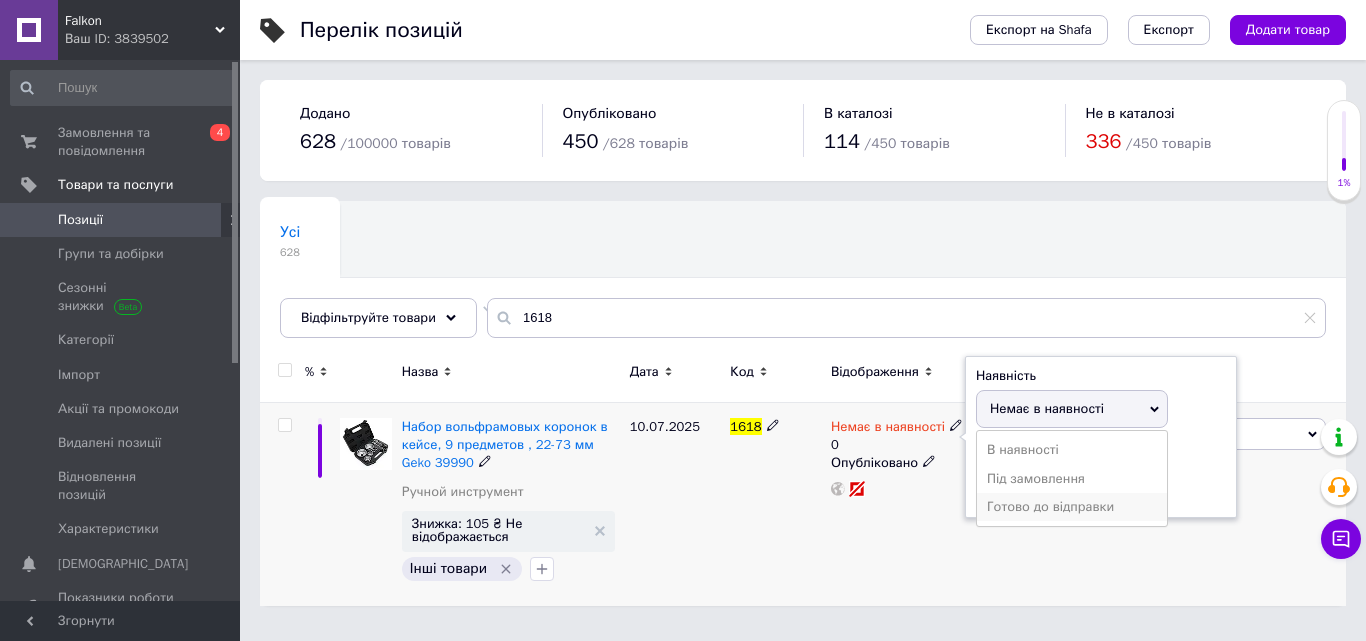 click on "Готово до відправки" at bounding box center [1072, 507] 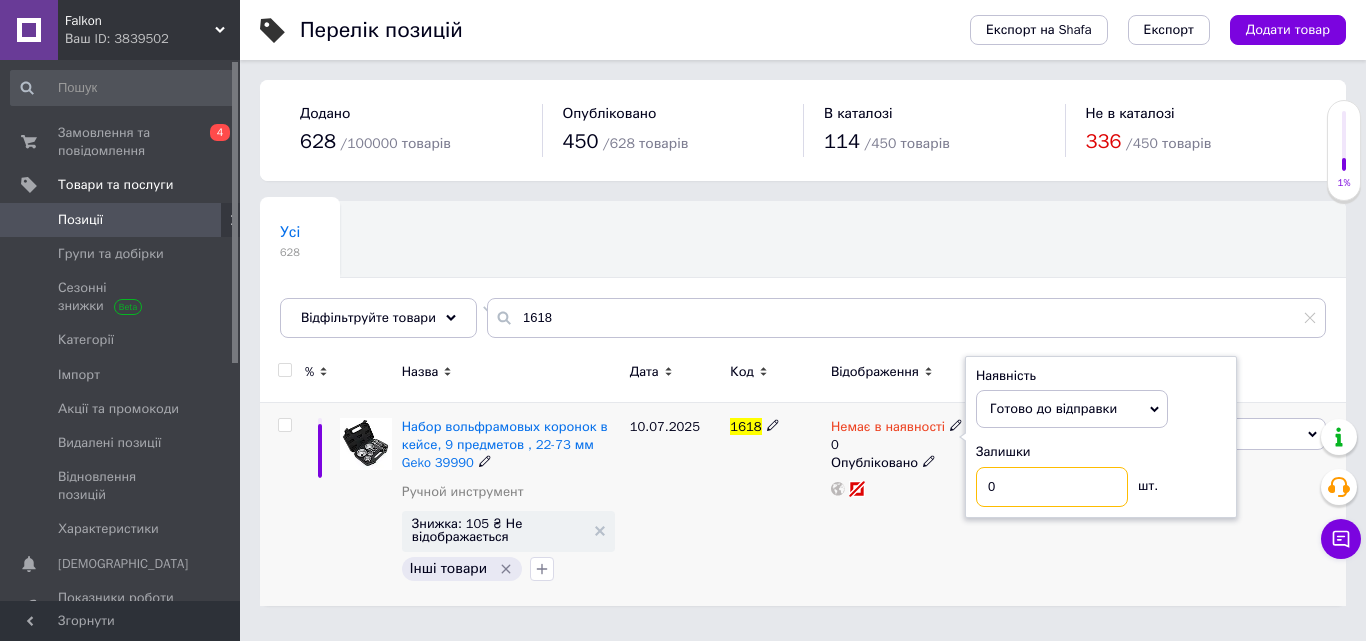 click on "0" at bounding box center [1052, 487] 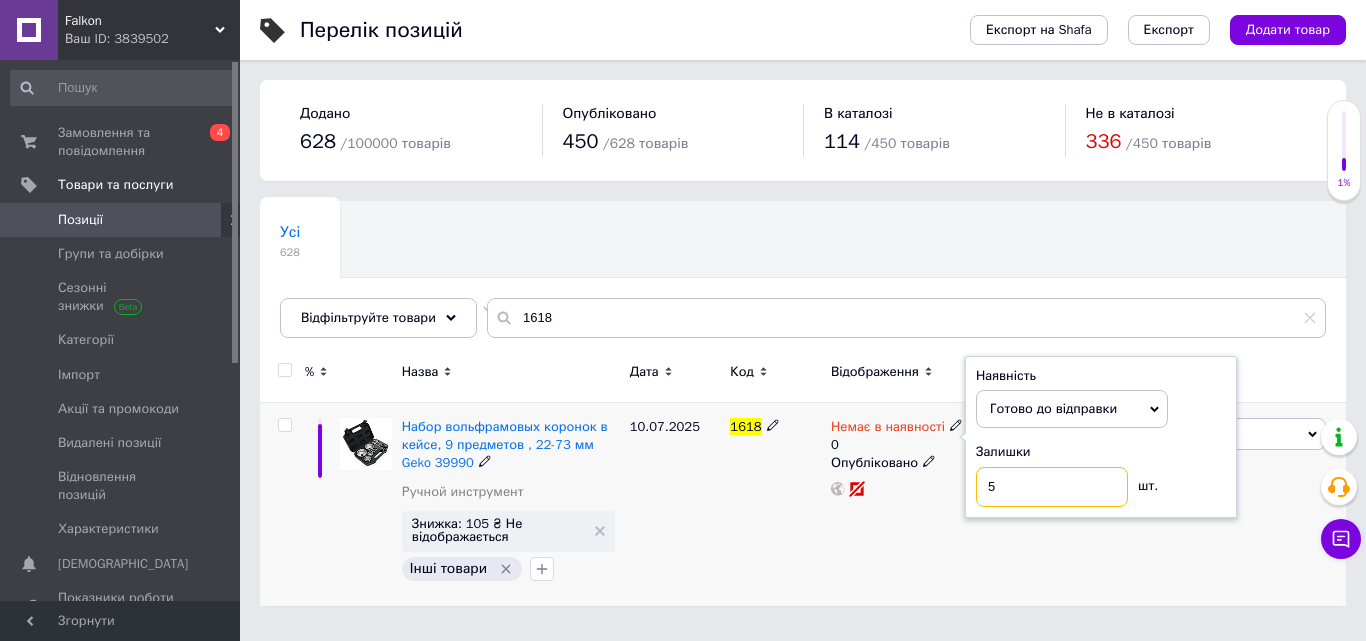type on "5" 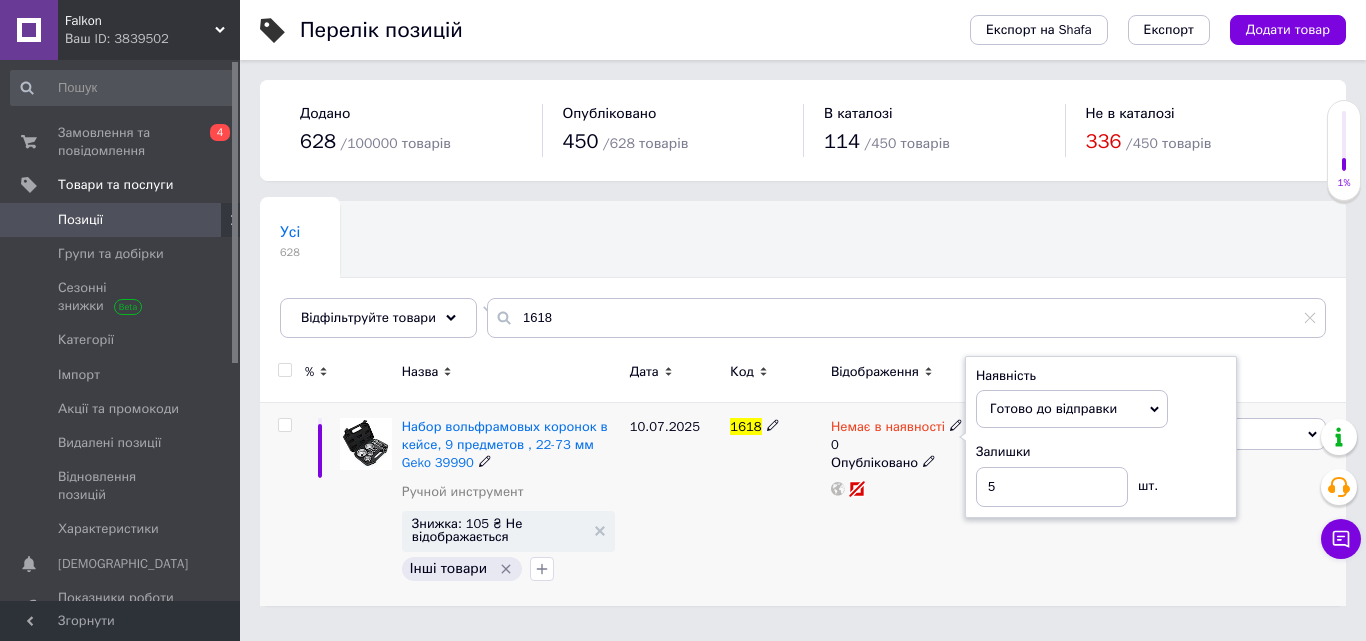 click on "1618" at bounding box center [775, 504] 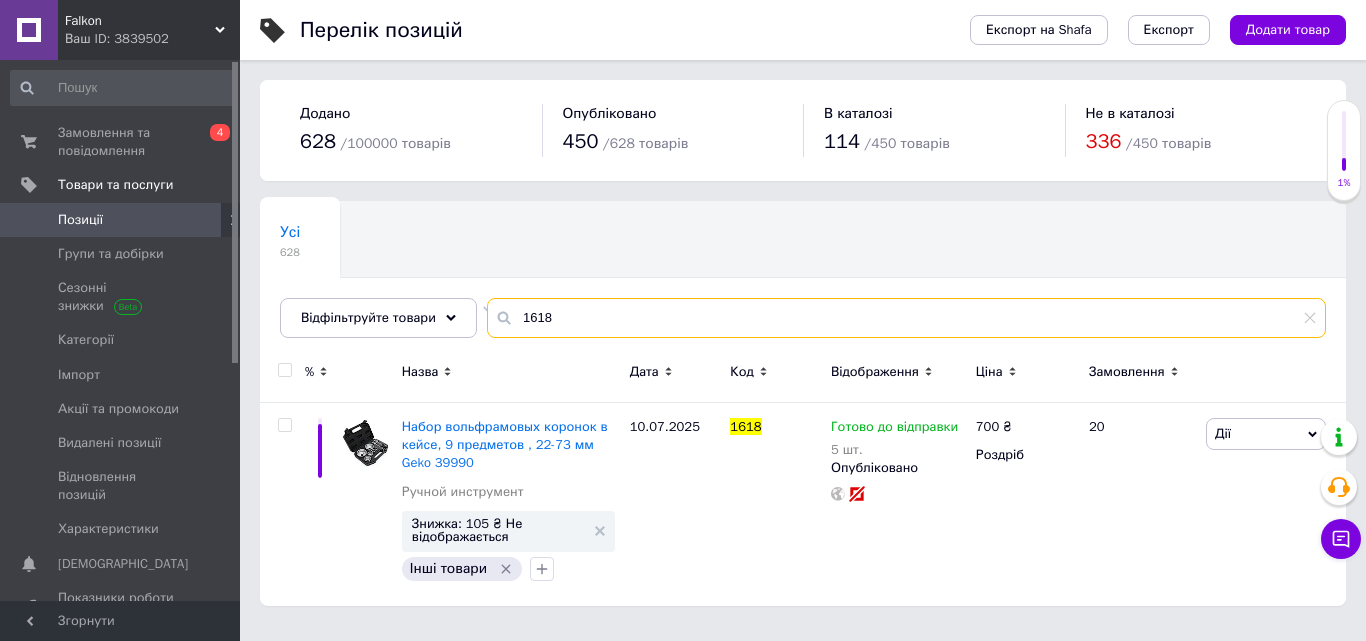 click on "1618" at bounding box center (906, 318) 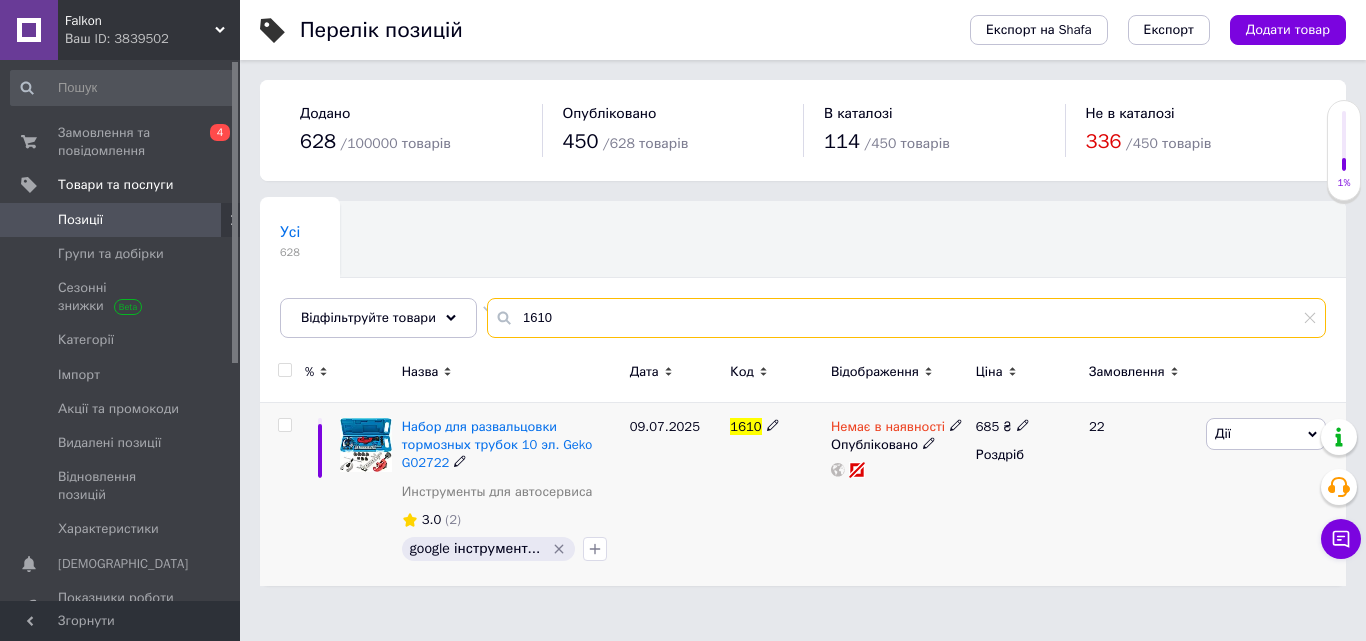 type on "1610" 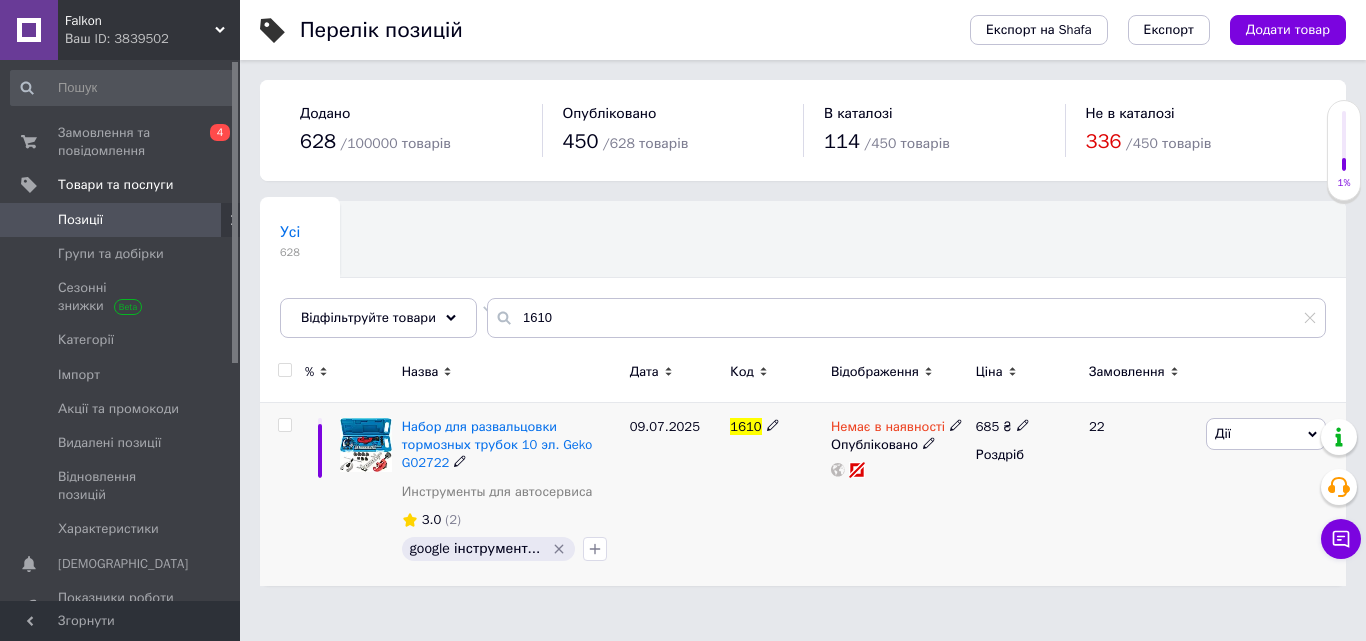 click at bounding box center (956, 424) 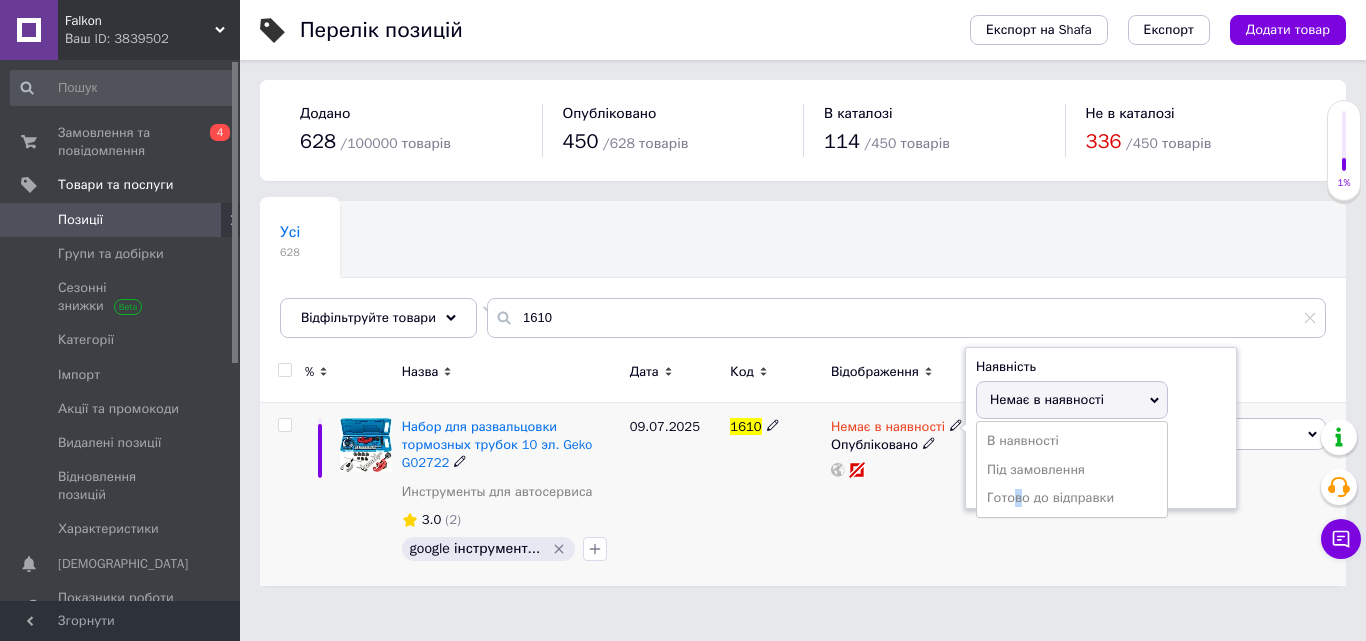 click on "Готово до відправки" at bounding box center (1072, 498) 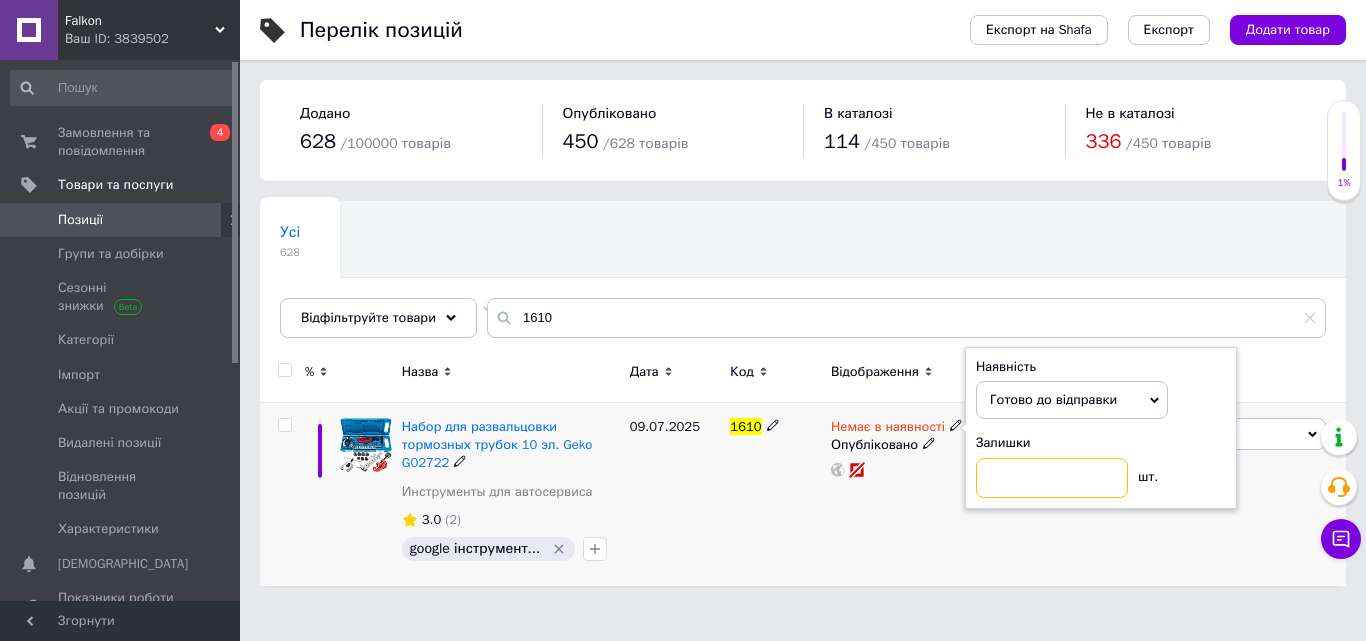 click at bounding box center (1052, 478) 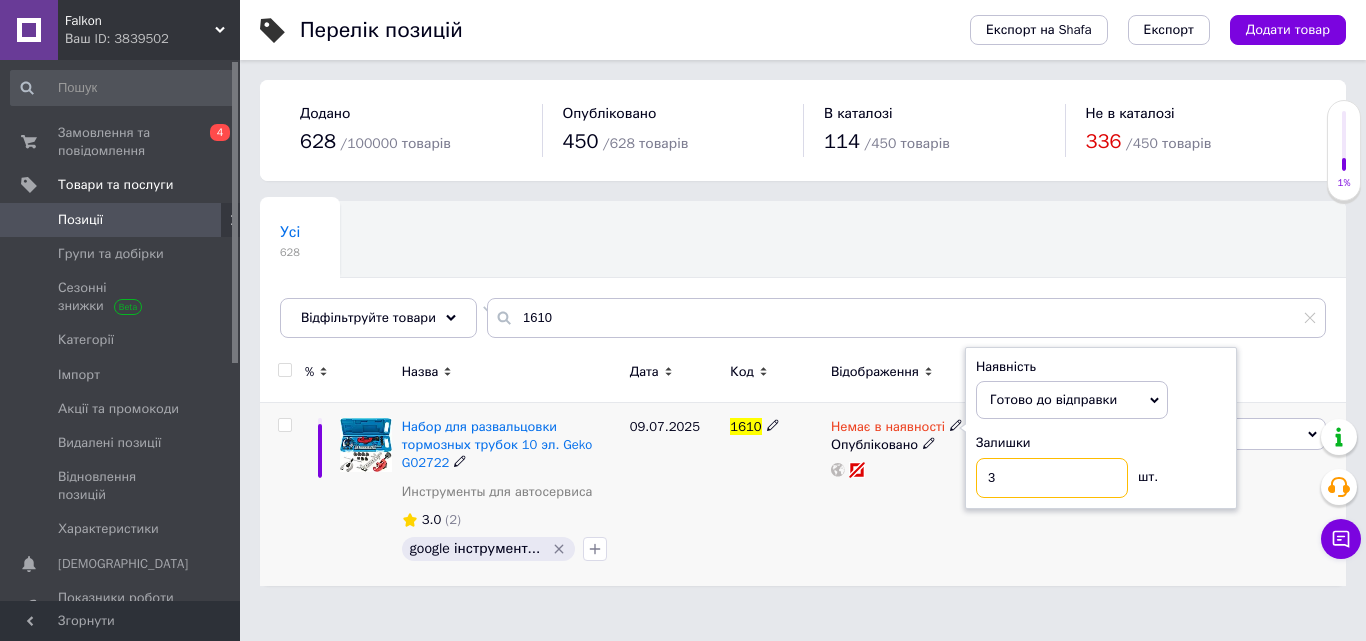 type on "3" 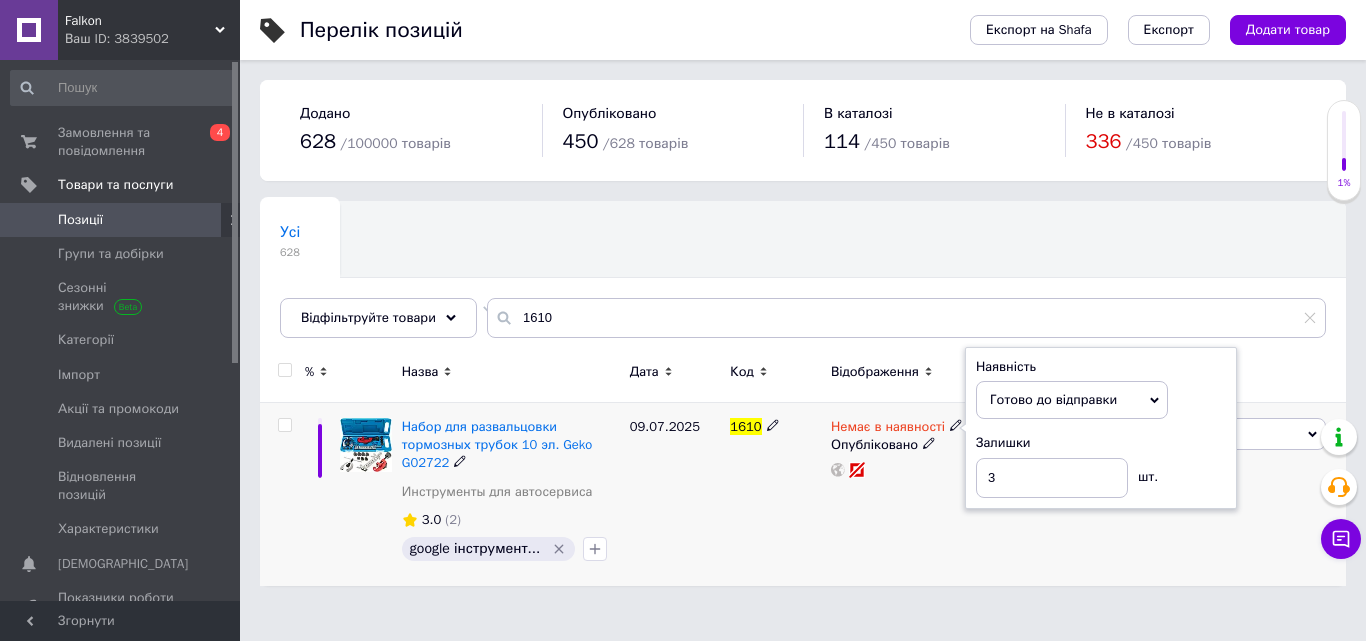 click on "1610" at bounding box center [775, 495] 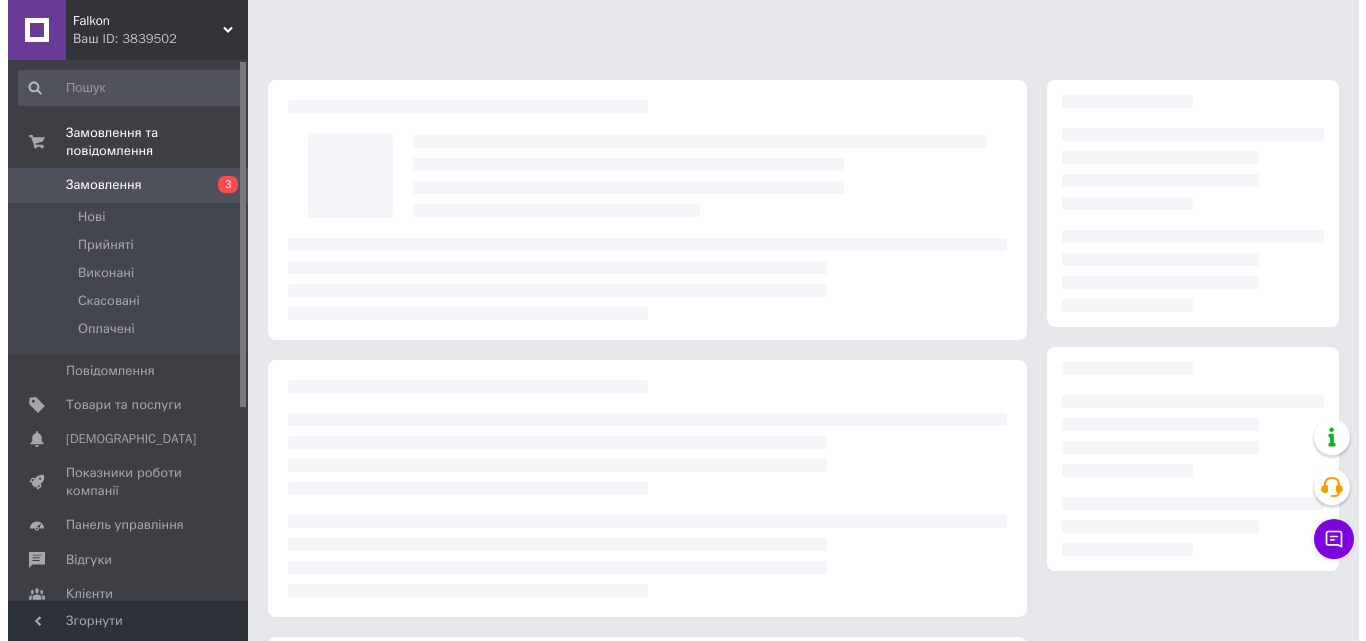 scroll, scrollTop: 0, scrollLeft: 0, axis: both 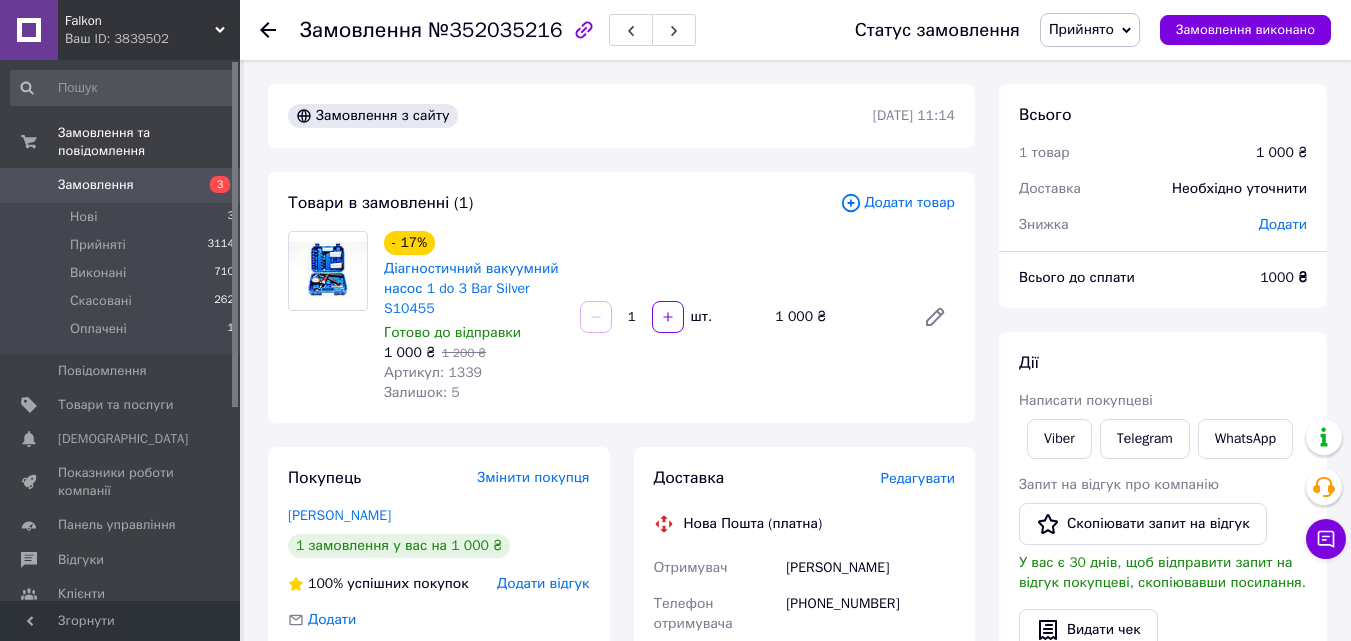 click on "Редагувати" at bounding box center [918, 478] 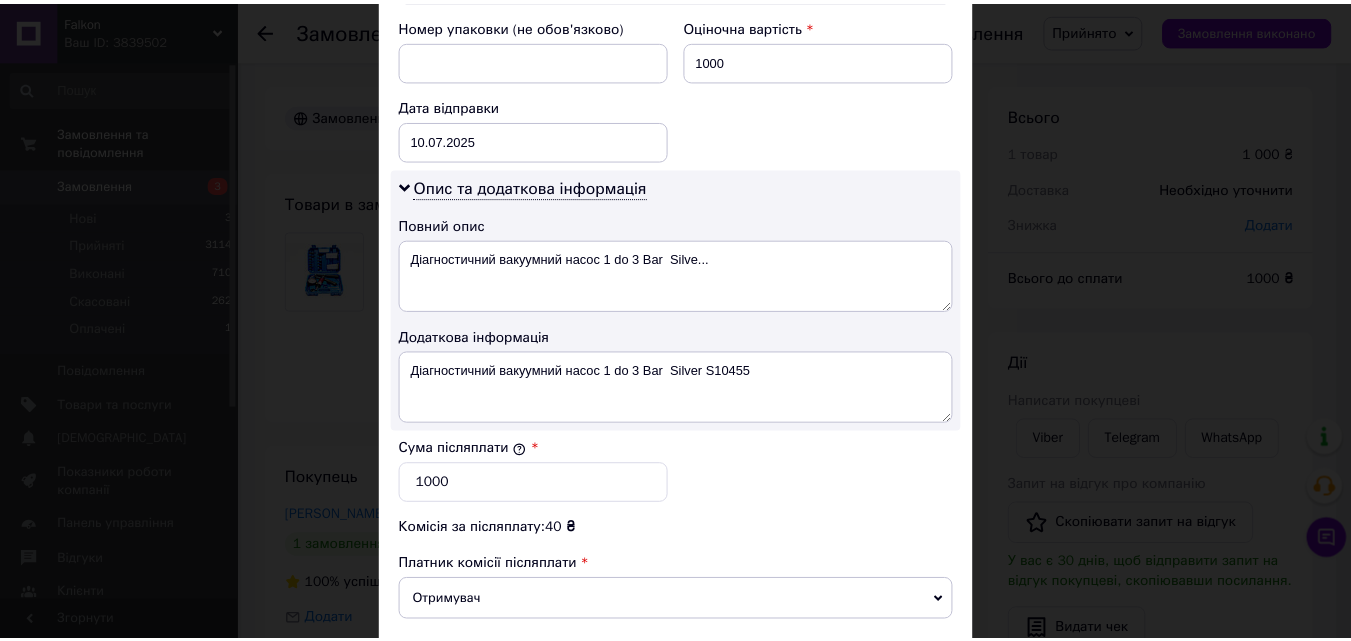 scroll, scrollTop: 1100, scrollLeft: 0, axis: vertical 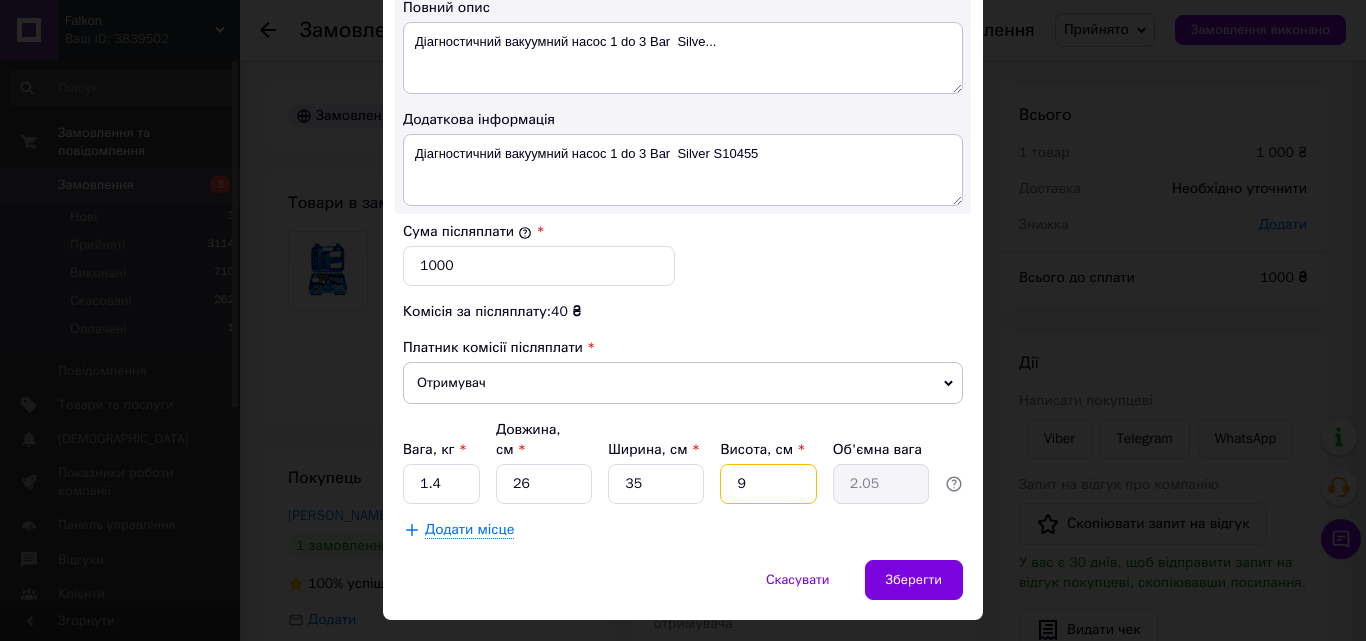 click on "9" at bounding box center [768, 484] 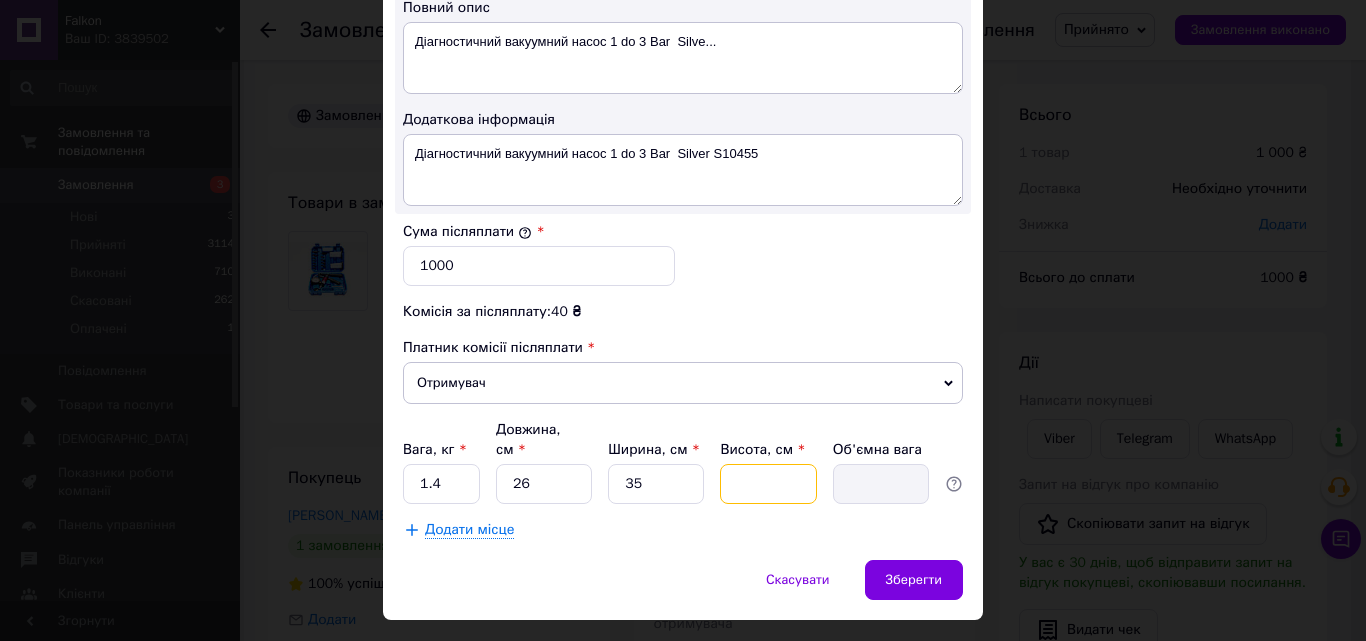type on "8" 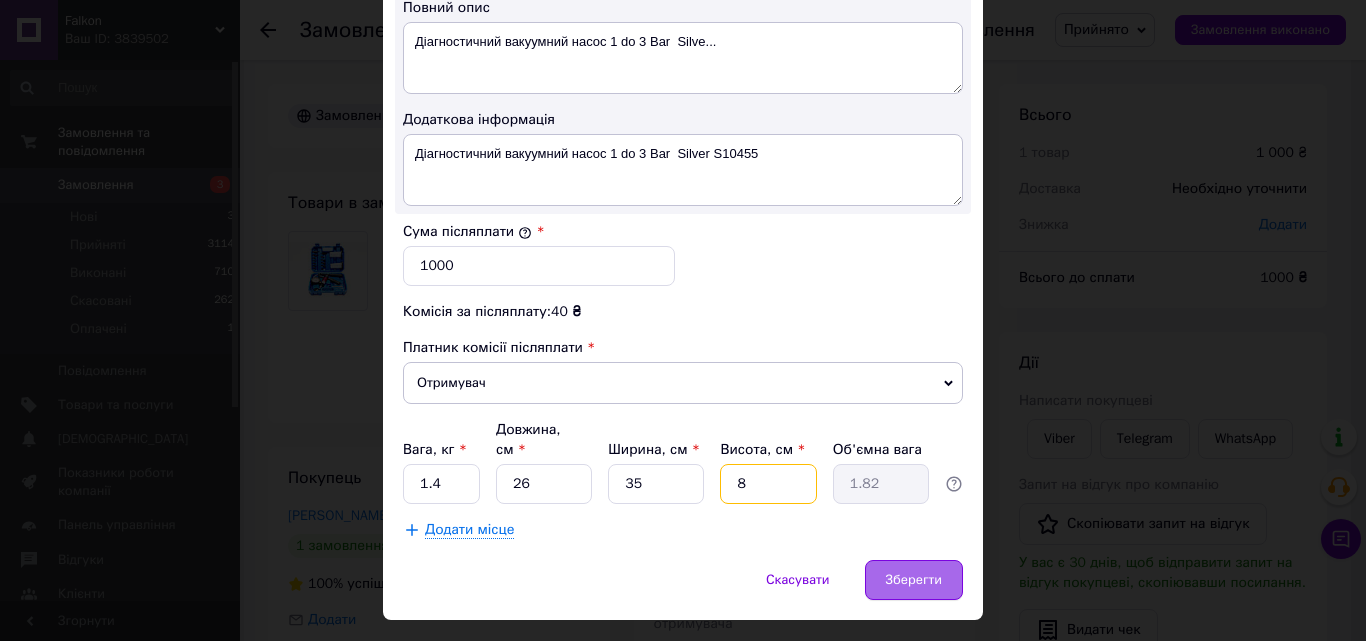 type on "8" 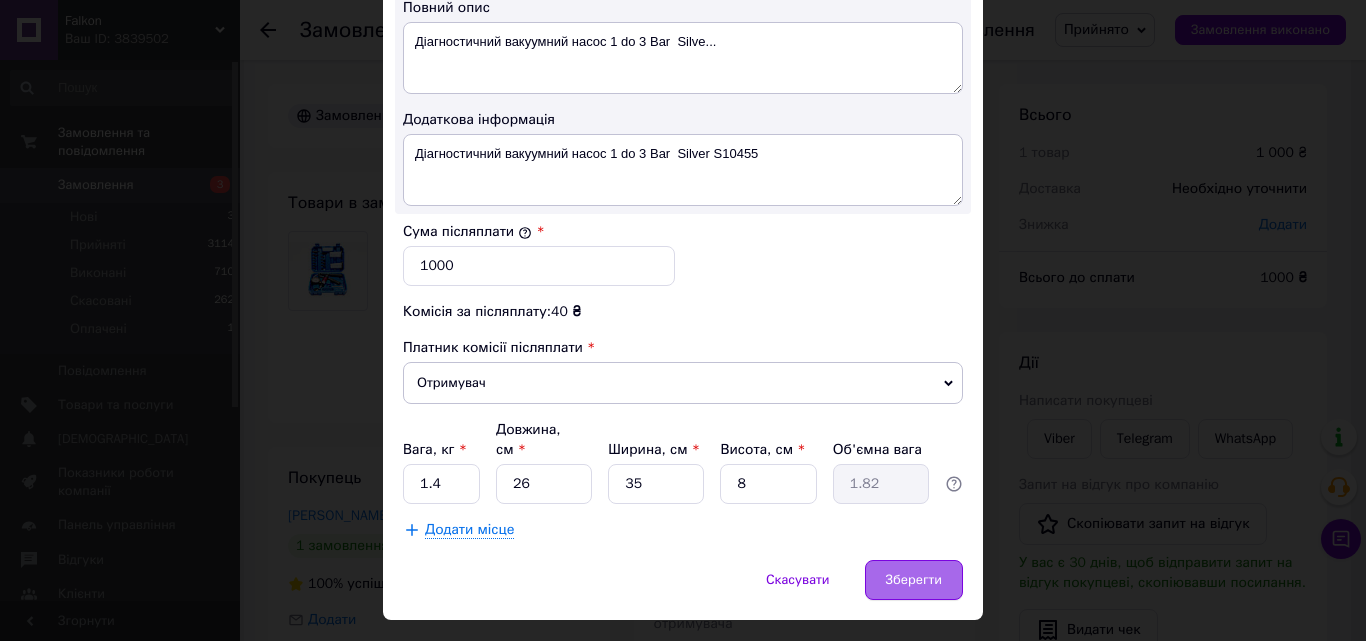 click on "Зберегти" at bounding box center [914, 580] 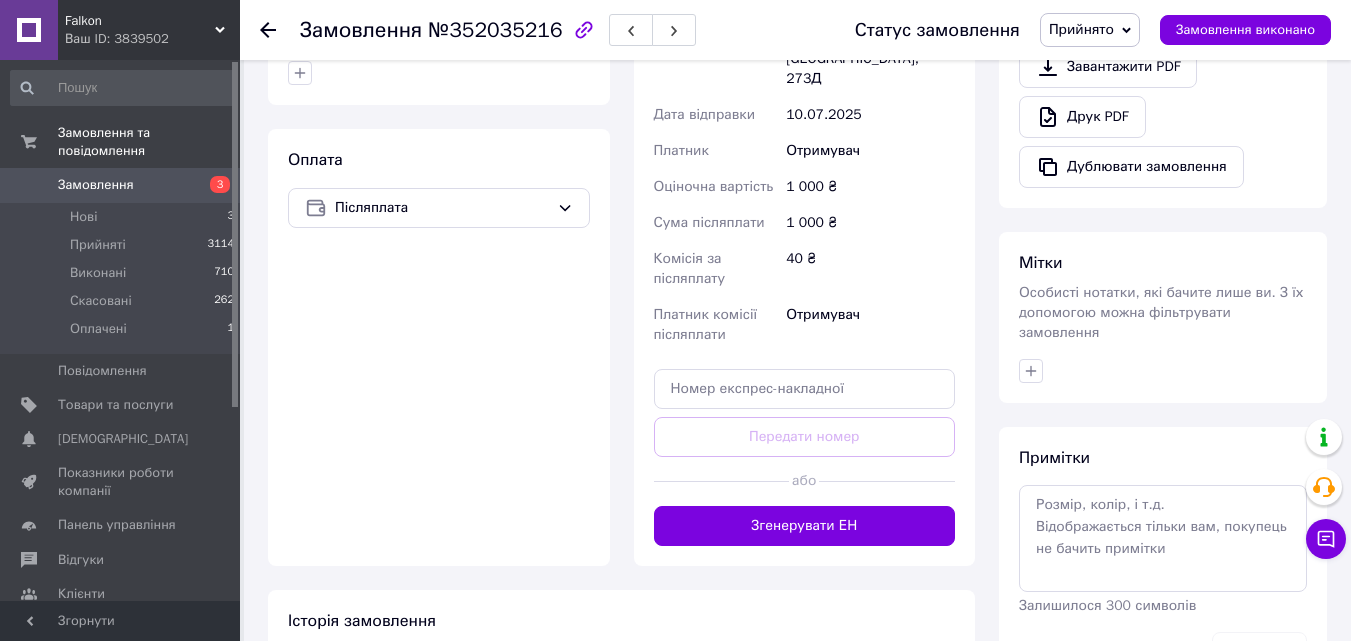 scroll, scrollTop: 800, scrollLeft: 0, axis: vertical 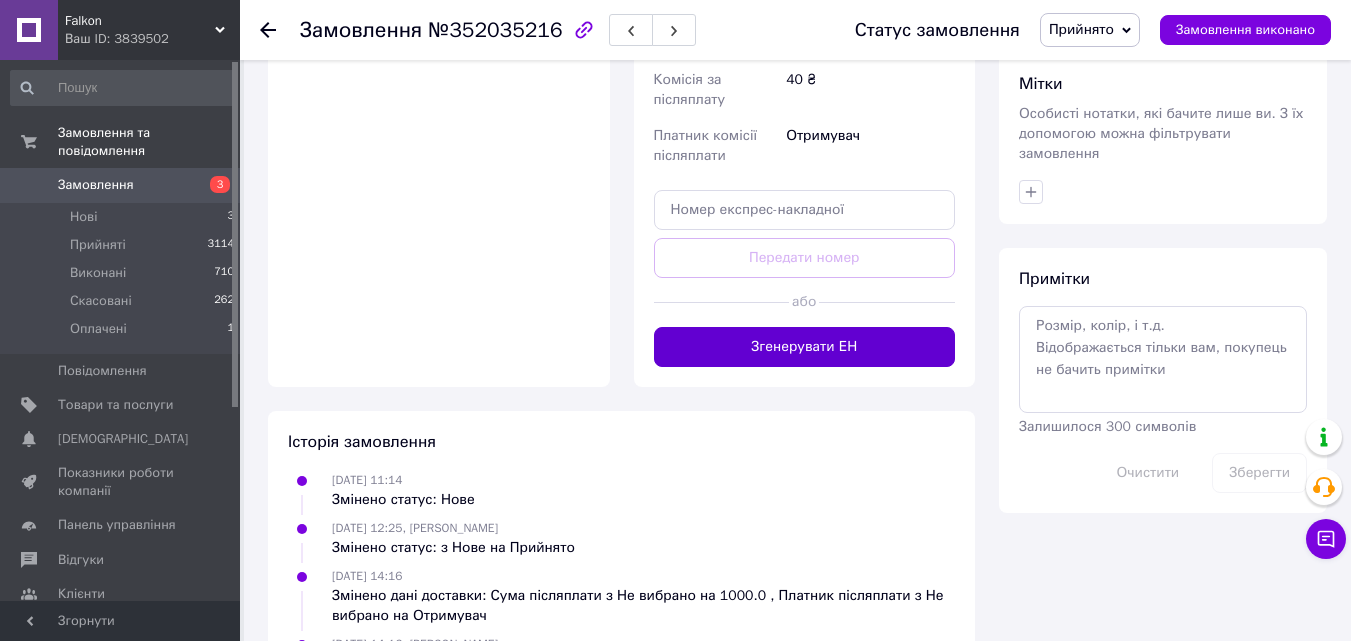 click on "Згенерувати ЕН" at bounding box center (805, 347) 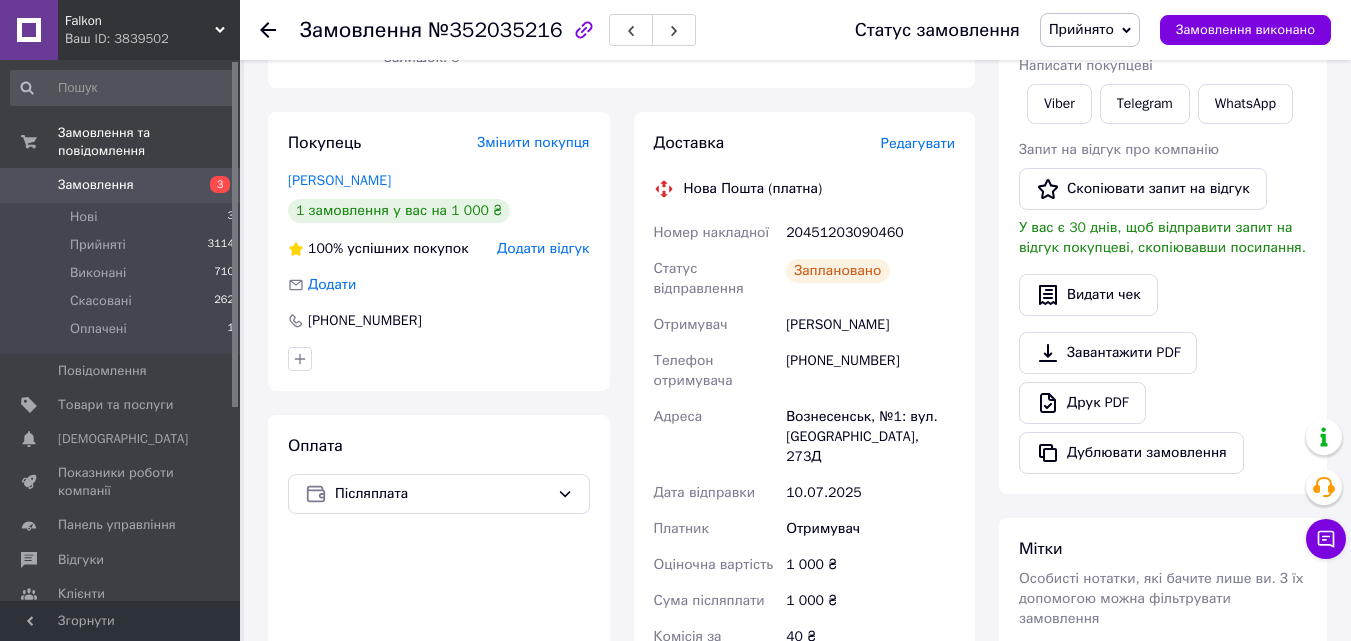 scroll, scrollTop: 100, scrollLeft: 0, axis: vertical 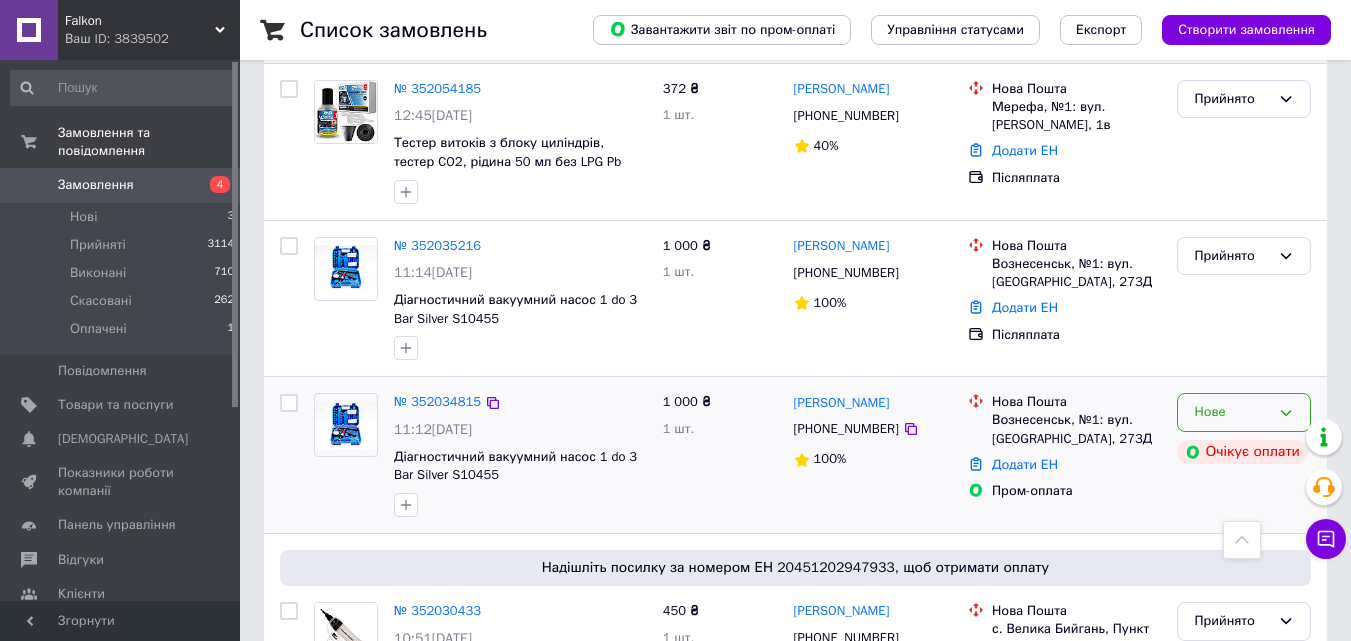 click on "Нове" at bounding box center (1232, 412) 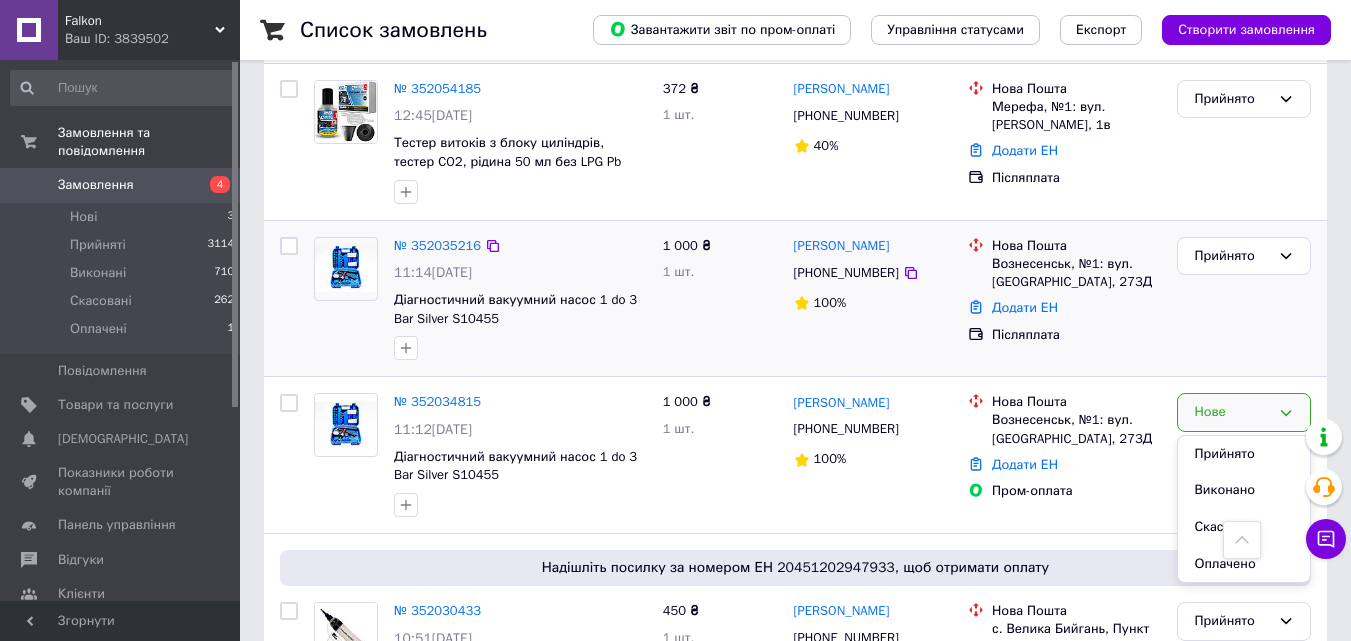 scroll, scrollTop: 1200, scrollLeft: 0, axis: vertical 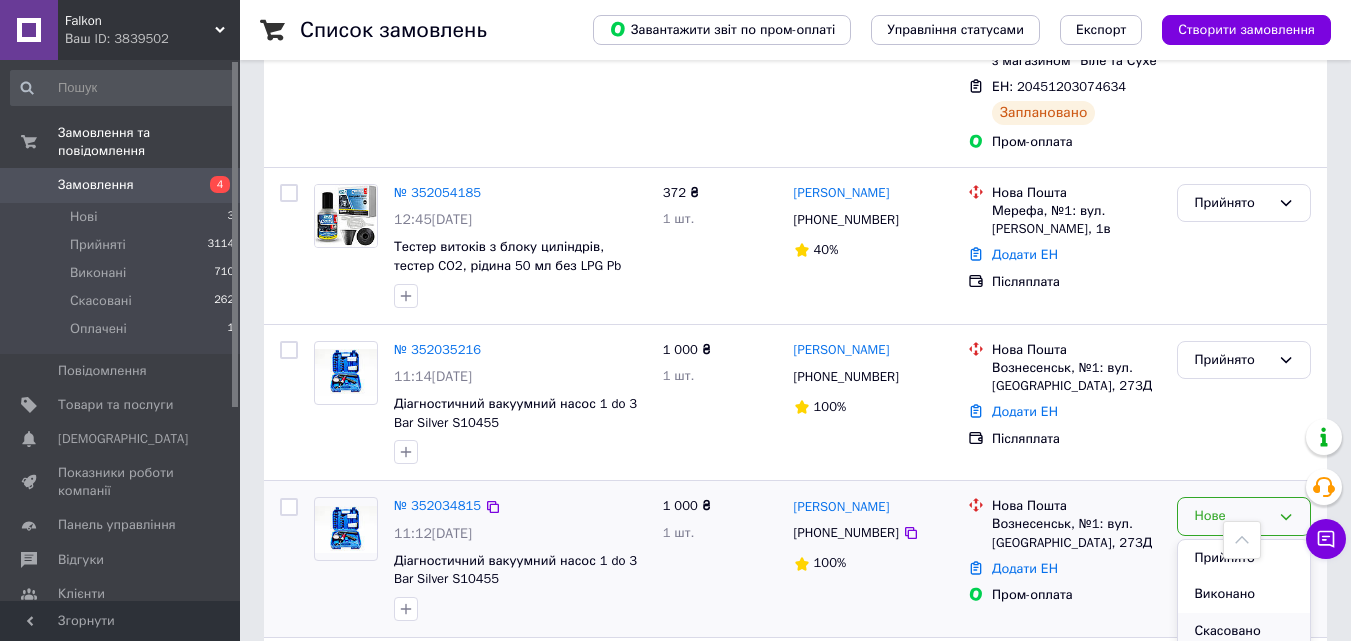 click on "Скасовано" at bounding box center (1244, 631) 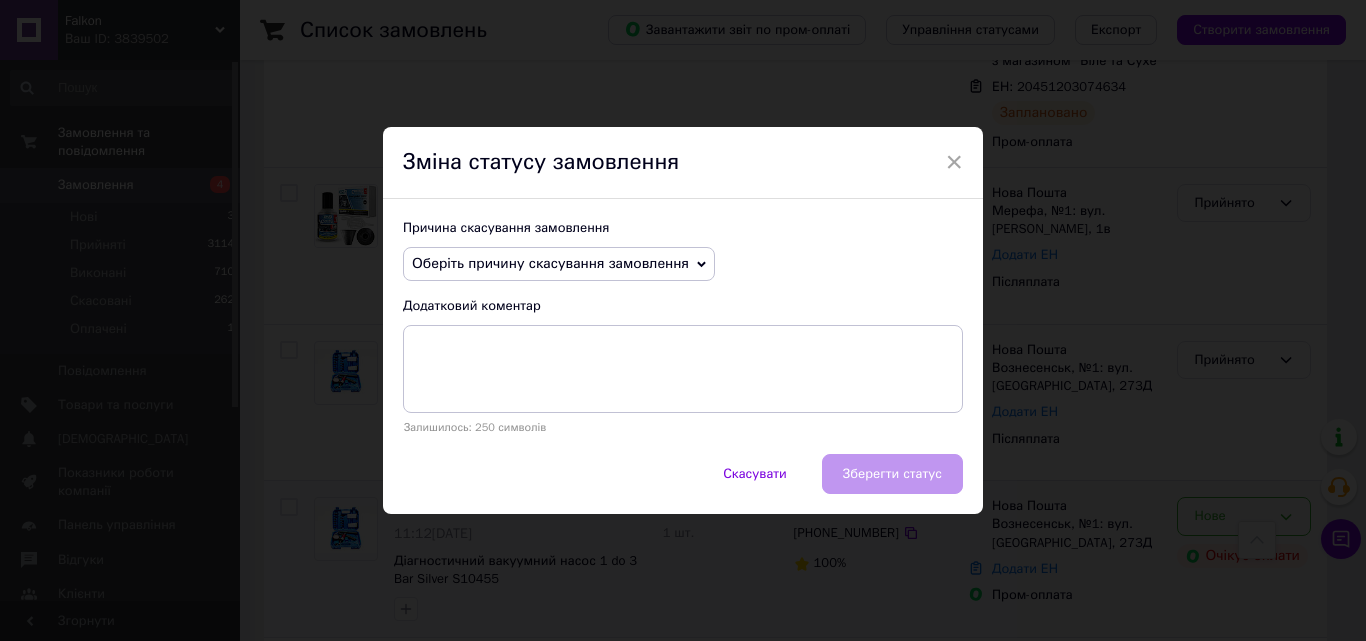 click on "Оберіть причину скасування замовлення" at bounding box center (550, 263) 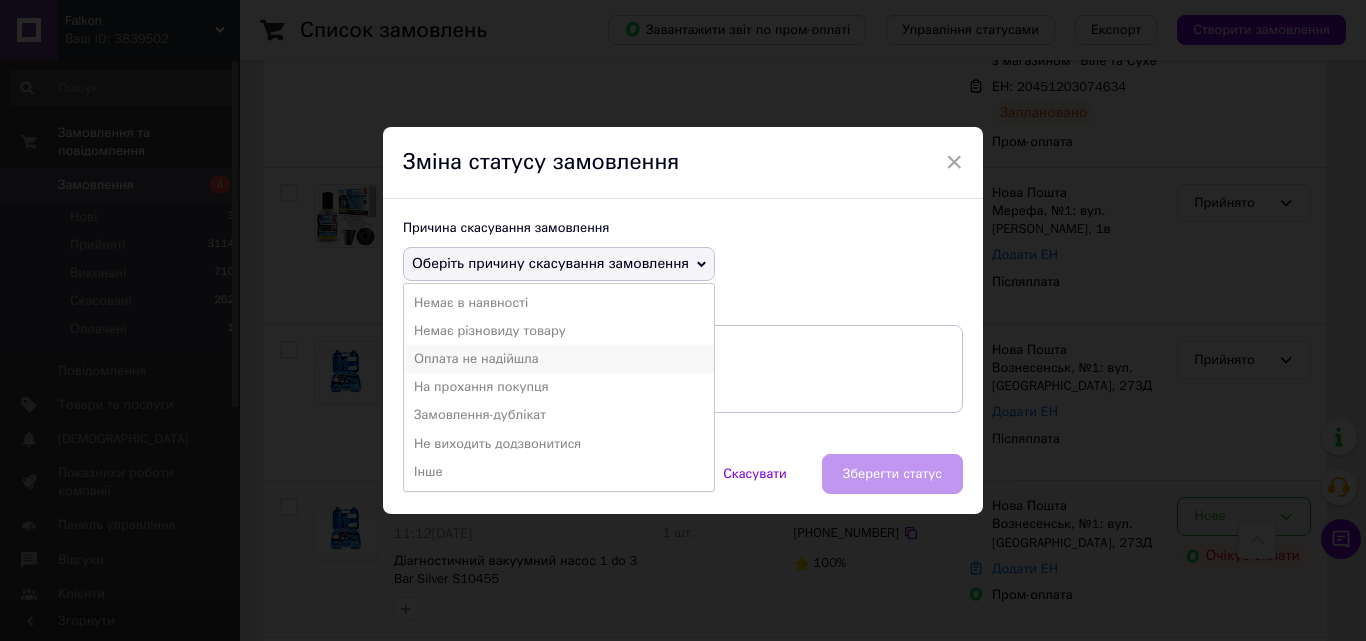 click on "Оплата не надійшла" at bounding box center [559, 359] 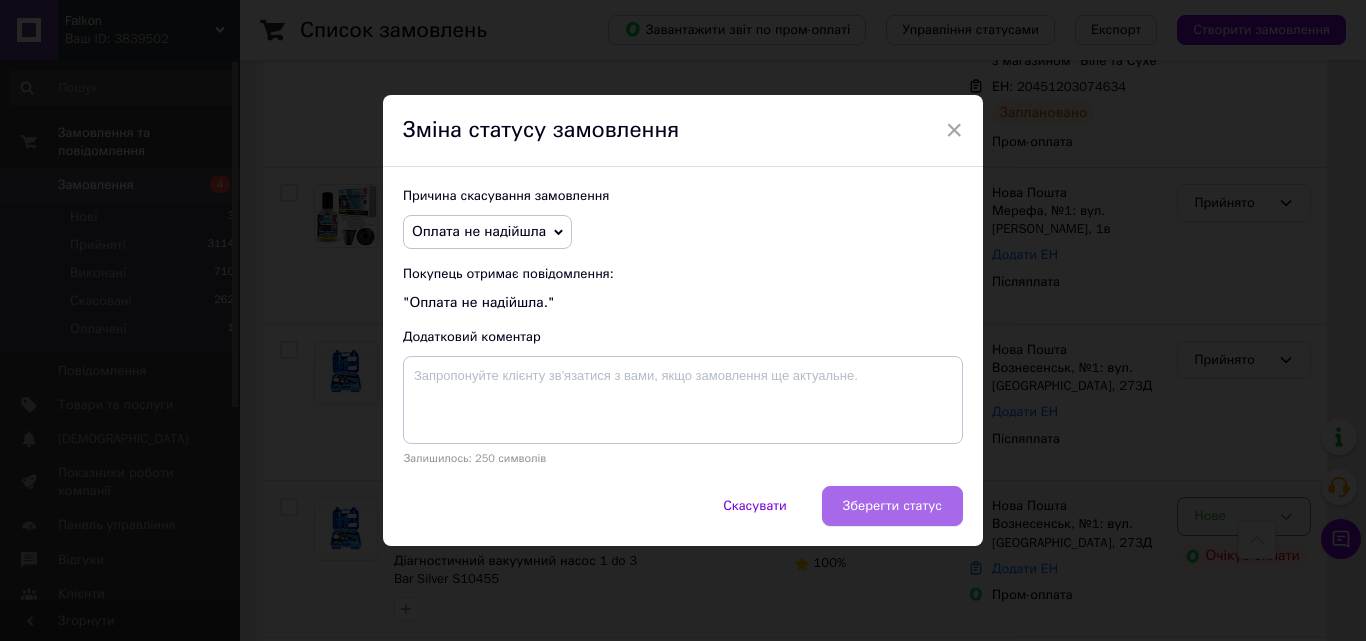 click on "Зберегти статус" at bounding box center (892, 506) 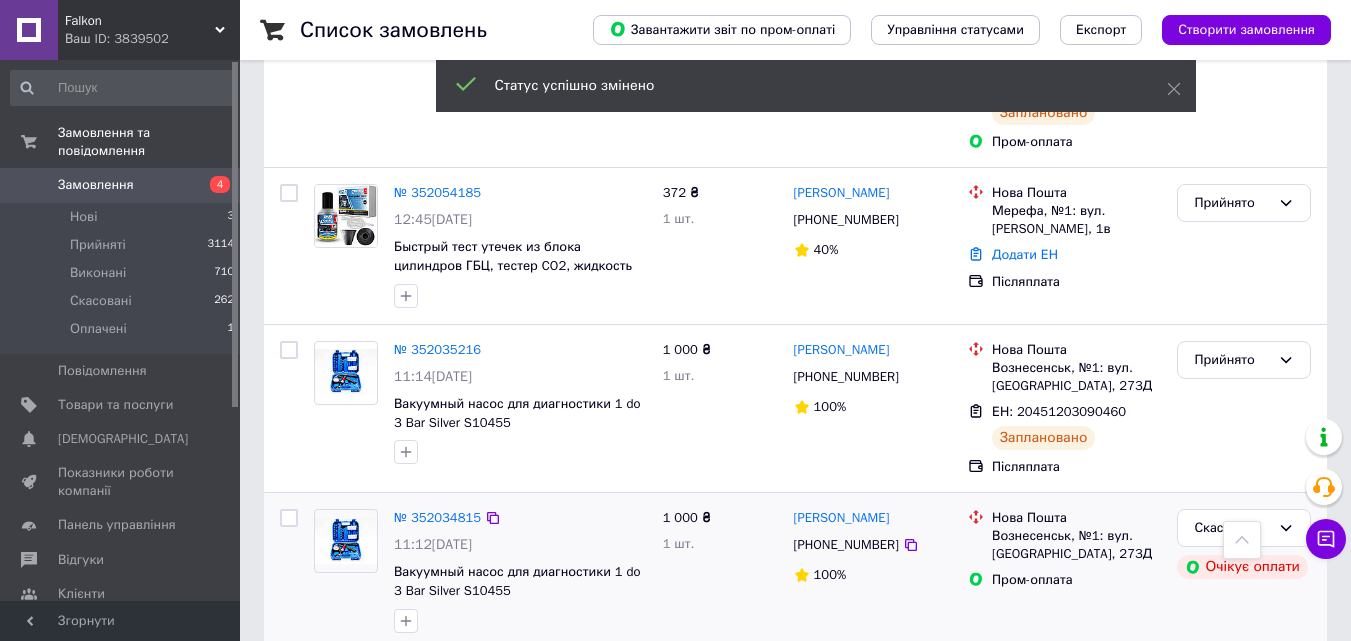 scroll, scrollTop: 1200, scrollLeft: 0, axis: vertical 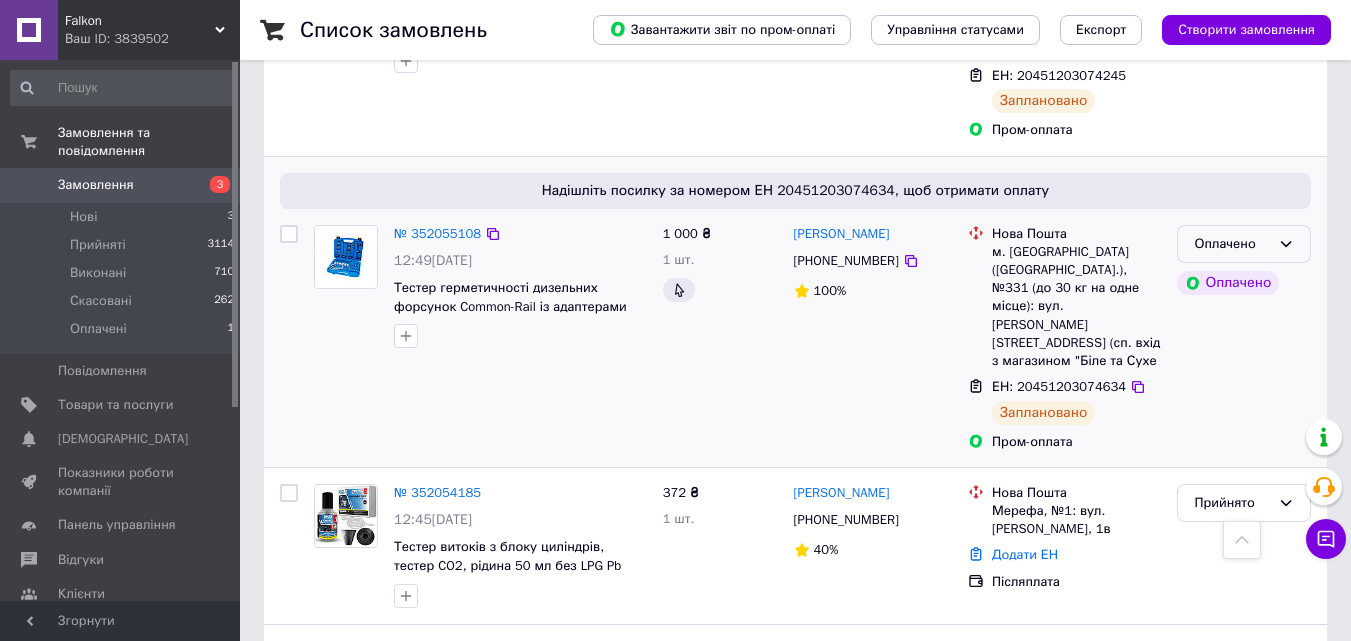 click on "Оплачено" at bounding box center (1232, 244) 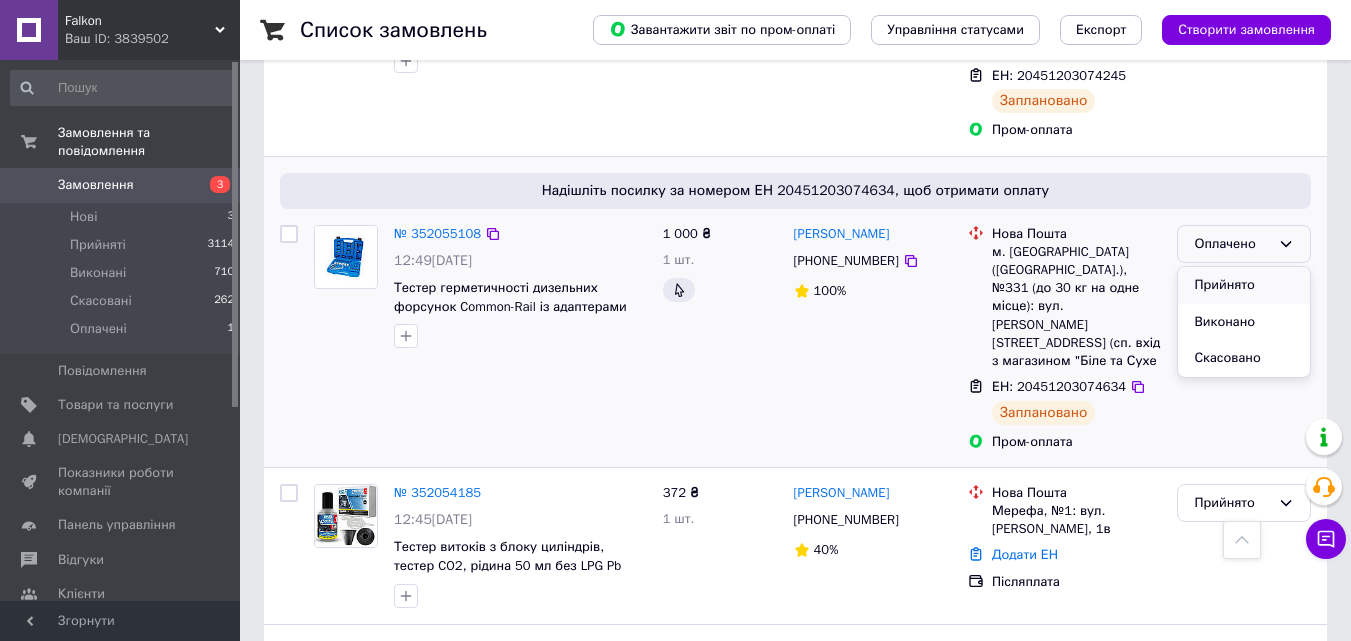 click on "Прийнято" at bounding box center [1244, 285] 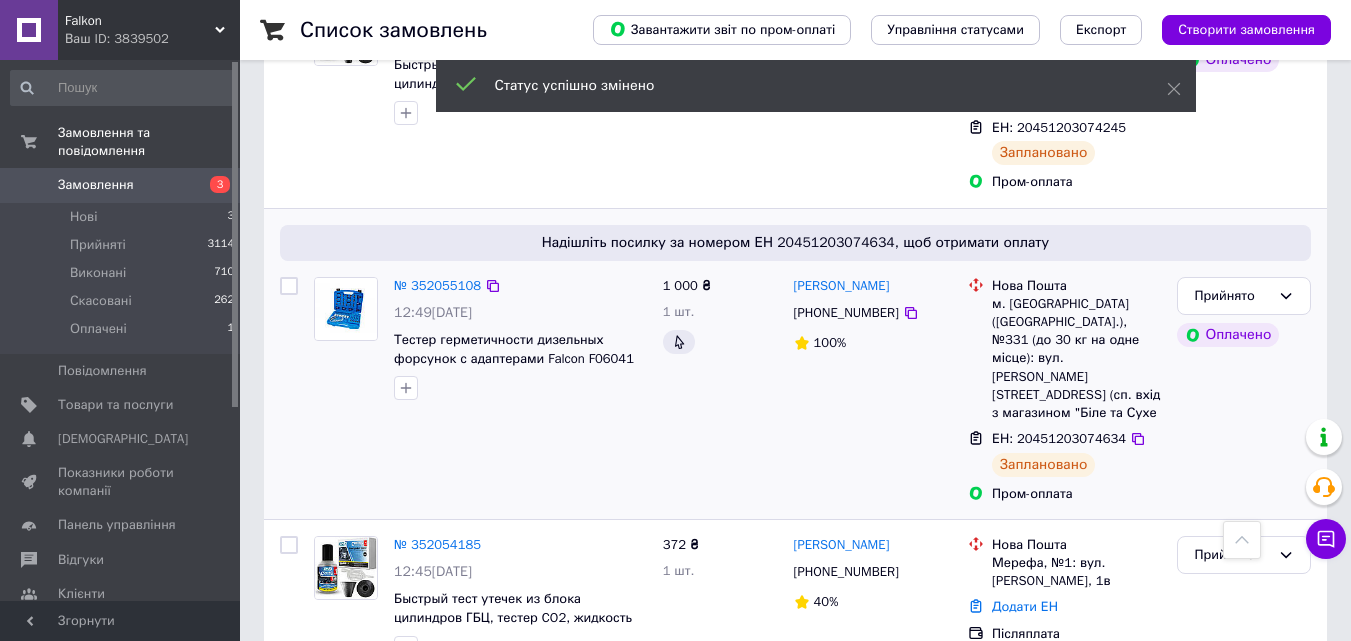 scroll, scrollTop: 900, scrollLeft: 0, axis: vertical 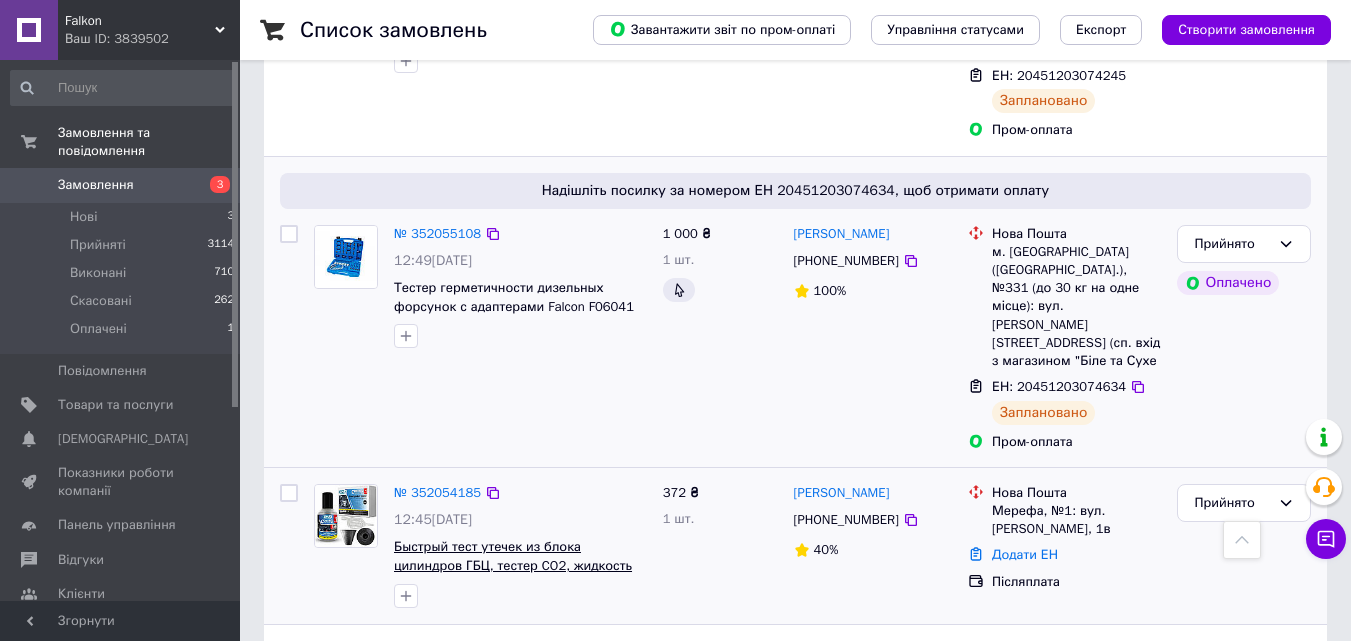 click on "Быстрый тест утечек из блока цилиндров ГБЦ, тестер CO2, жидкость 50 мл без LPG Pb" at bounding box center (513, 565) 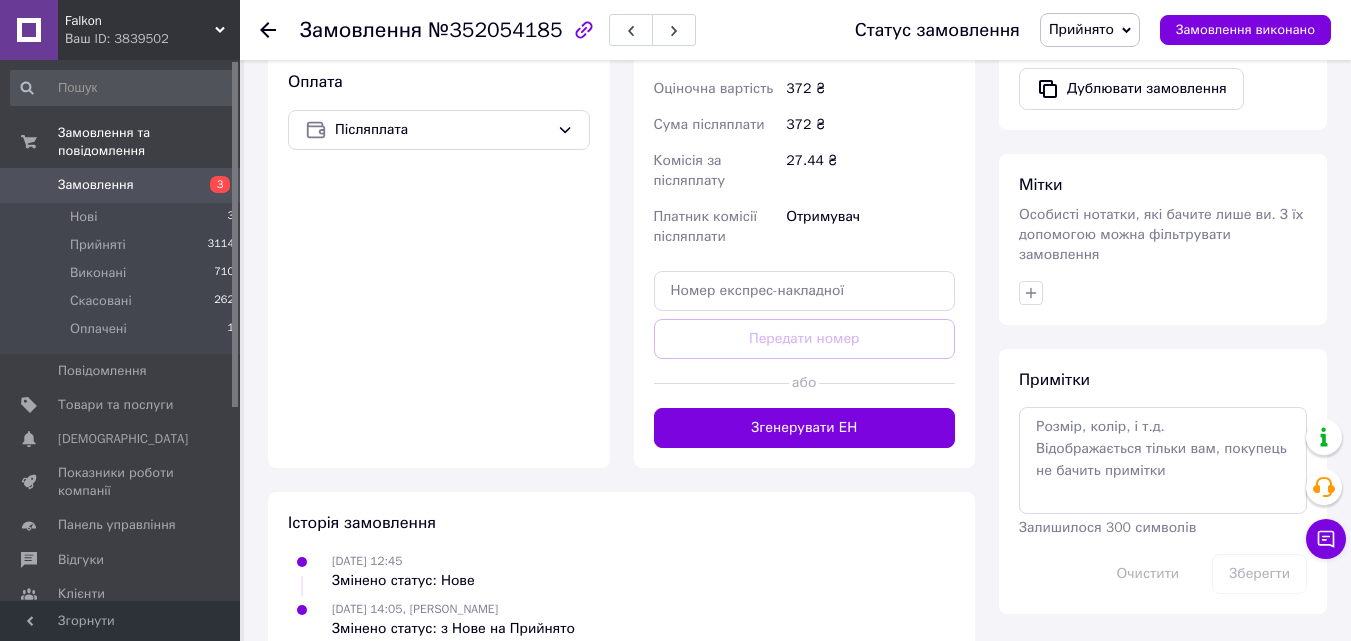 scroll, scrollTop: 700, scrollLeft: 0, axis: vertical 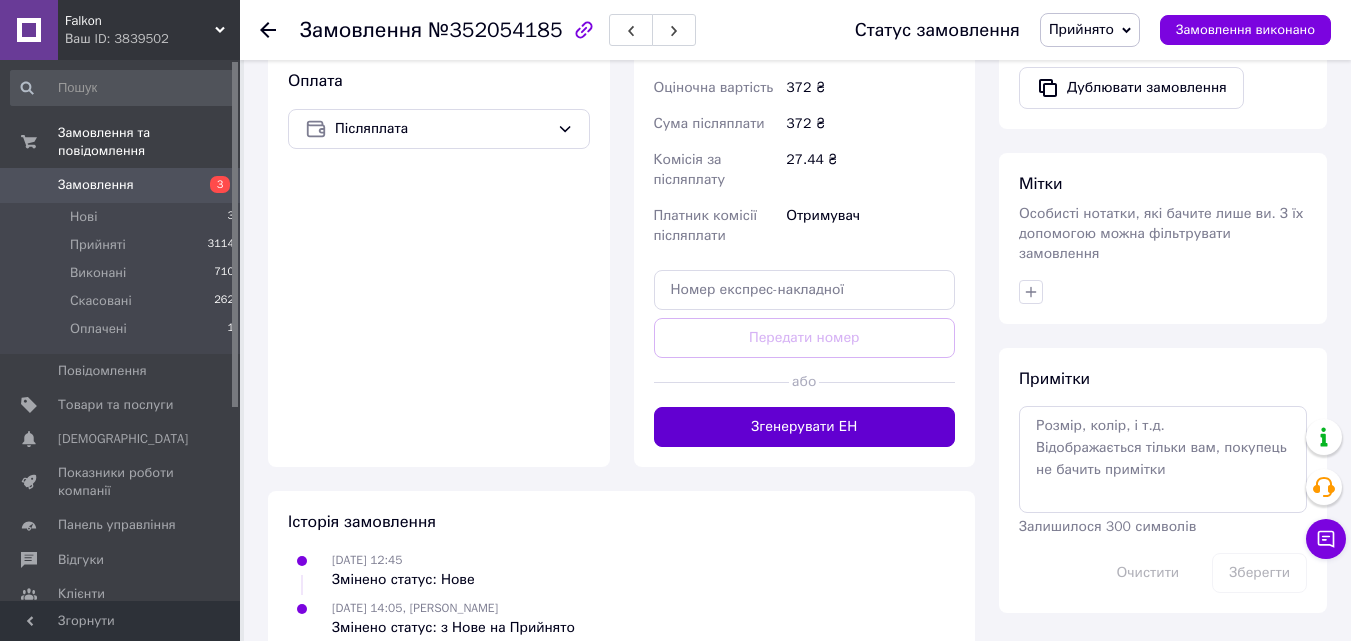 click on "Згенерувати ЕН" at bounding box center [805, 427] 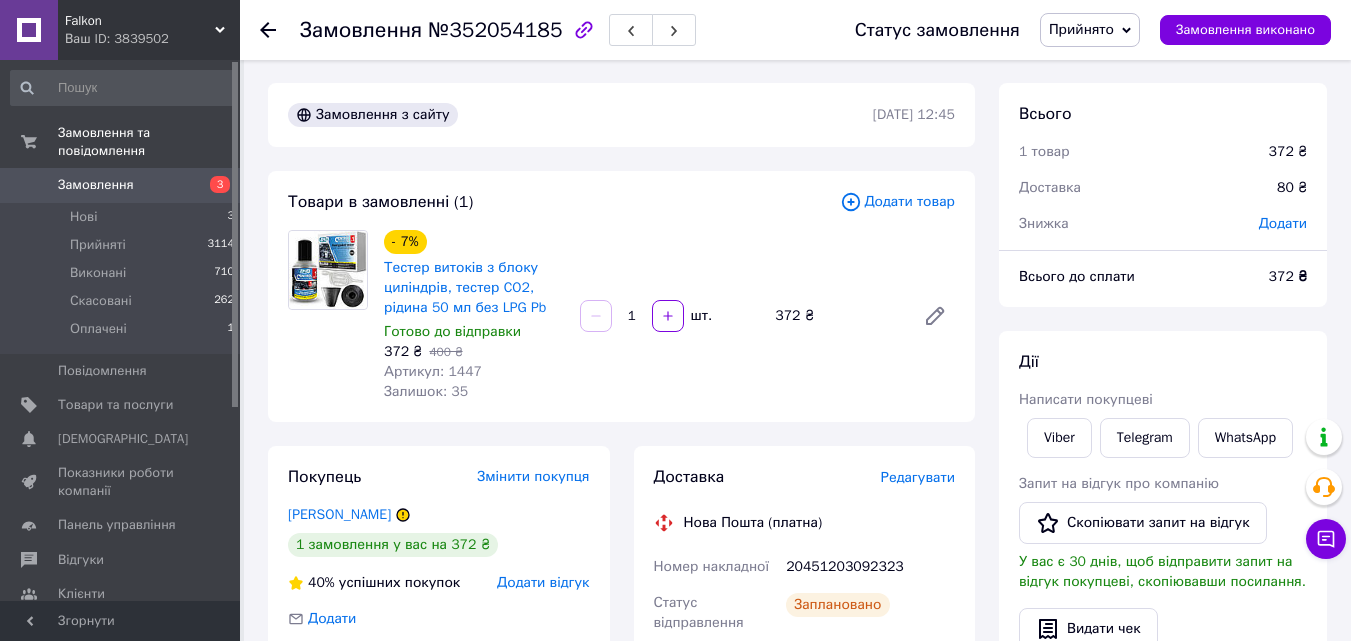 scroll, scrollTop: 0, scrollLeft: 0, axis: both 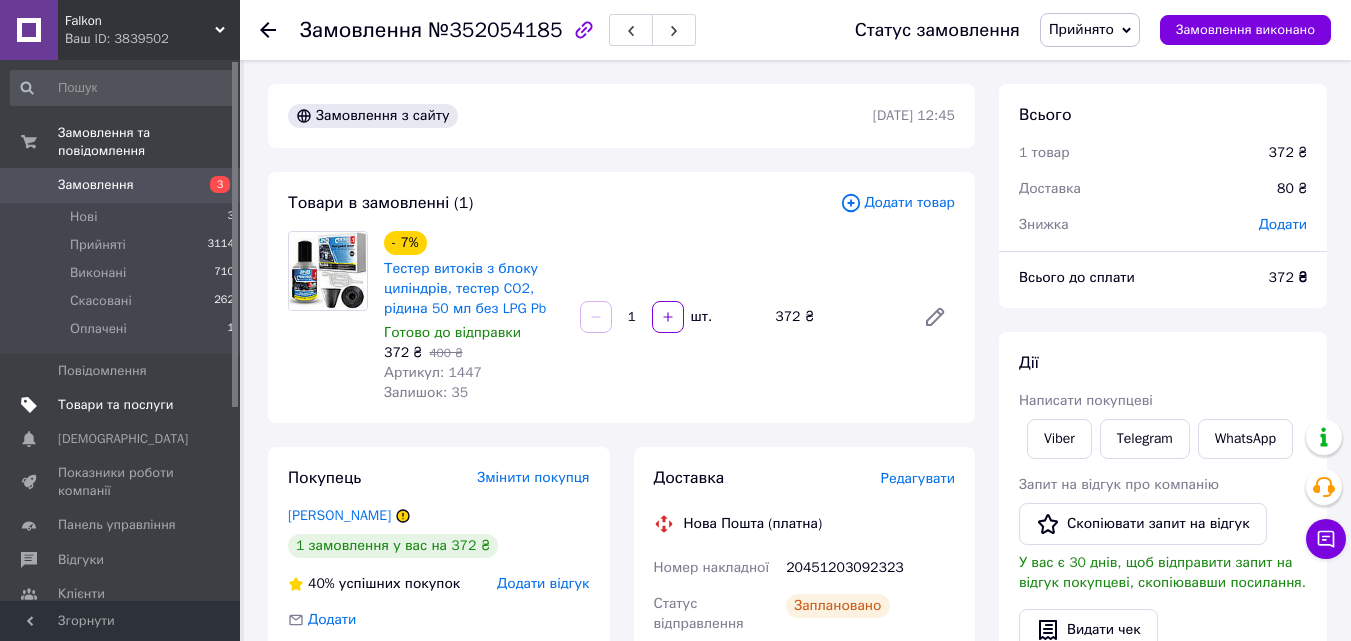 click on "Товари та послуги" at bounding box center [115, 405] 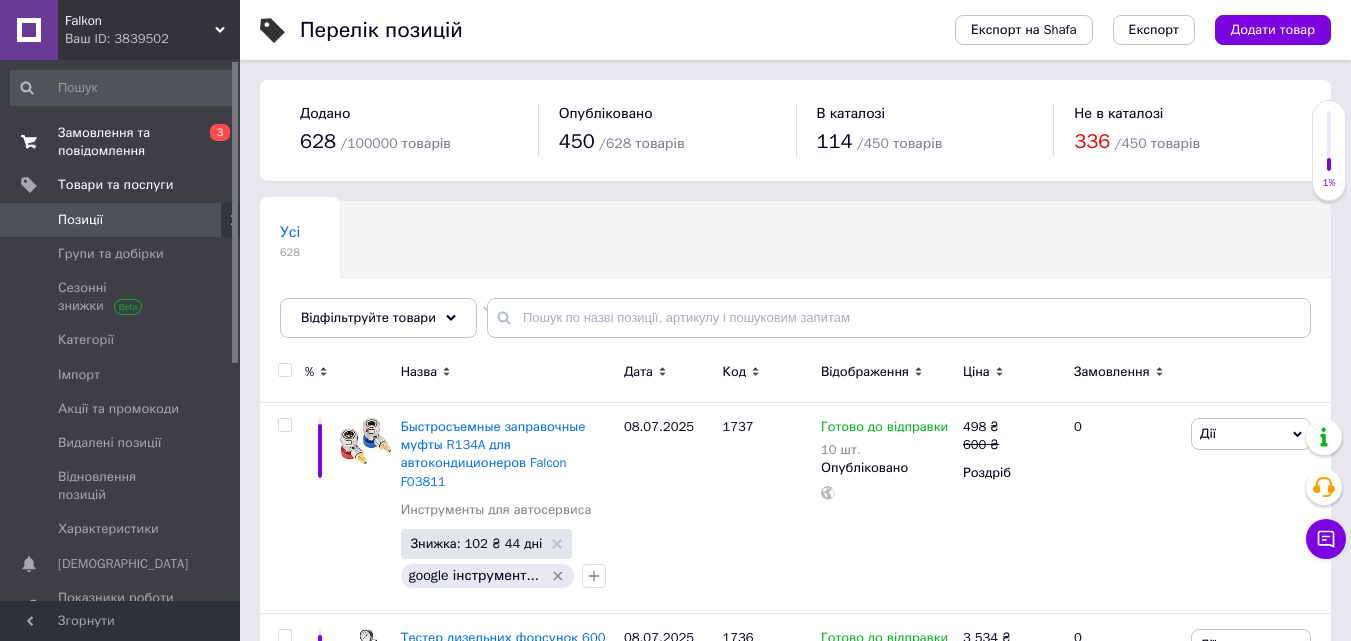 click on "Замовлення та повідомлення" at bounding box center [121, 142] 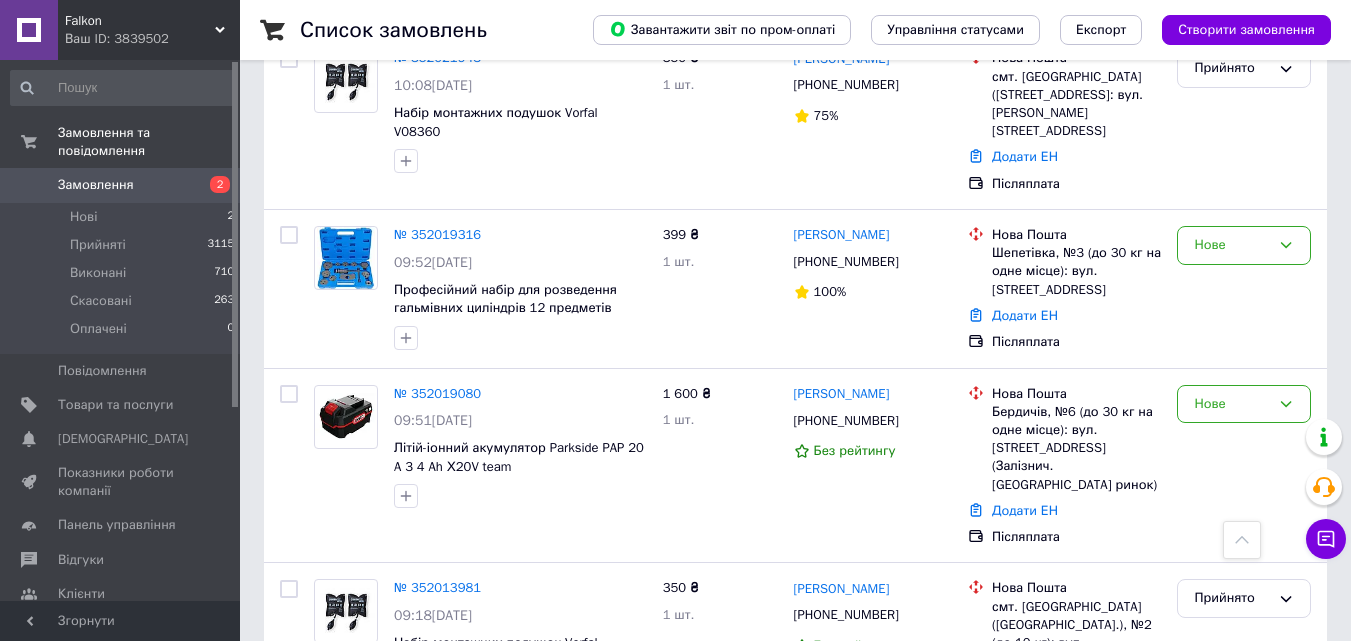 scroll, scrollTop: 2600, scrollLeft: 0, axis: vertical 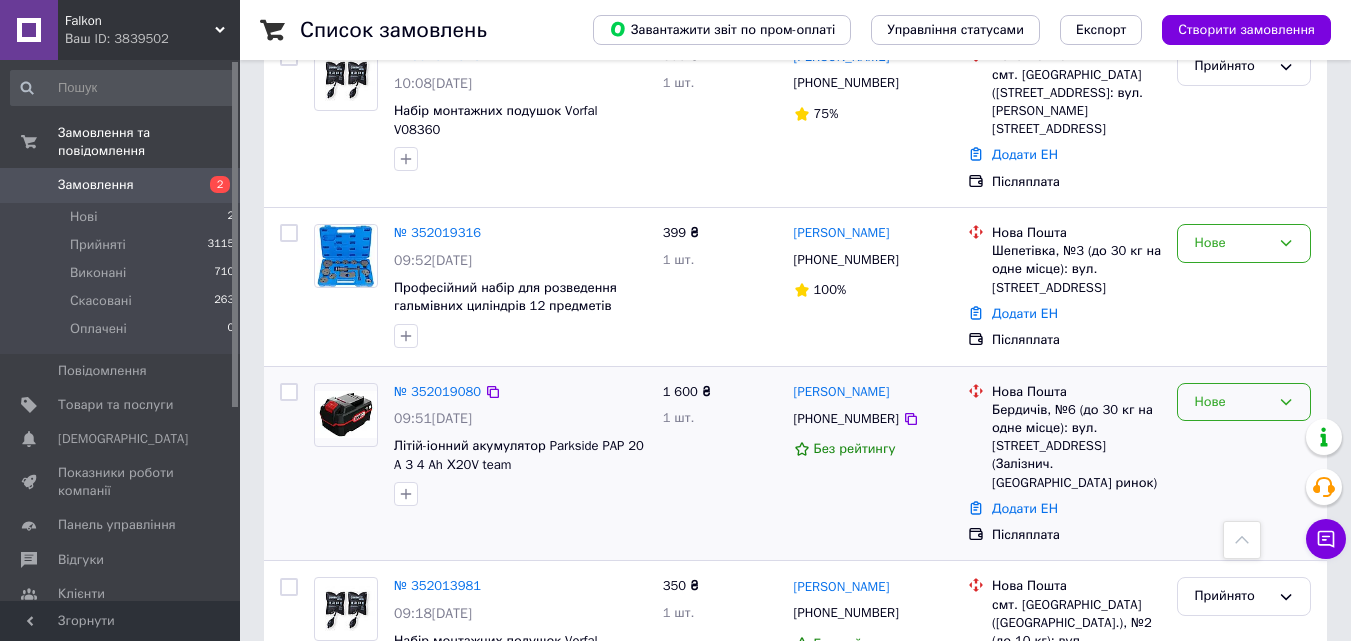 click on "Нове" at bounding box center (1232, 402) 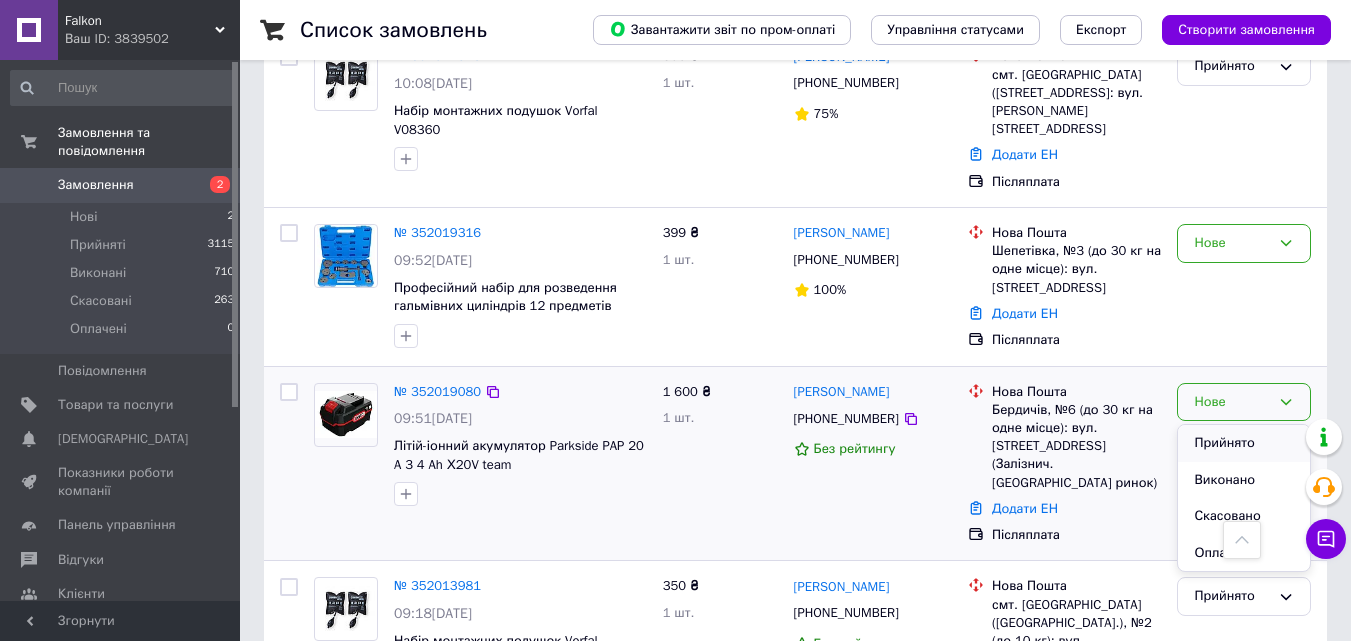 click on "Прийнято" at bounding box center (1244, 443) 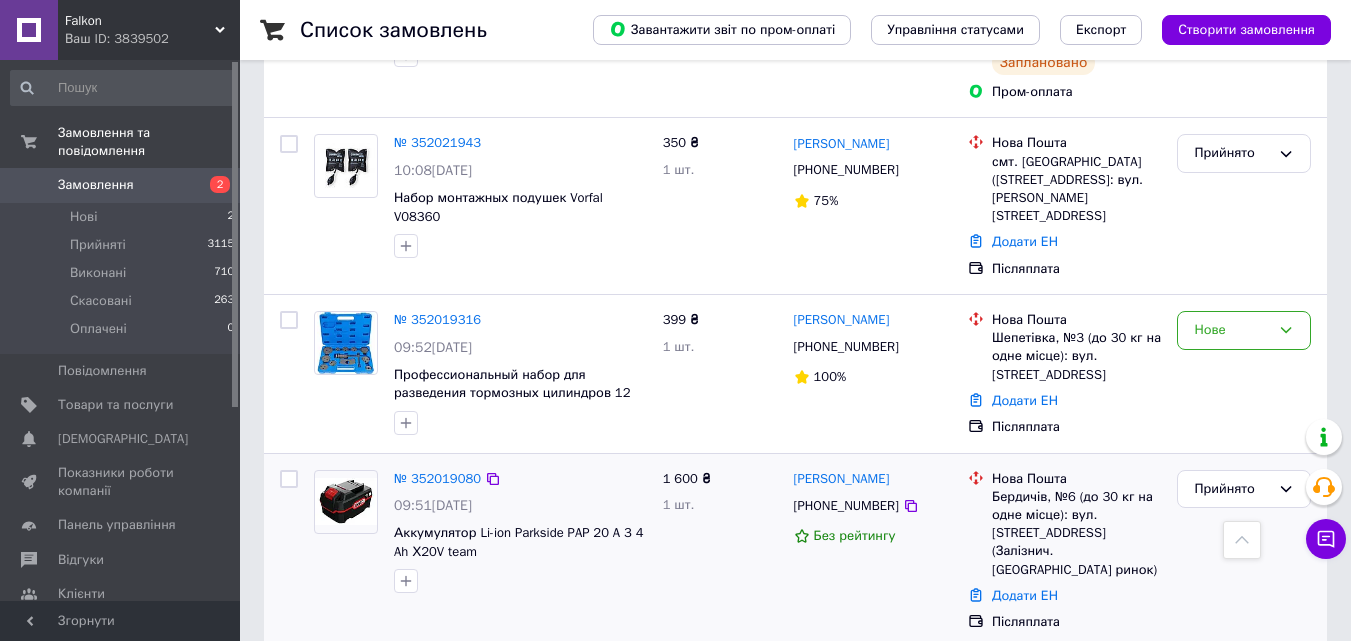 scroll, scrollTop: 2400, scrollLeft: 0, axis: vertical 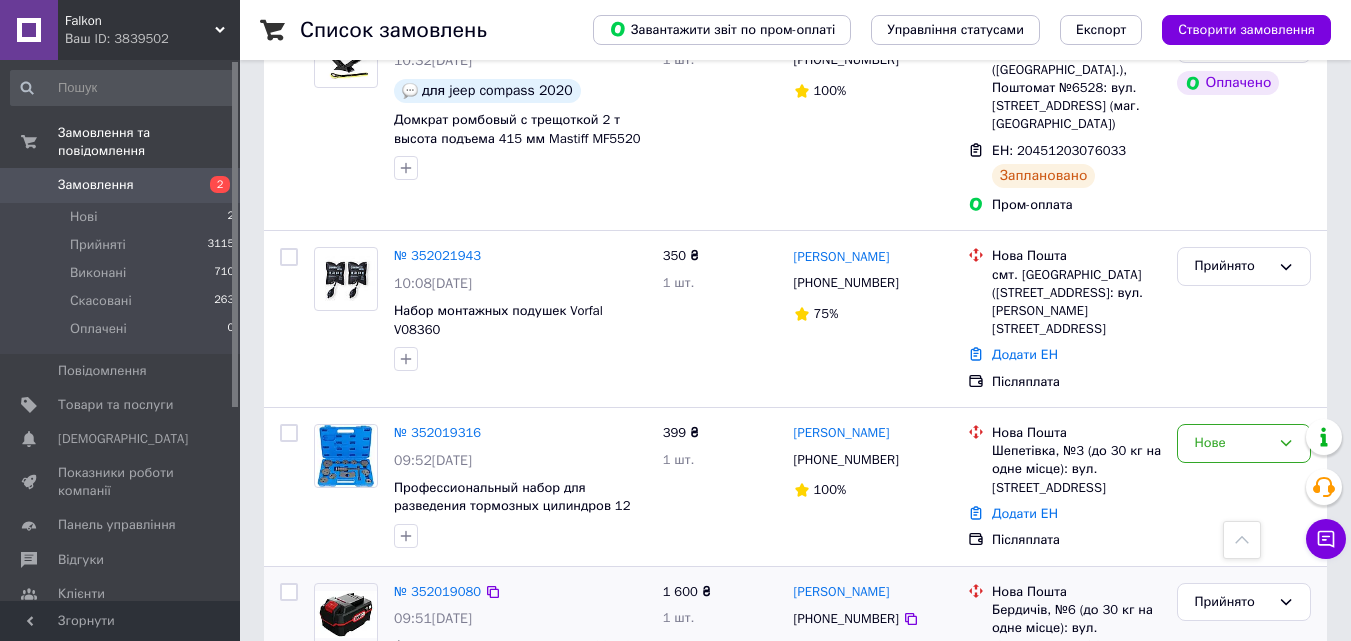 click on "Аккумулятор Li-ion Parkside PAP 20 A 3 4 Ah  Х20V team" at bounding box center [519, 655] 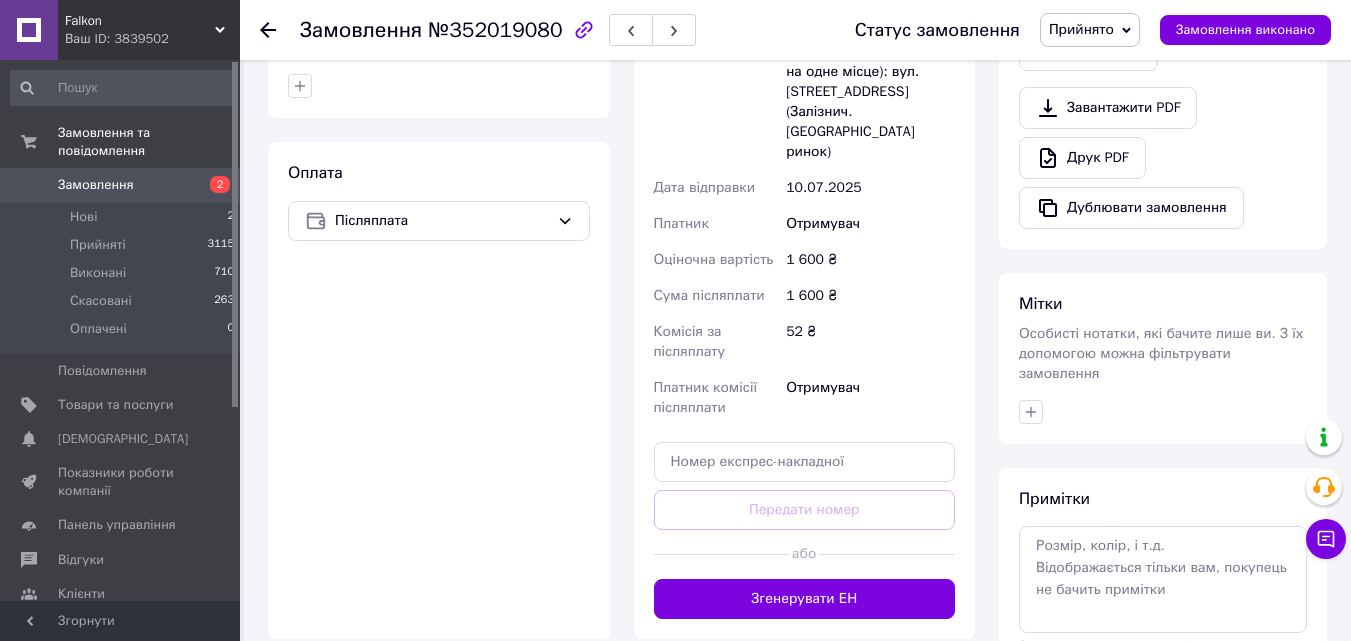 scroll, scrollTop: 700, scrollLeft: 0, axis: vertical 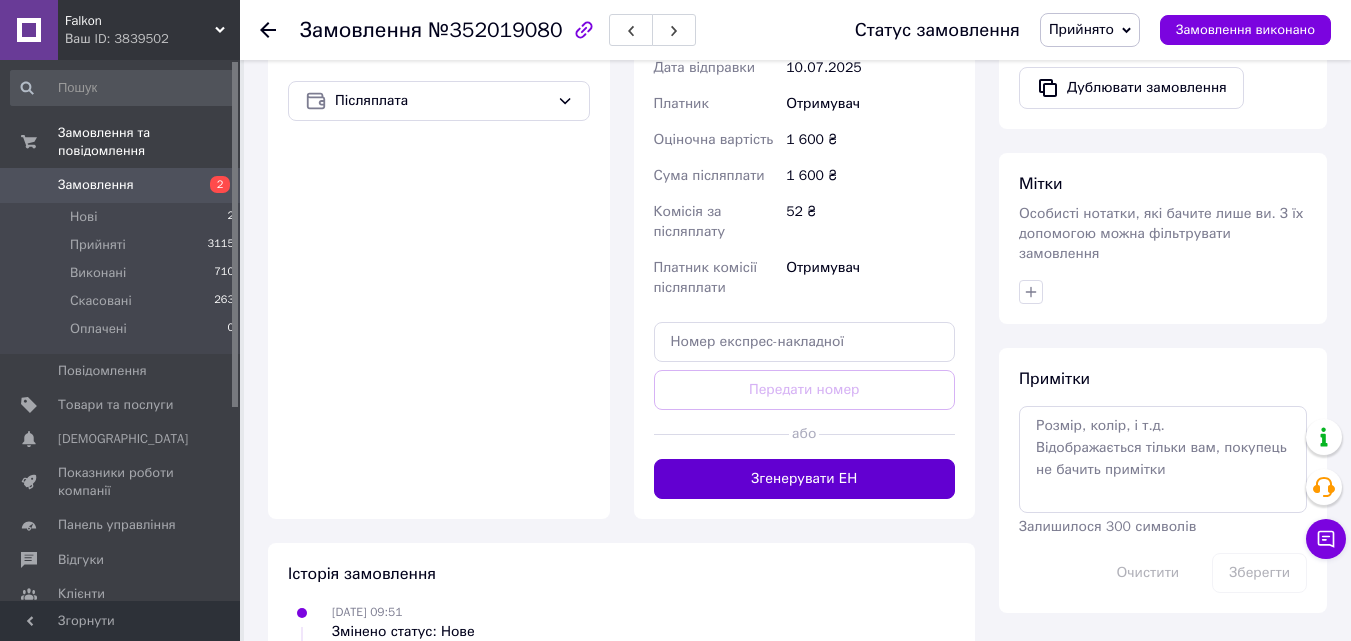 click on "Згенерувати ЕН" at bounding box center [805, 479] 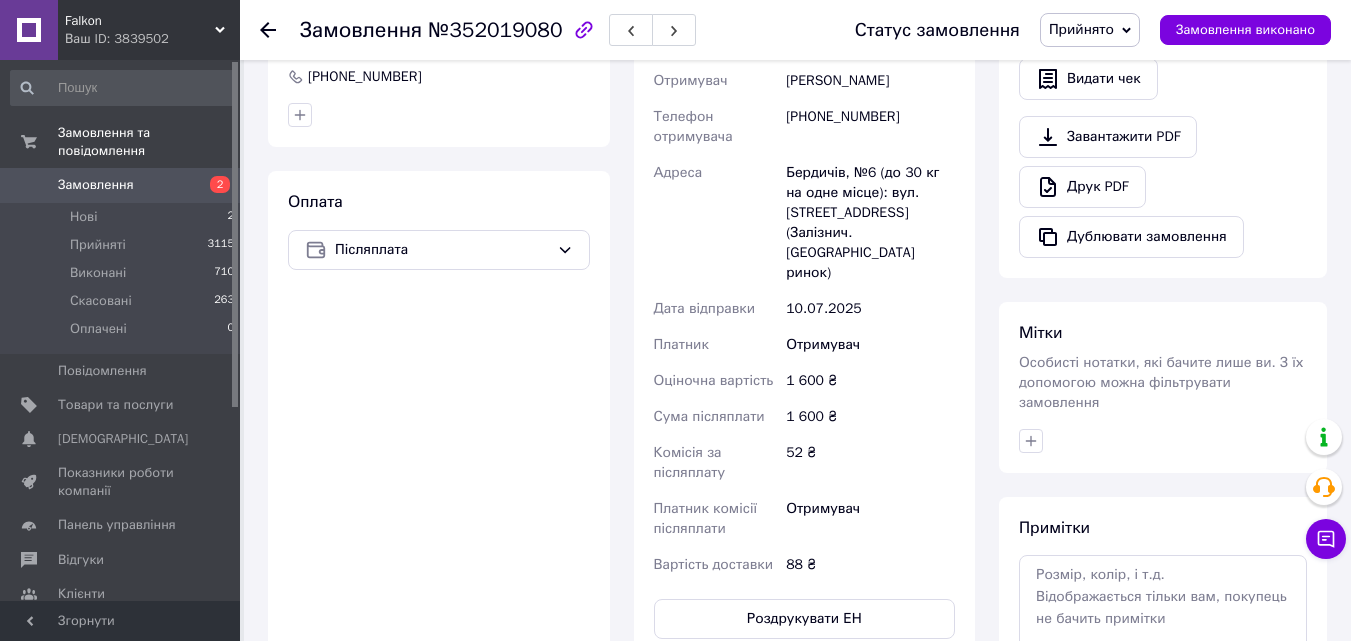 scroll, scrollTop: 500, scrollLeft: 0, axis: vertical 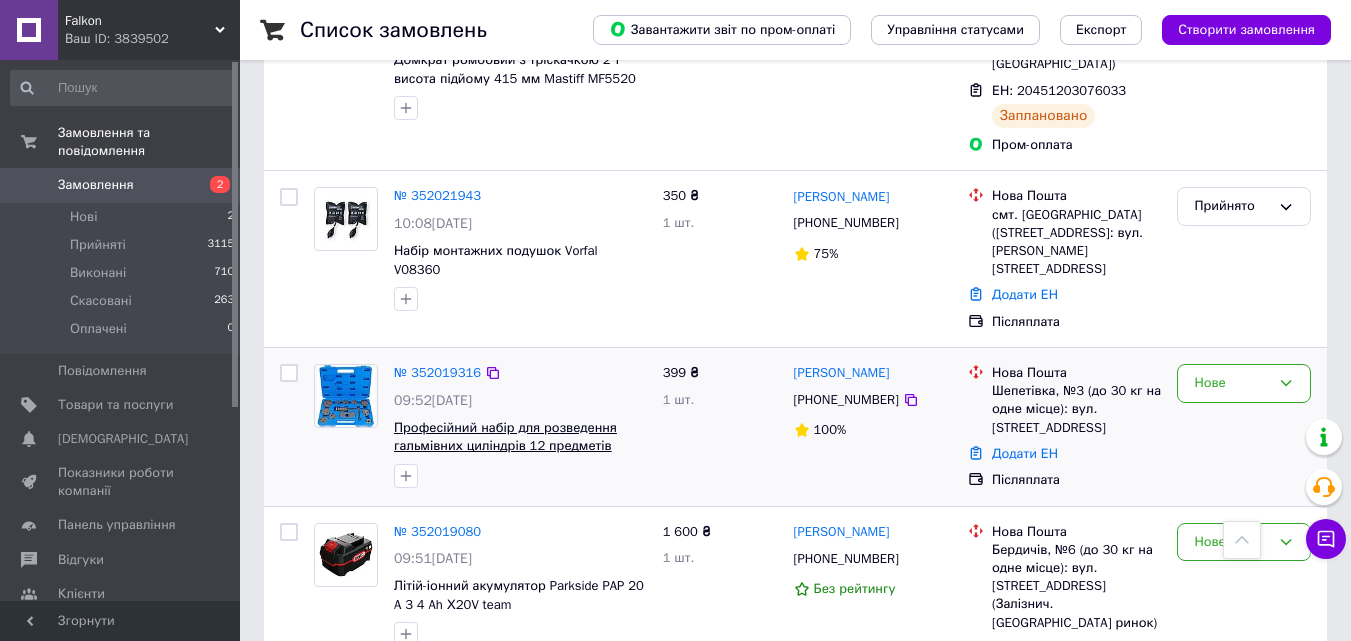 click on "Професійний набір для розведення гальмівних циліндрів 12 предметів  Falcon F10101" at bounding box center [505, 446] 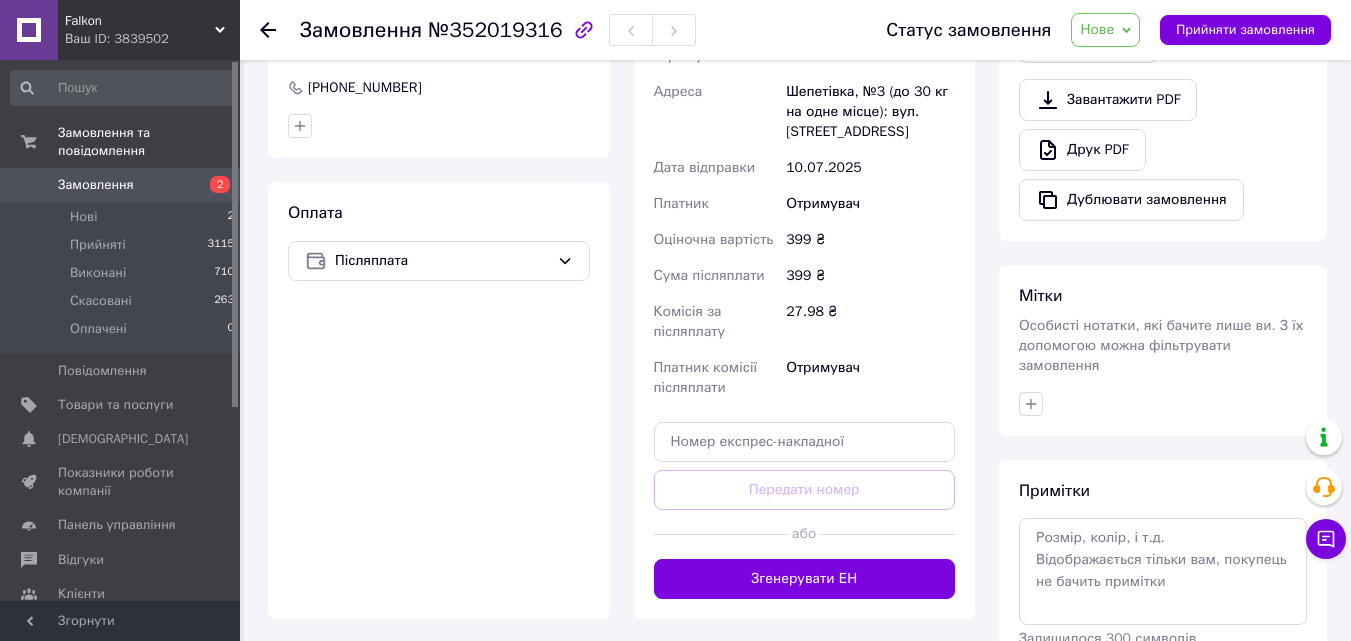 scroll, scrollTop: 700, scrollLeft: 0, axis: vertical 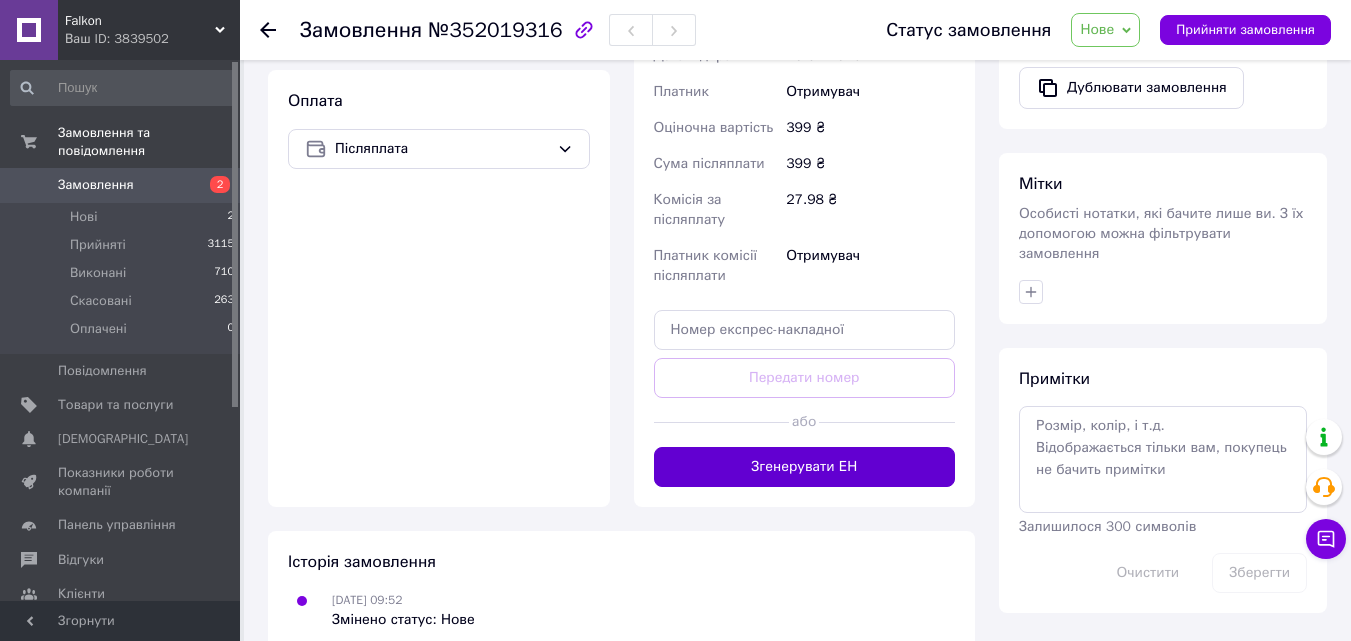 click on "Згенерувати ЕН" at bounding box center [805, 467] 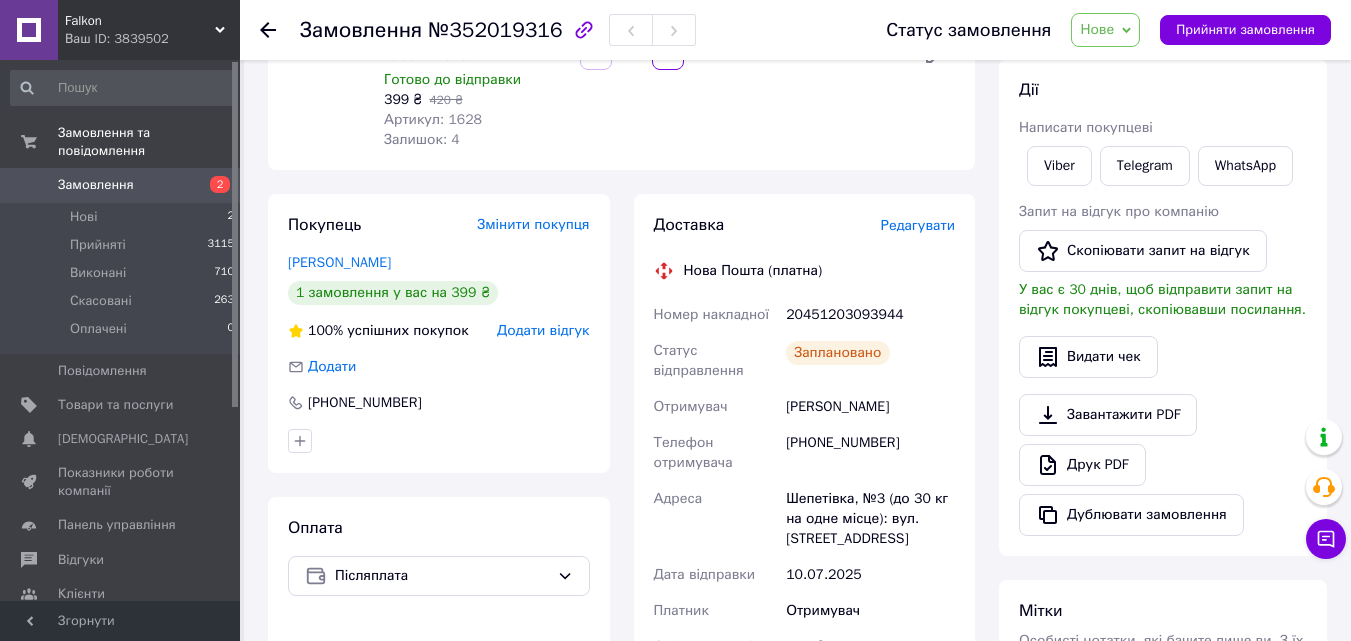 scroll, scrollTop: 200, scrollLeft: 0, axis: vertical 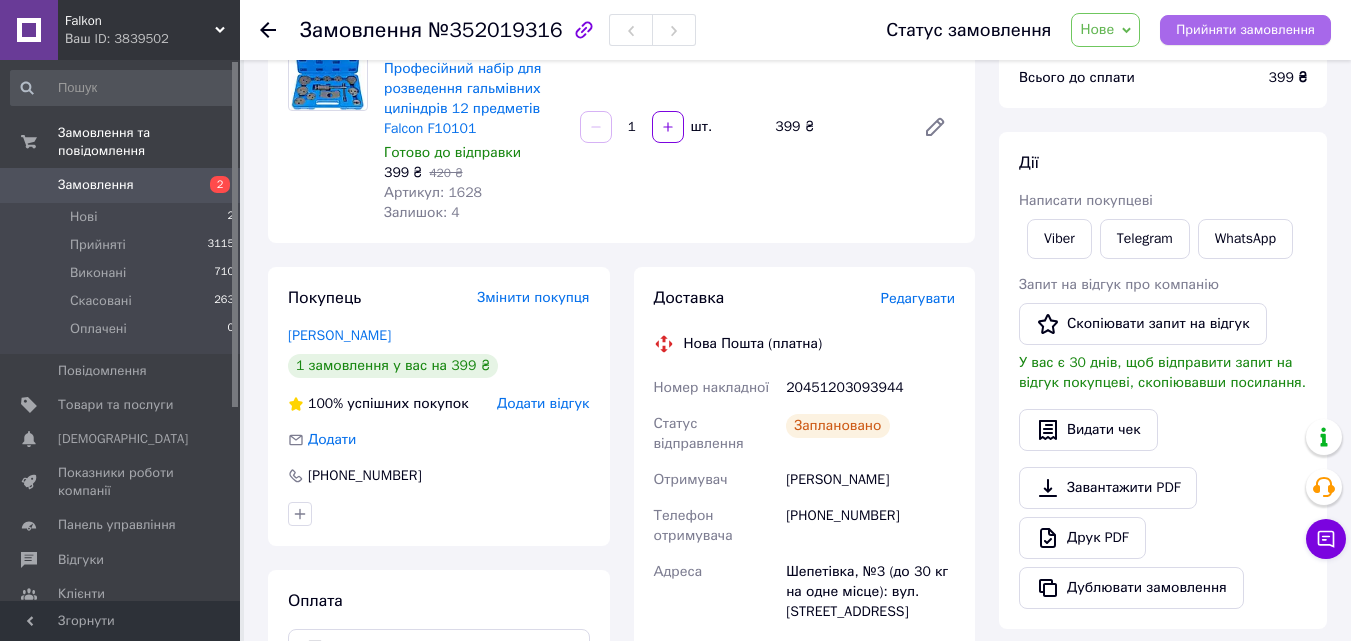 click on "Прийняти замовлення" at bounding box center (1245, 30) 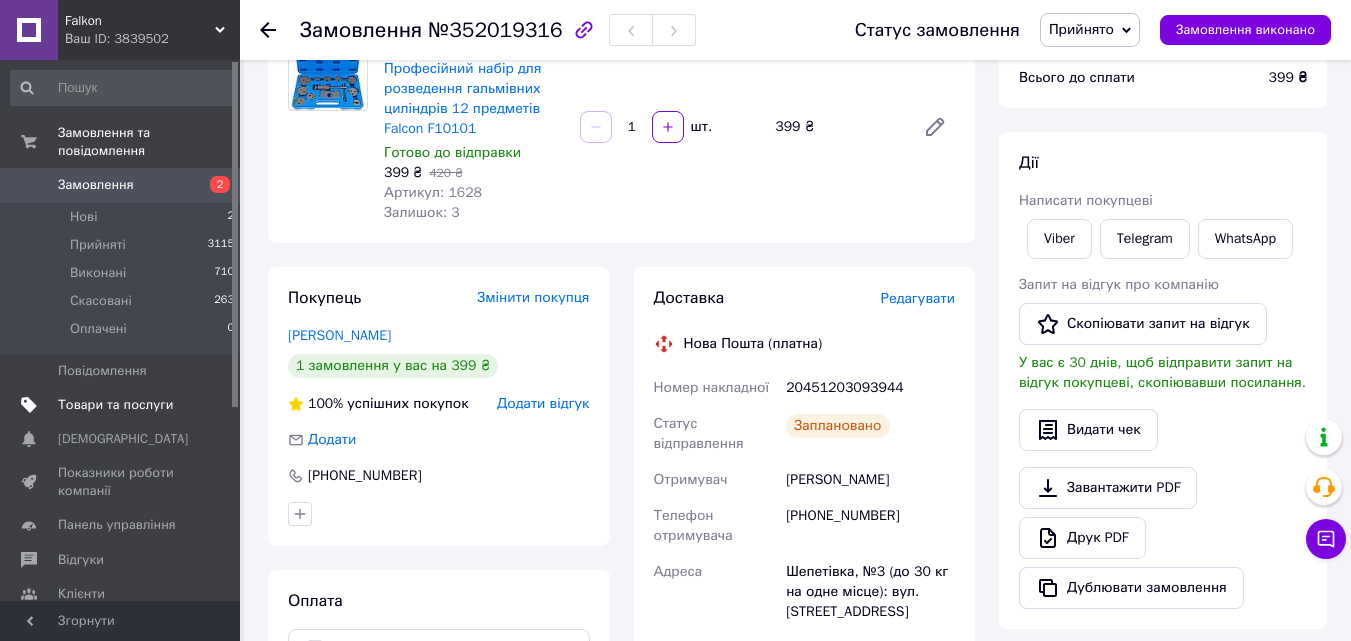 click on "Товари та послуги" at bounding box center (115, 405) 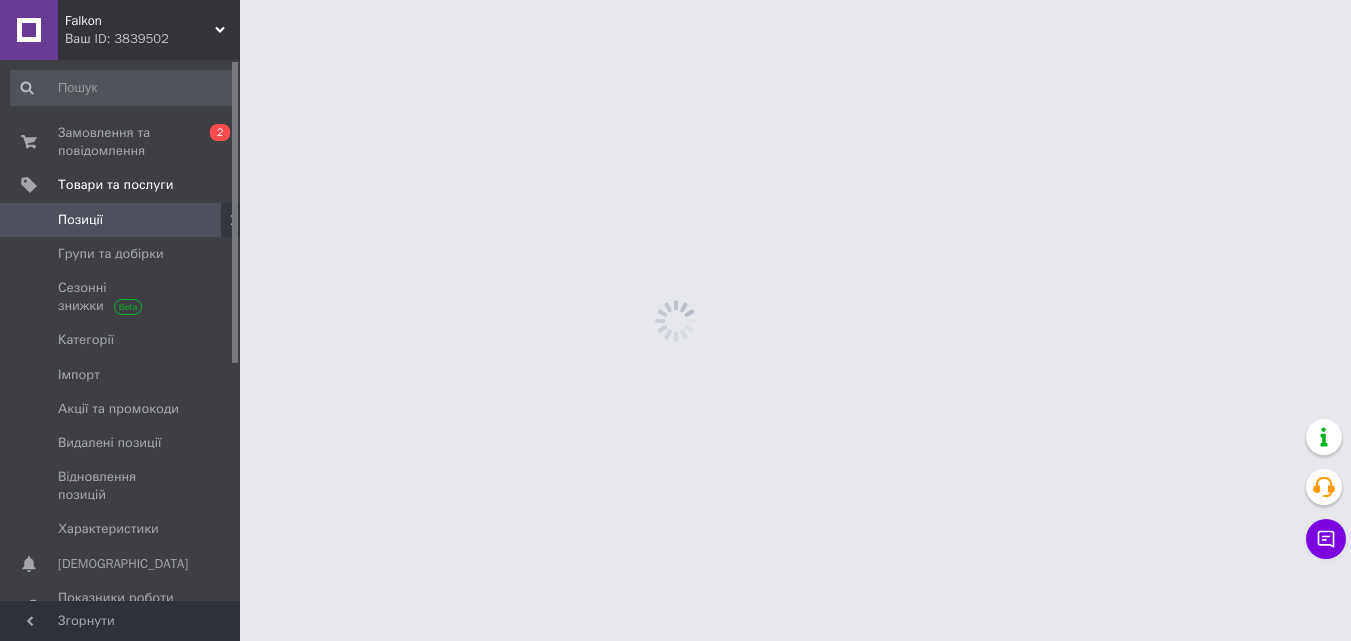 scroll, scrollTop: 0, scrollLeft: 0, axis: both 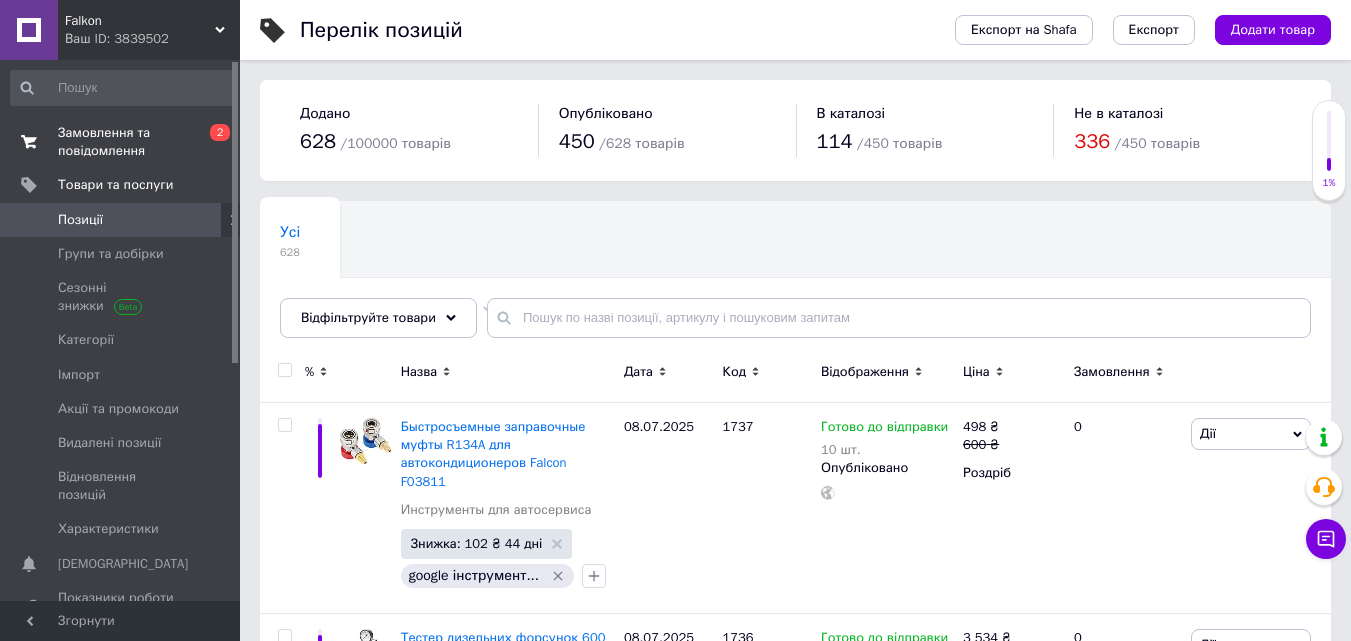 click on "Замовлення та повідомлення" at bounding box center [121, 142] 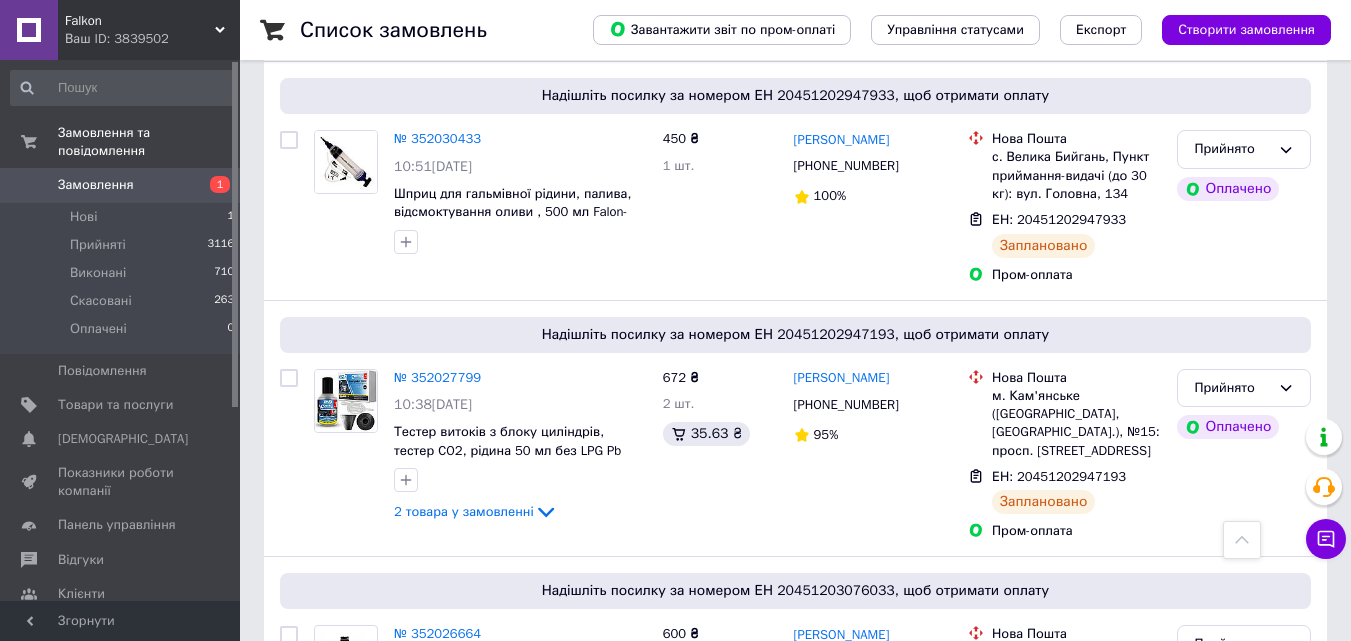 scroll, scrollTop: 1800, scrollLeft: 0, axis: vertical 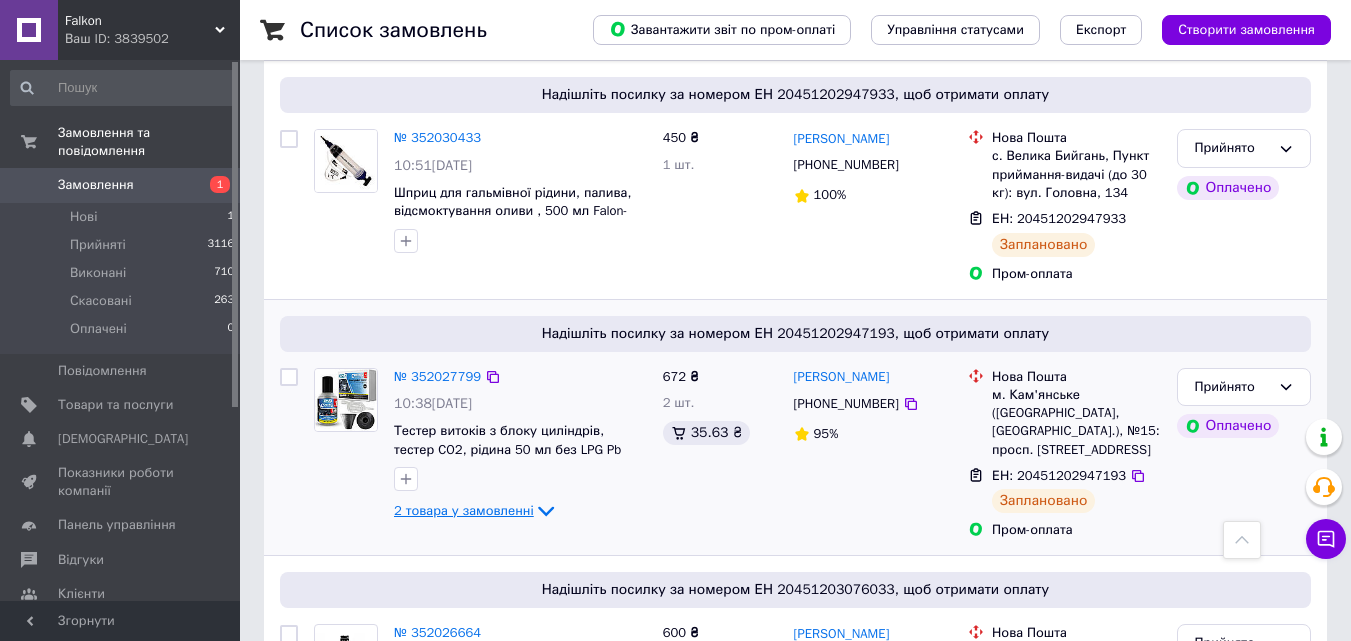 click 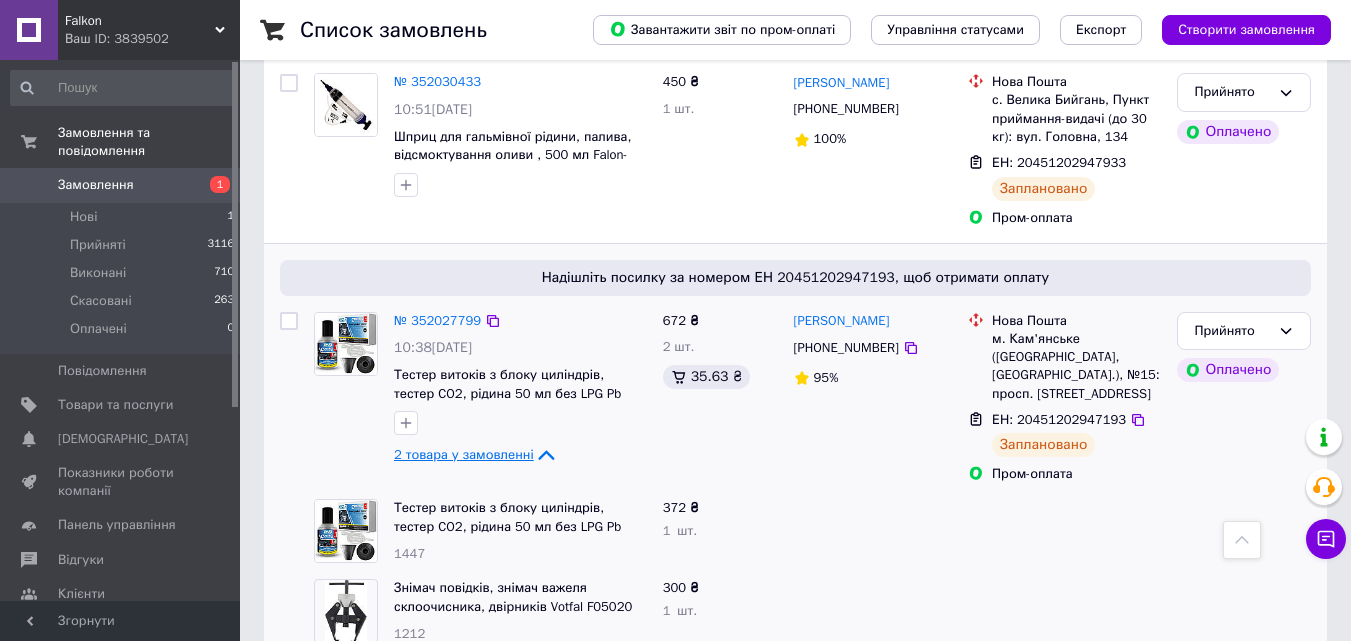 scroll, scrollTop: 1900, scrollLeft: 0, axis: vertical 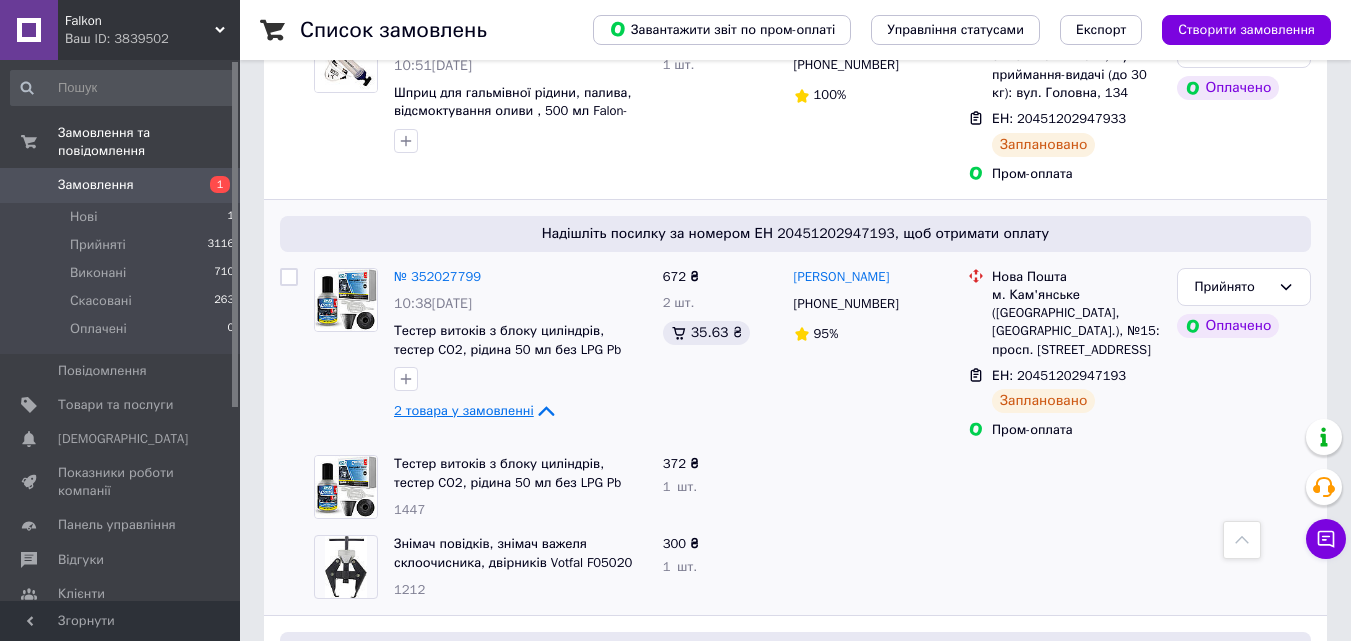 click 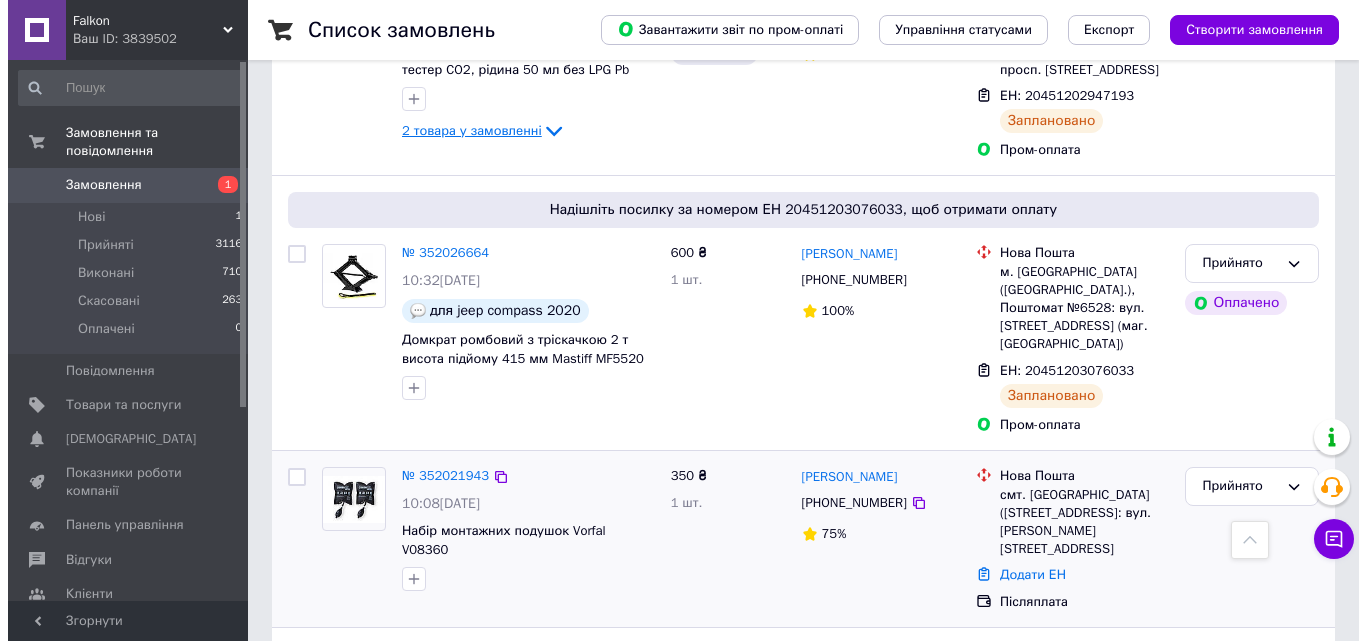 scroll, scrollTop: 2200, scrollLeft: 0, axis: vertical 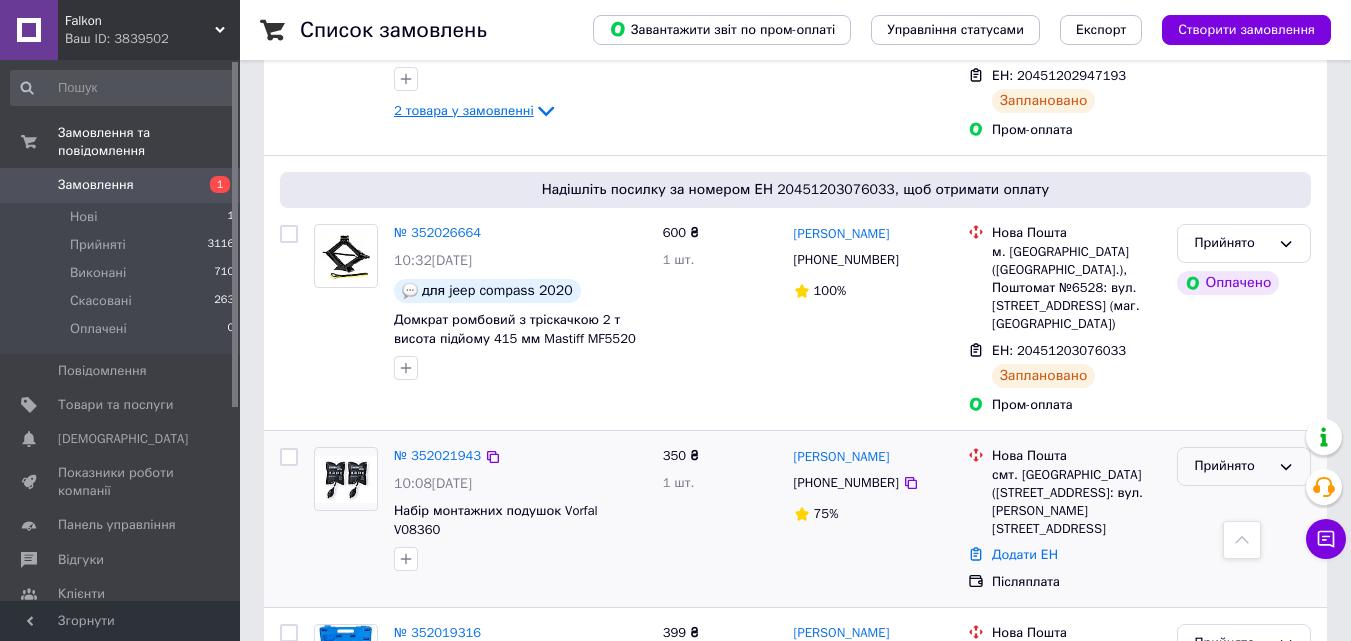 click on "Прийнято" at bounding box center [1232, 466] 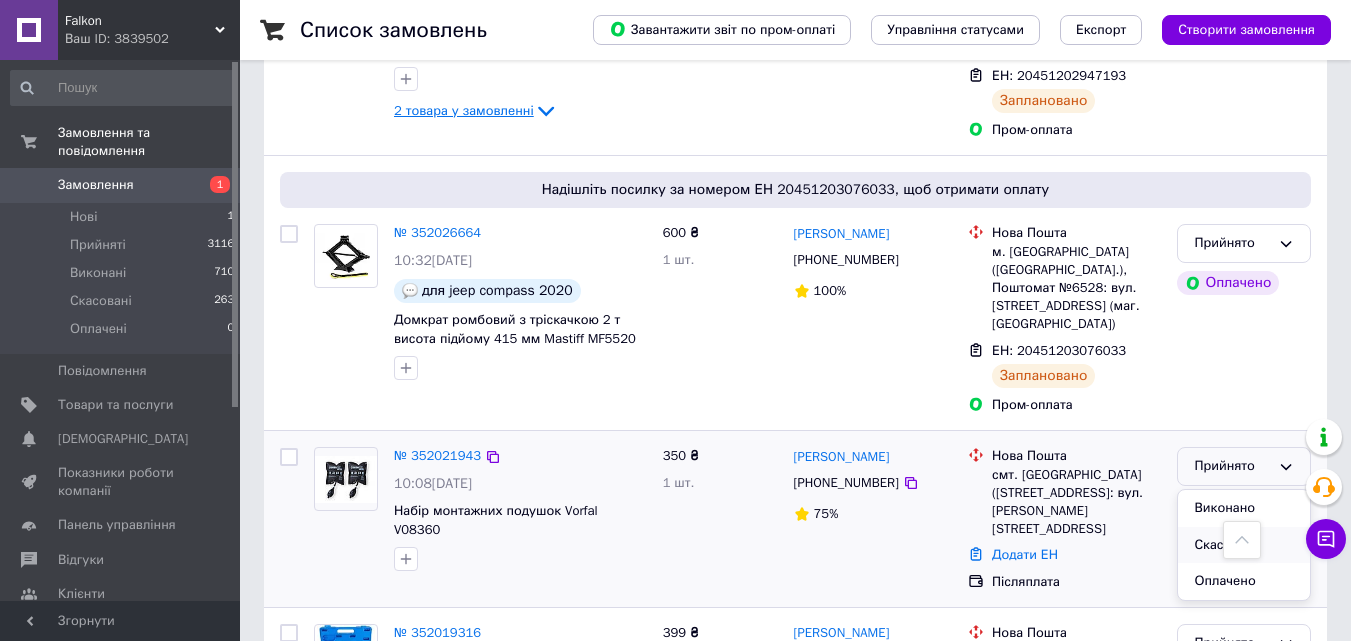 click on "Скасовано" at bounding box center (1244, 545) 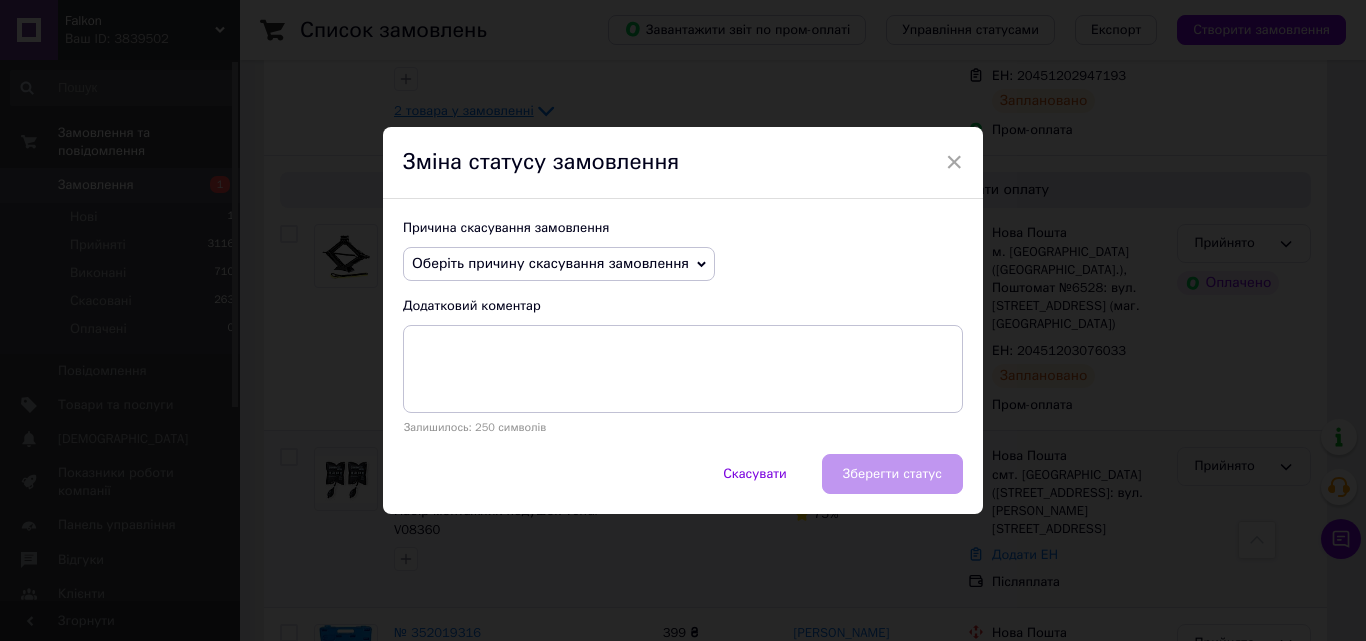 click on "Оберіть причину скасування замовлення" at bounding box center [550, 263] 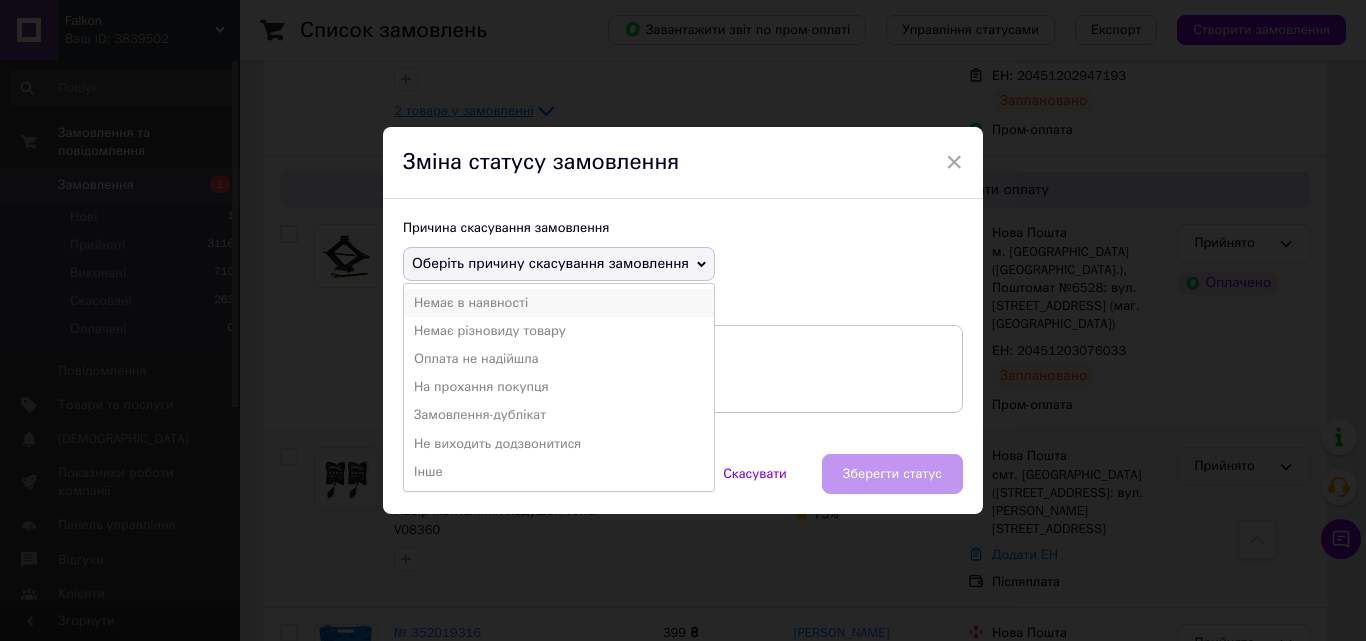 click on "Немає в наявності" at bounding box center (559, 303) 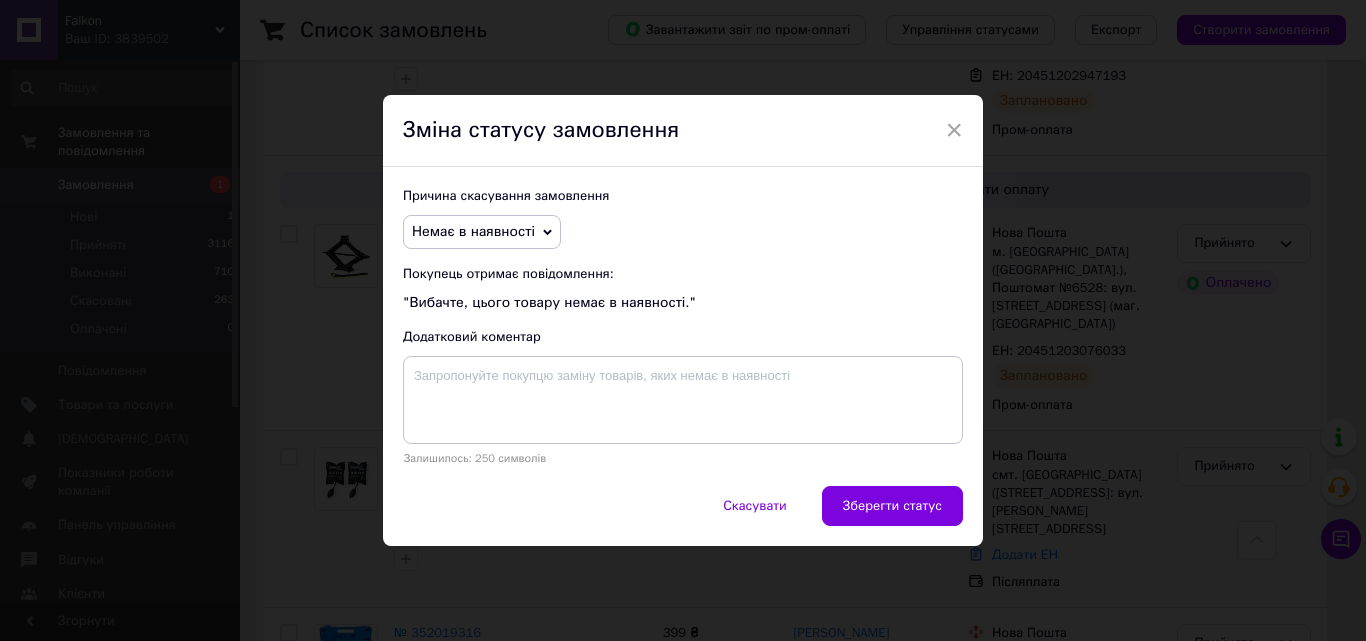 click on "Скасувати   Зберегти статус" at bounding box center (683, 516) 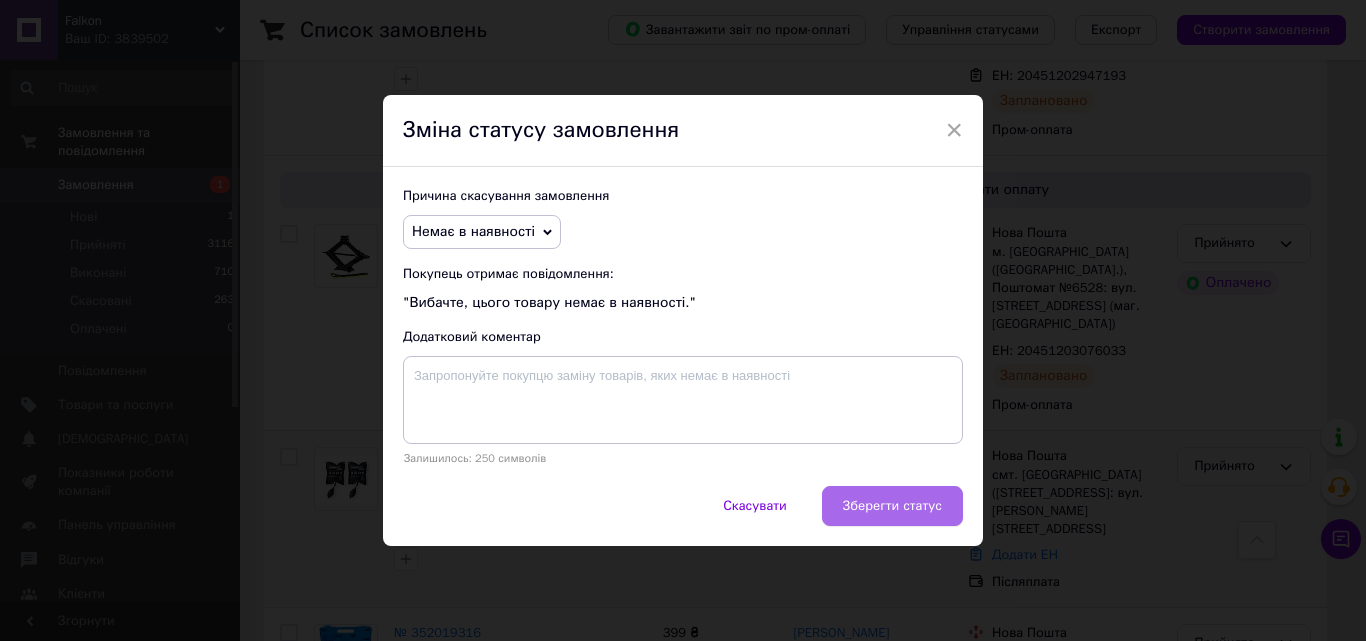 click on "Зберегти статус" at bounding box center [892, 506] 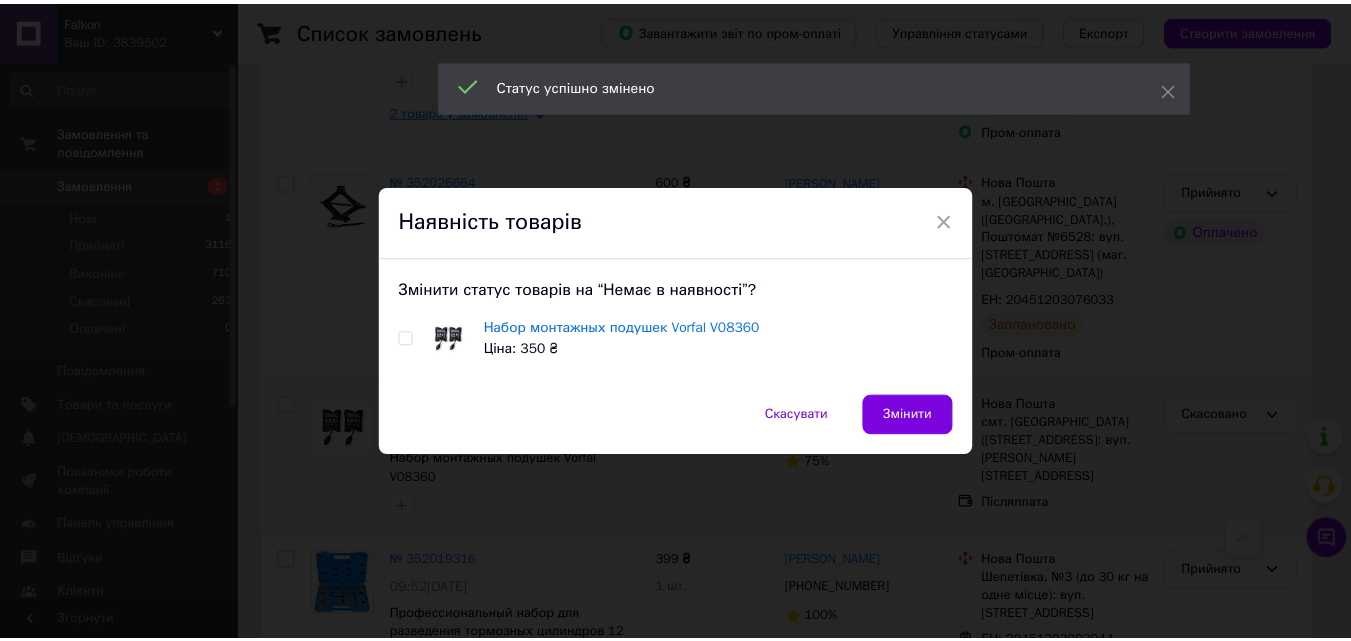 scroll, scrollTop: 2200, scrollLeft: 0, axis: vertical 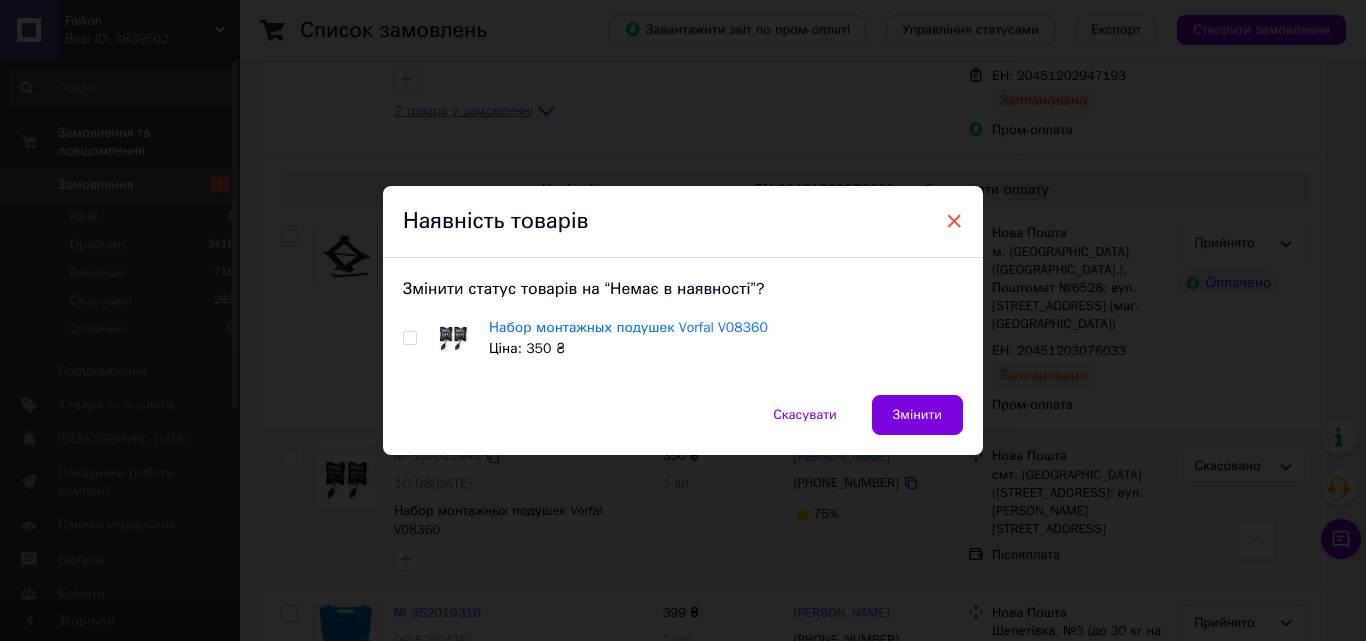 click on "×" at bounding box center (954, 221) 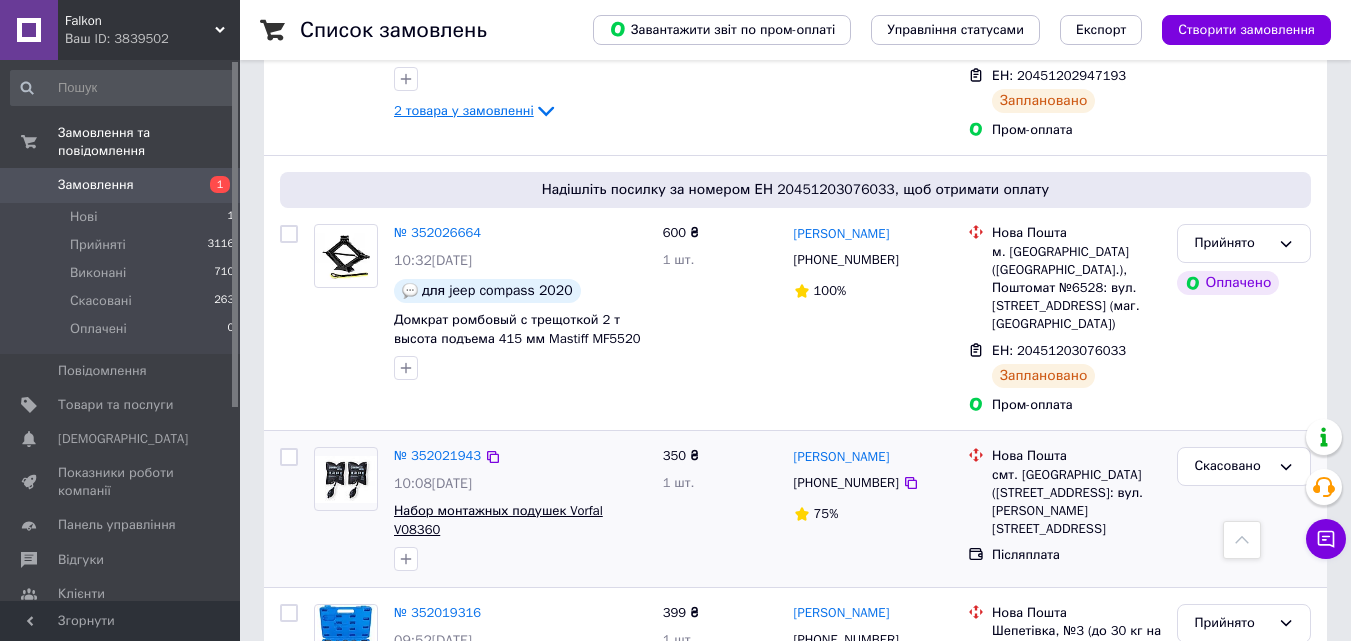 click on "Набор монтажных  подушек  Vorfal V08360" at bounding box center (498, 520) 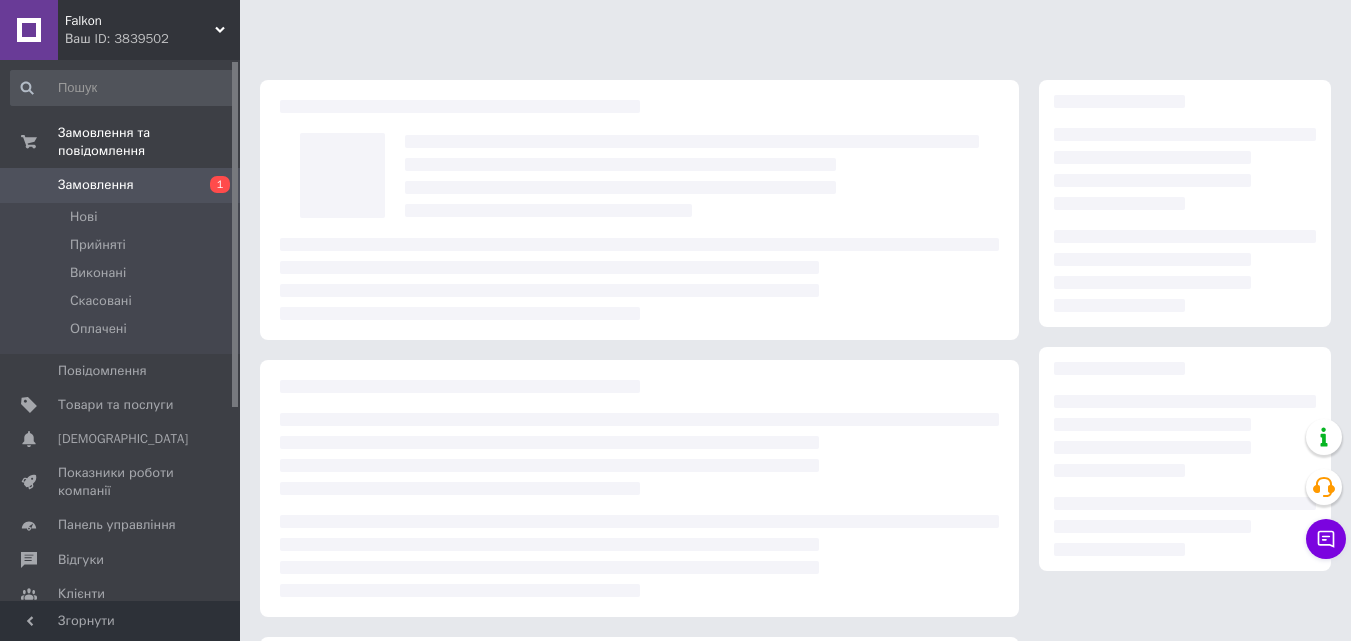 scroll, scrollTop: 0, scrollLeft: 0, axis: both 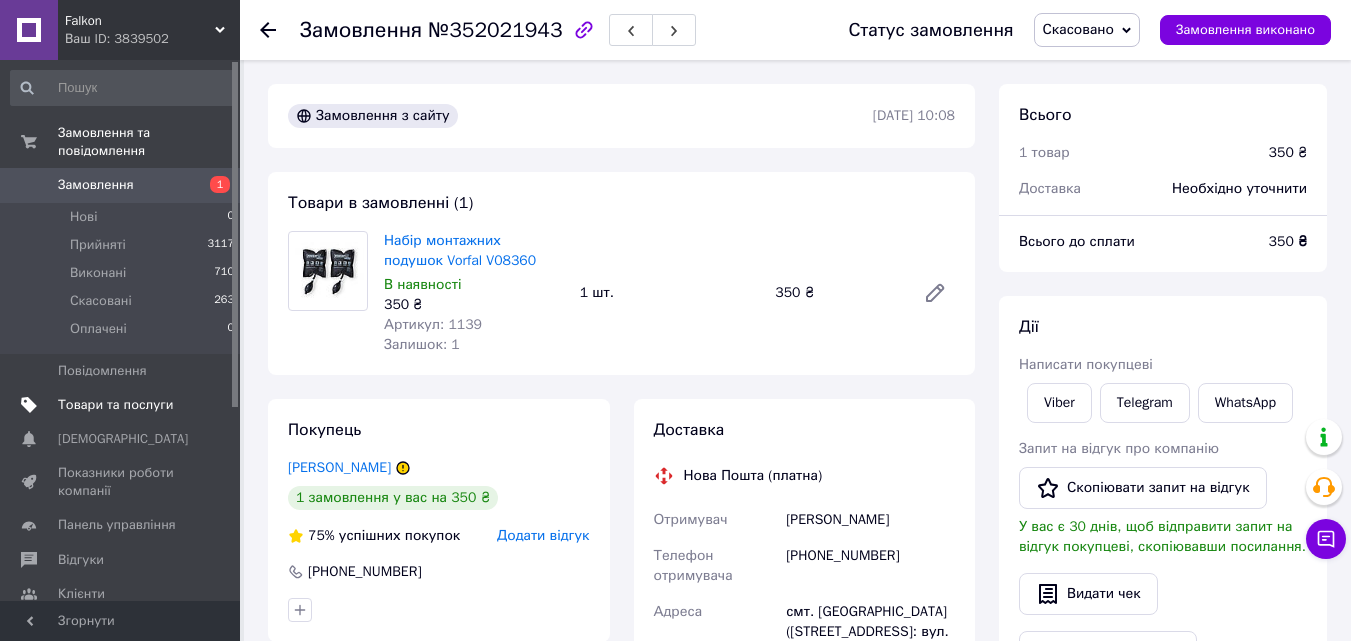 click on "Товари та послуги" at bounding box center [115, 405] 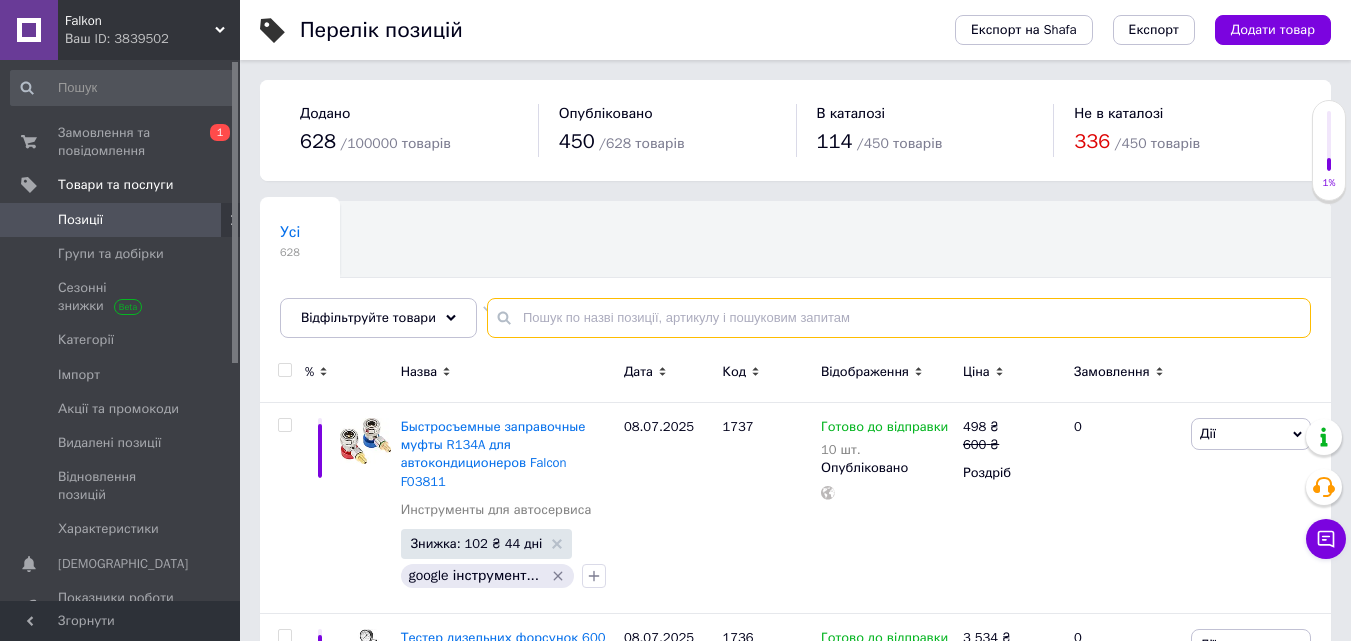 click at bounding box center [899, 318] 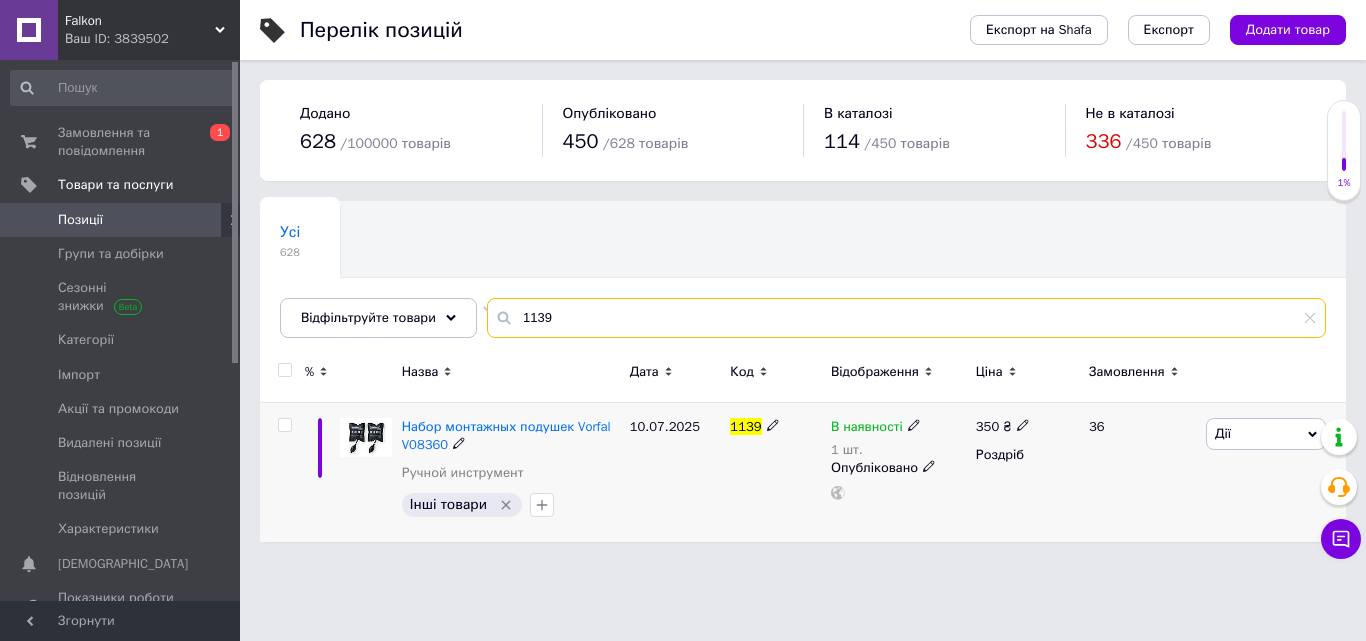 type on "1139" 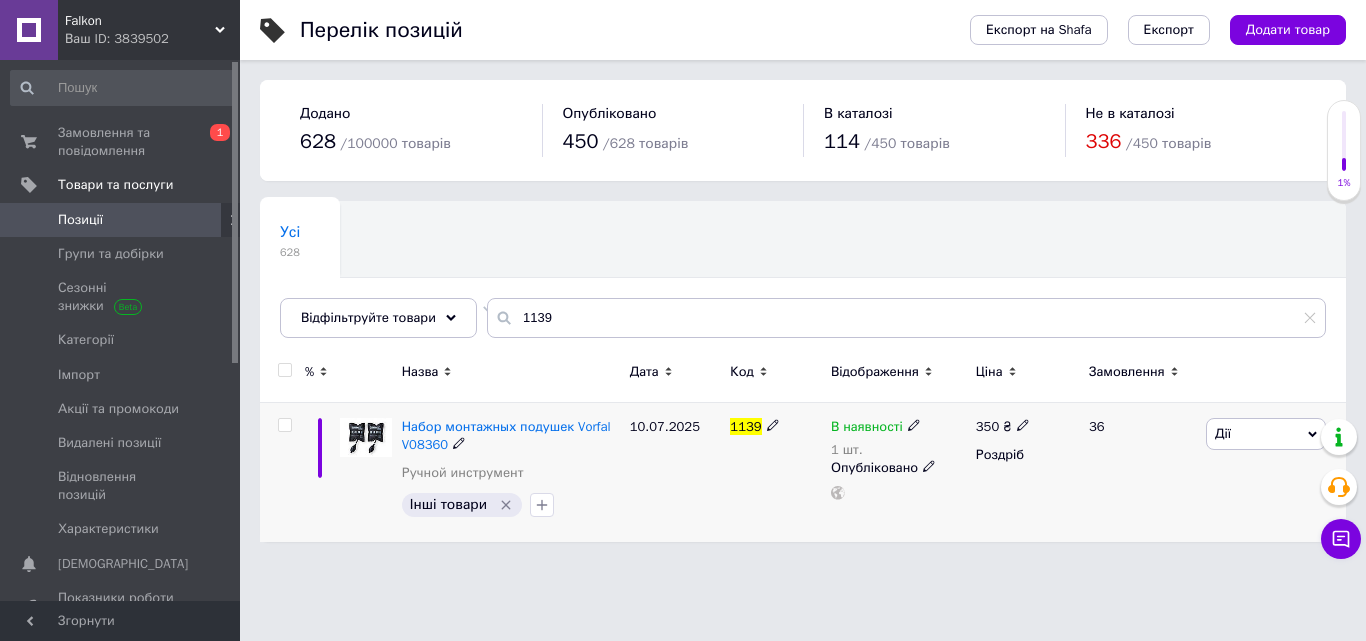 click 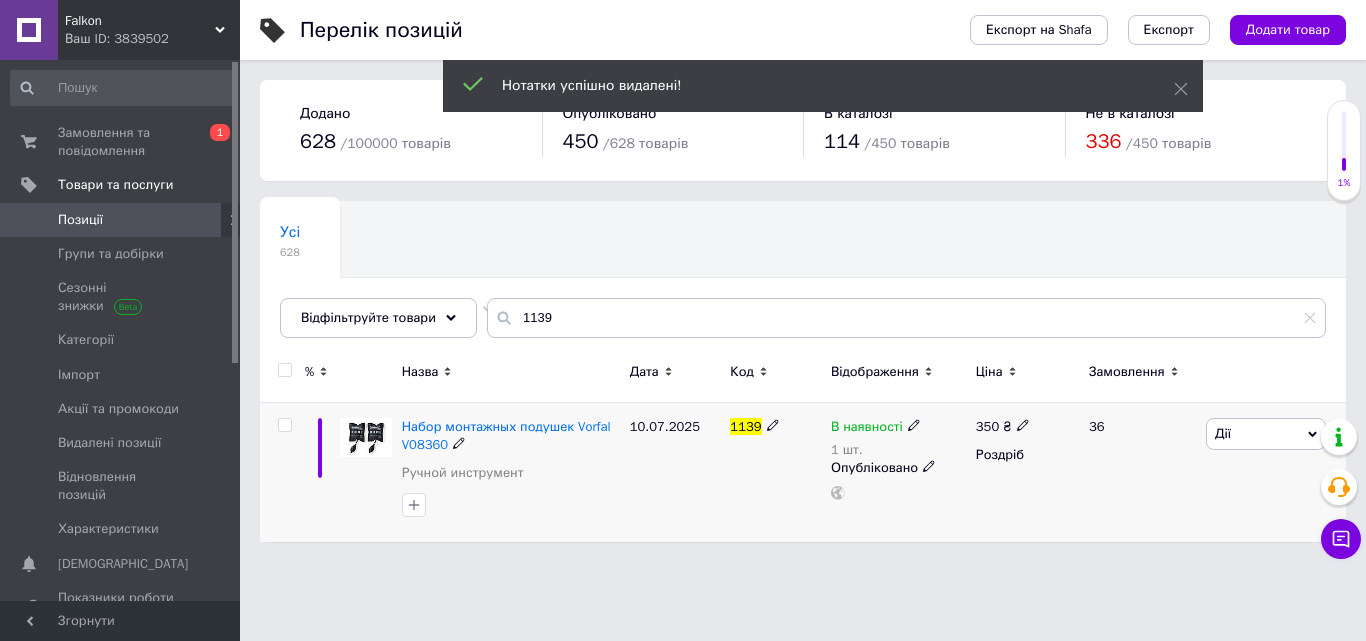 click 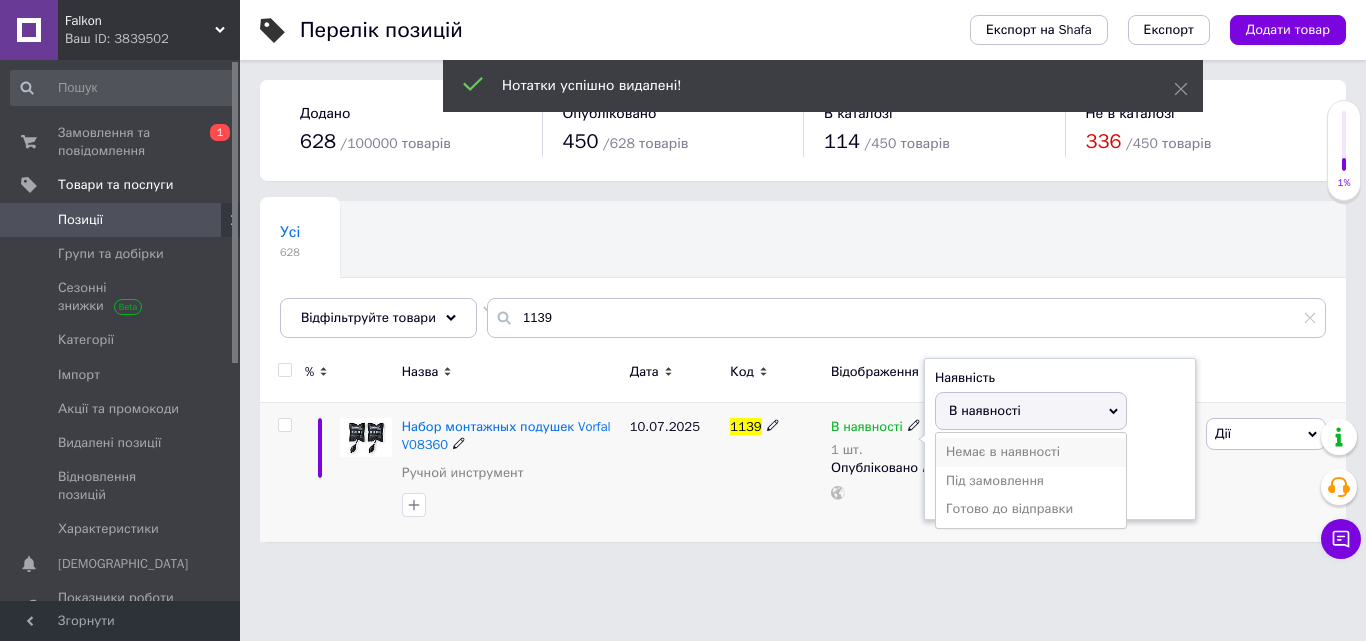 click on "Немає в наявності" at bounding box center [1031, 452] 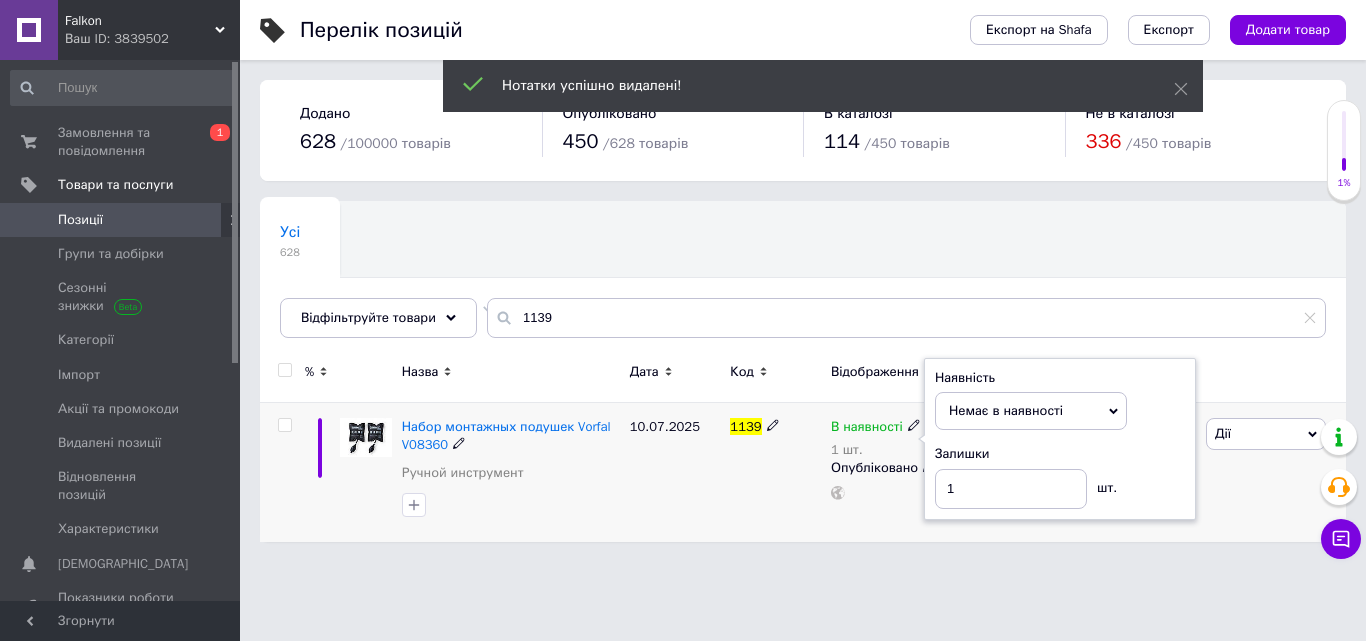 click on "Залишки" at bounding box center (1060, 454) 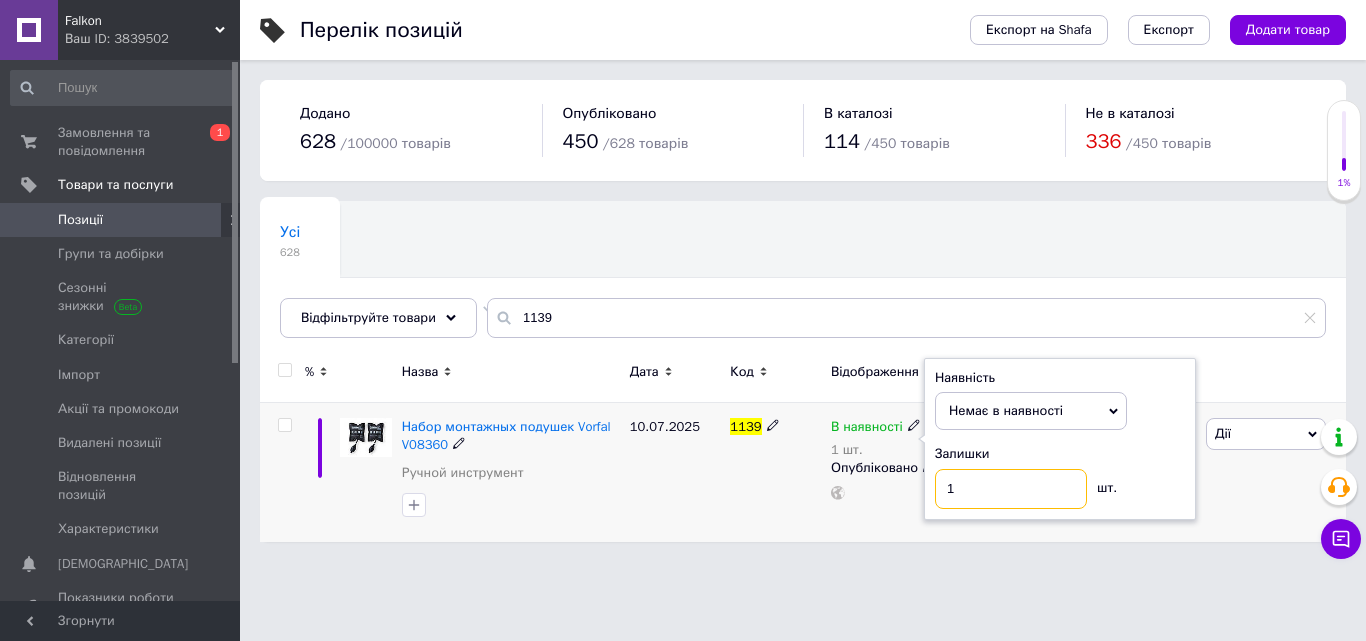 click on "1" at bounding box center [1011, 489] 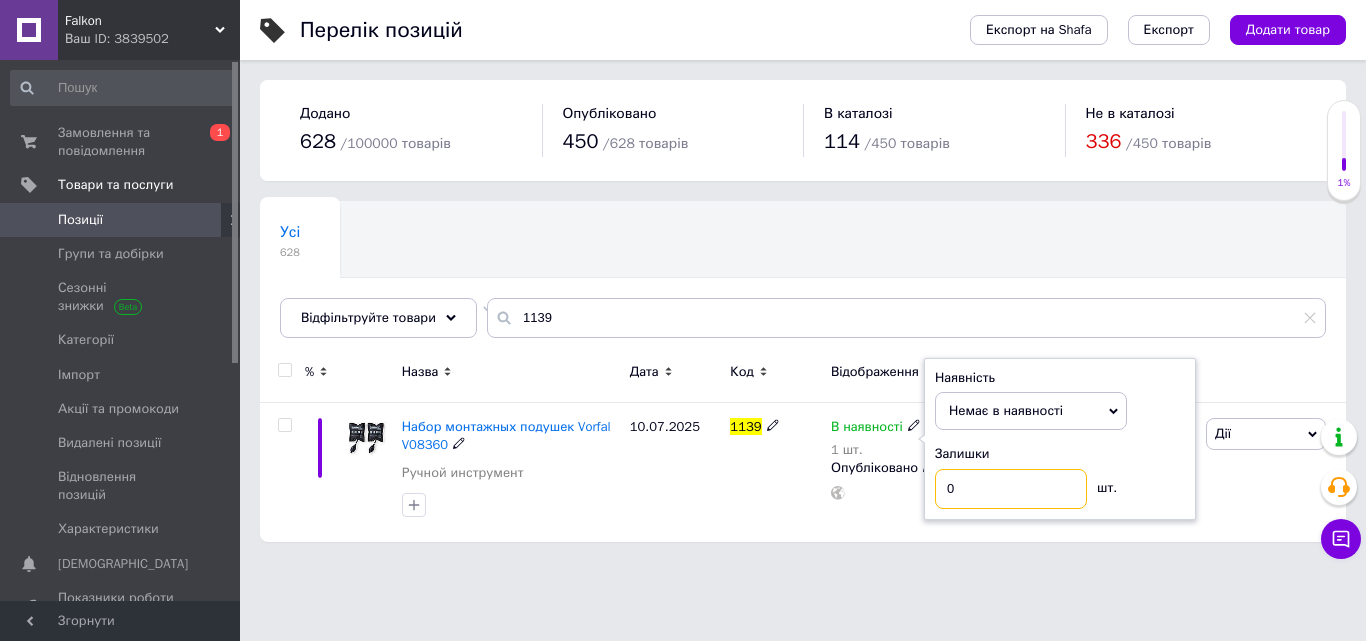 type on "0" 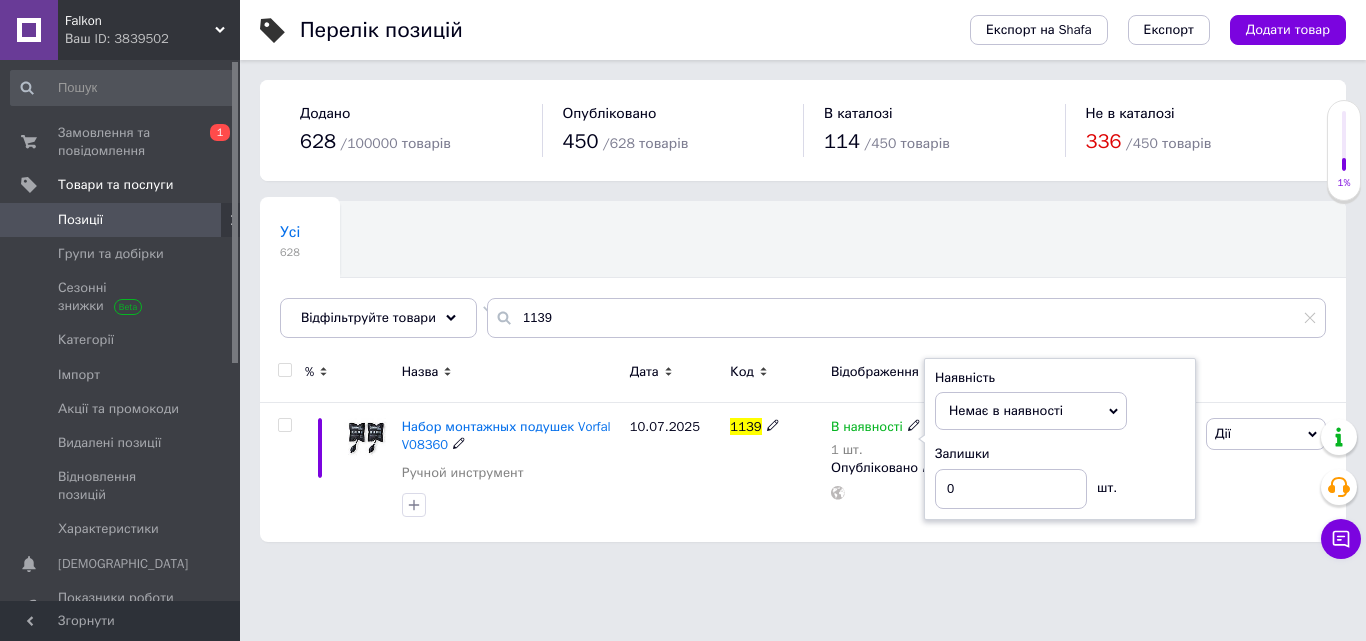 click at bounding box center [511, 505] 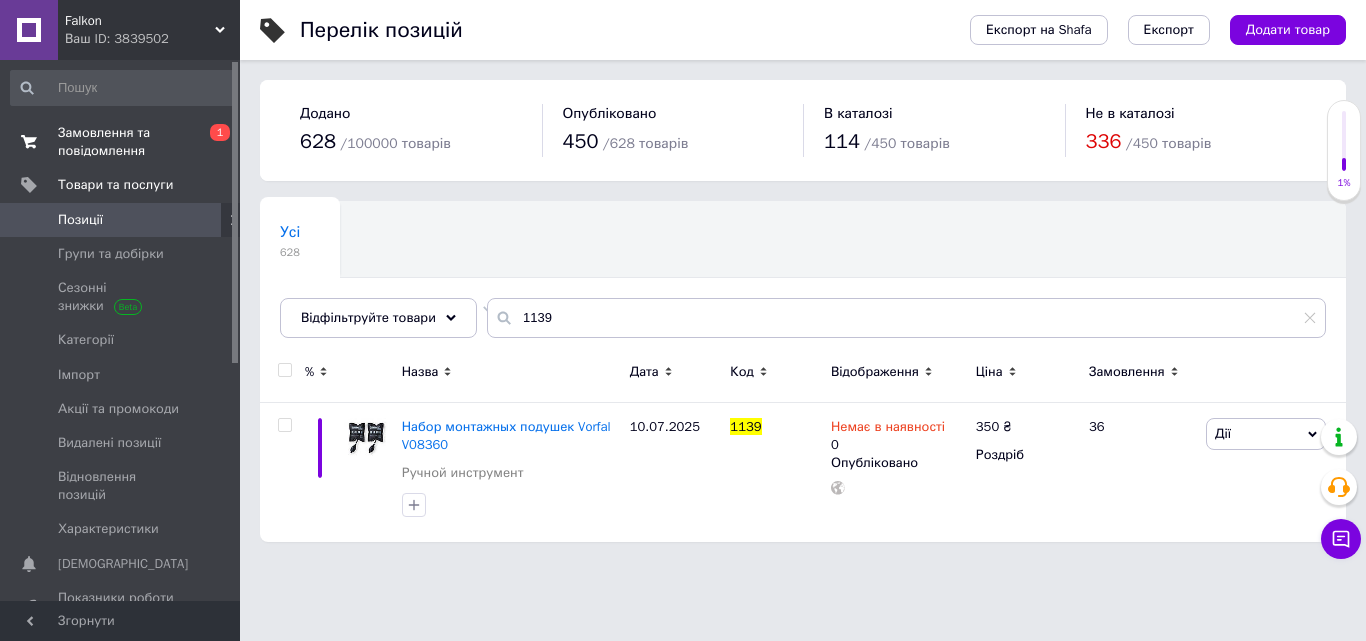 click on "Замовлення та повідомлення" at bounding box center (121, 142) 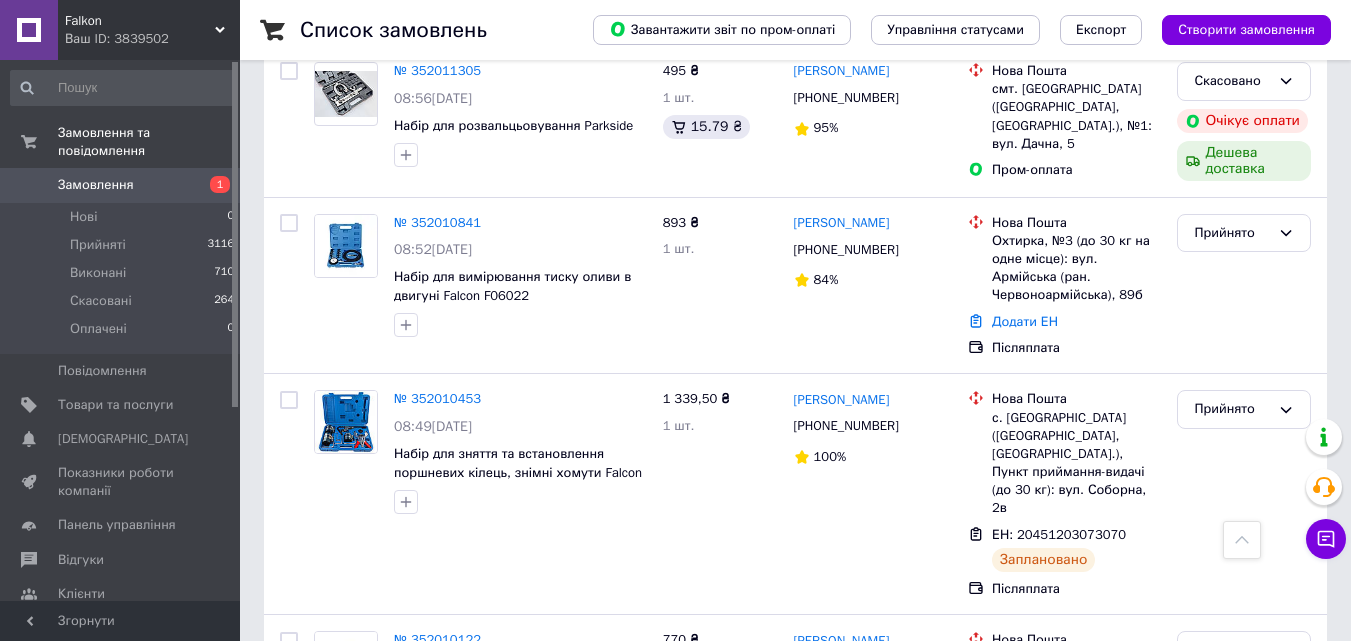 scroll, scrollTop: 3685, scrollLeft: 0, axis: vertical 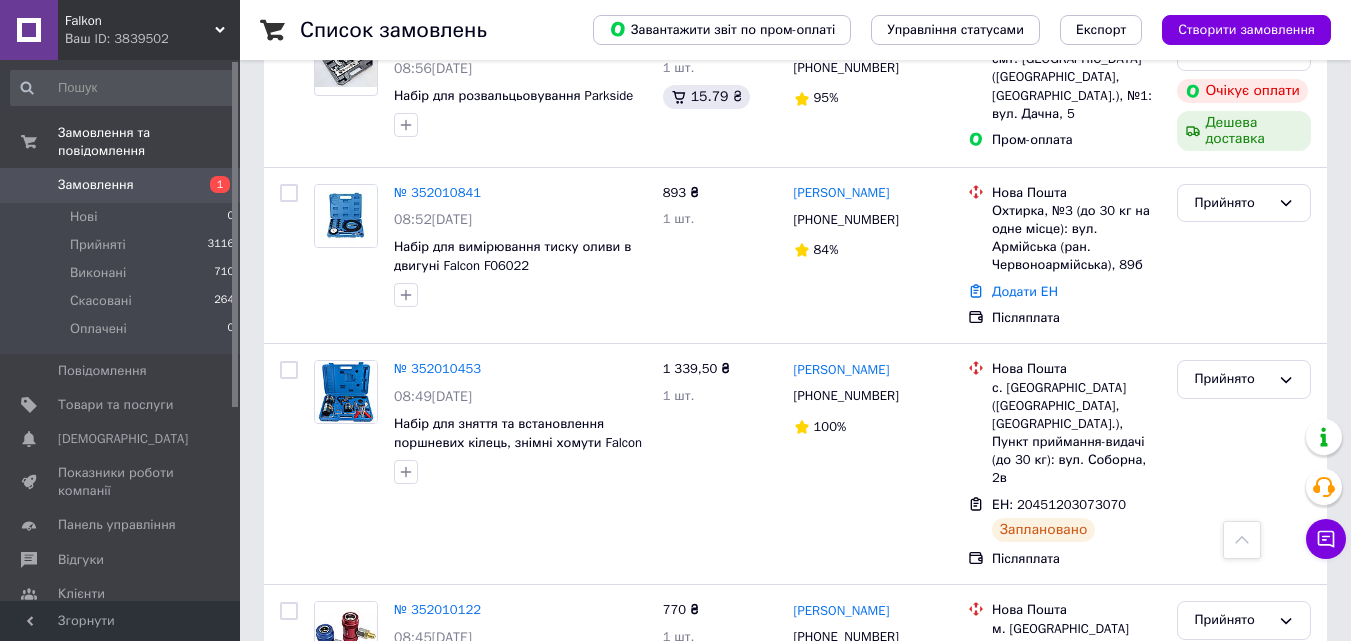 click on "2" at bounding box center (327, 852) 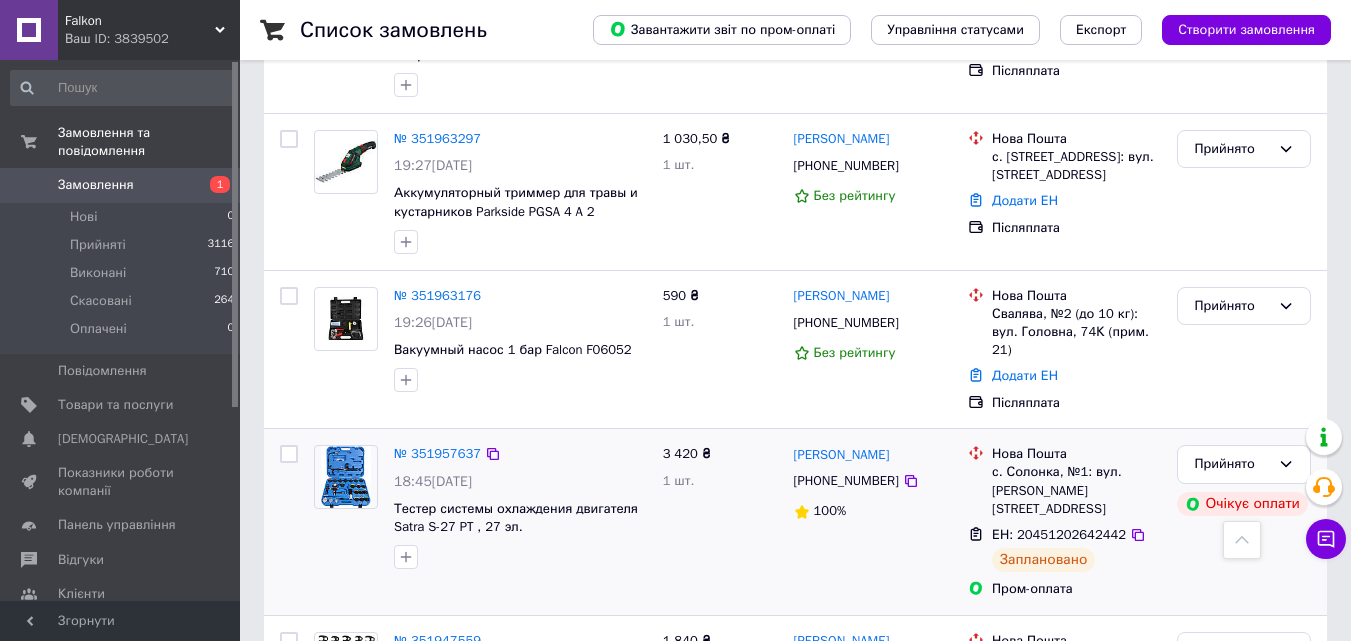scroll, scrollTop: 800, scrollLeft: 0, axis: vertical 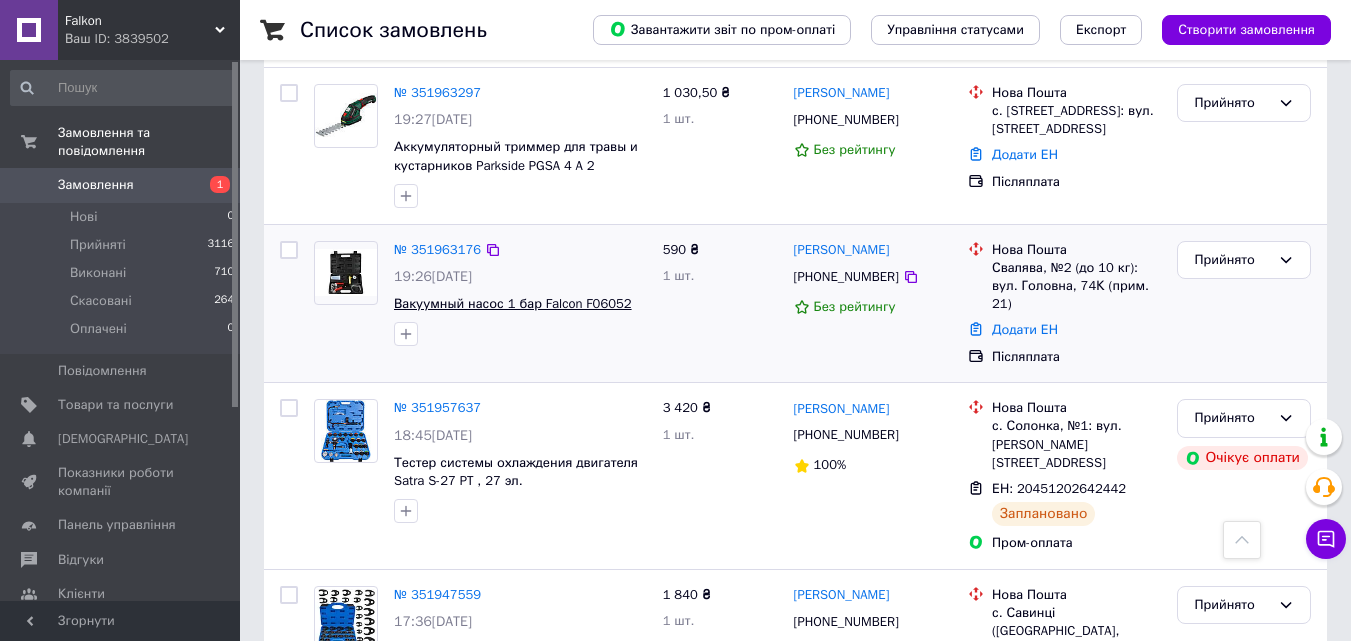 click on "Вакуумный насос 1 бар  Falcon F06052" at bounding box center [513, 303] 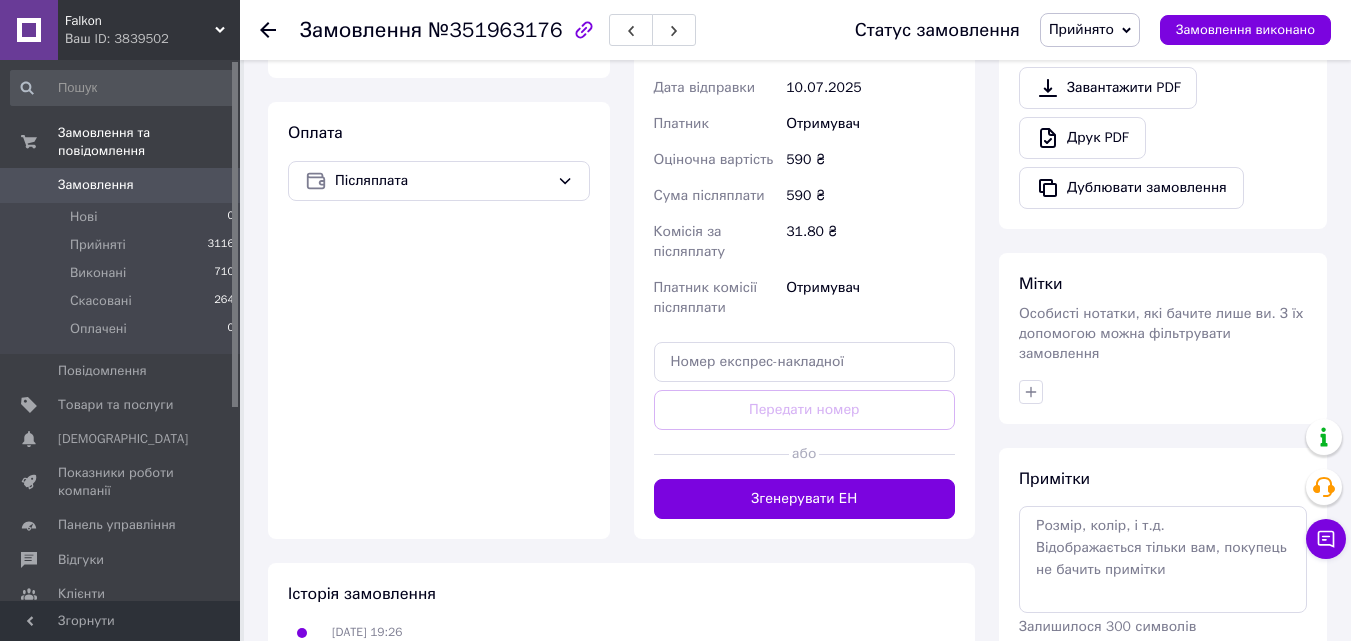 scroll, scrollTop: 713, scrollLeft: 0, axis: vertical 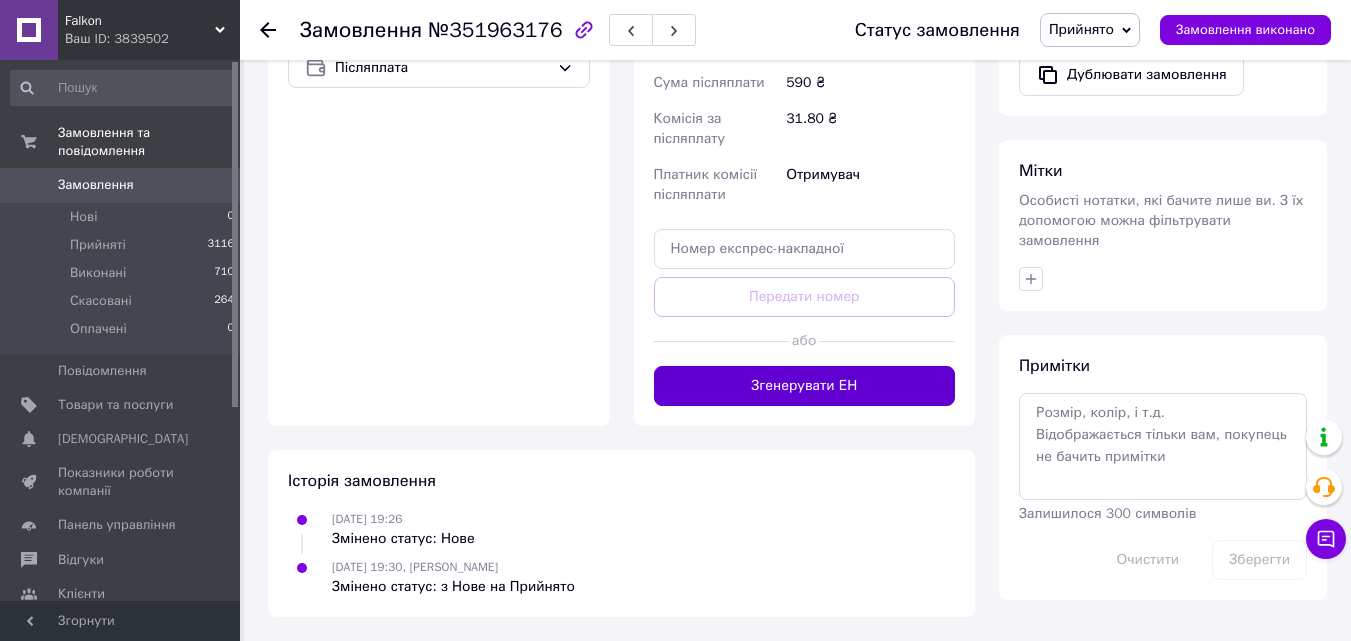 click on "Згенерувати ЕН" at bounding box center (805, 386) 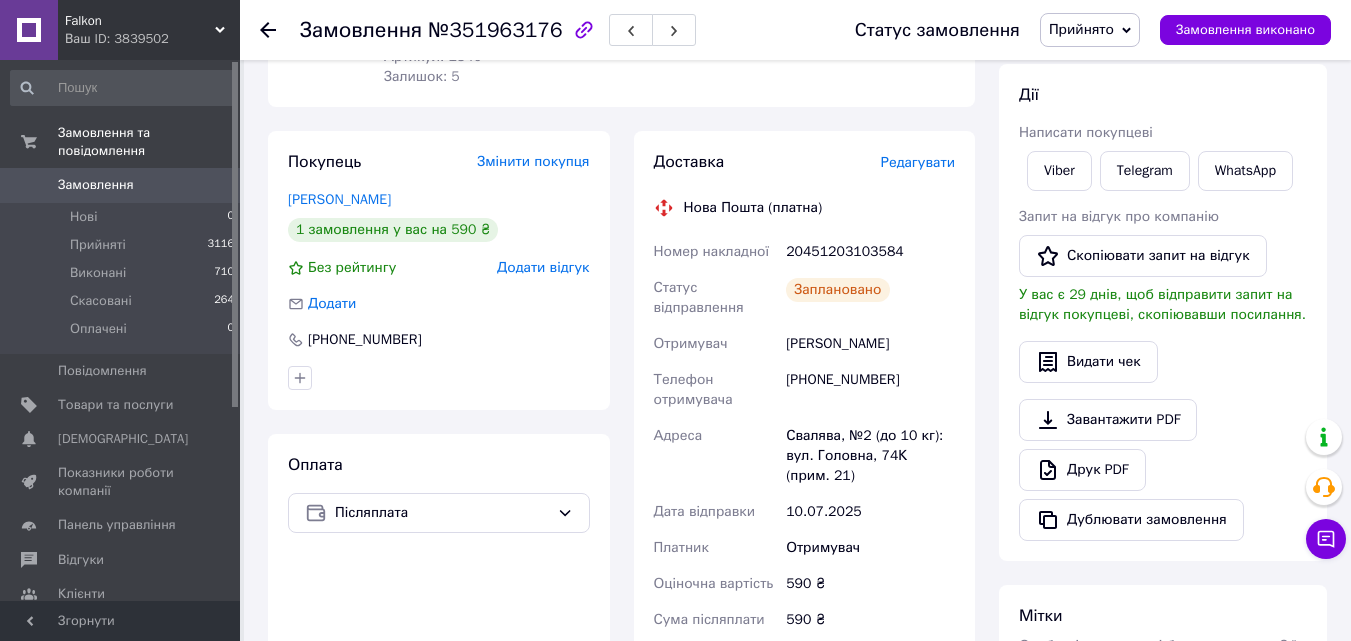 scroll, scrollTop: 13, scrollLeft: 0, axis: vertical 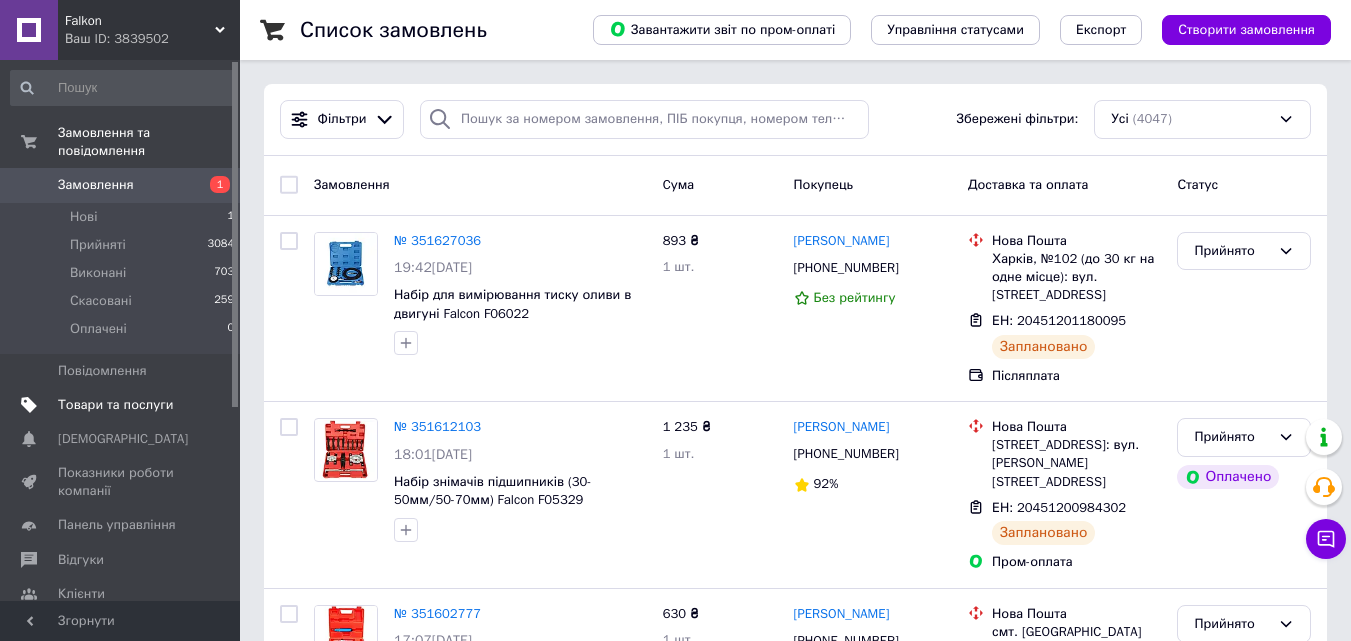 click on "Товари та послуги" at bounding box center (123, 405) 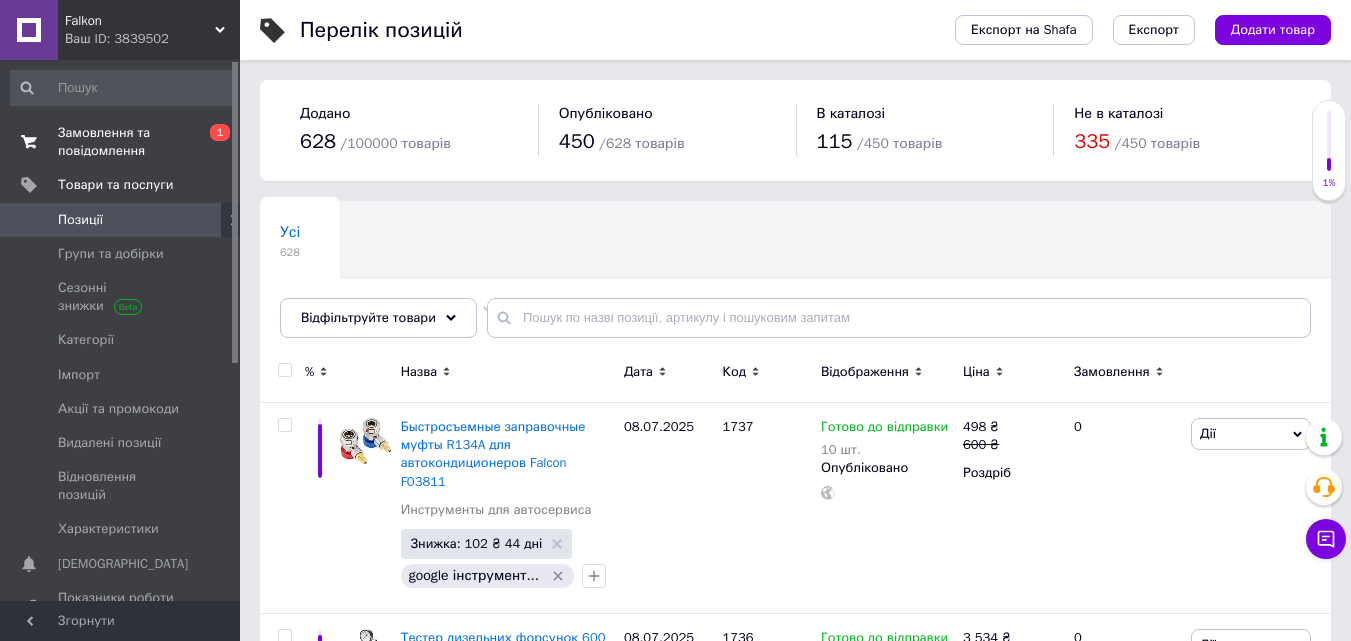 click on "Замовлення та повідомлення" at bounding box center (121, 142) 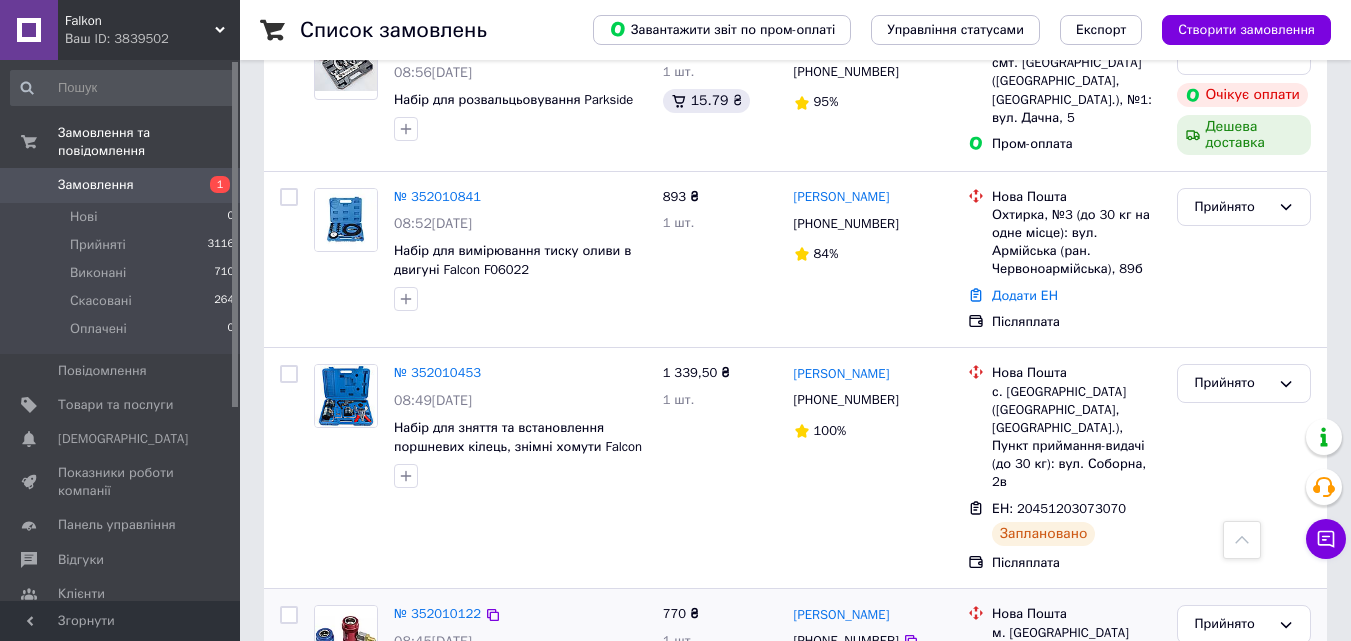 scroll, scrollTop: 3685, scrollLeft: 0, axis: vertical 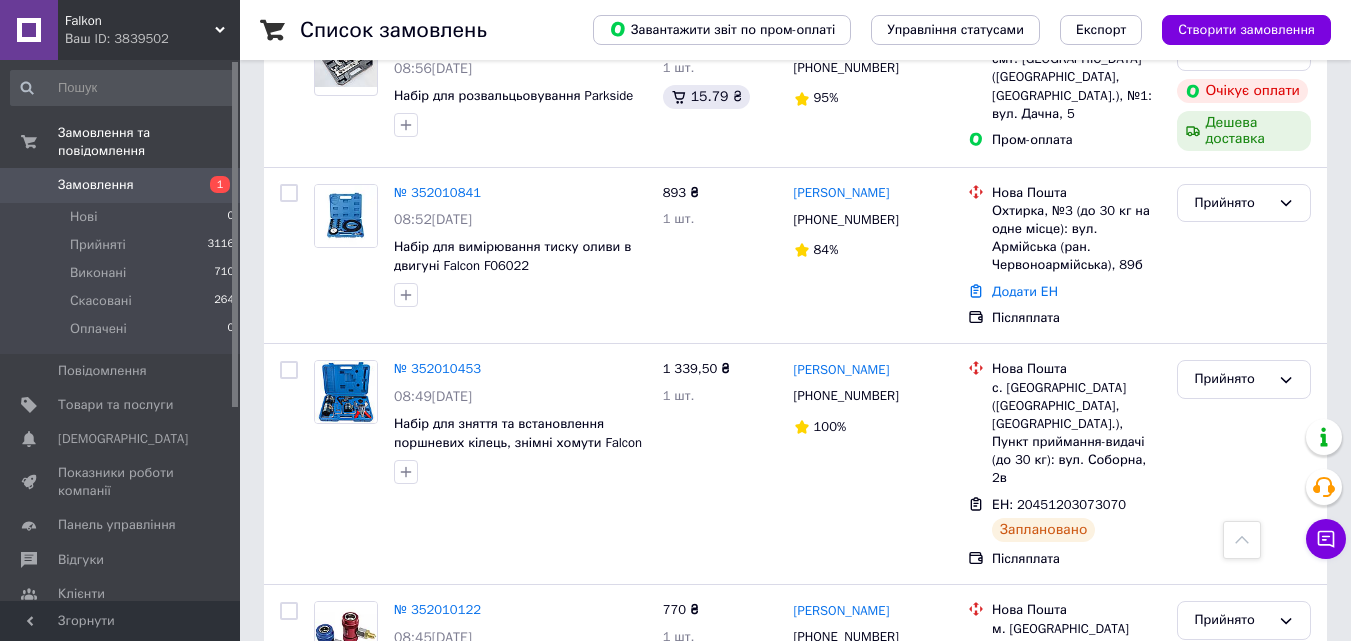 click on "2" at bounding box center (327, 852) 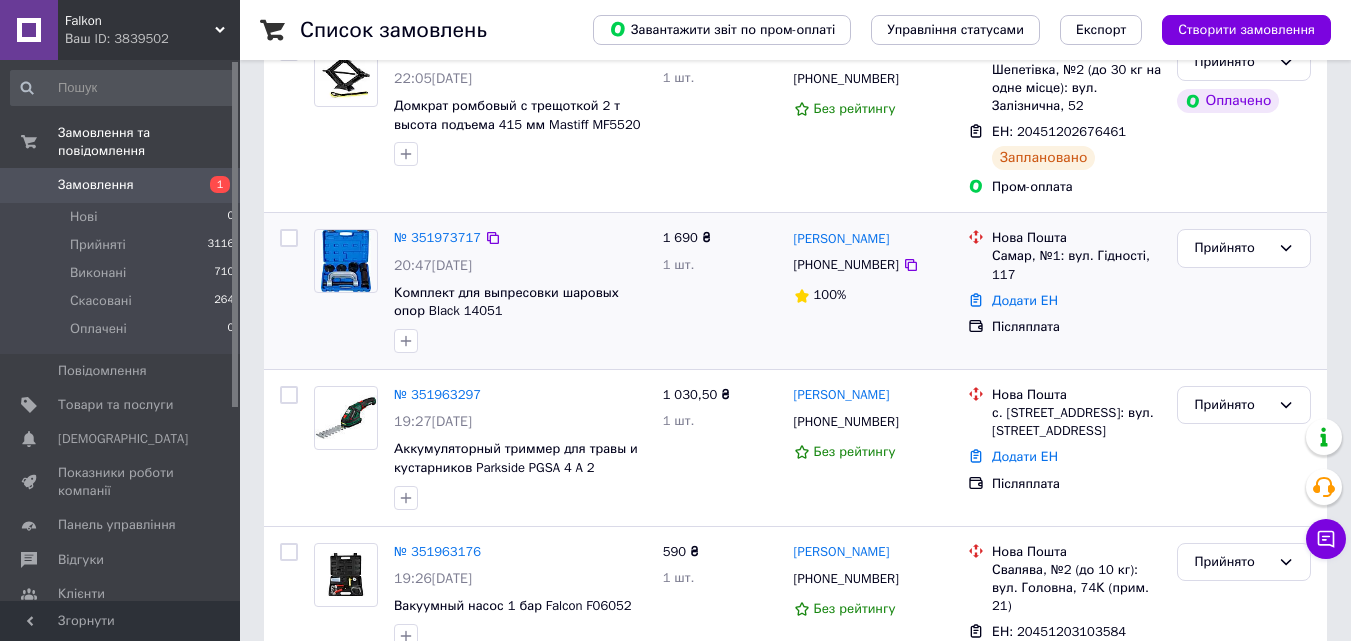 scroll, scrollTop: 500, scrollLeft: 0, axis: vertical 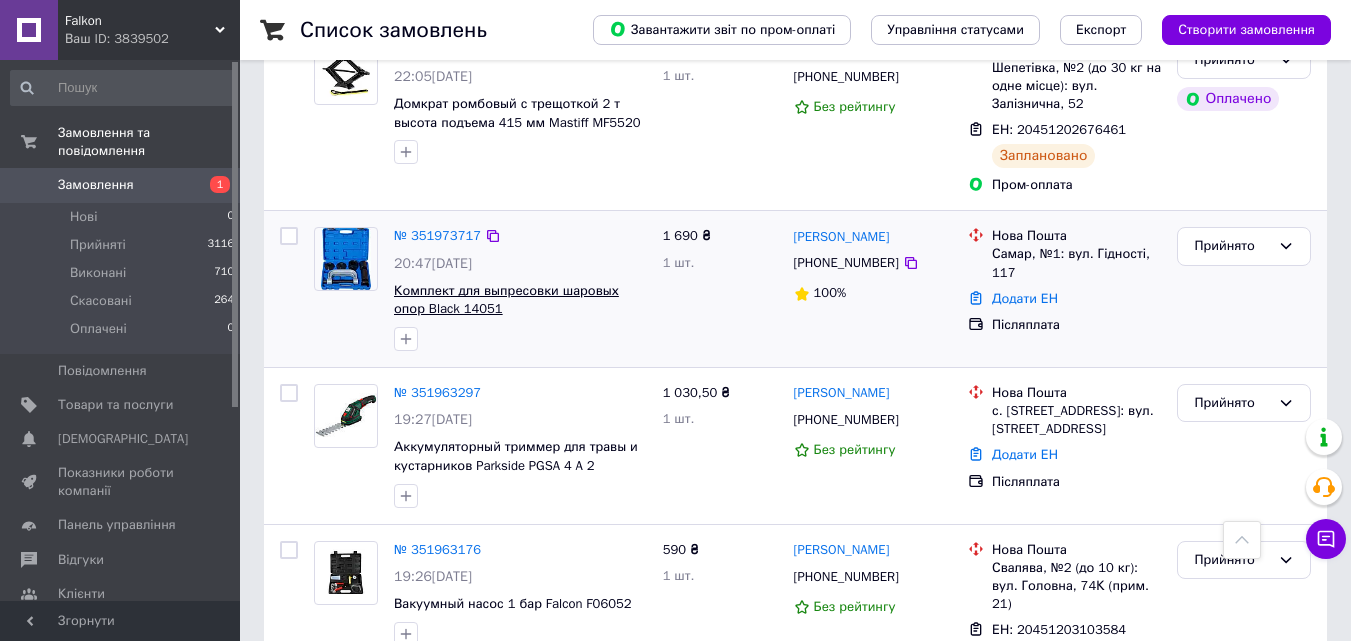 click on "Комплект для выпресовки шаровых опор Black 14051" at bounding box center (506, 300) 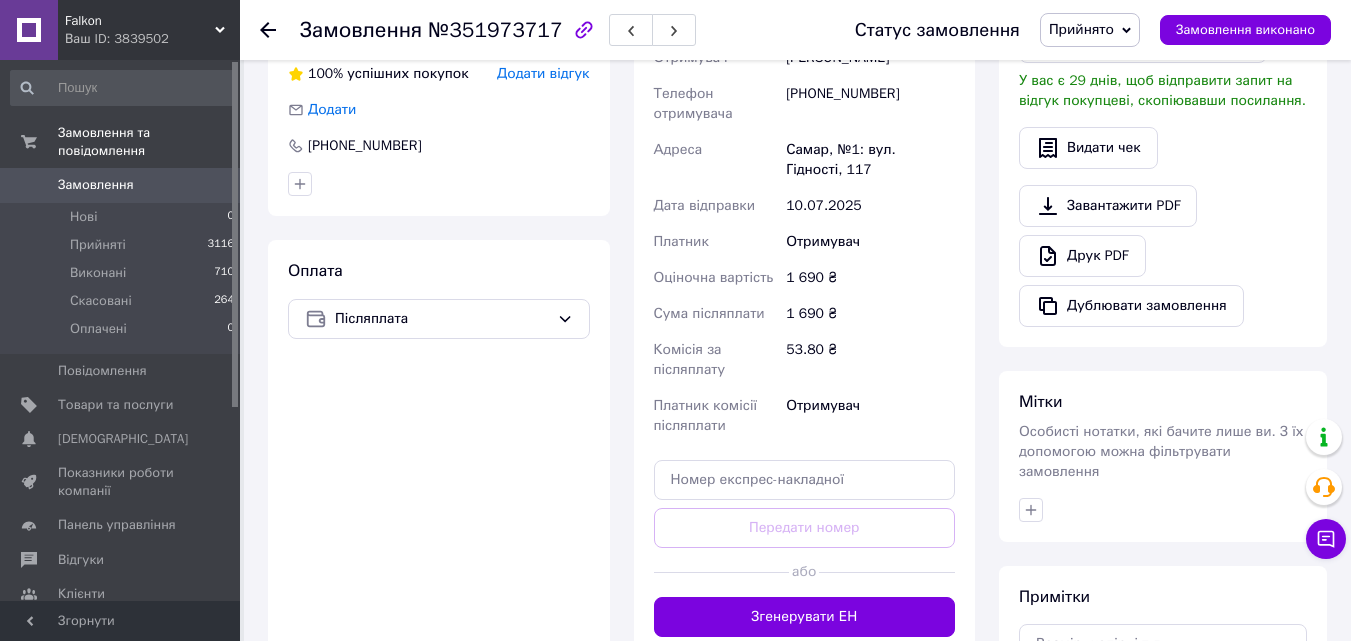 scroll, scrollTop: 500, scrollLeft: 0, axis: vertical 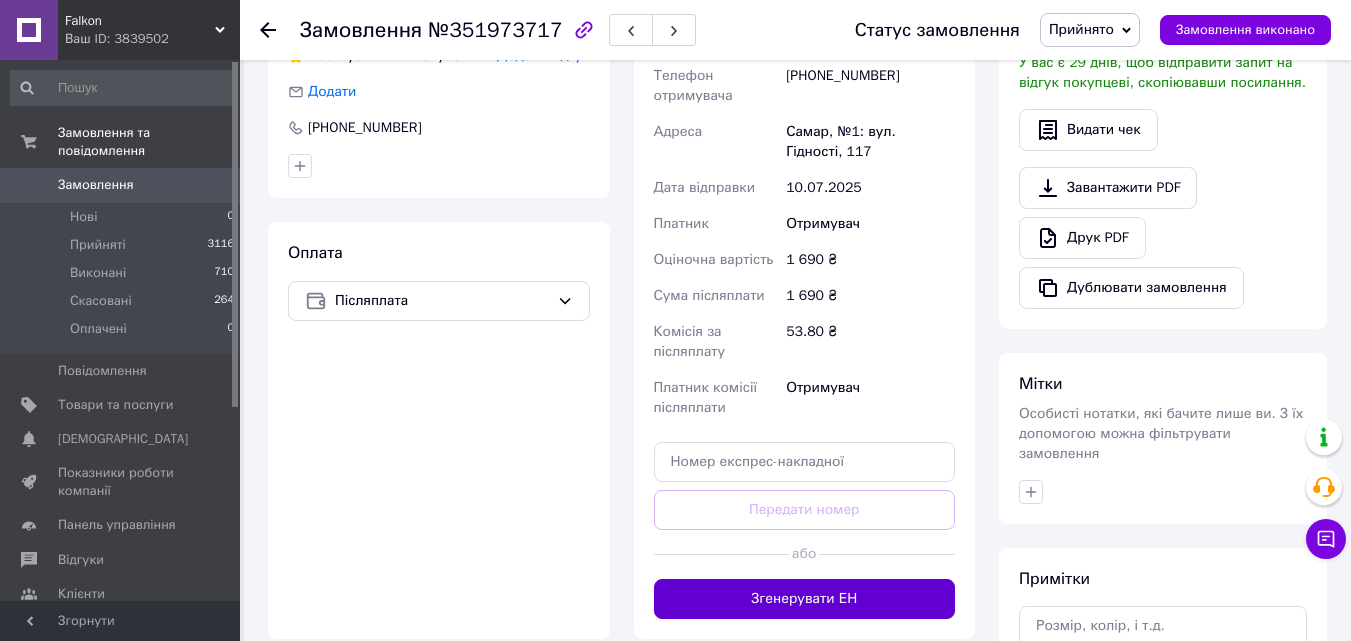 click on "Згенерувати ЕН" at bounding box center [805, 599] 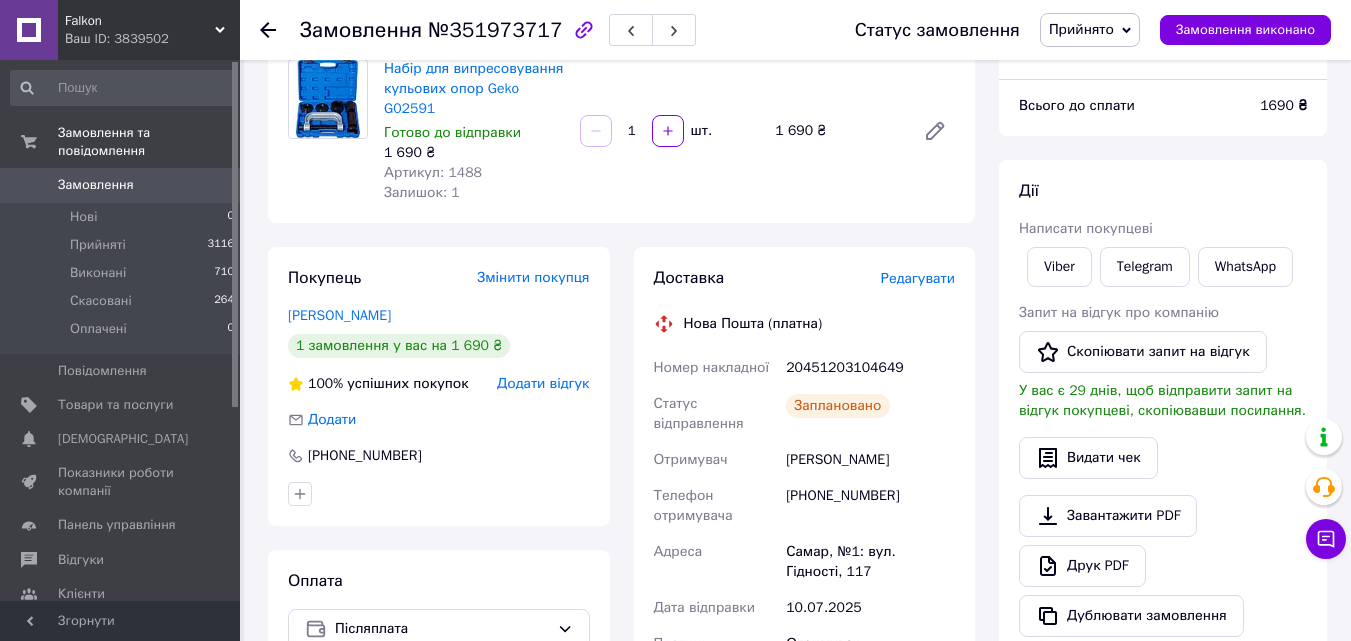 scroll, scrollTop: 100, scrollLeft: 0, axis: vertical 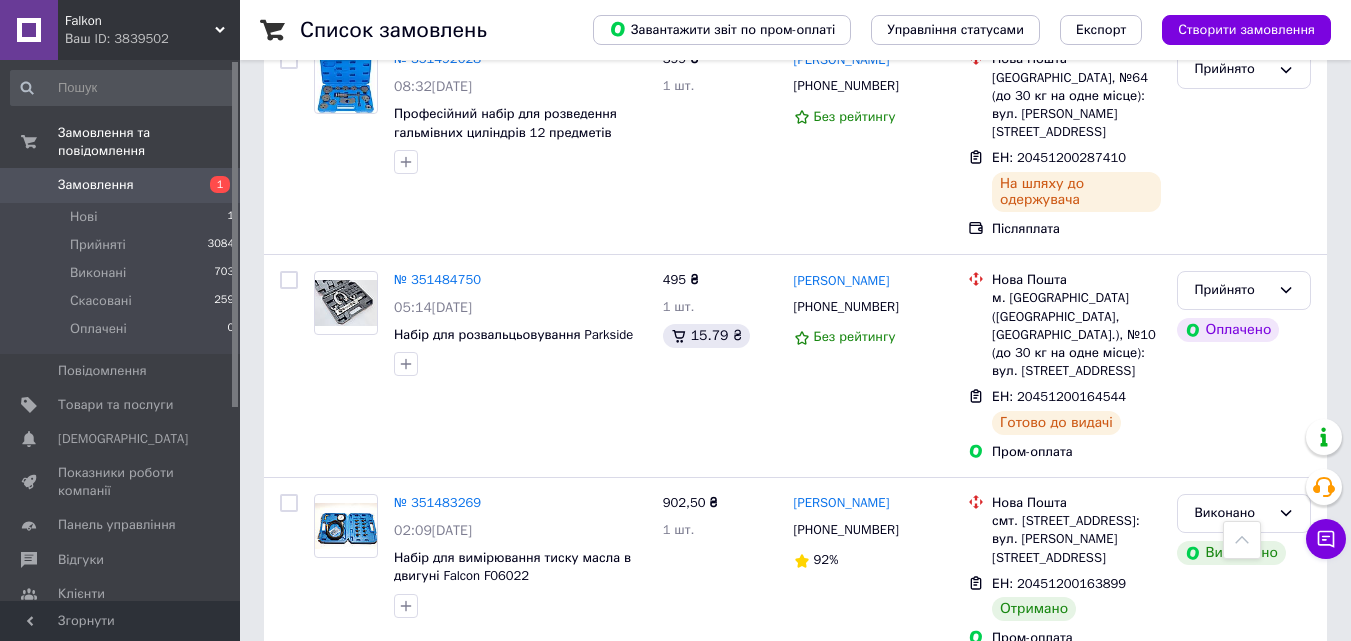 click on "2" at bounding box center [449, 709] 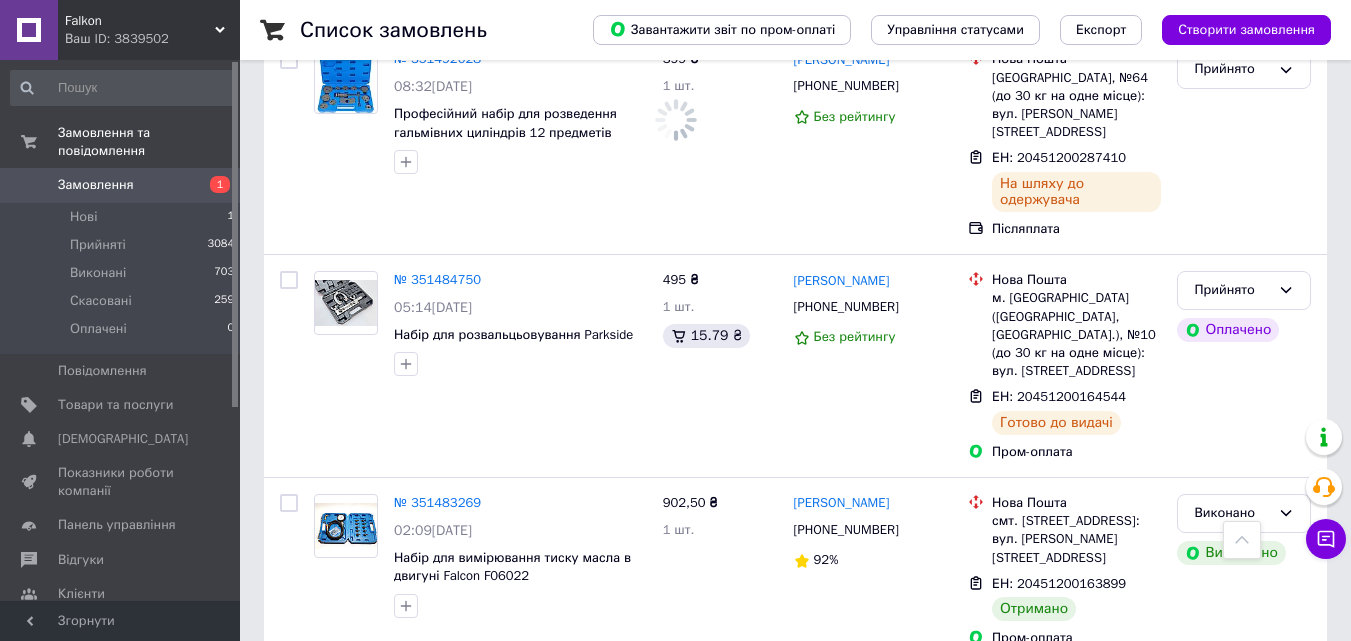 click on "2" at bounding box center [449, 709] 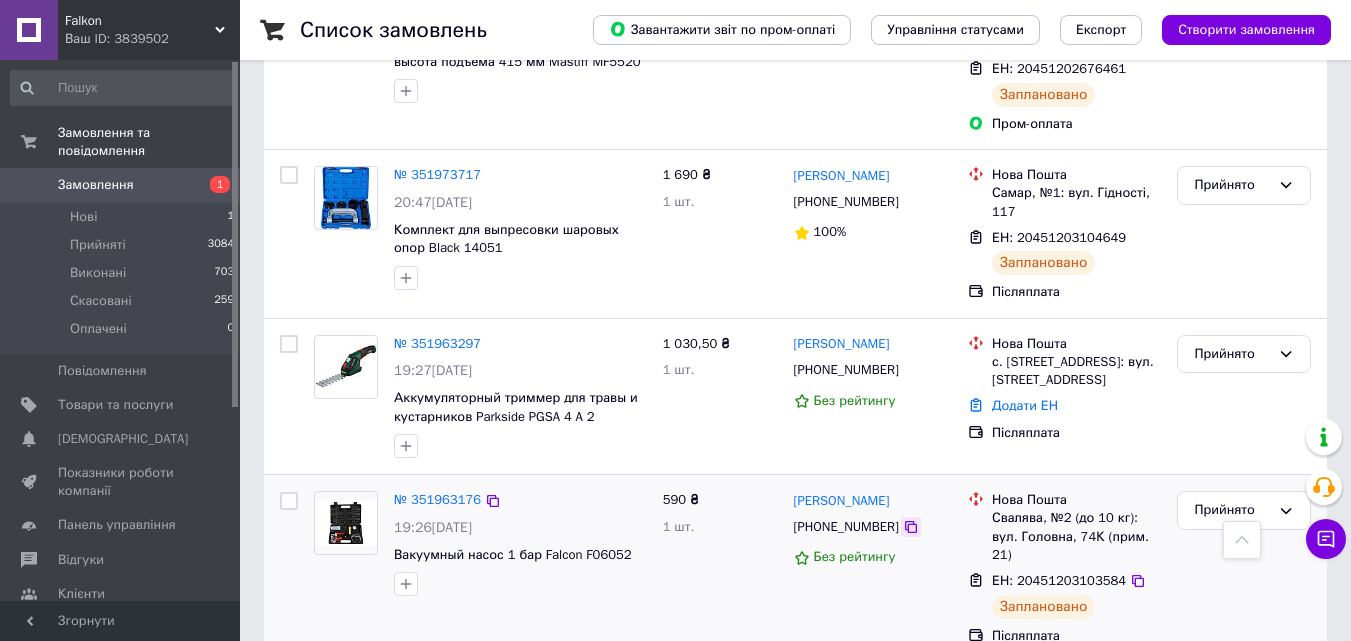 scroll, scrollTop: 600, scrollLeft: 0, axis: vertical 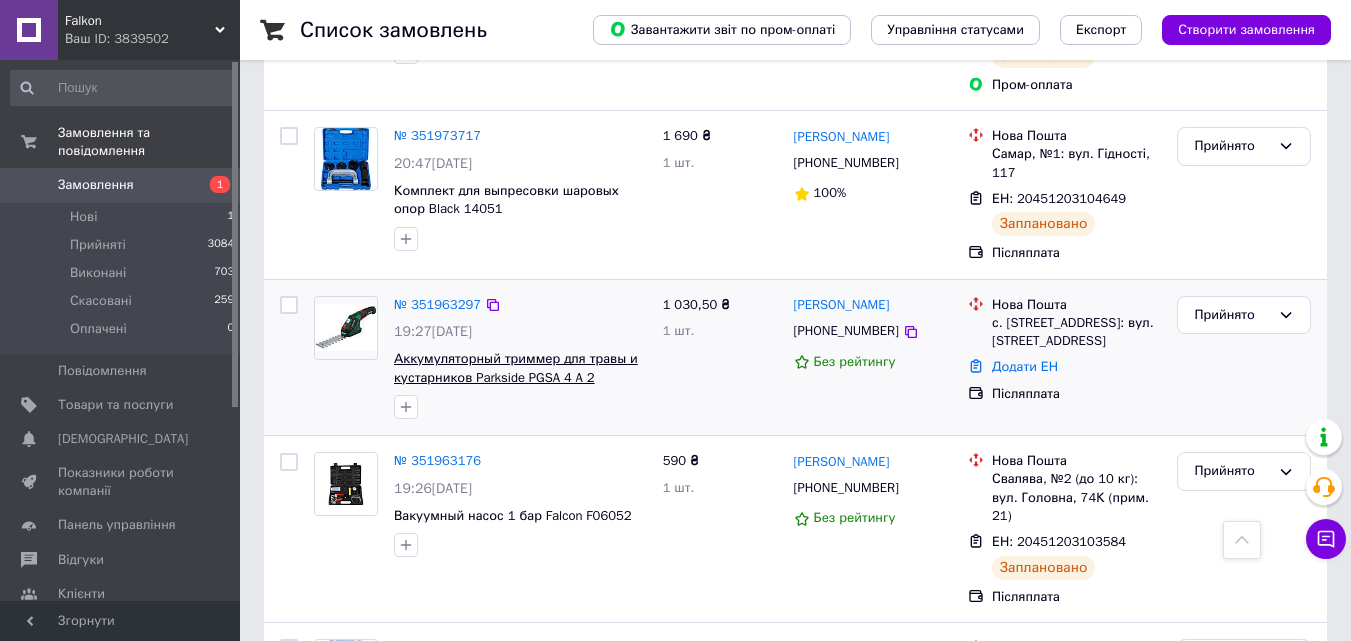 click on "Аккумуляторный триммер для травы и кустарников Parkside PGSA 4 A 2" at bounding box center [516, 368] 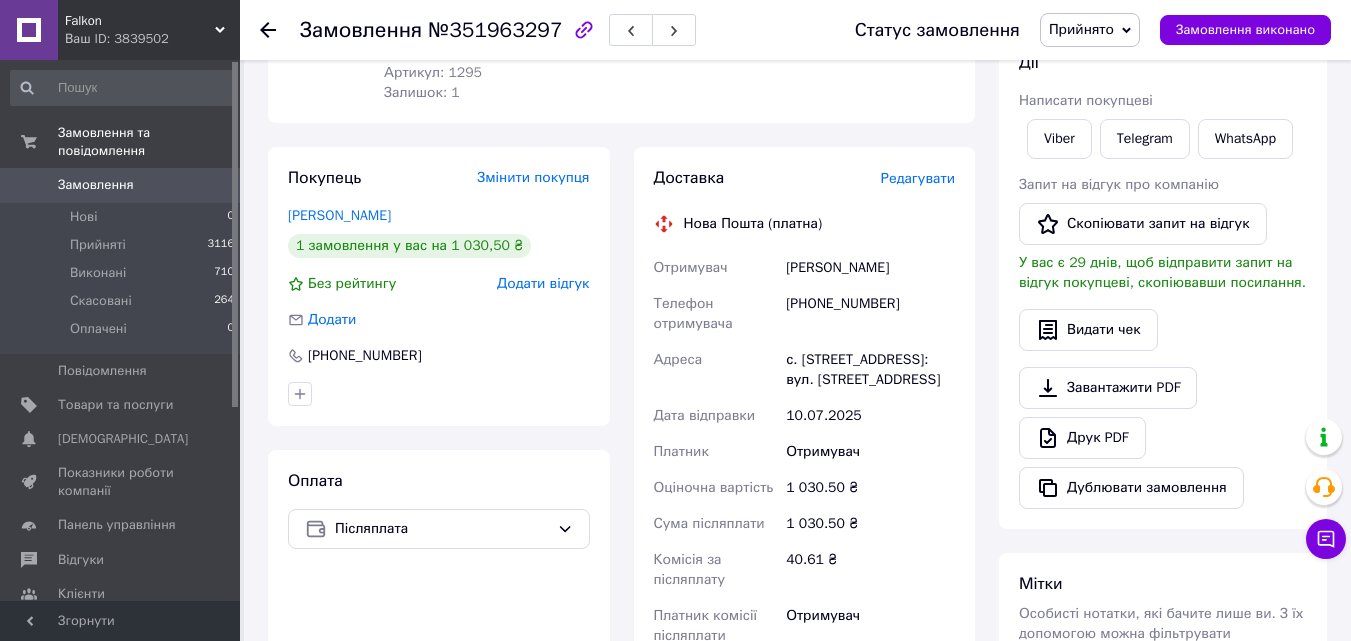 scroll, scrollTop: 600, scrollLeft: 0, axis: vertical 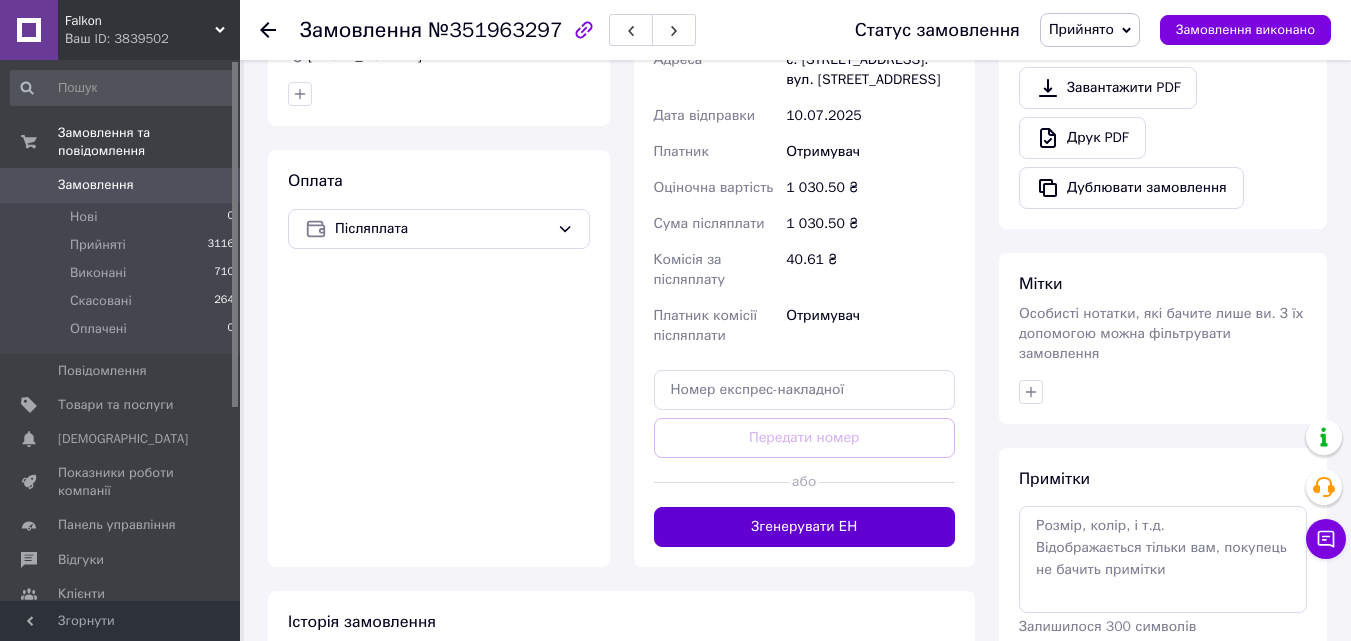click on "Згенерувати ЕН" at bounding box center [805, 527] 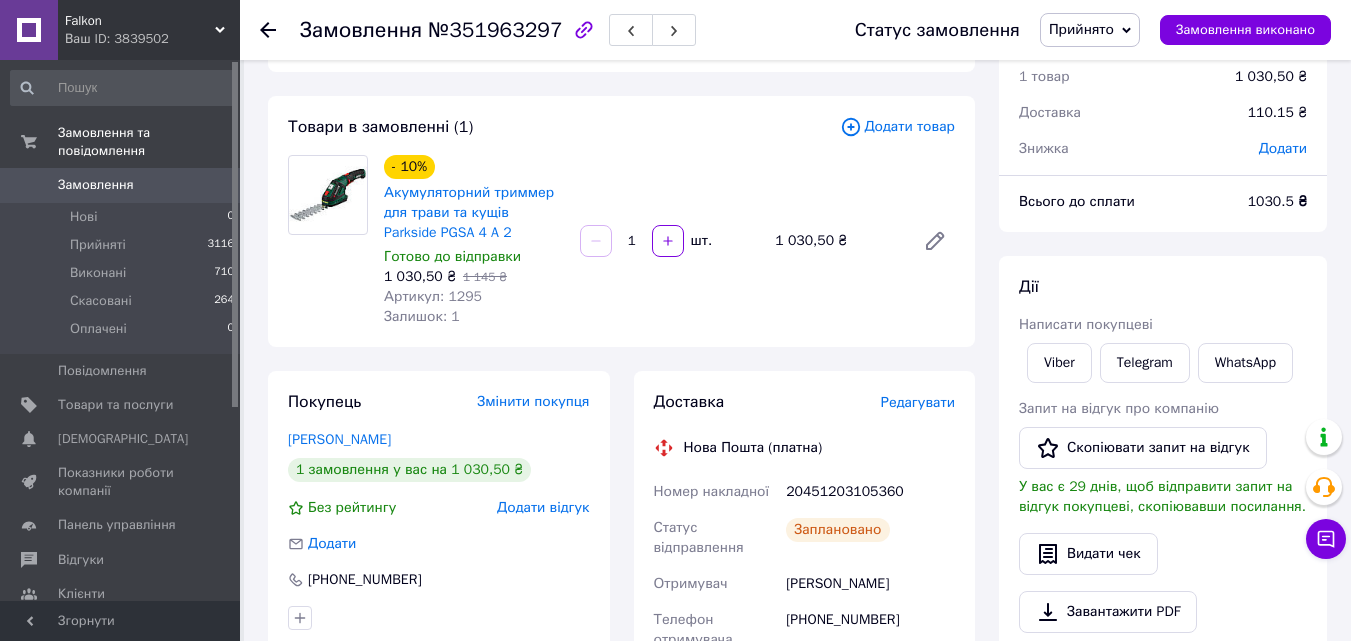 scroll, scrollTop: 0, scrollLeft: 0, axis: both 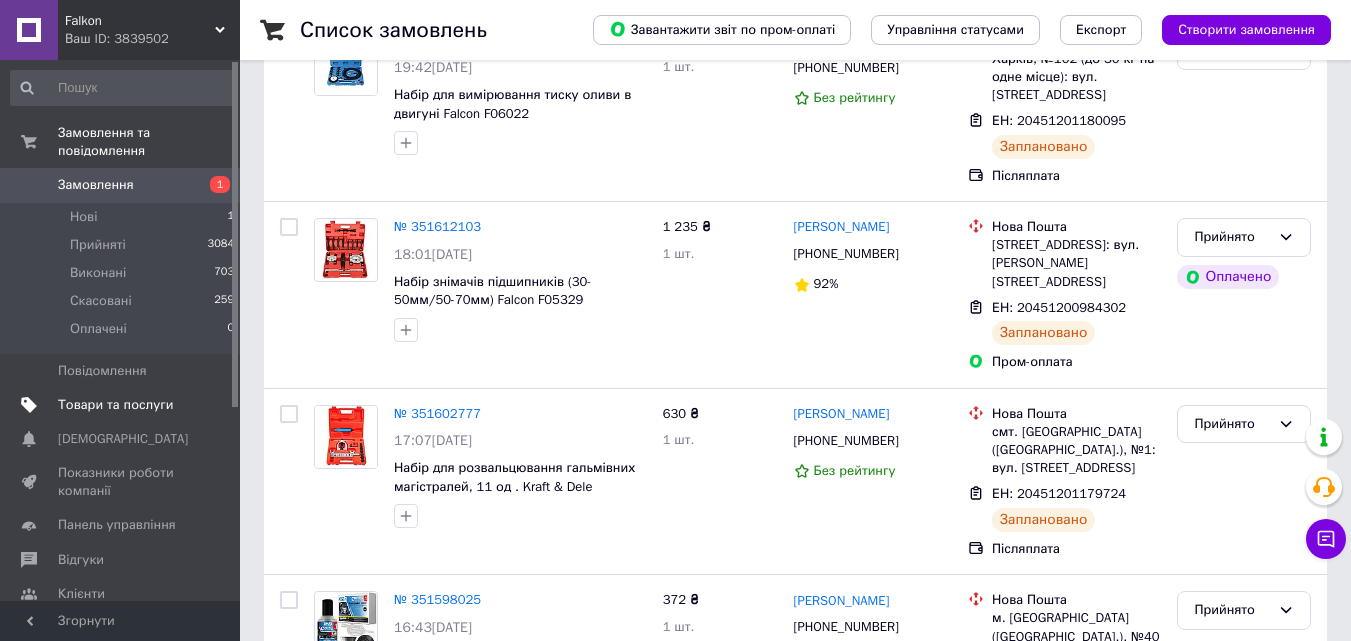 click on "Товари та послуги" at bounding box center [115, 405] 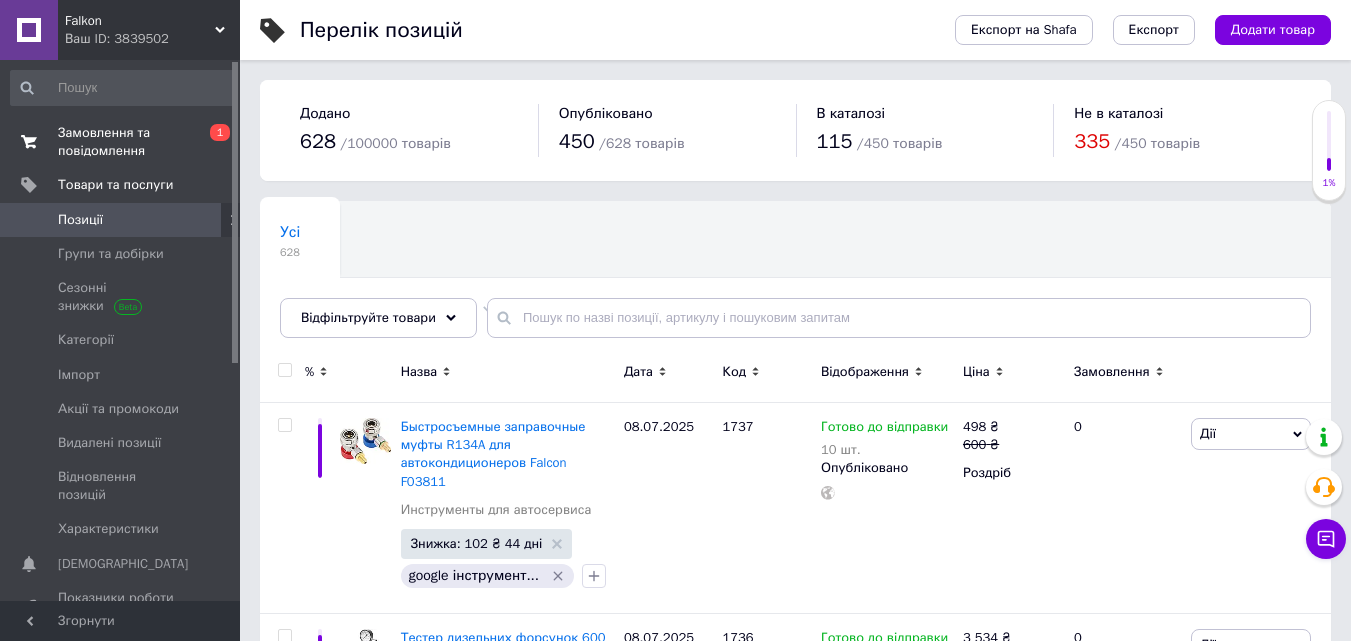 click on "Замовлення та повідомлення" at bounding box center (121, 142) 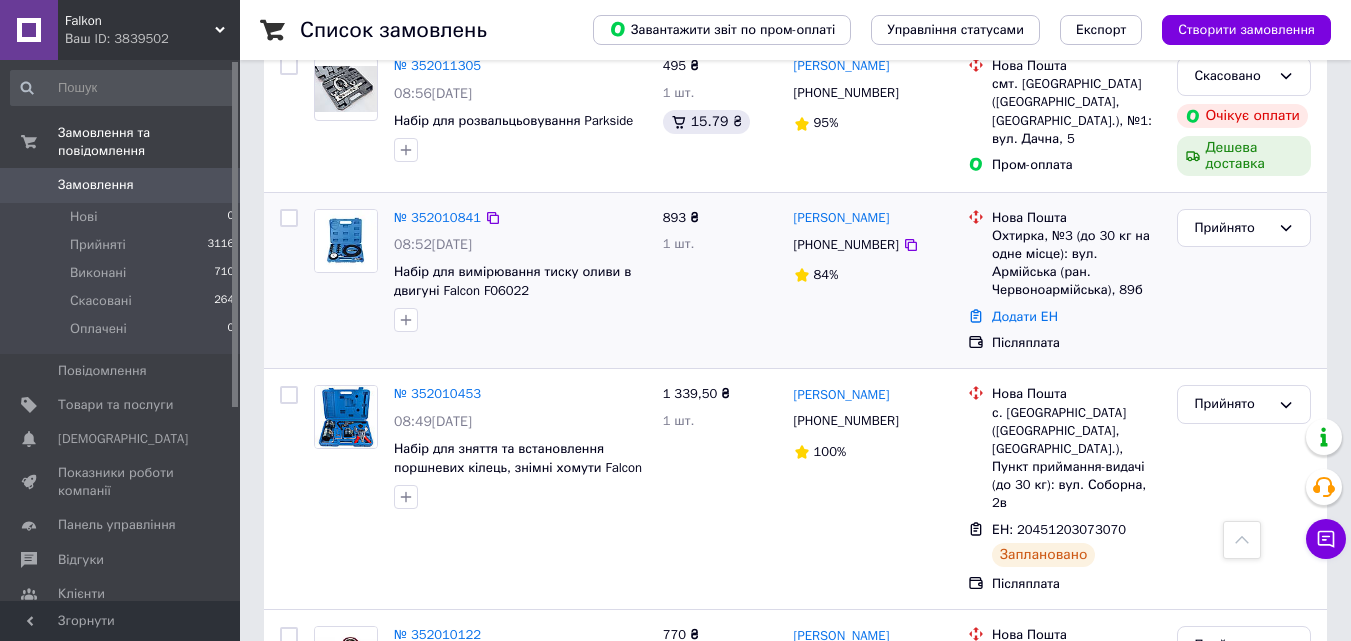 scroll, scrollTop: 3685, scrollLeft: 0, axis: vertical 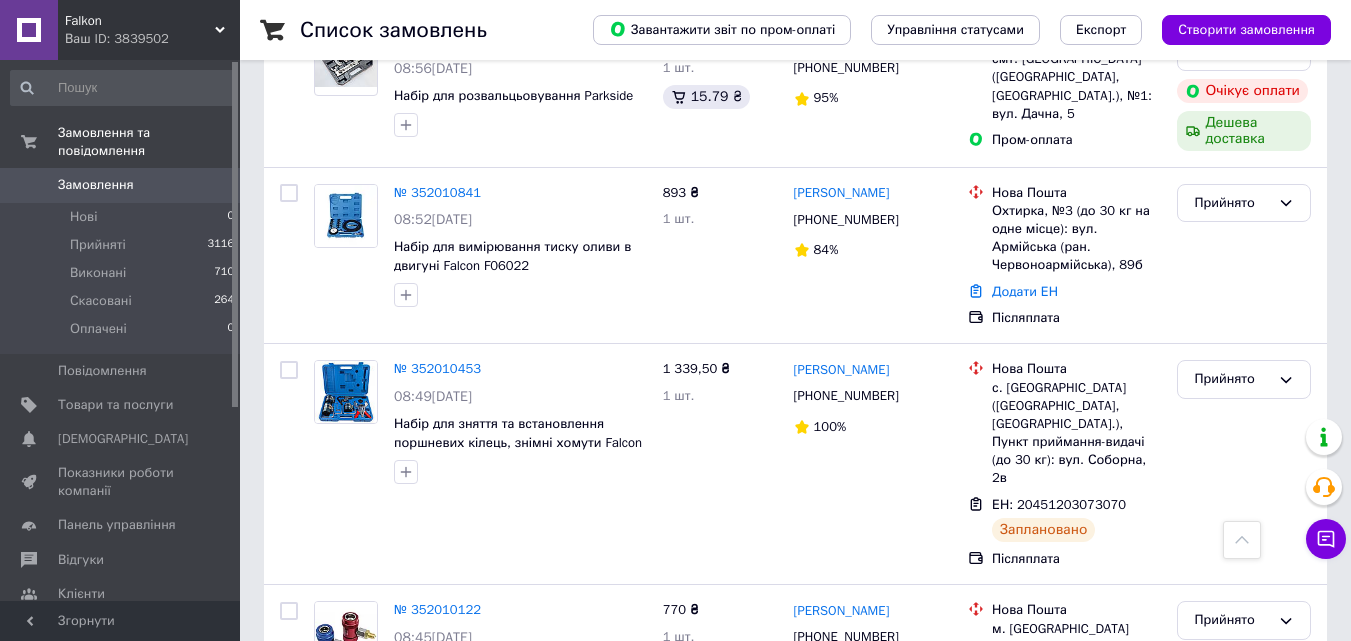 click on "2" at bounding box center (327, 852) 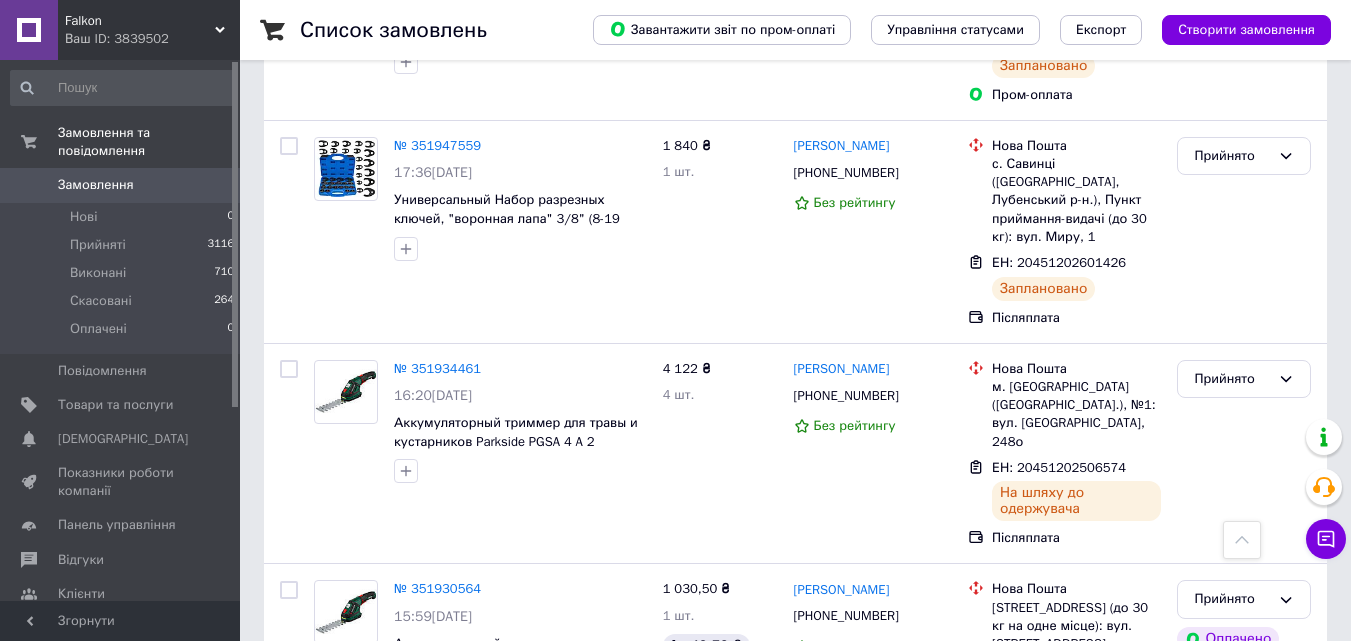 scroll, scrollTop: 1400, scrollLeft: 0, axis: vertical 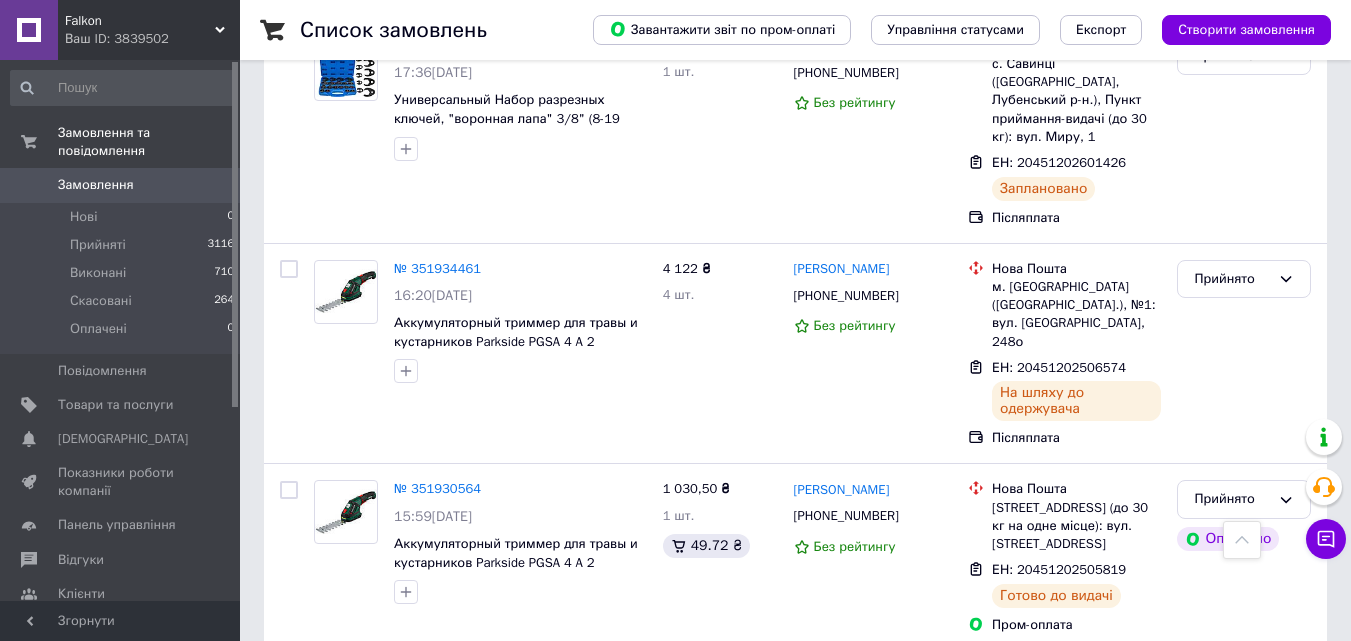click on "Falkon Ваш ID: 3839502" at bounding box center [149, 30] 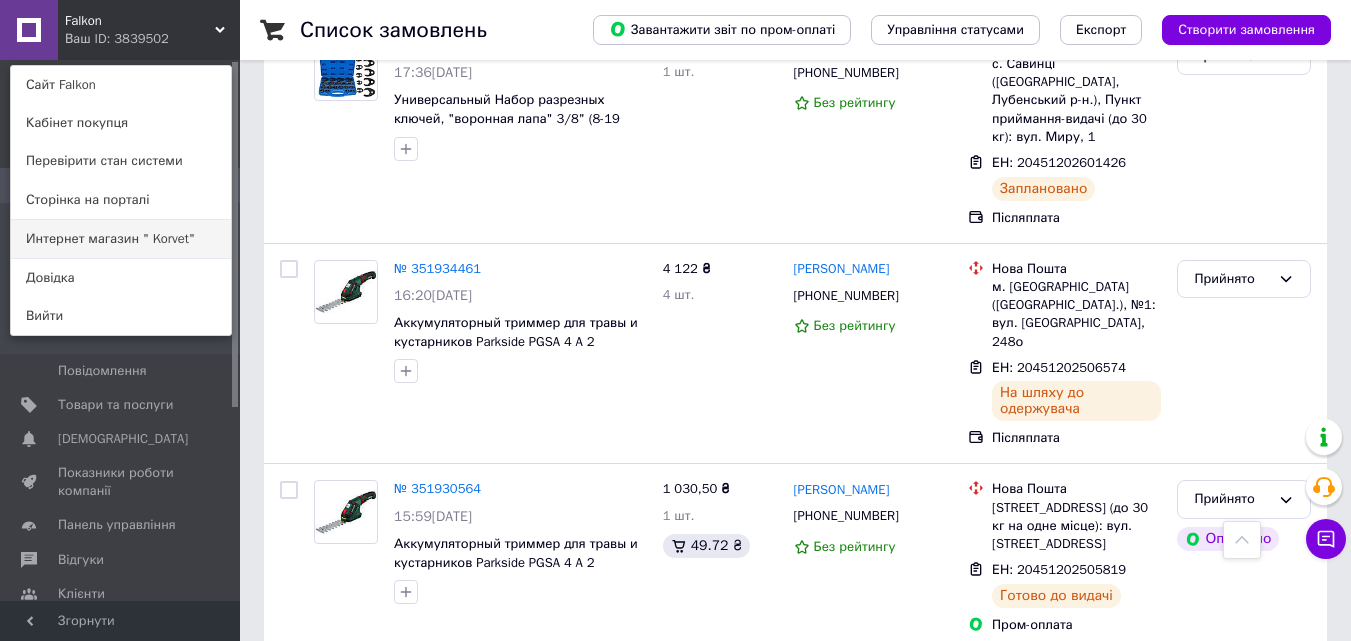 click on "Интернет магазин " Korvet"" at bounding box center (121, 239) 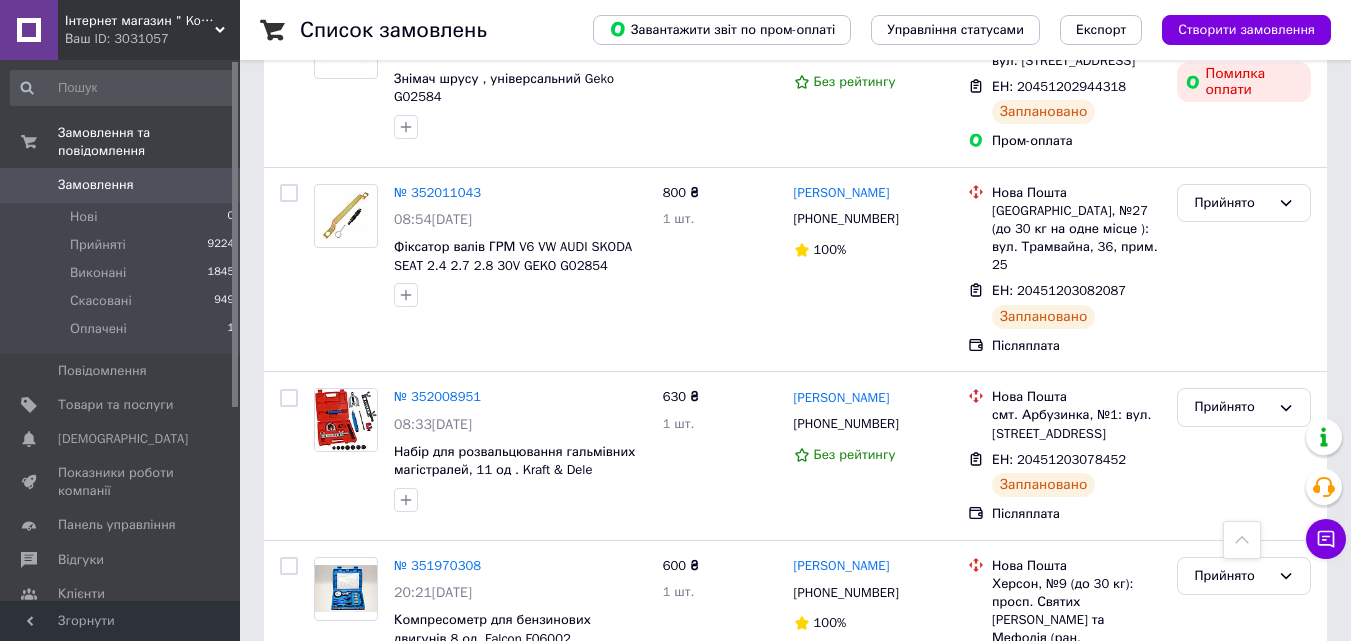 scroll, scrollTop: 700, scrollLeft: 0, axis: vertical 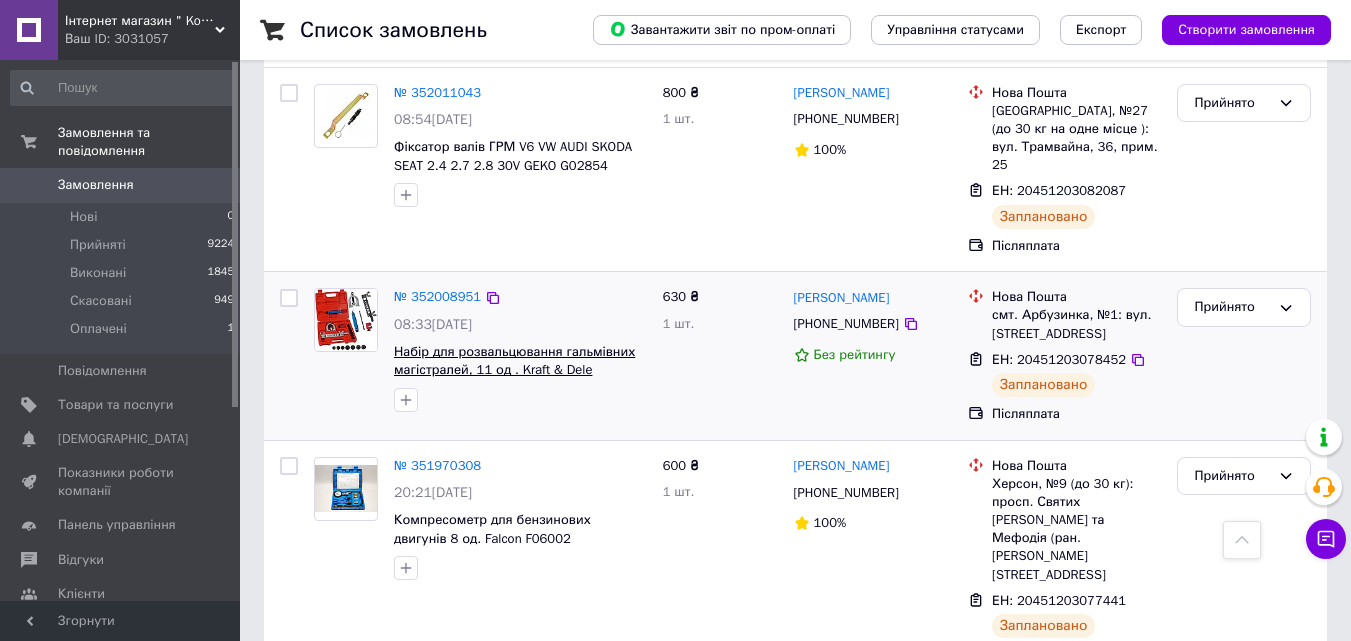 click on "Набір для розвальцювання гальмівних магістралей, 11 од . Kraft & Dele KD10445" at bounding box center [514, 370] 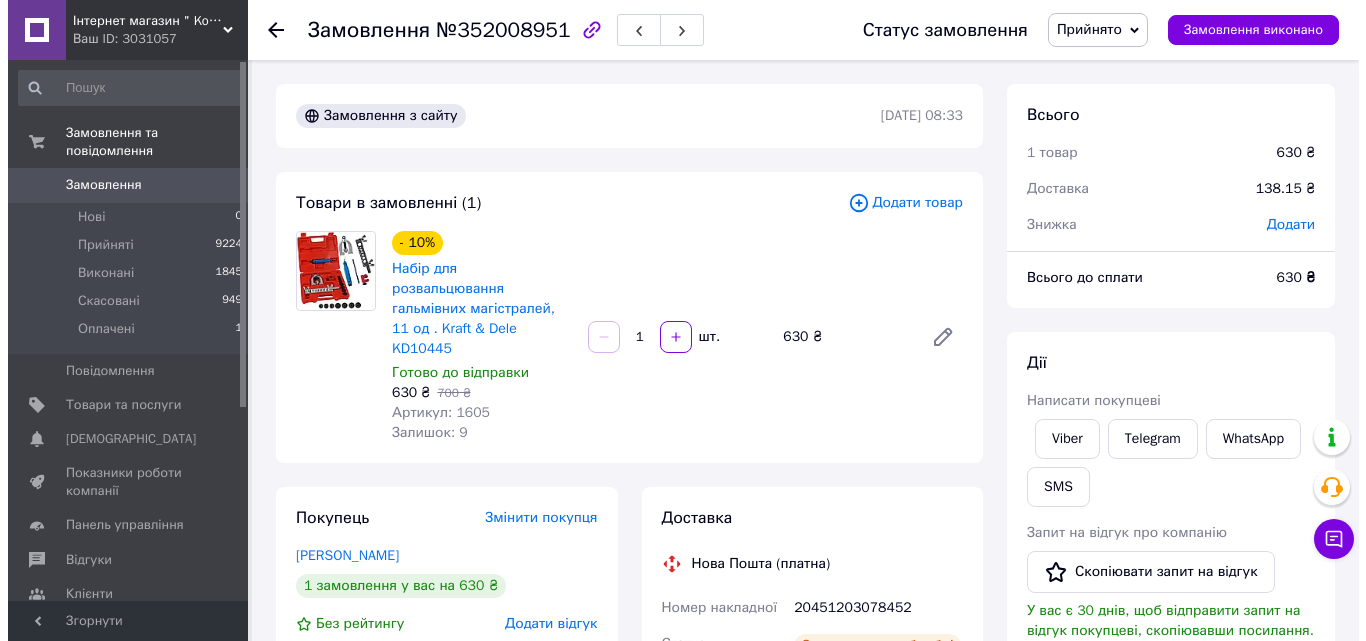 scroll, scrollTop: 200, scrollLeft: 0, axis: vertical 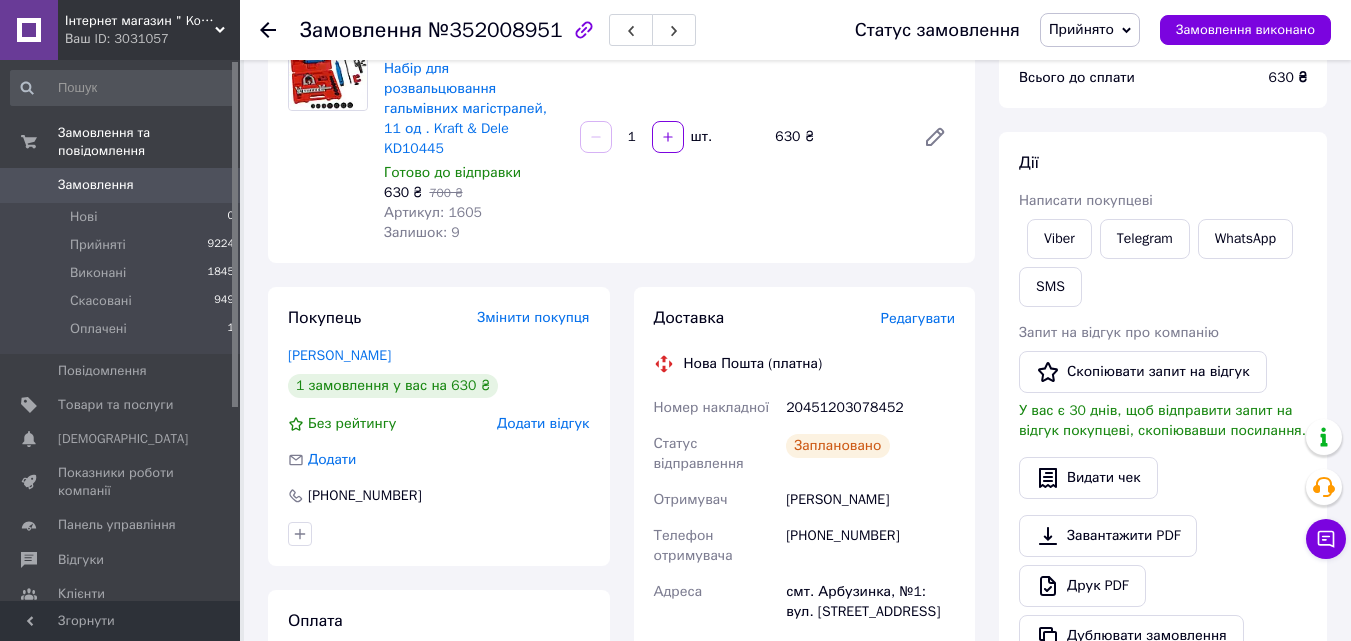 click on "Редагувати" at bounding box center (918, 318) 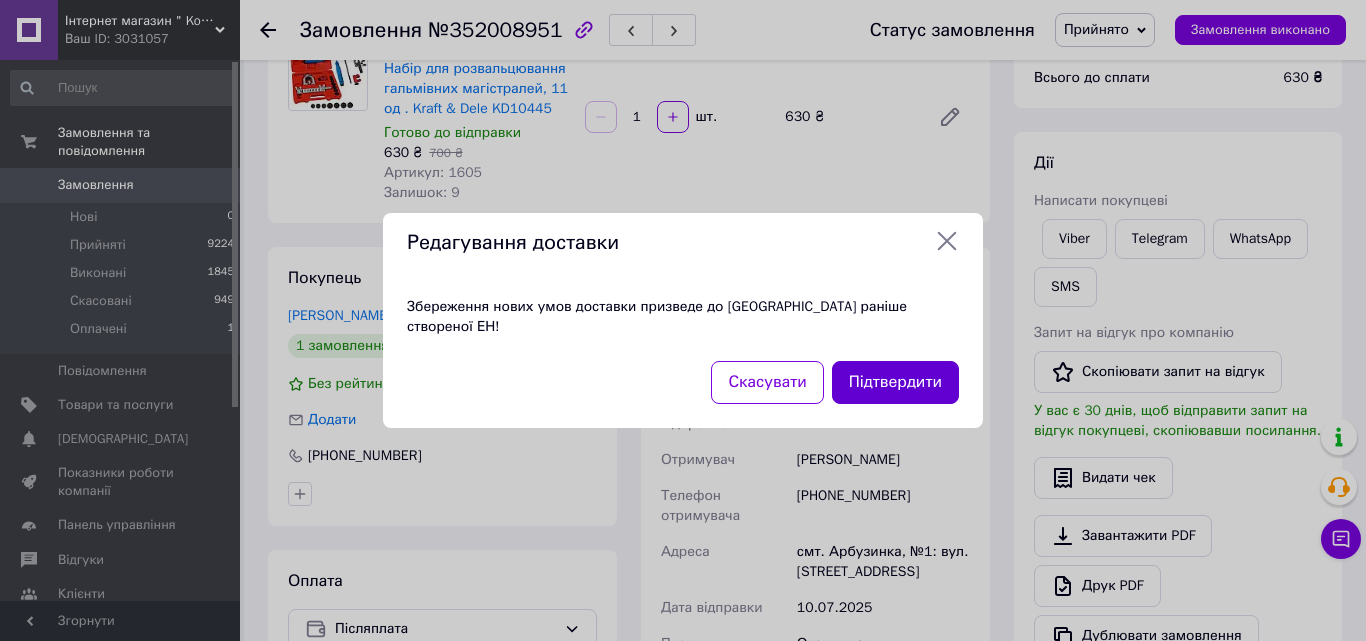 click on "Підтвердити" at bounding box center [895, 382] 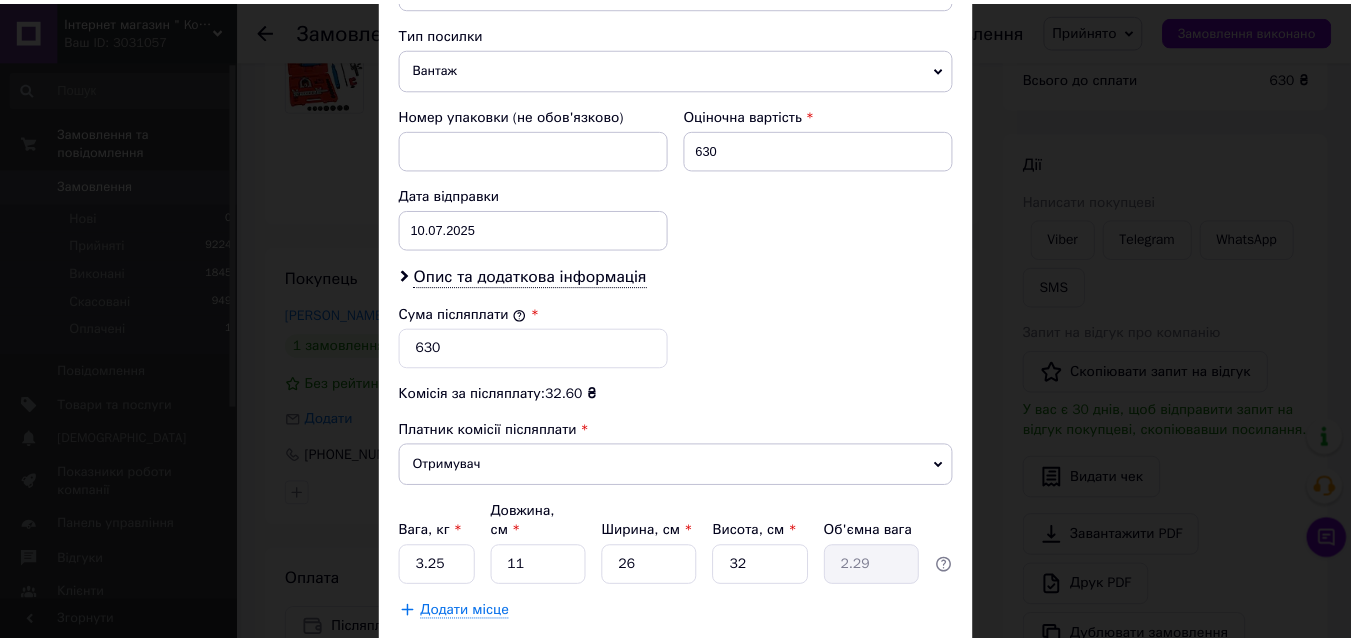 scroll, scrollTop: 885, scrollLeft: 0, axis: vertical 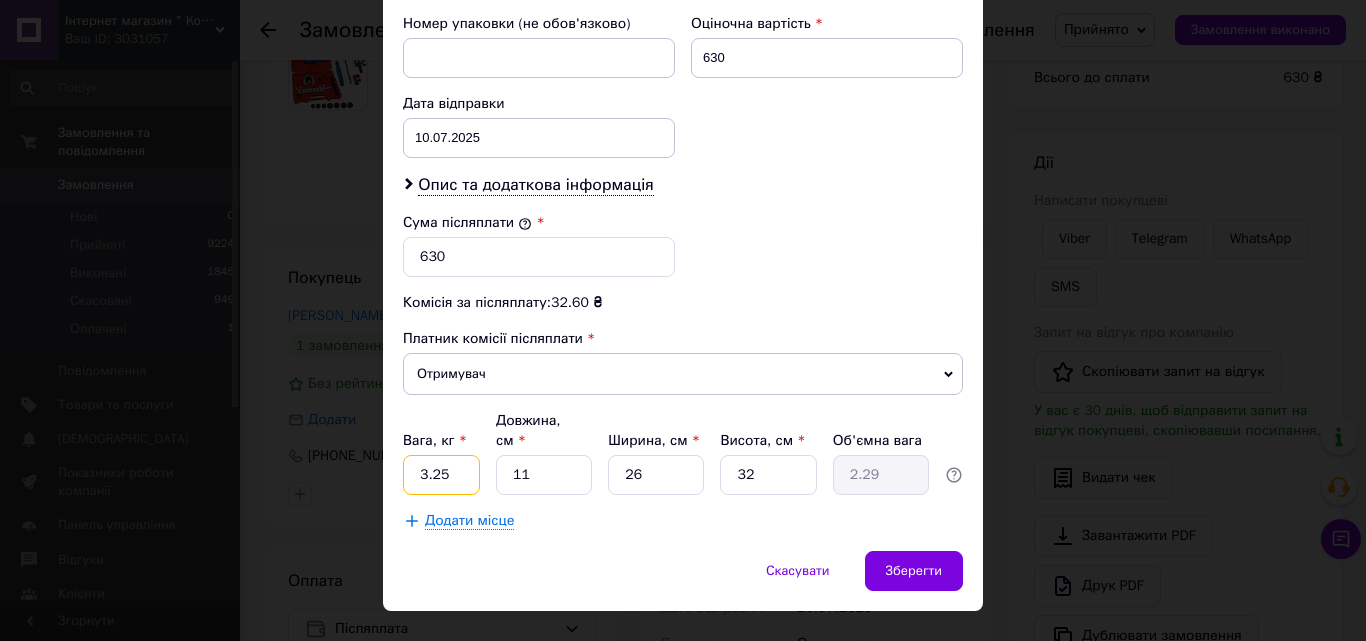 click on "3.25" at bounding box center [441, 475] 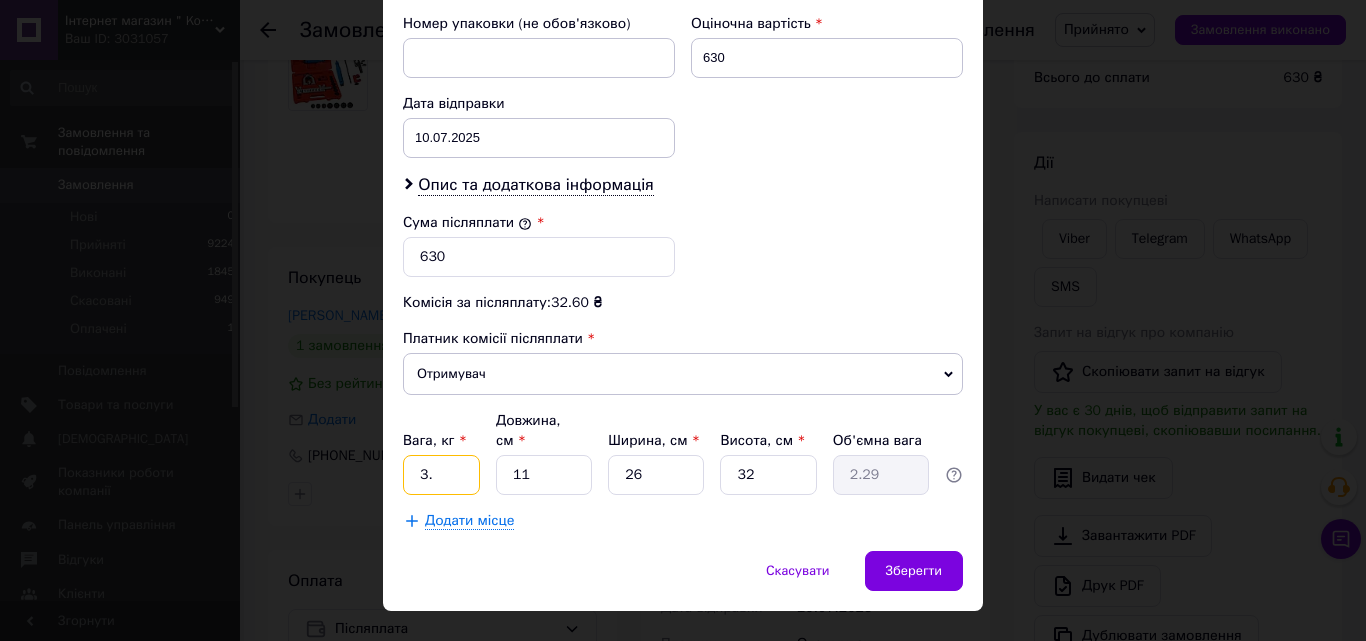 type on "3" 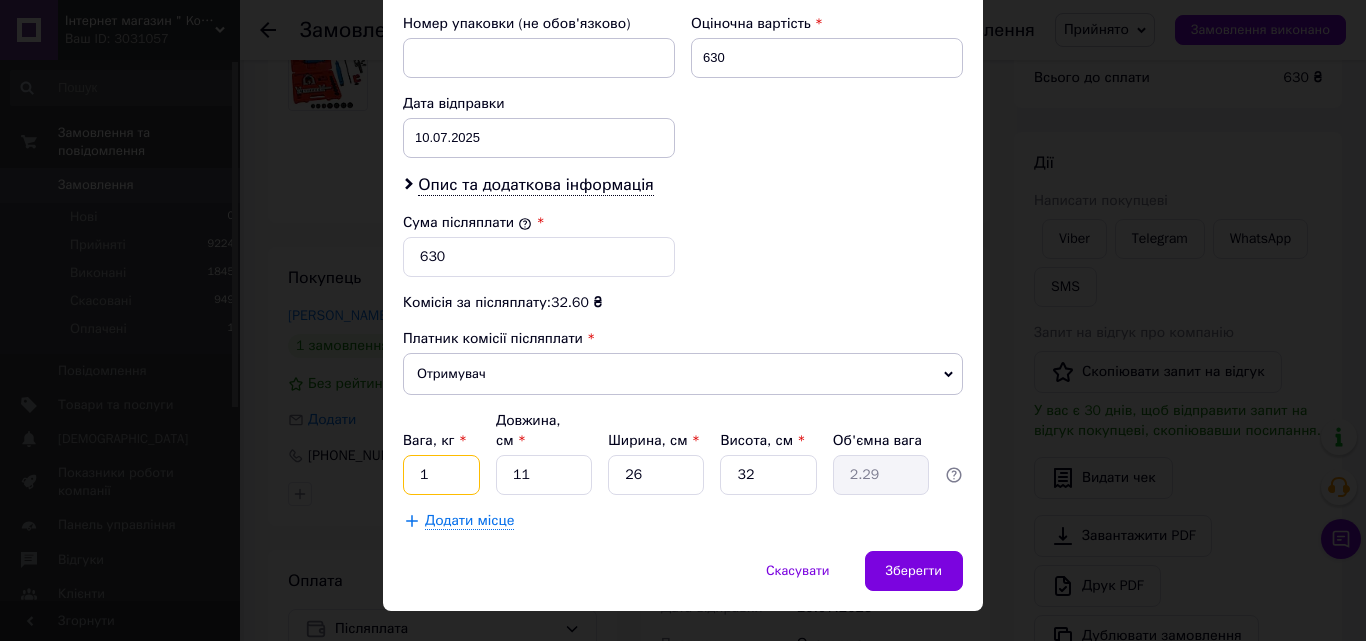 type on "1" 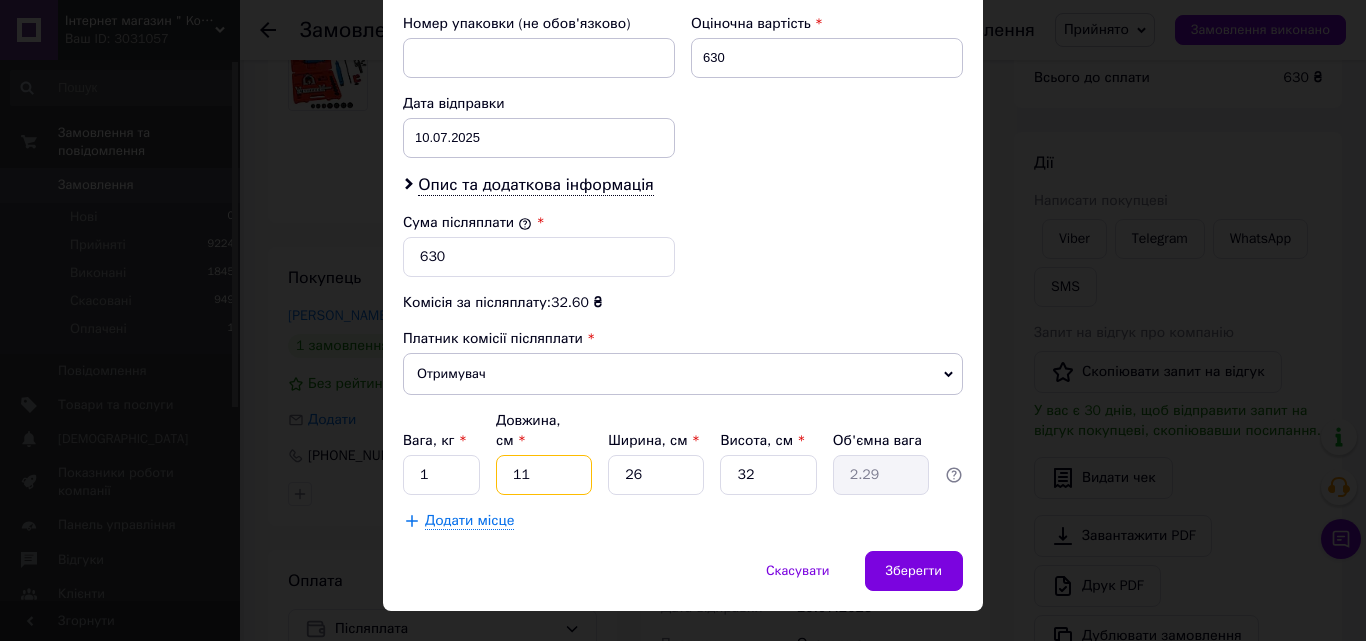 click on "11" at bounding box center (544, 475) 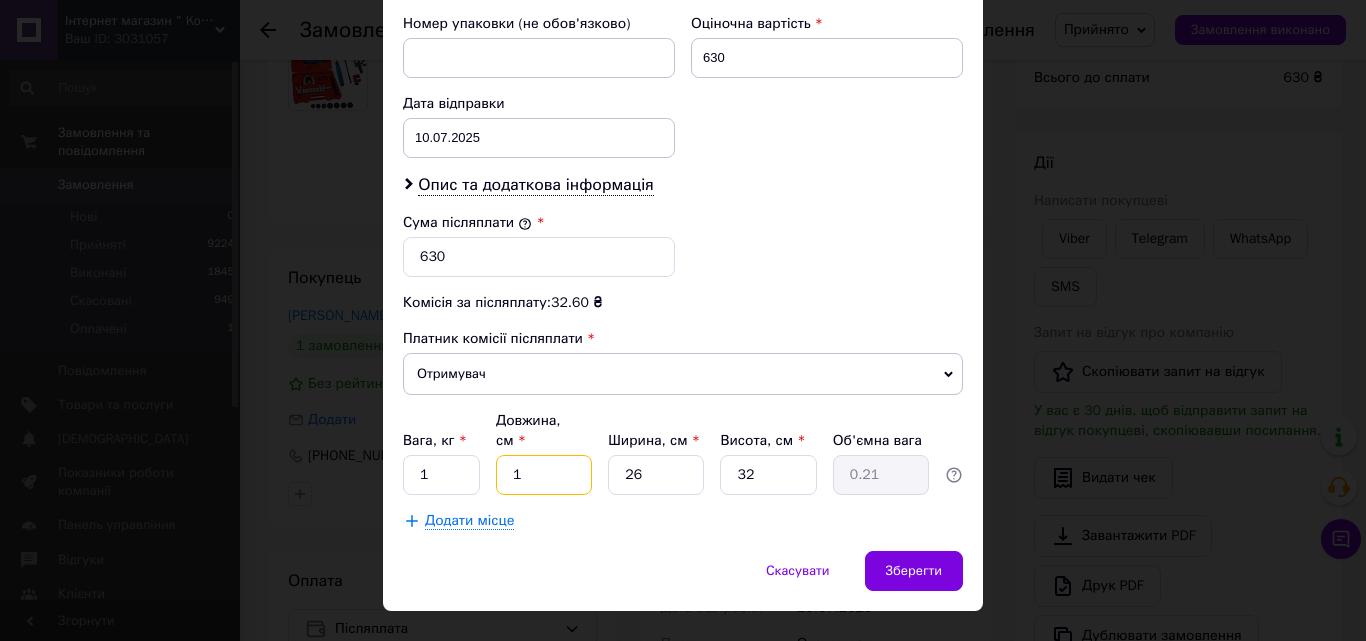 type 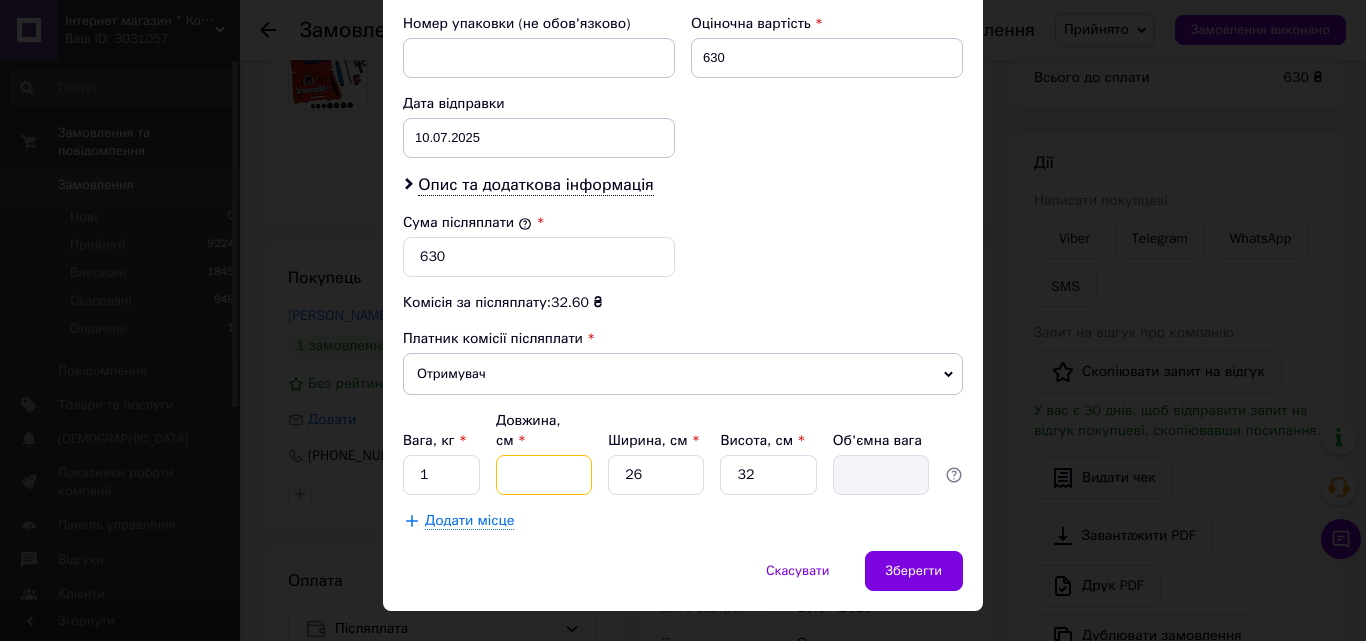 type on "4" 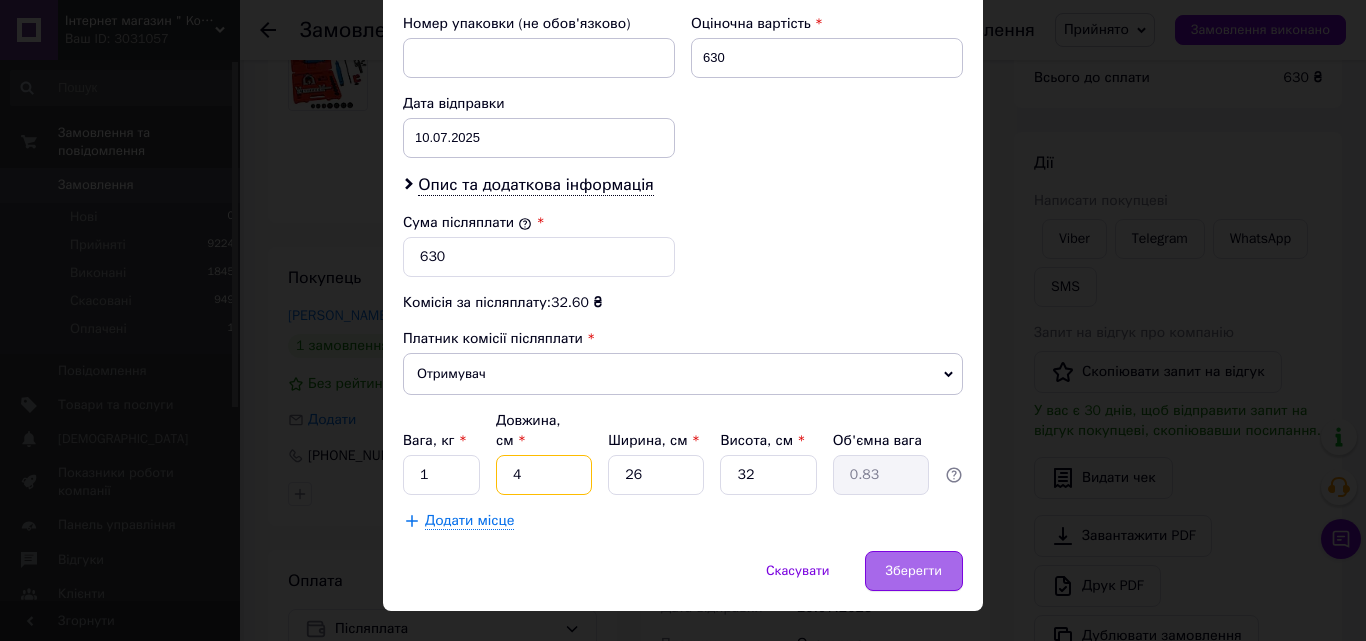 type on "4" 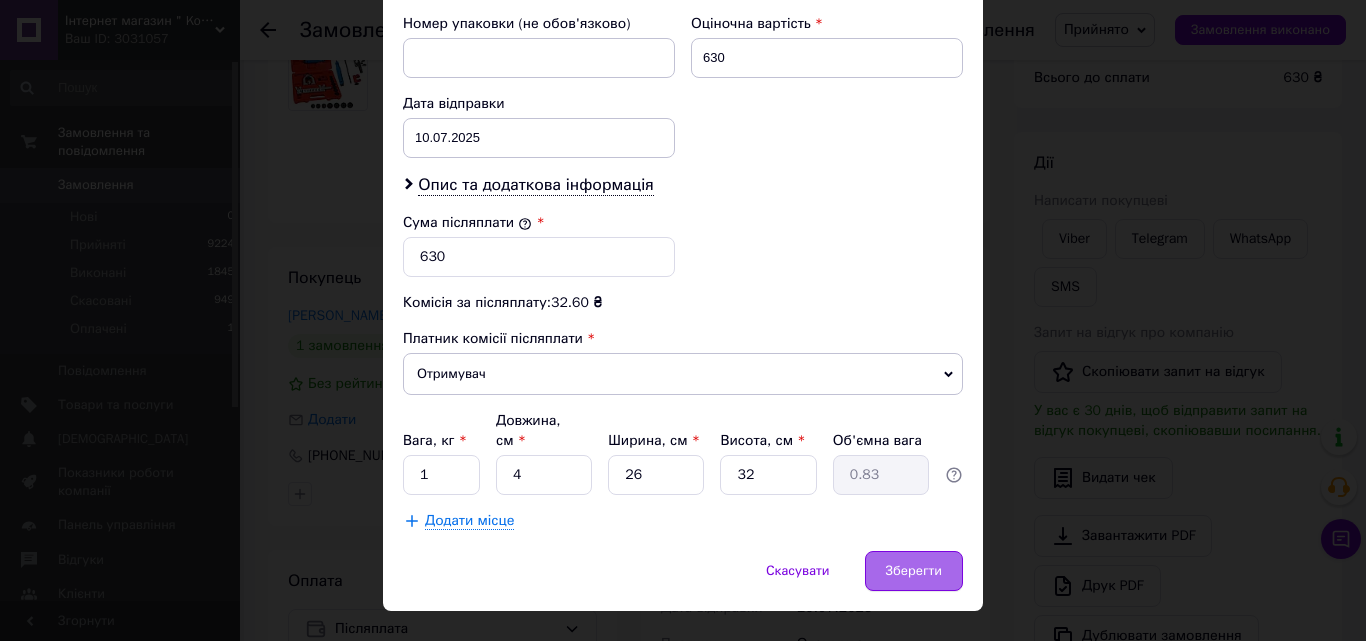 click on "Зберегти" at bounding box center (914, 571) 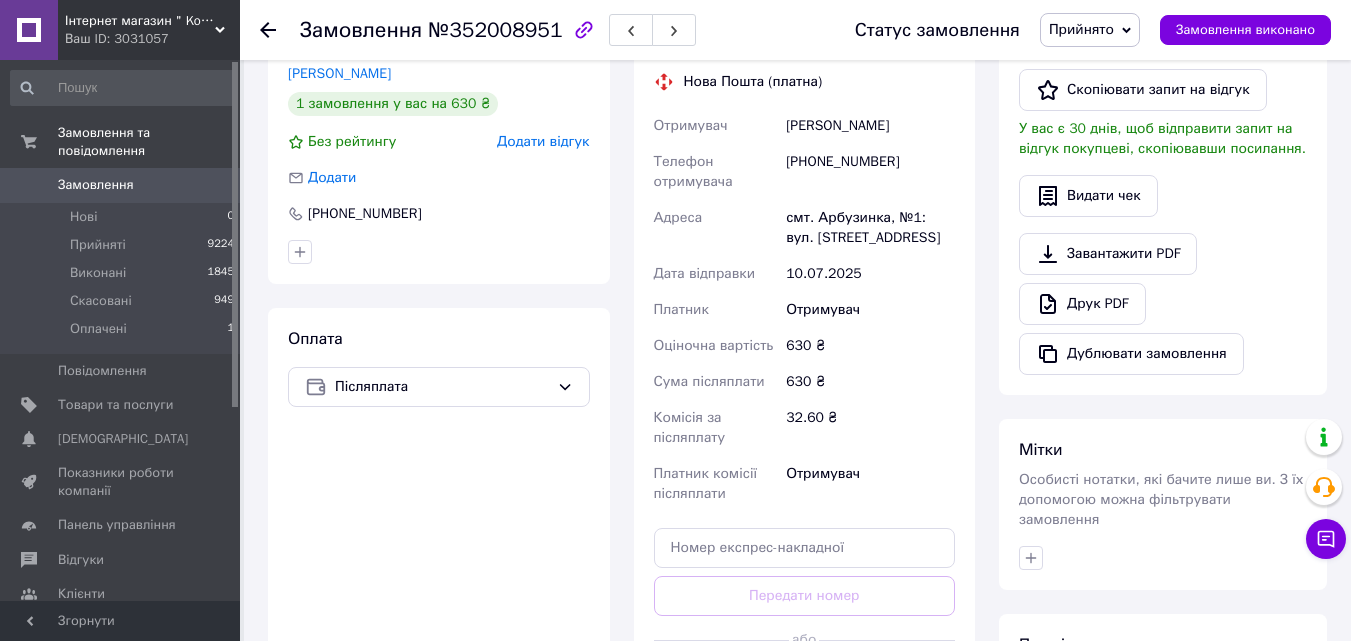 scroll, scrollTop: 700, scrollLeft: 0, axis: vertical 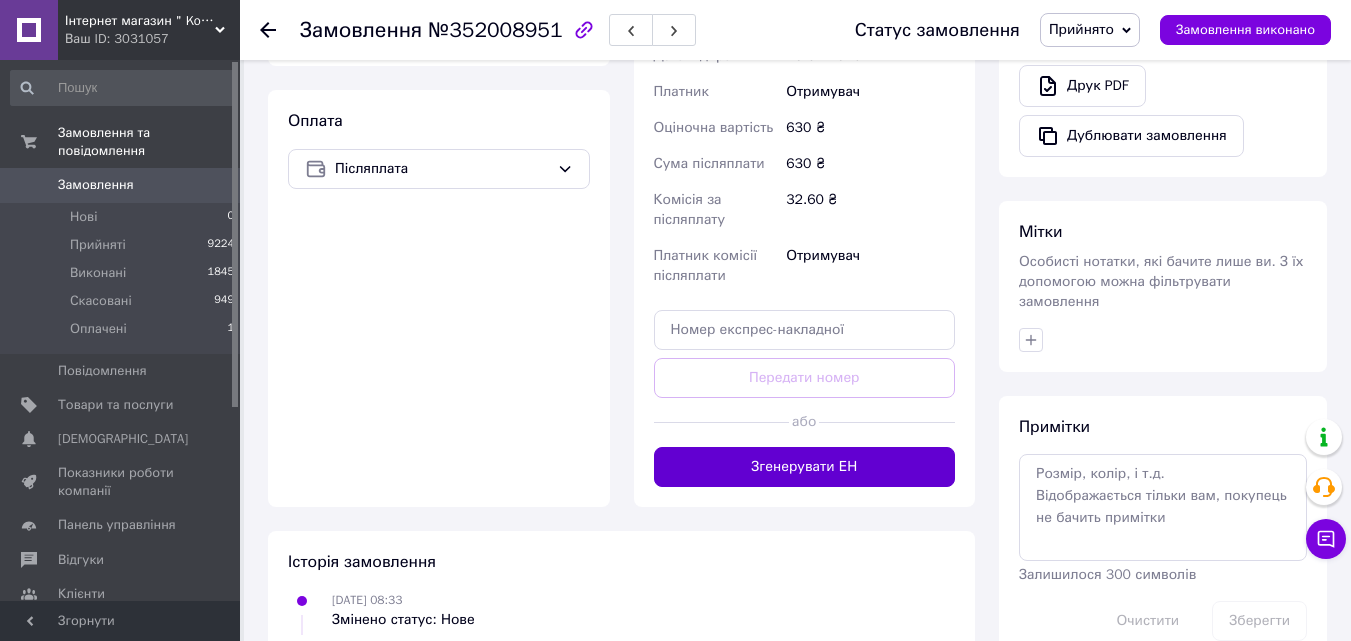 click on "Згенерувати ЕН" at bounding box center [805, 467] 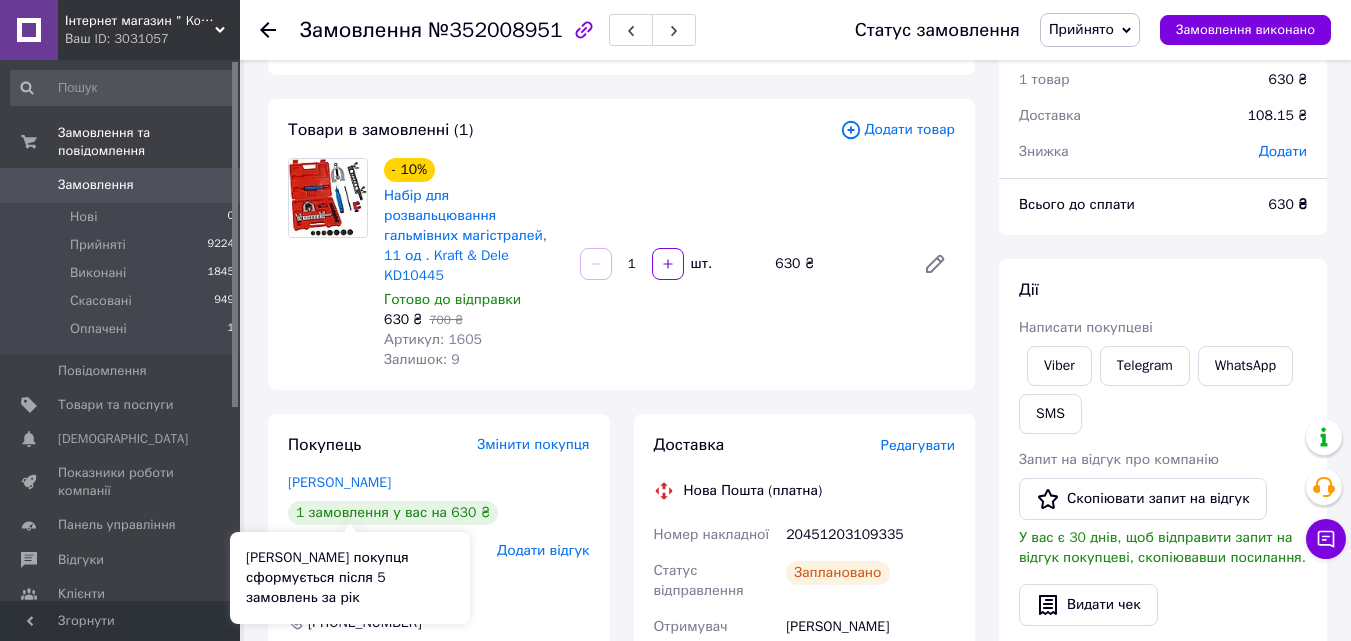scroll, scrollTop: 0, scrollLeft: 0, axis: both 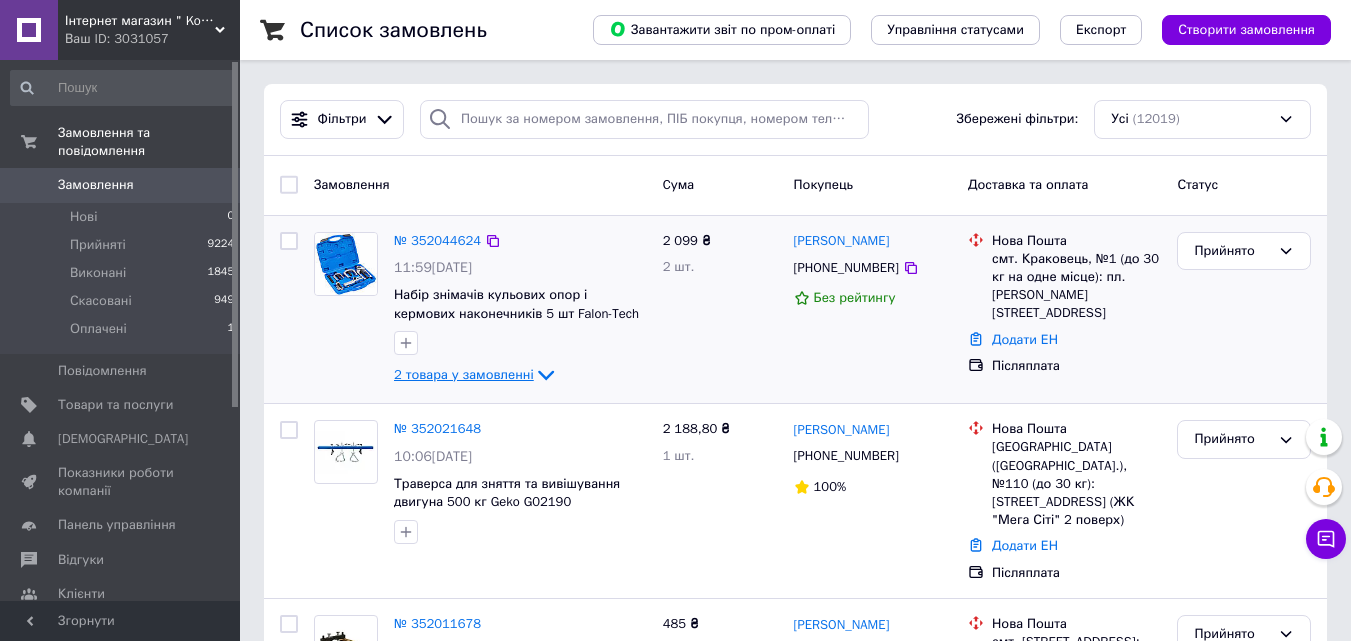 click 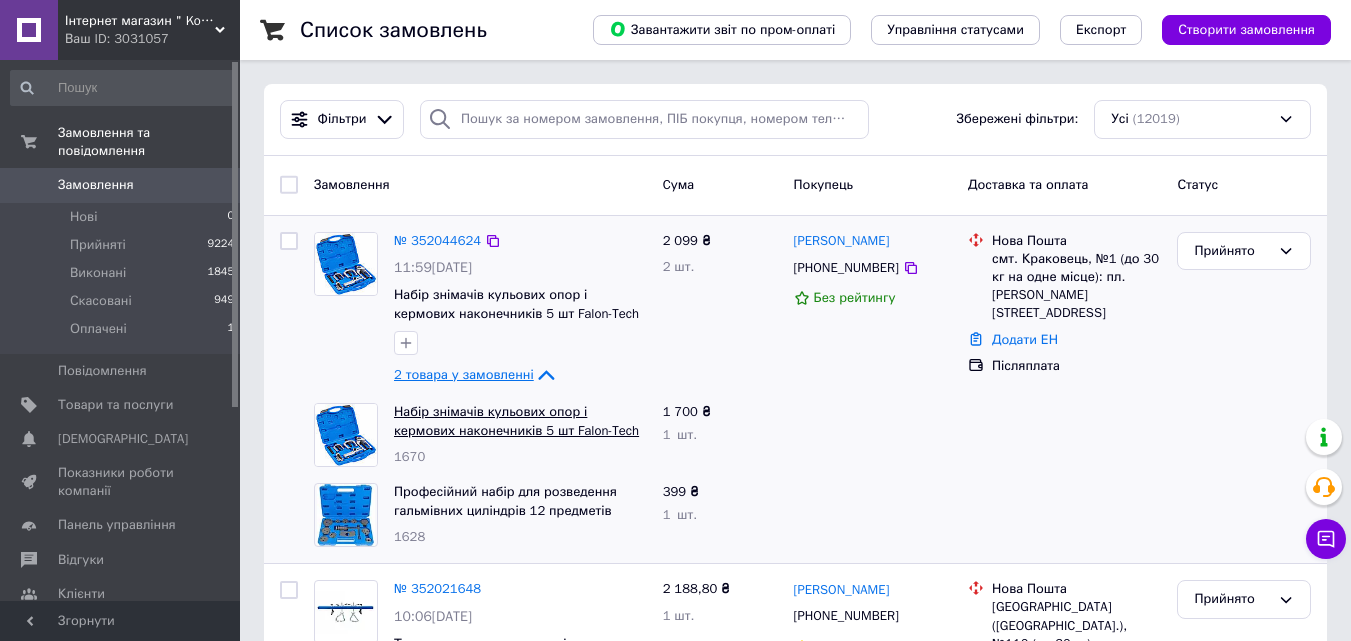 click on "Набір знімачів кульових опор і кермових наконечників 5 шт Falon-Tech FT-1657" at bounding box center (516, 430) 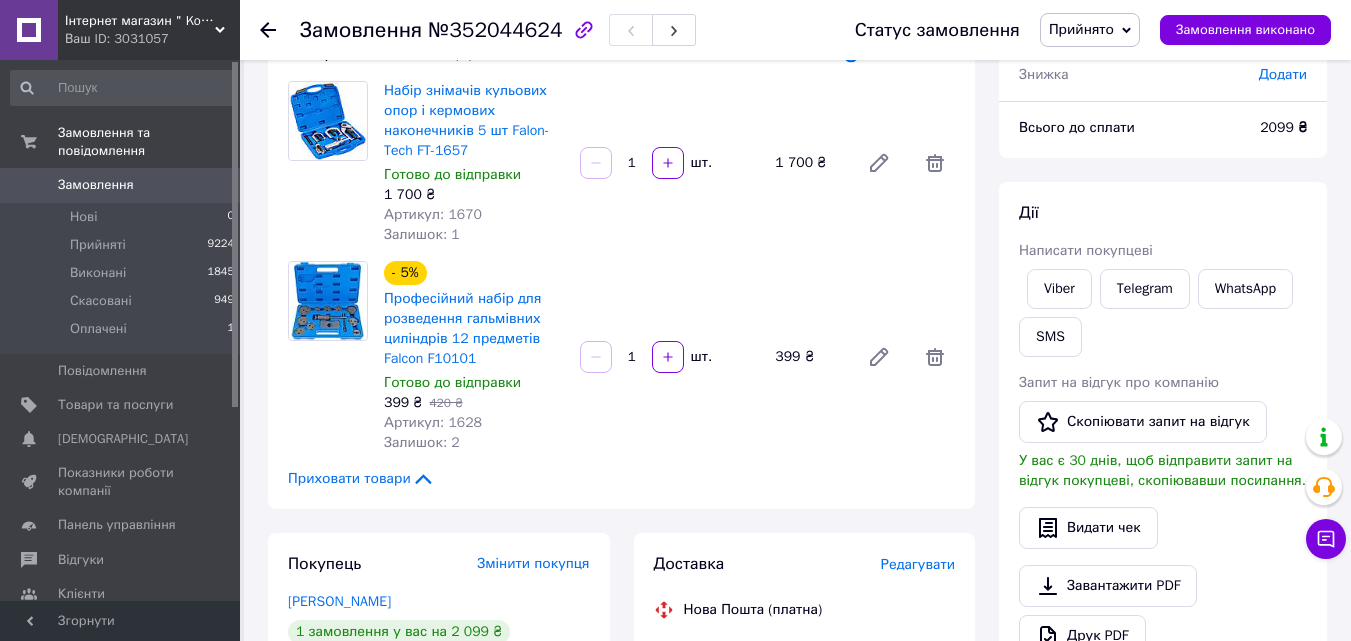 scroll, scrollTop: 100, scrollLeft: 0, axis: vertical 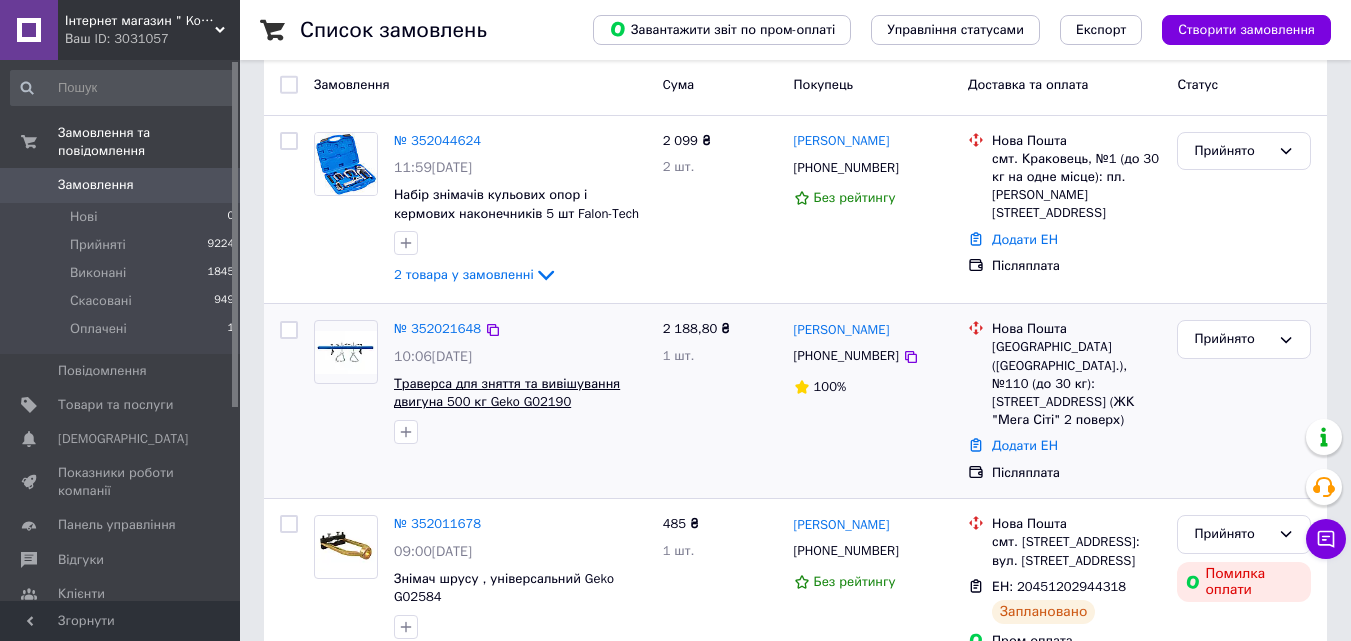 click on "Траверса для зняття та вивішування двигуна 500 кг Geko G02190" at bounding box center [507, 393] 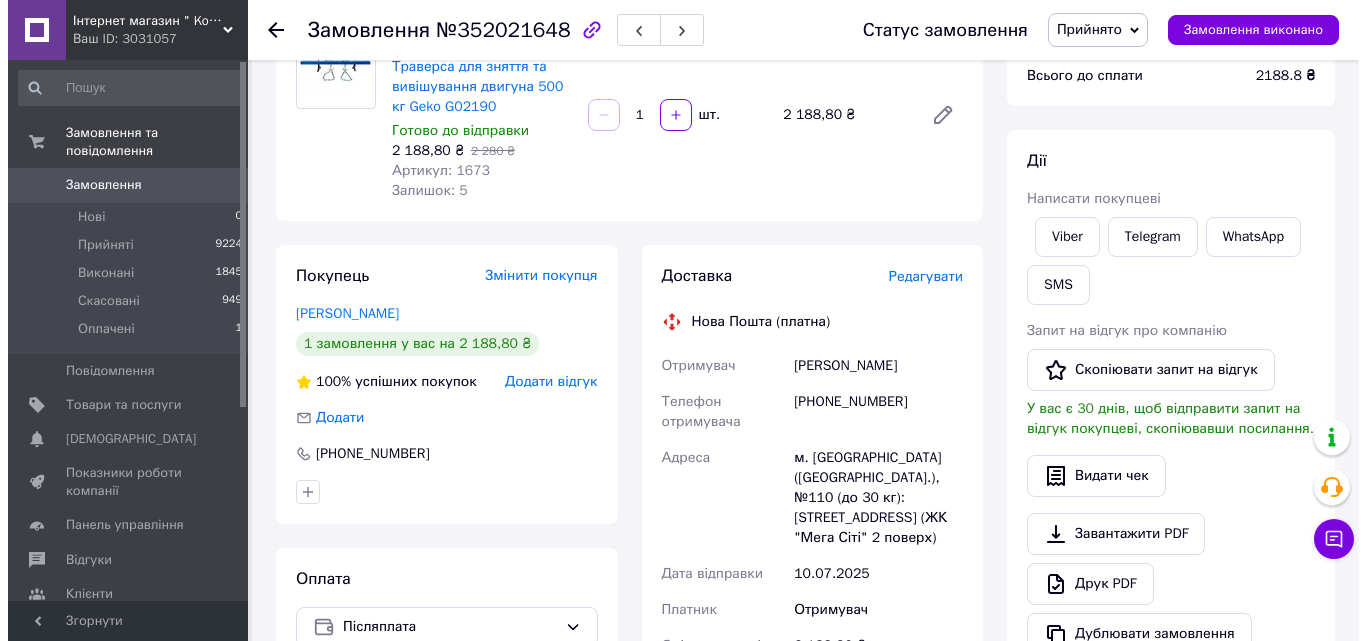 scroll, scrollTop: 200, scrollLeft: 0, axis: vertical 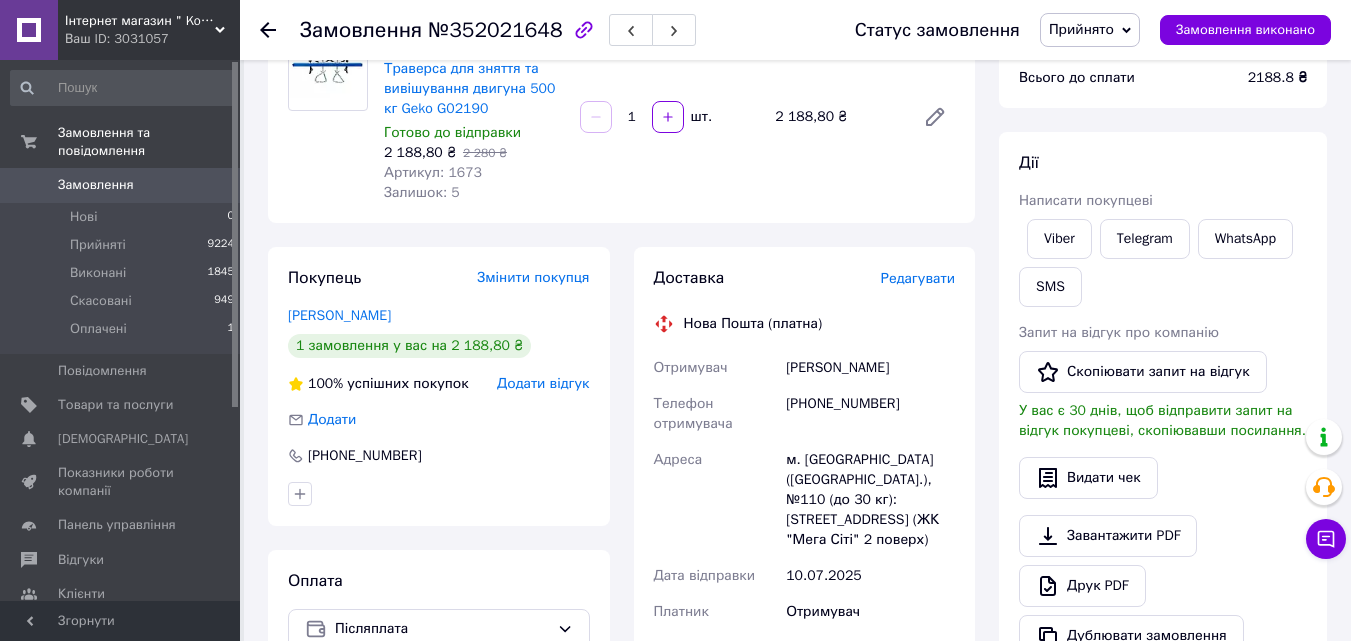 click on "Редагувати" at bounding box center [918, 278] 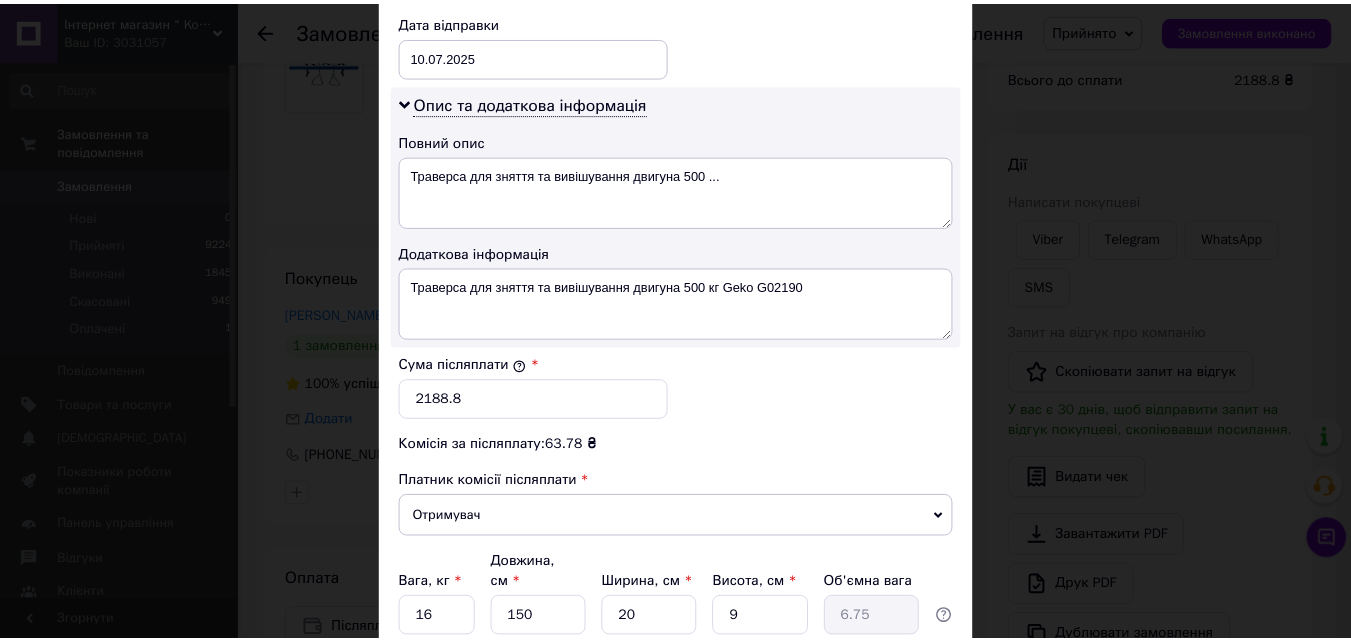 scroll, scrollTop: 1109, scrollLeft: 0, axis: vertical 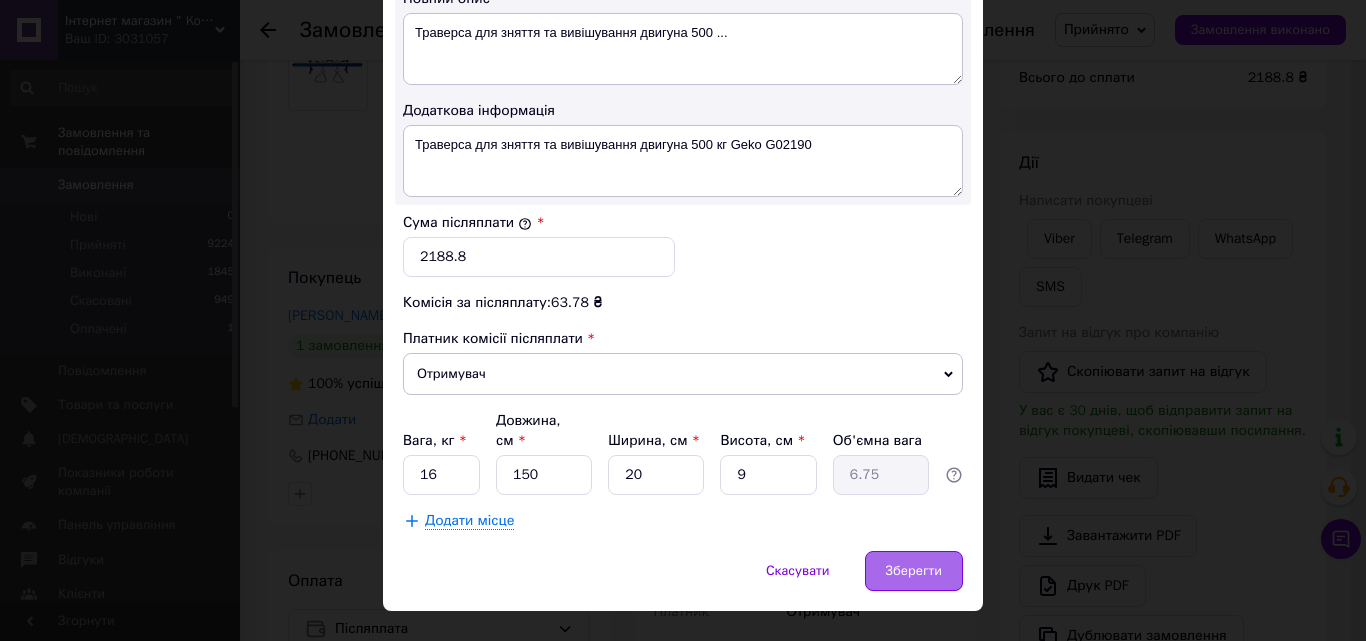 click on "Зберегти" at bounding box center [914, 571] 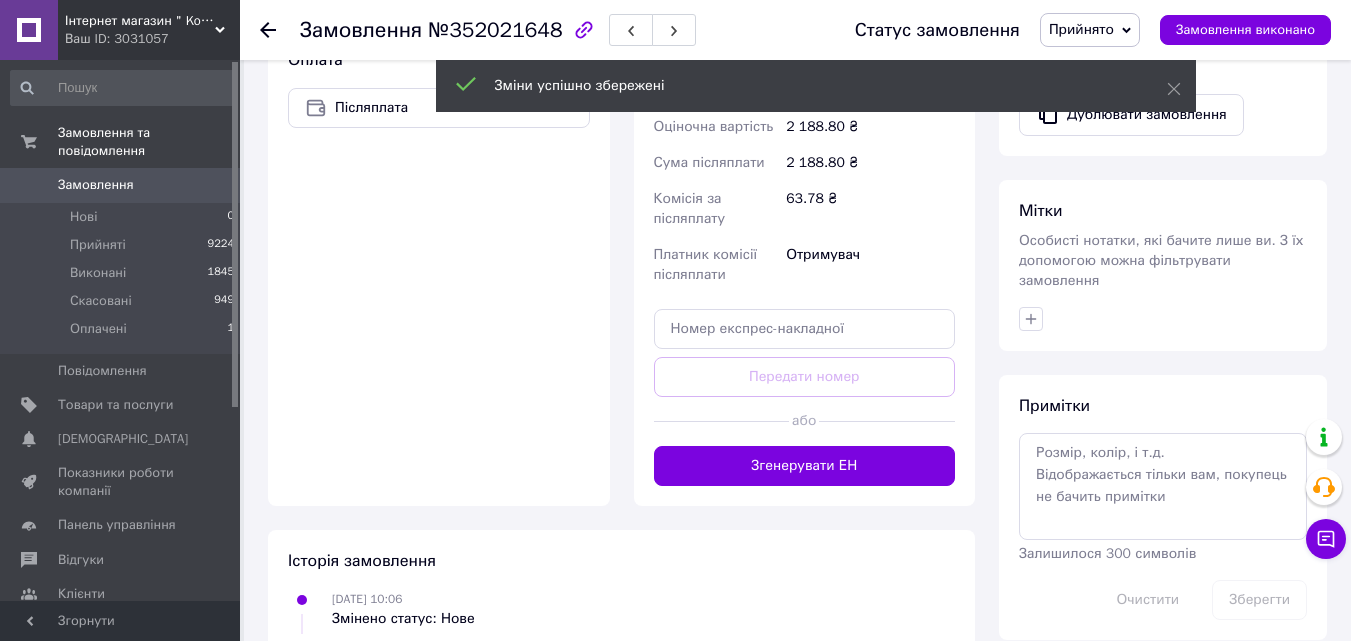 scroll, scrollTop: 800, scrollLeft: 0, axis: vertical 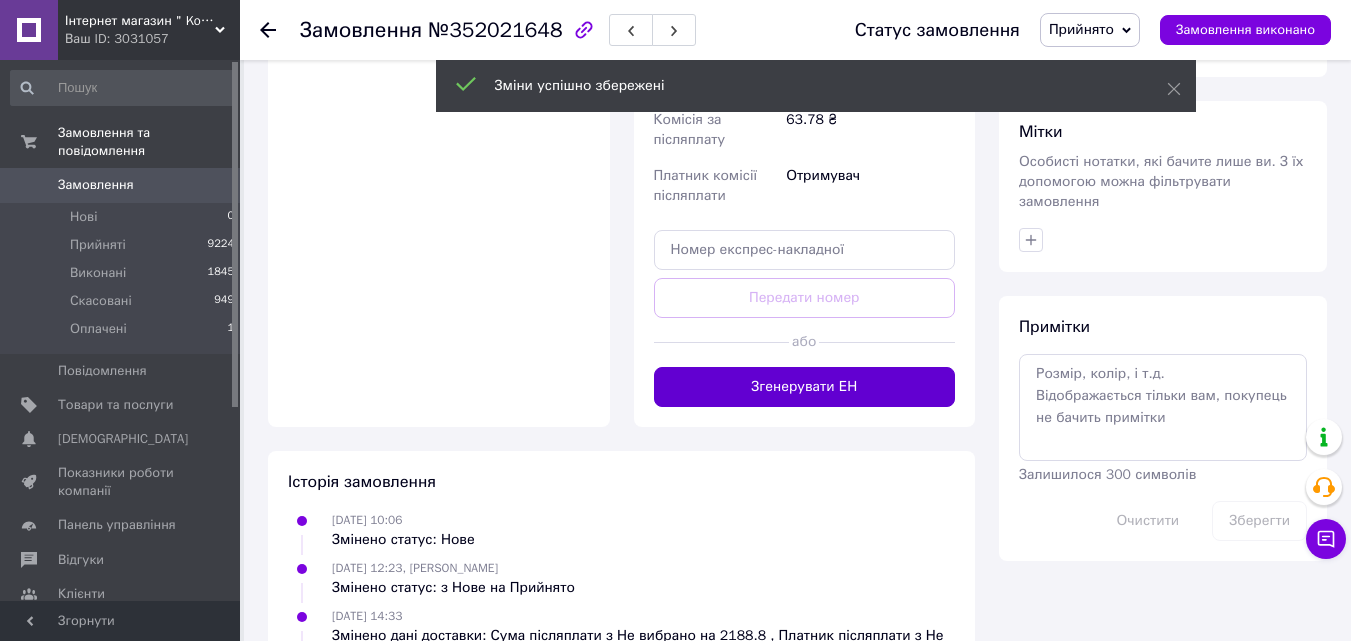 click on "Згенерувати ЕН" at bounding box center (805, 387) 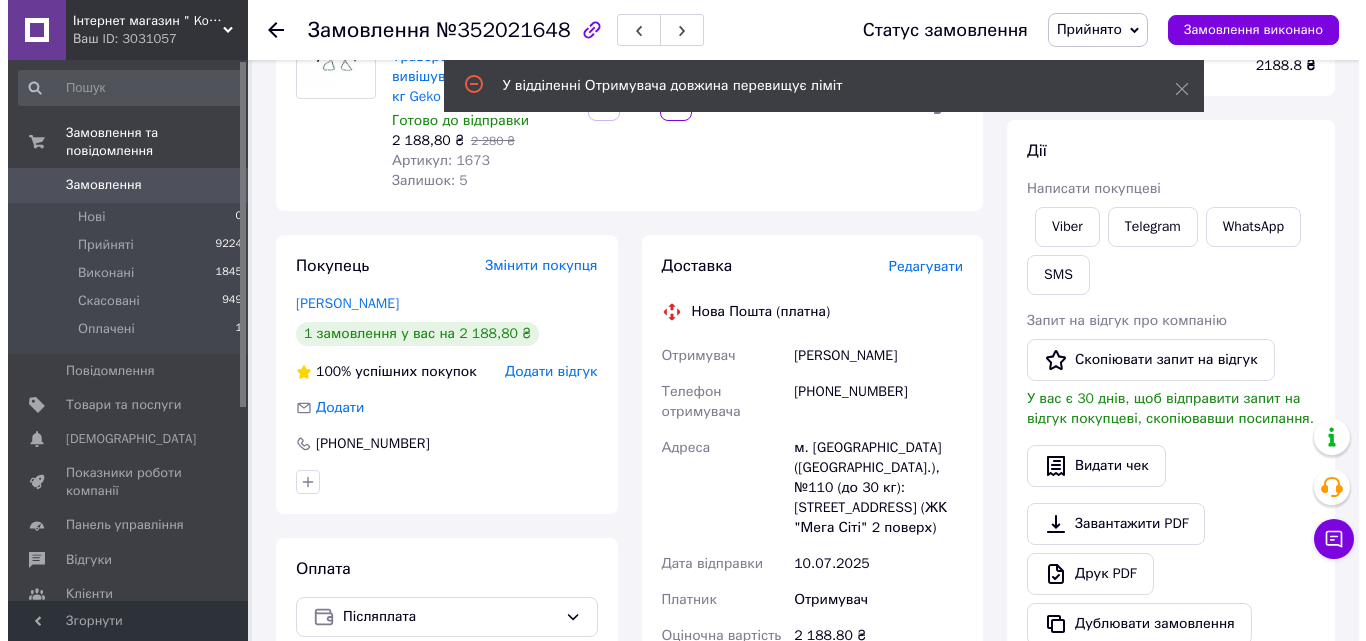 scroll, scrollTop: 200, scrollLeft: 0, axis: vertical 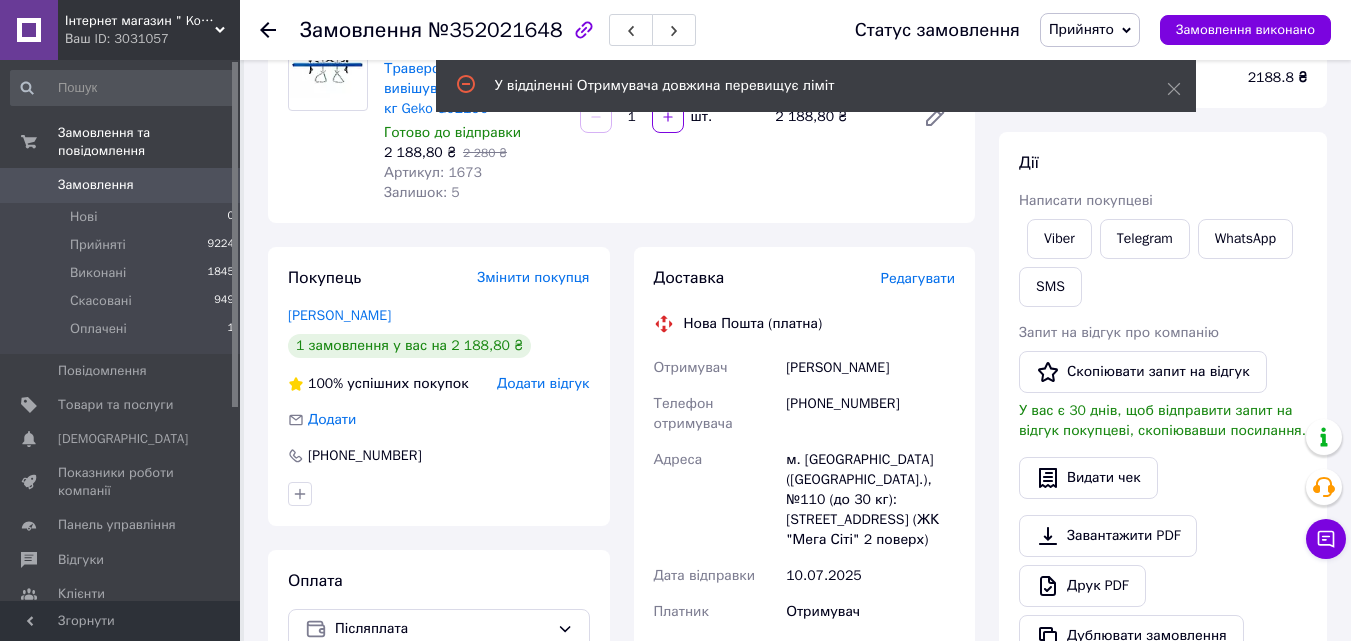 click on "Редагувати" at bounding box center (918, 278) 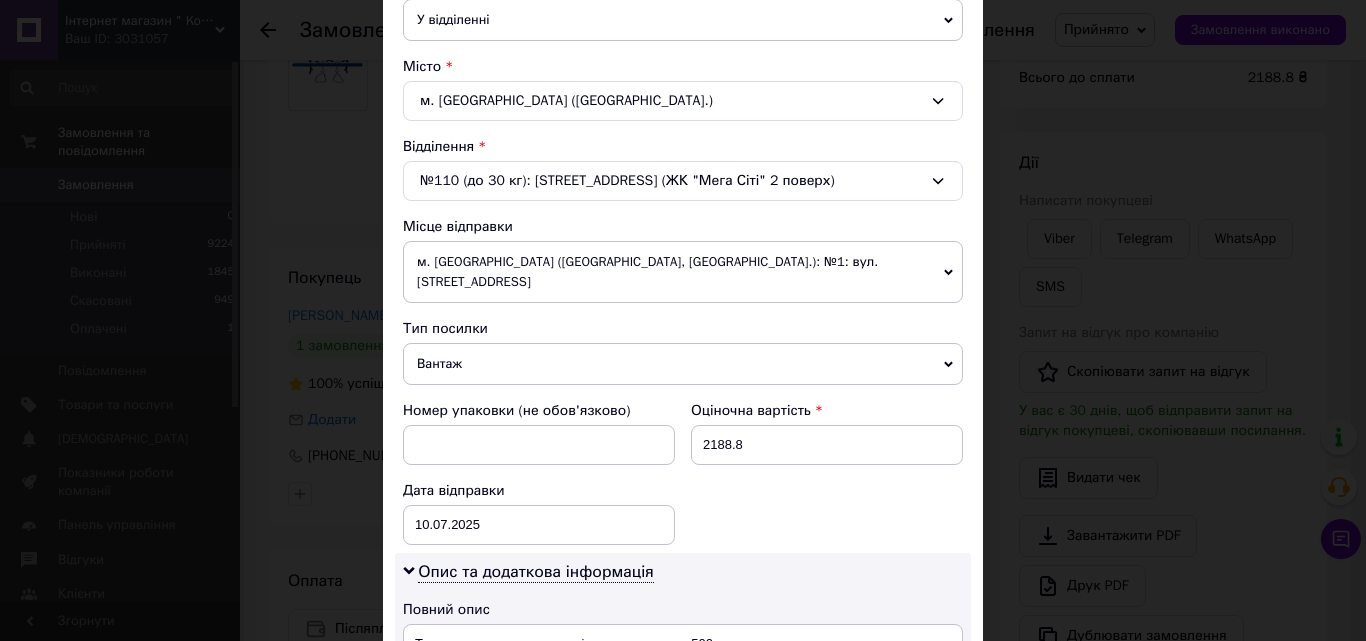 scroll, scrollTop: 300, scrollLeft: 0, axis: vertical 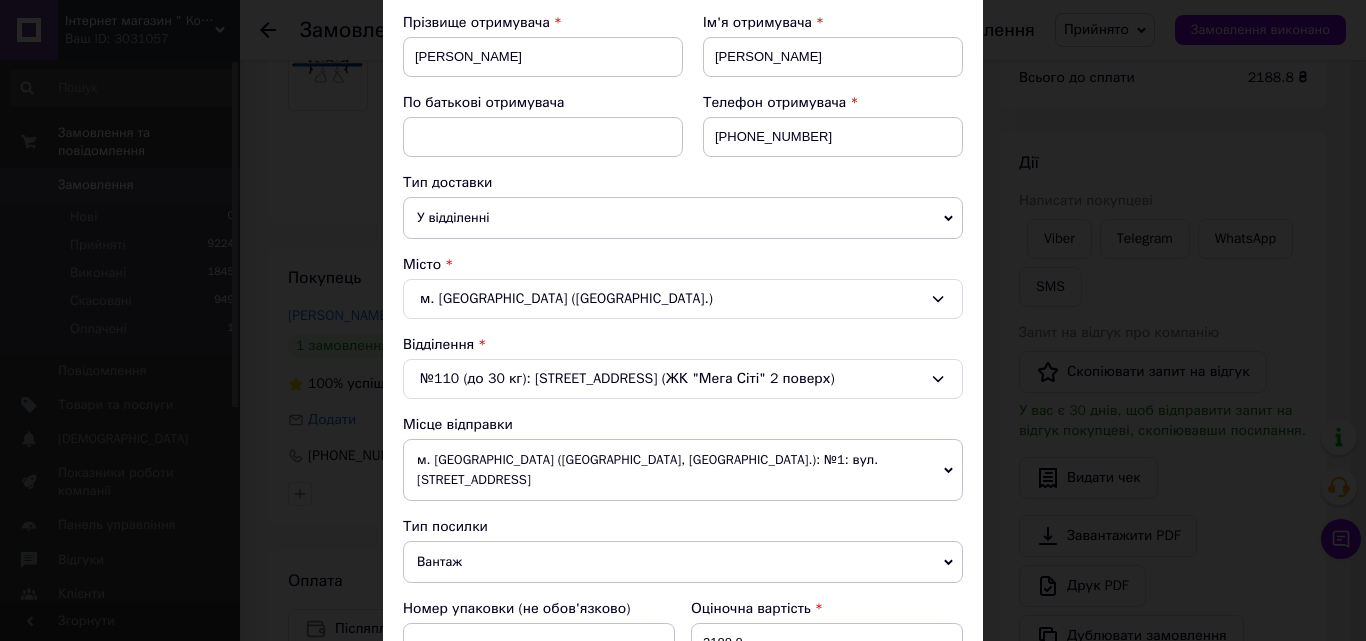 click on "№110 (до 30 кг): Харківське шосе, 19 (ЖК "Мега Сіті" 2 поверх)" at bounding box center (683, 379) 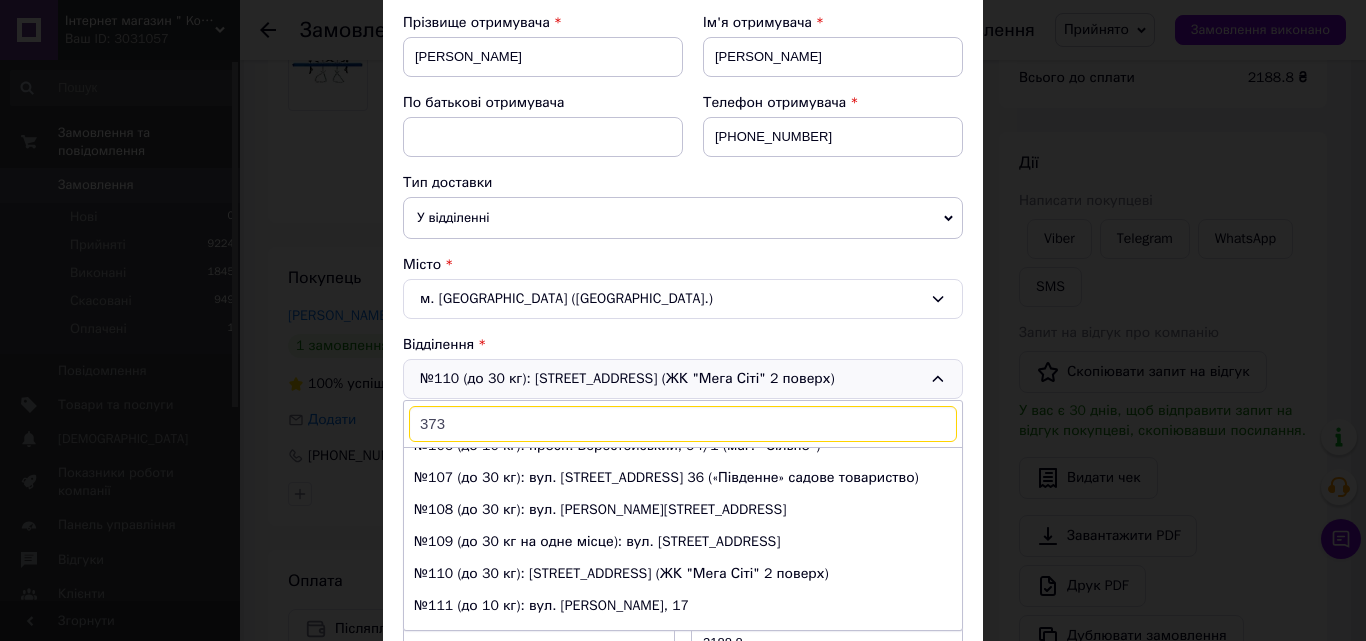 scroll, scrollTop: 0, scrollLeft: 0, axis: both 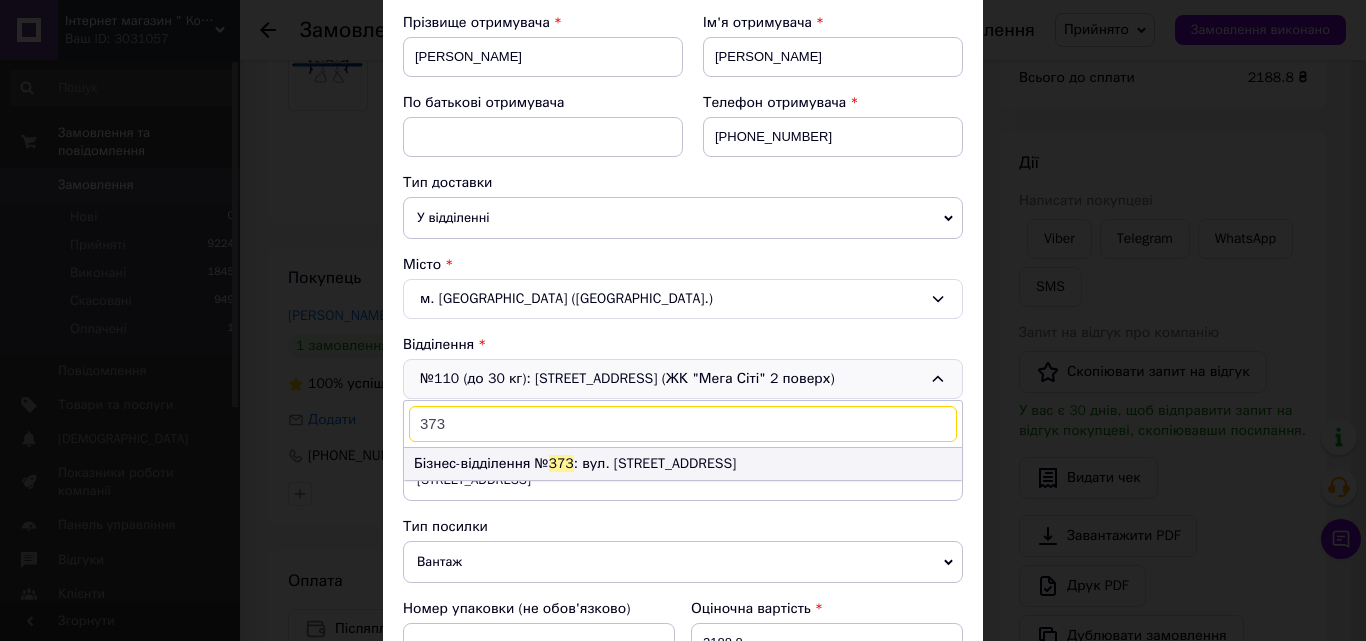 type on "373" 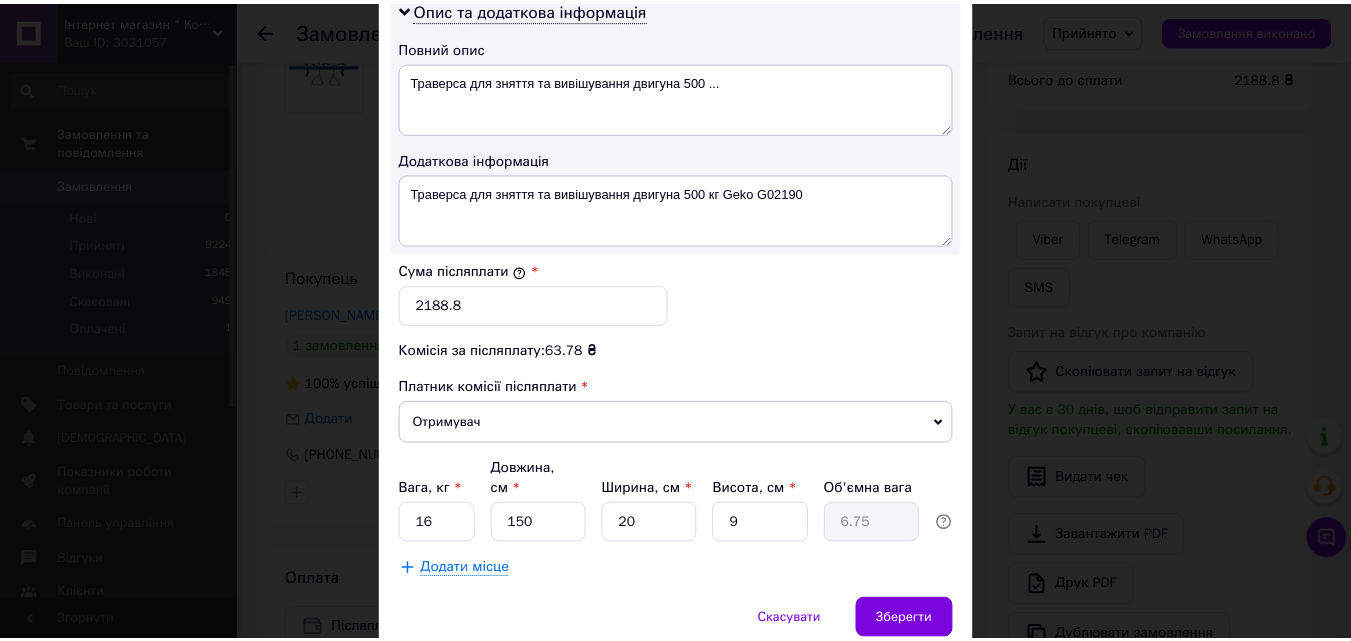 scroll, scrollTop: 1109, scrollLeft: 0, axis: vertical 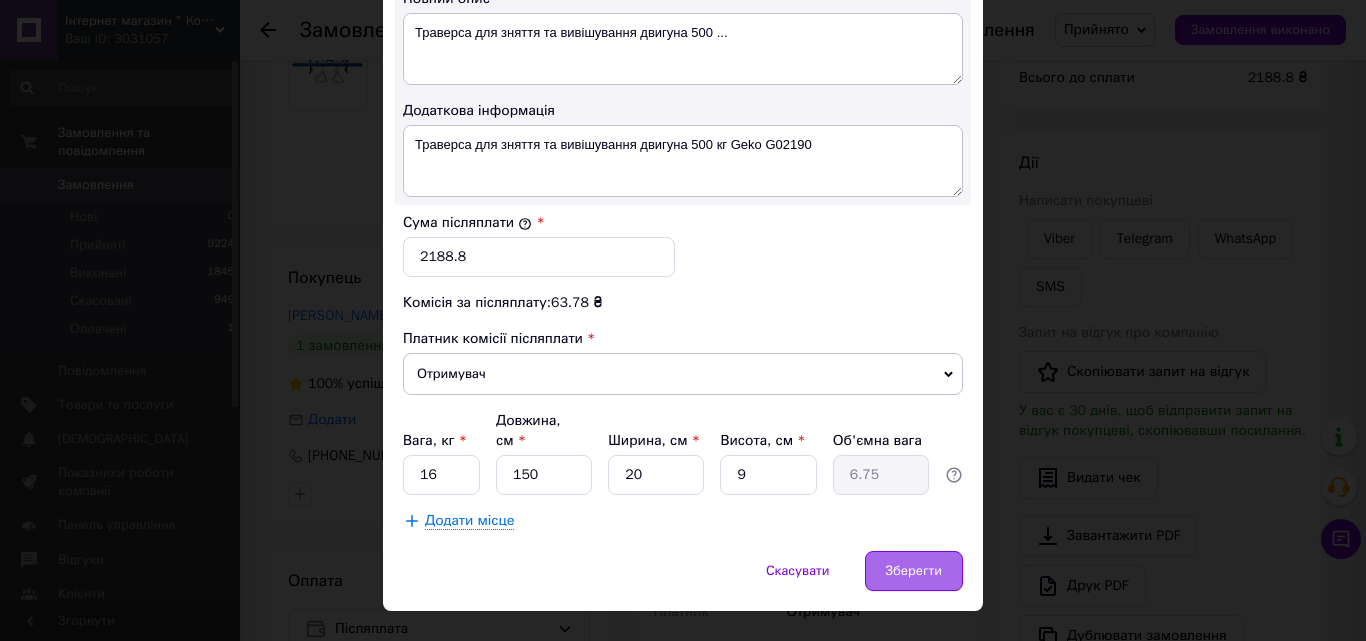 click on "Зберегти" at bounding box center [914, 571] 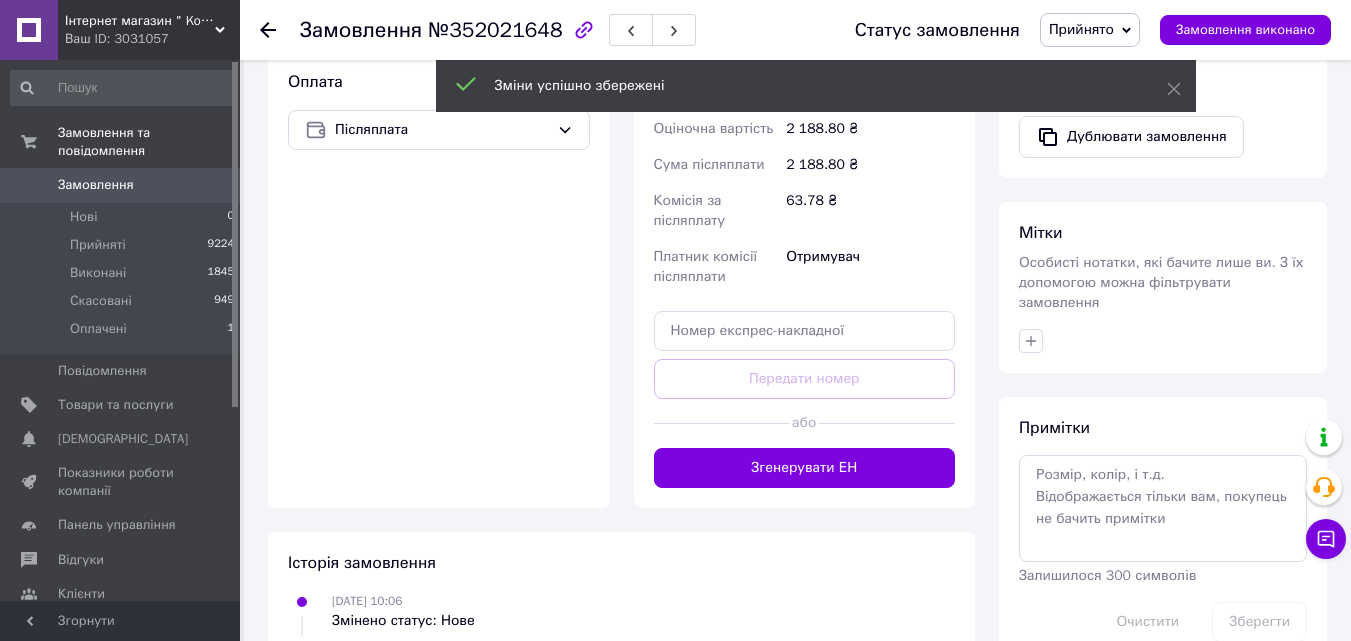 scroll, scrollTop: 700, scrollLeft: 0, axis: vertical 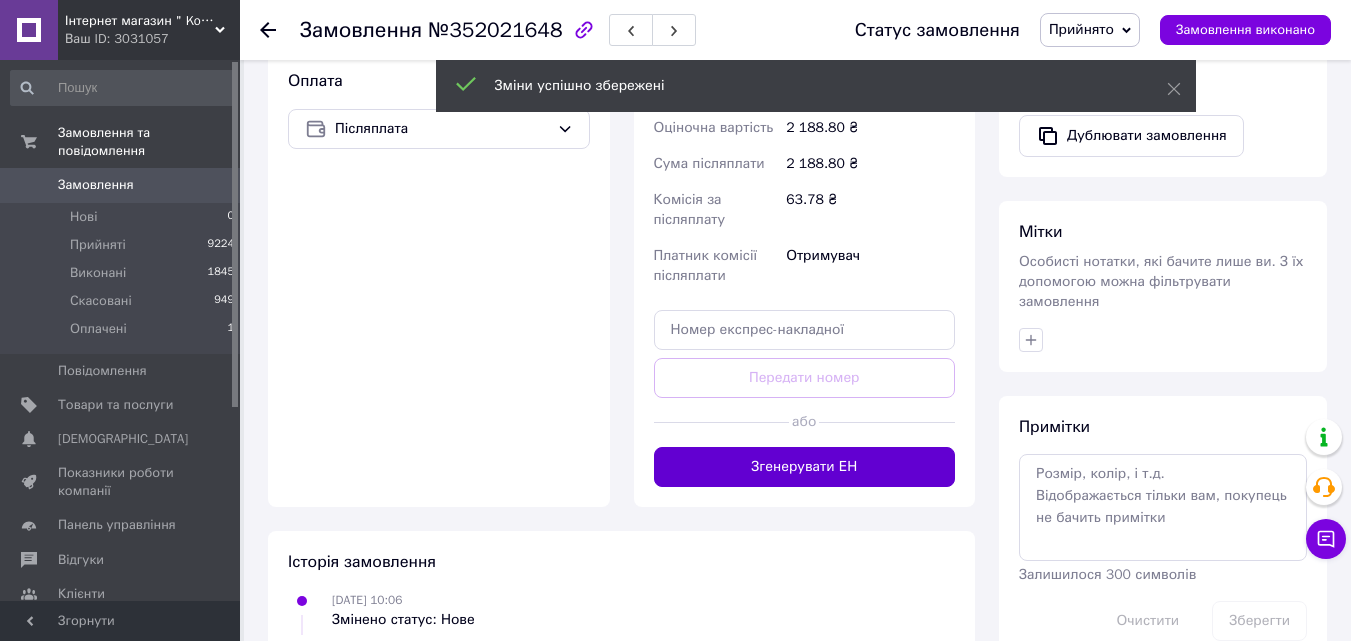 click on "Згенерувати ЕН" at bounding box center (805, 467) 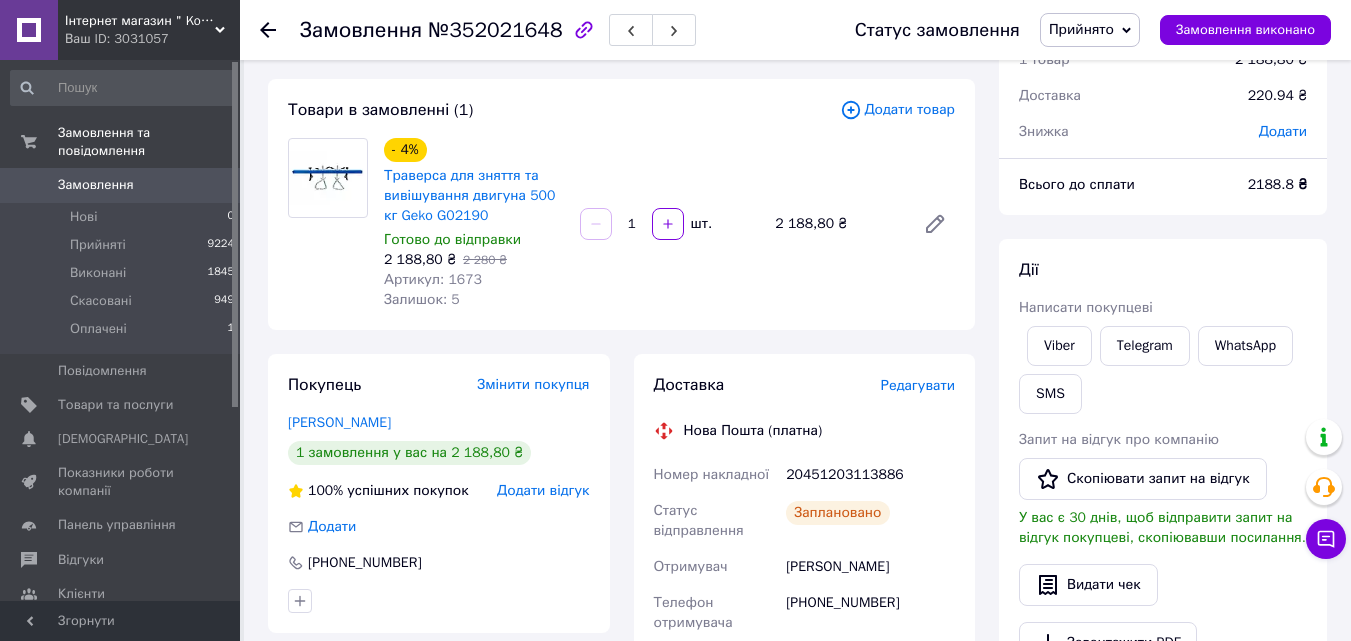 scroll, scrollTop: 200, scrollLeft: 0, axis: vertical 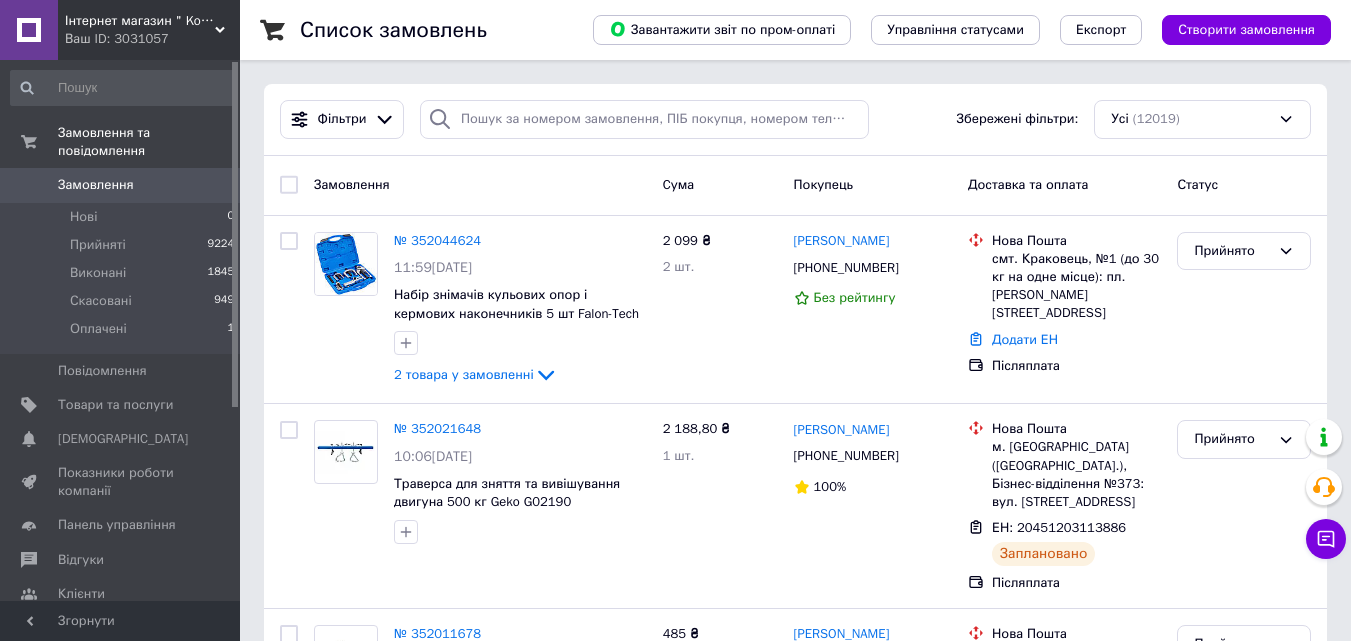 click on "Інтернет магазин " Korvet " Ваш ID: 3031057" at bounding box center (149, 30) 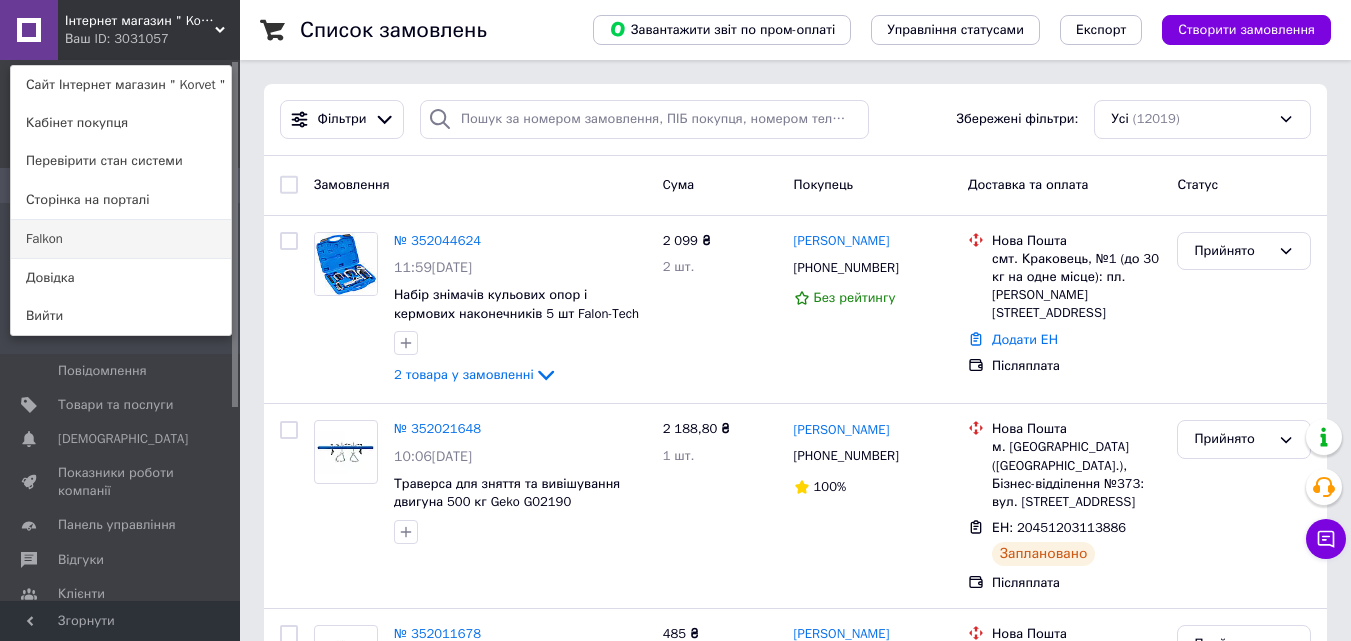 click on "Falkon" at bounding box center (121, 239) 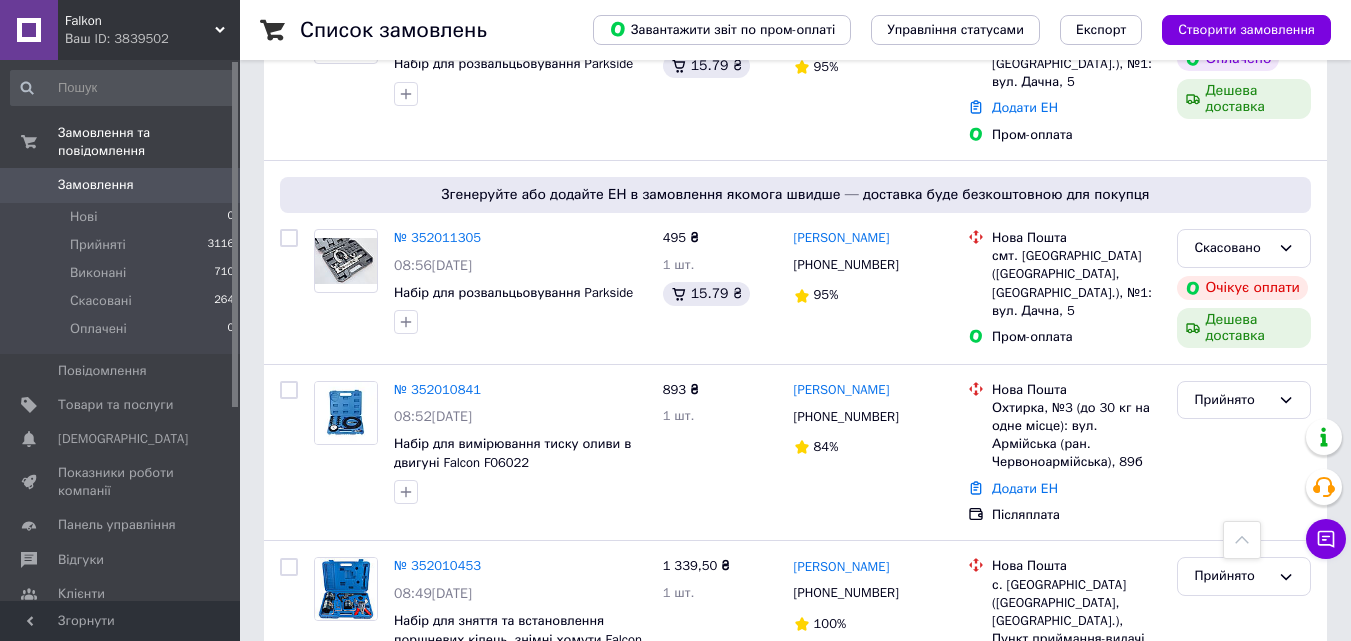 scroll, scrollTop: 3500, scrollLeft: 0, axis: vertical 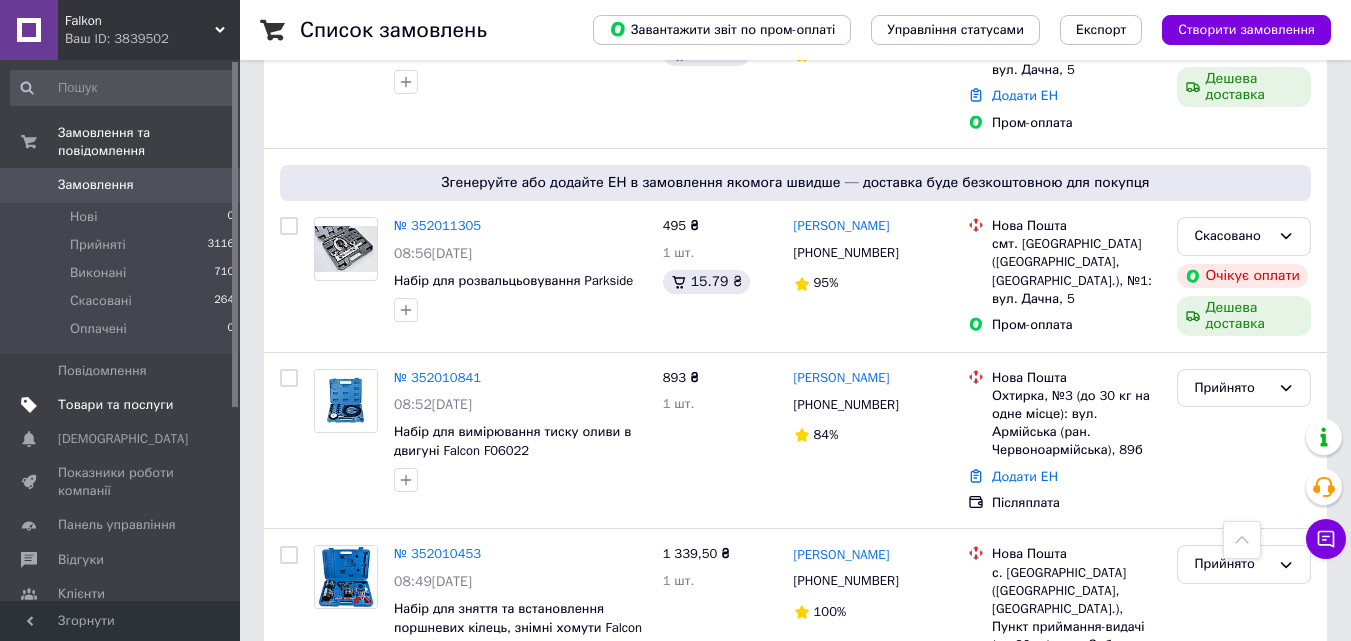 click on "Товари та послуги" at bounding box center [115, 405] 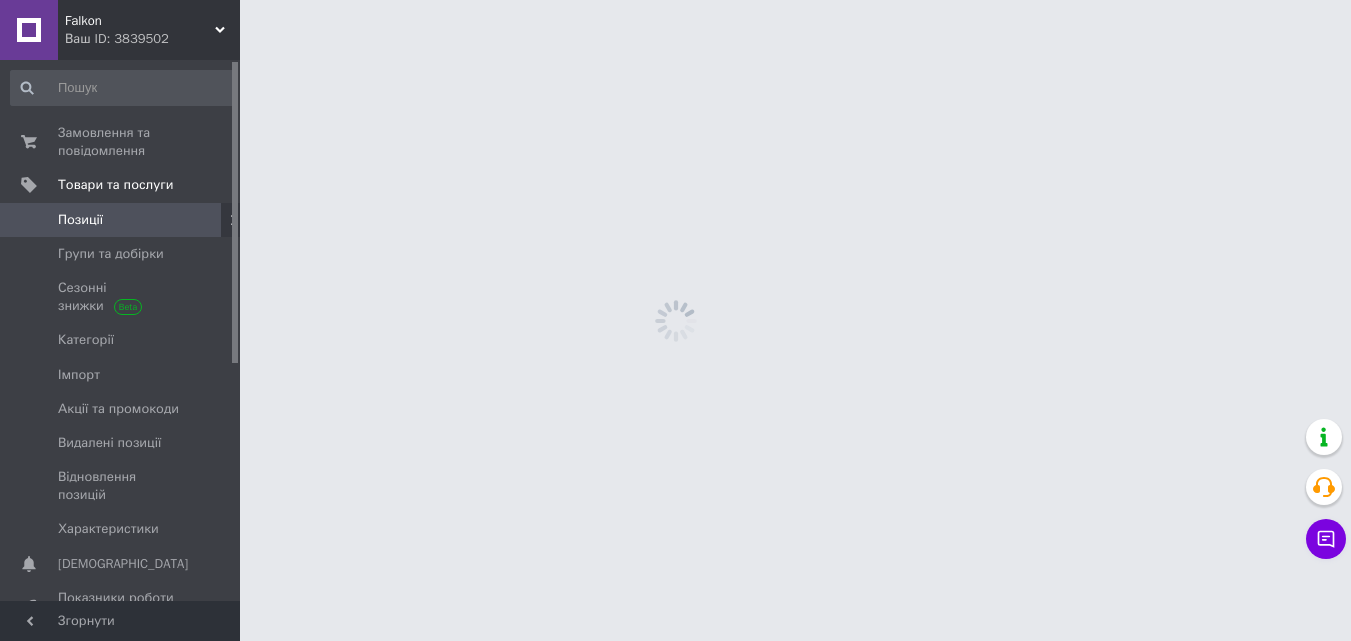scroll, scrollTop: 0, scrollLeft: 0, axis: both 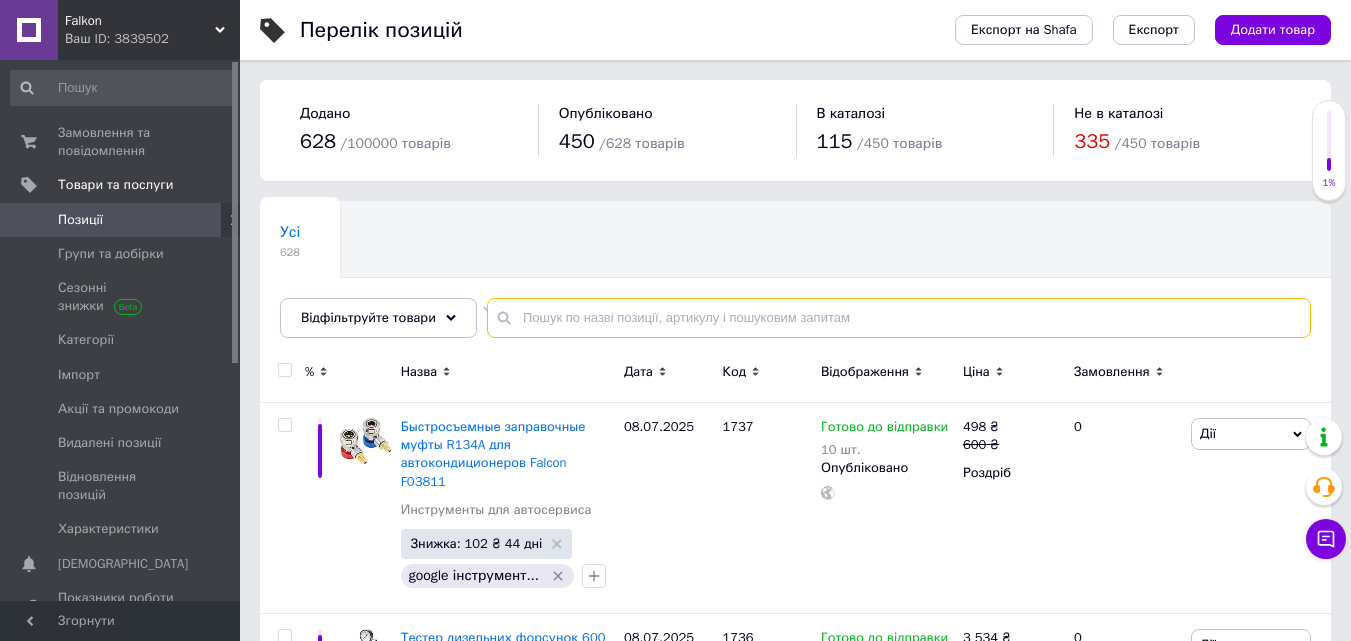 click at bounding box center [899, 318] 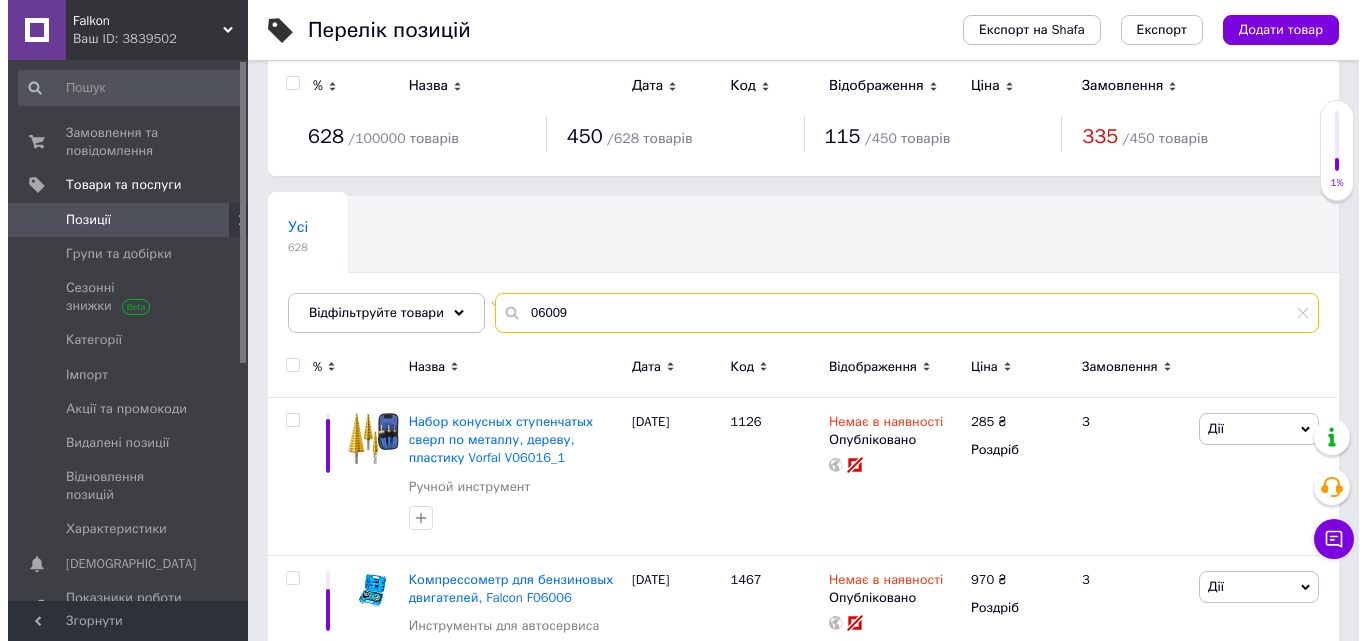 scroll, scrollTop: 0, scrollLeft: 0, axis: both 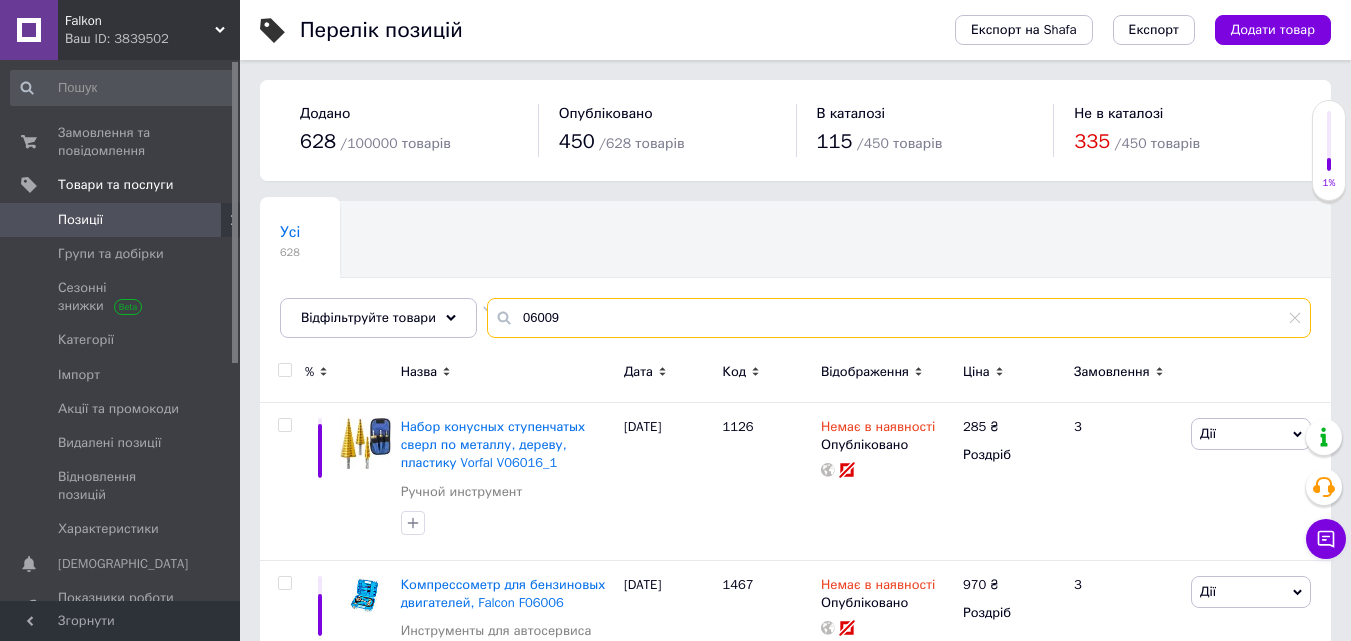 click on "06009" at bounding box center (899, 318) 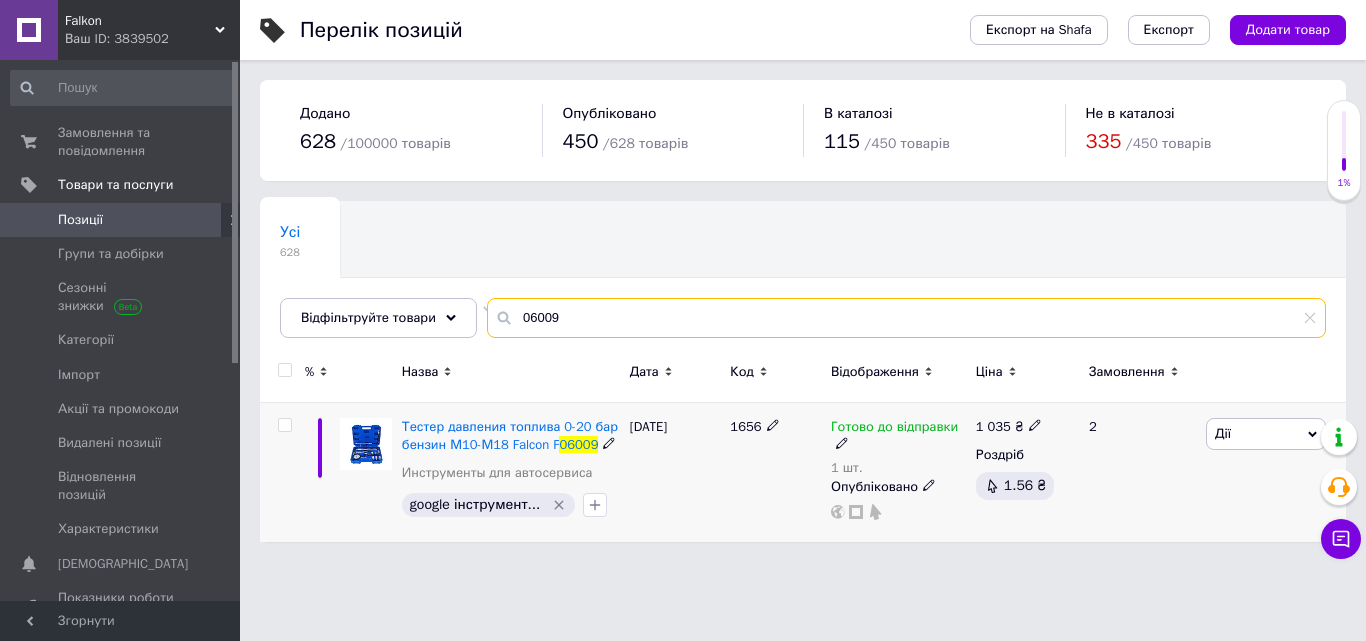 type on "06009" 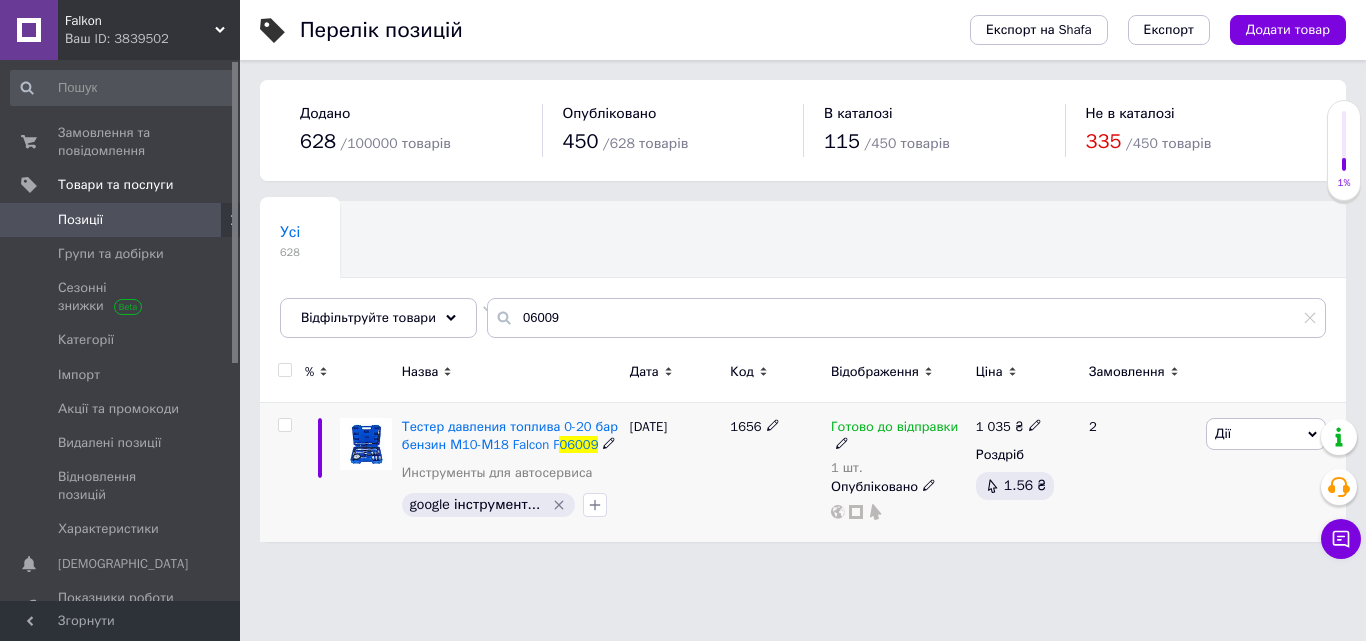 click on "Дії" at bounding box center [1223, 433] 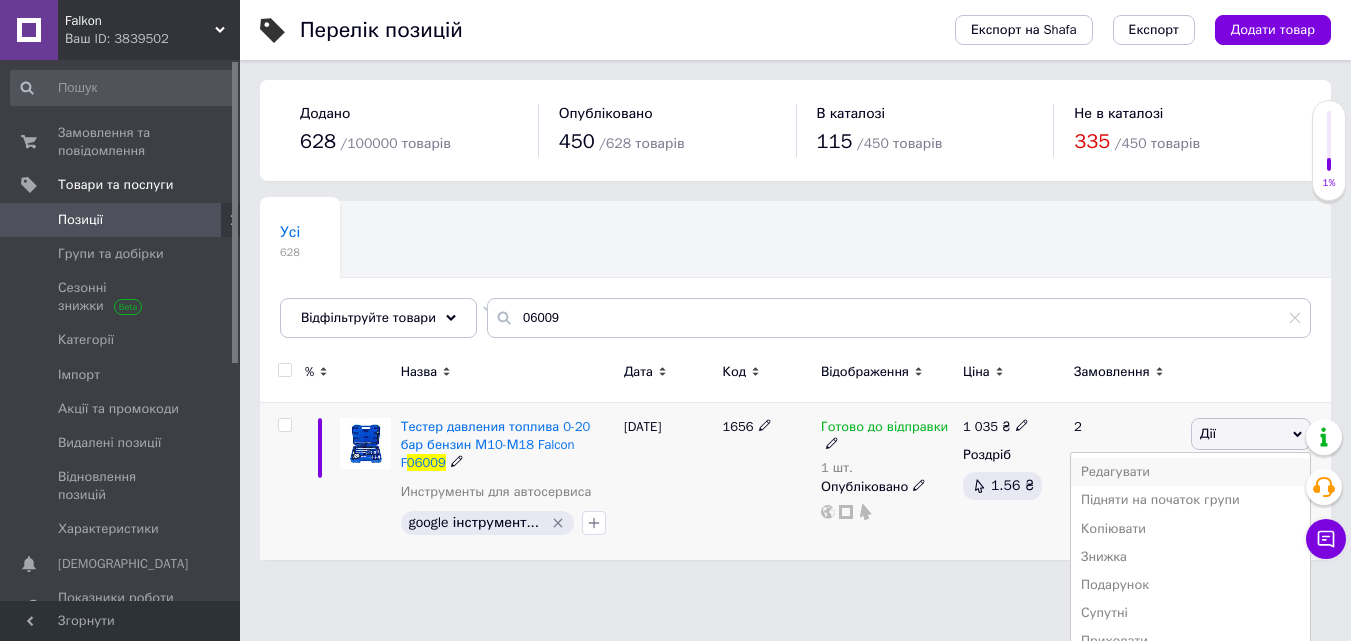 click on "Редагувати" at bounding box center (1190, 472) 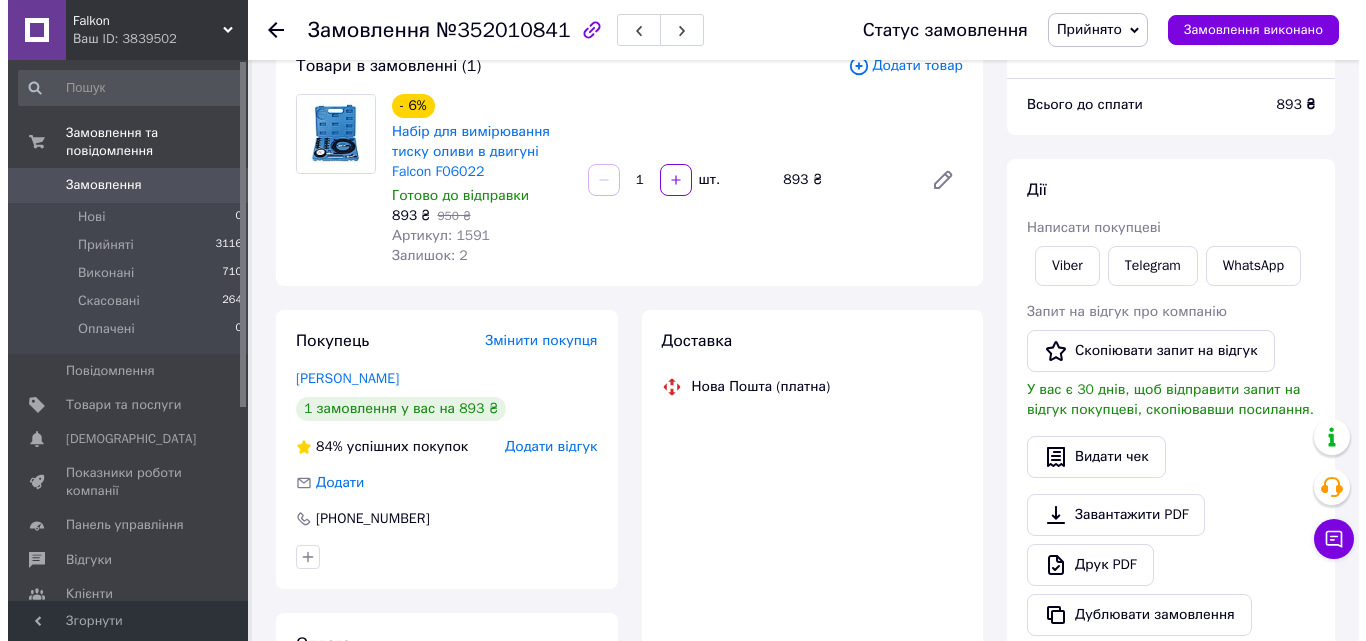 scroll, scrollTop: 200, scrollLeft: 0, axis: vertical 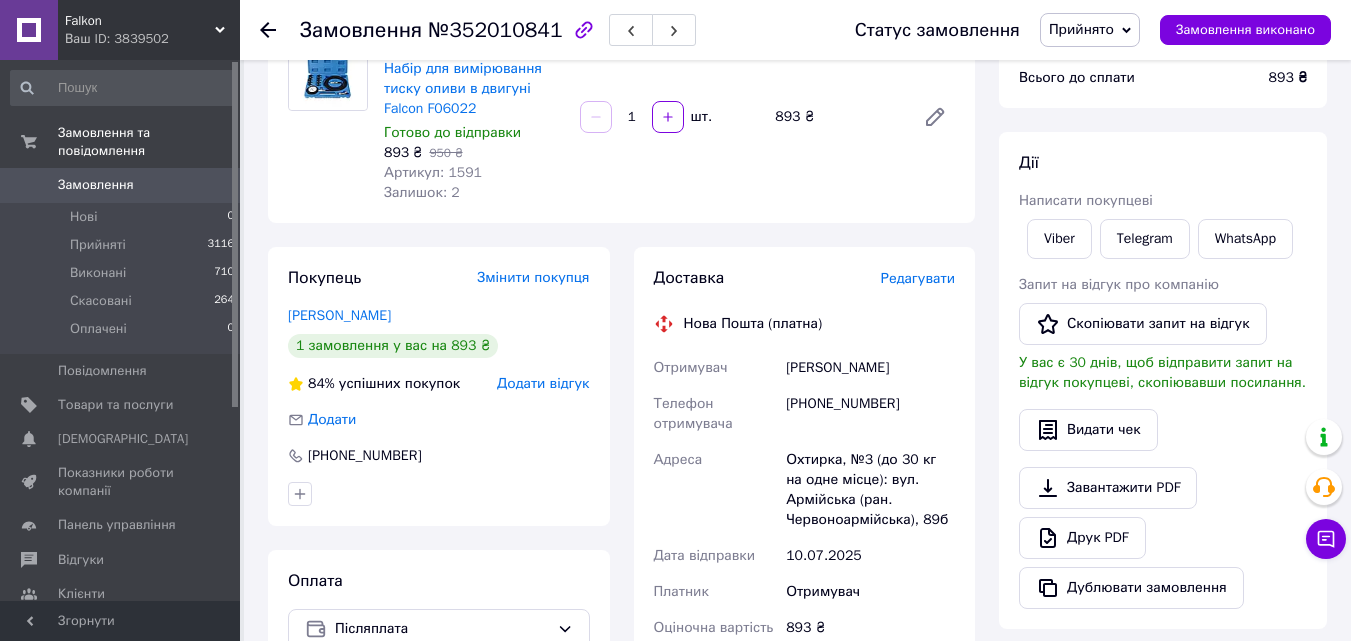 click on "Редагувати" at bounding box center (918, 278) 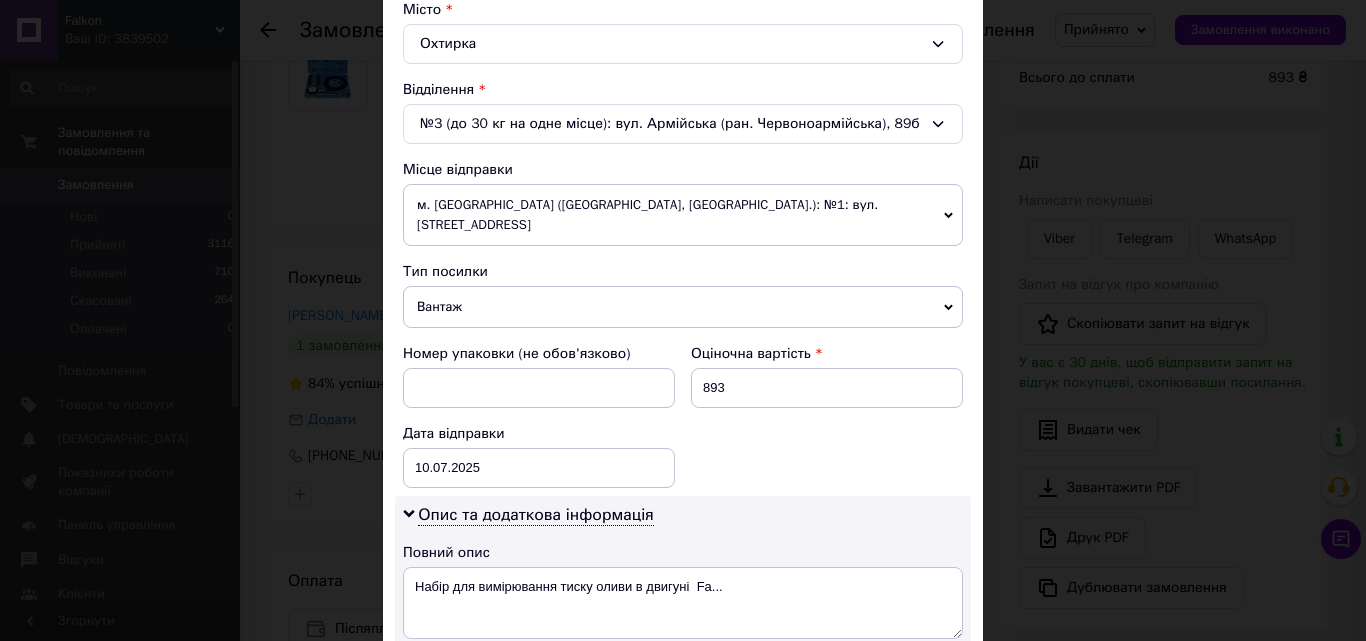 scroll, scrollTop: 600, scrollLeft: 0, axis: vertical 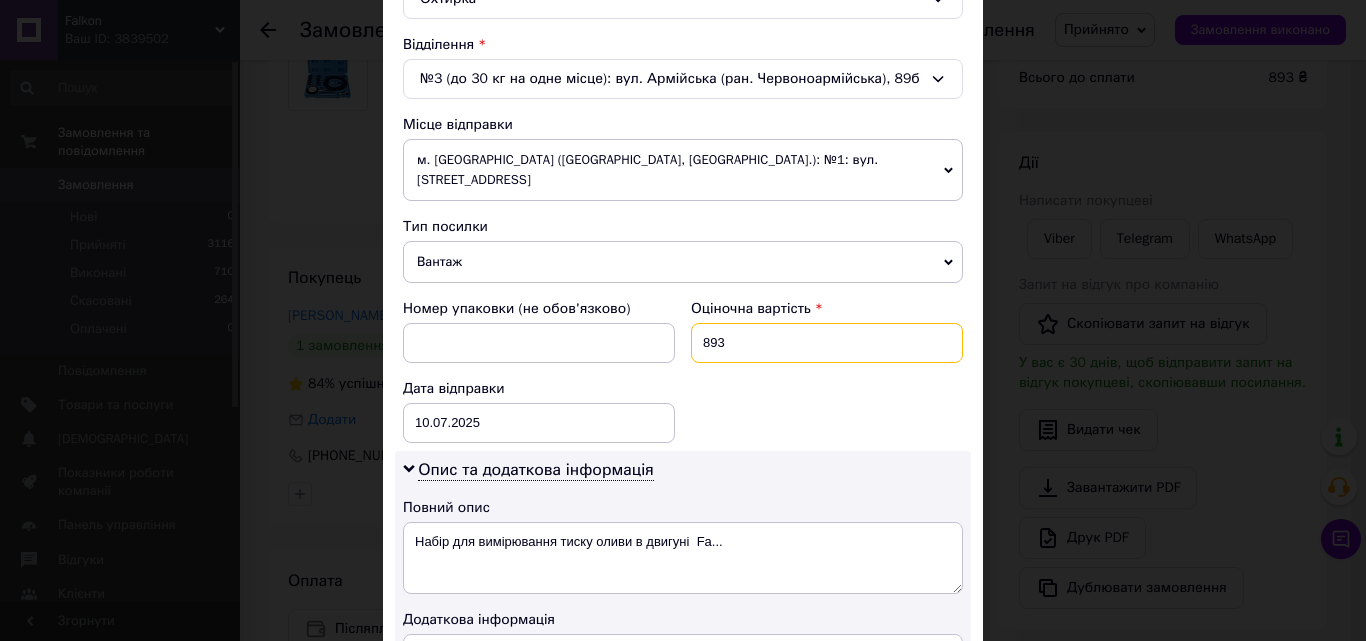 click on "893" at bounding box center [827, 343] 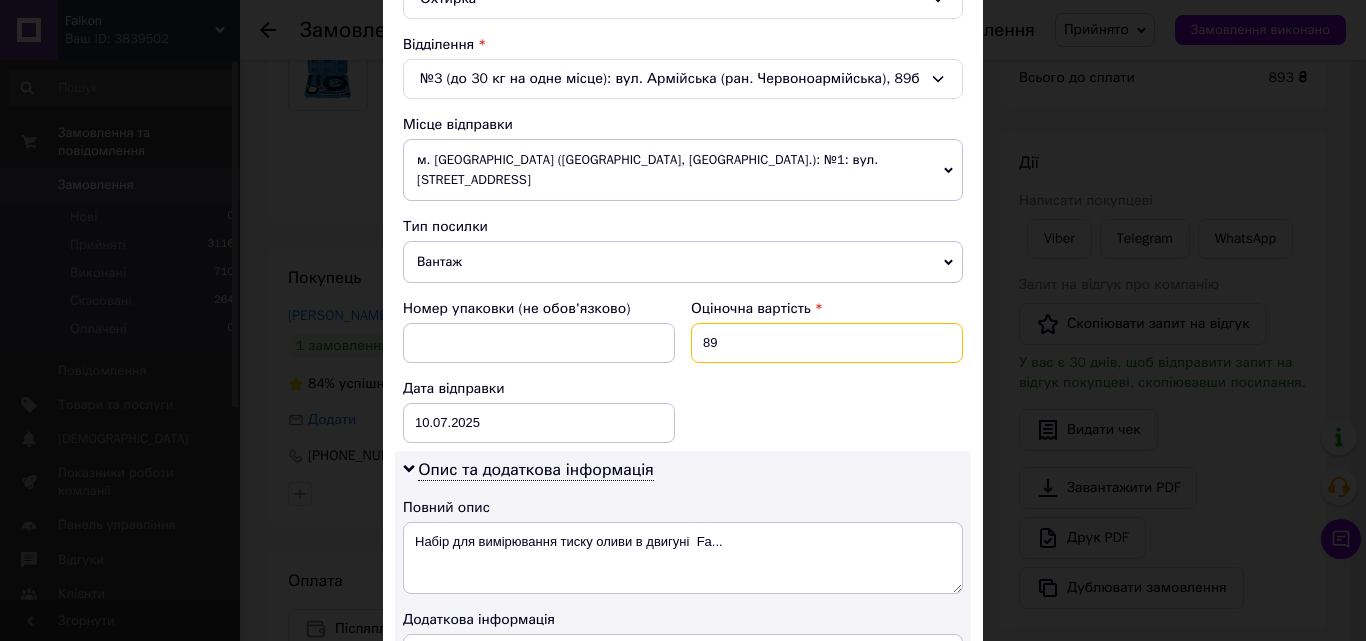 type on "8" 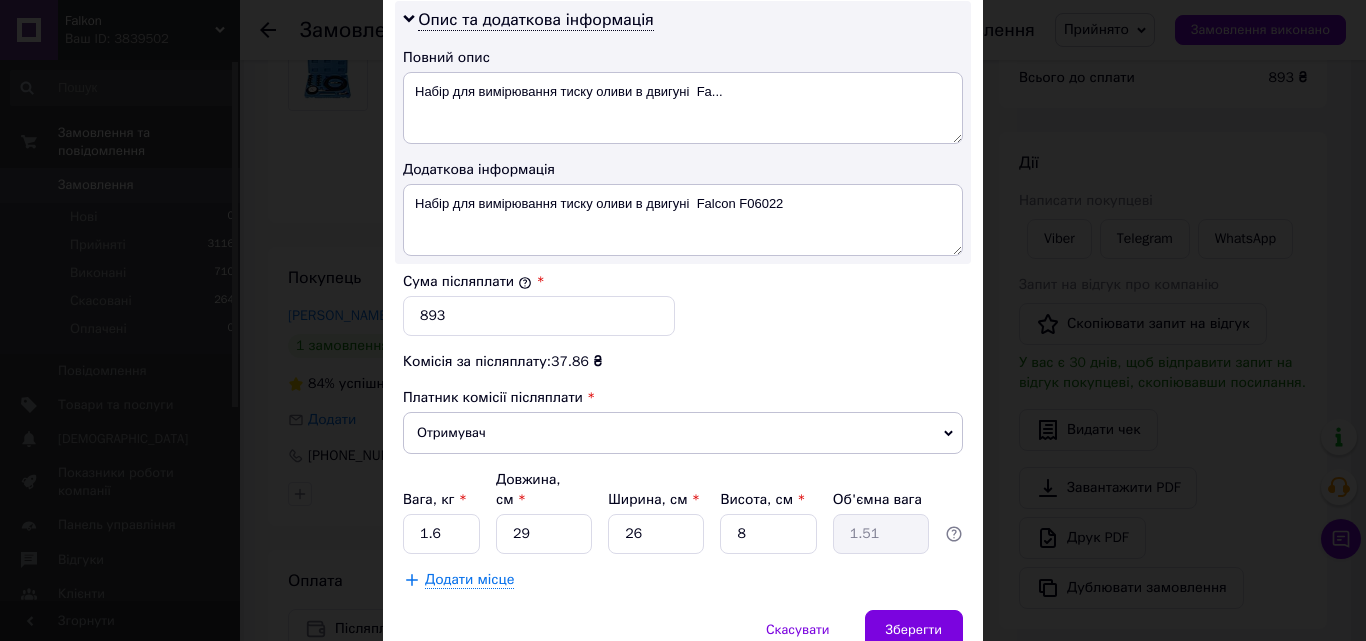 scroll, scrollTop: 1100, scrollLeft: 0, axis: vertical 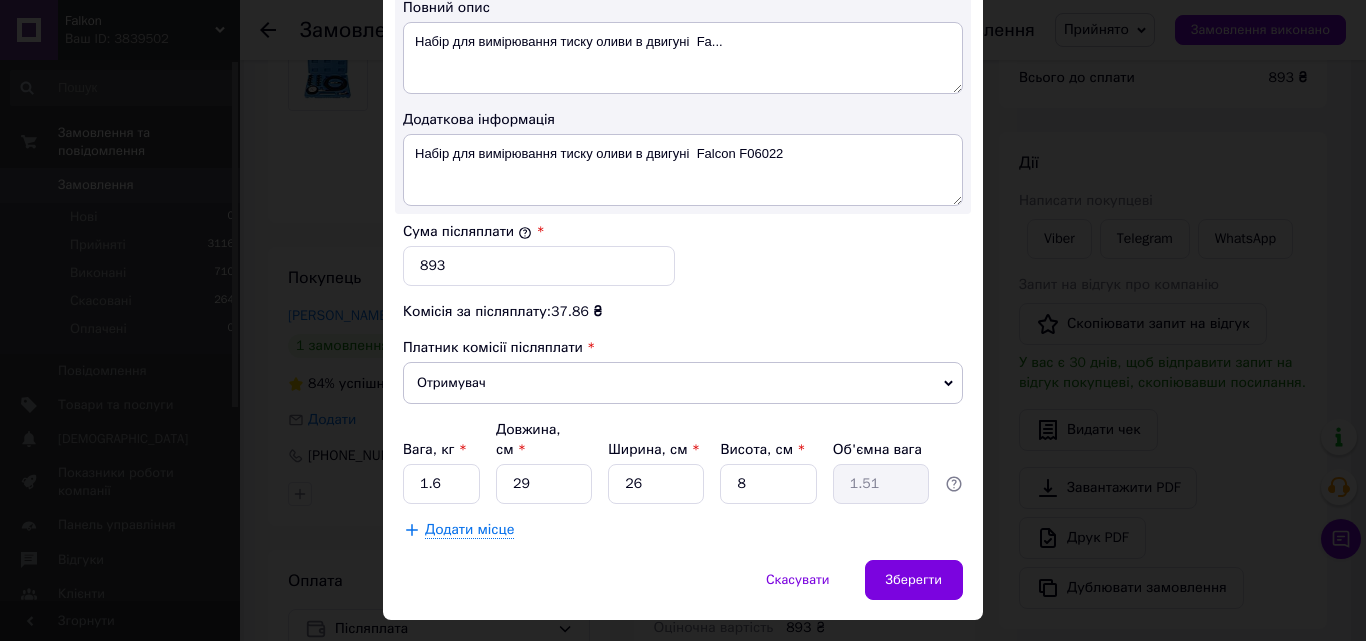 type on "1035" 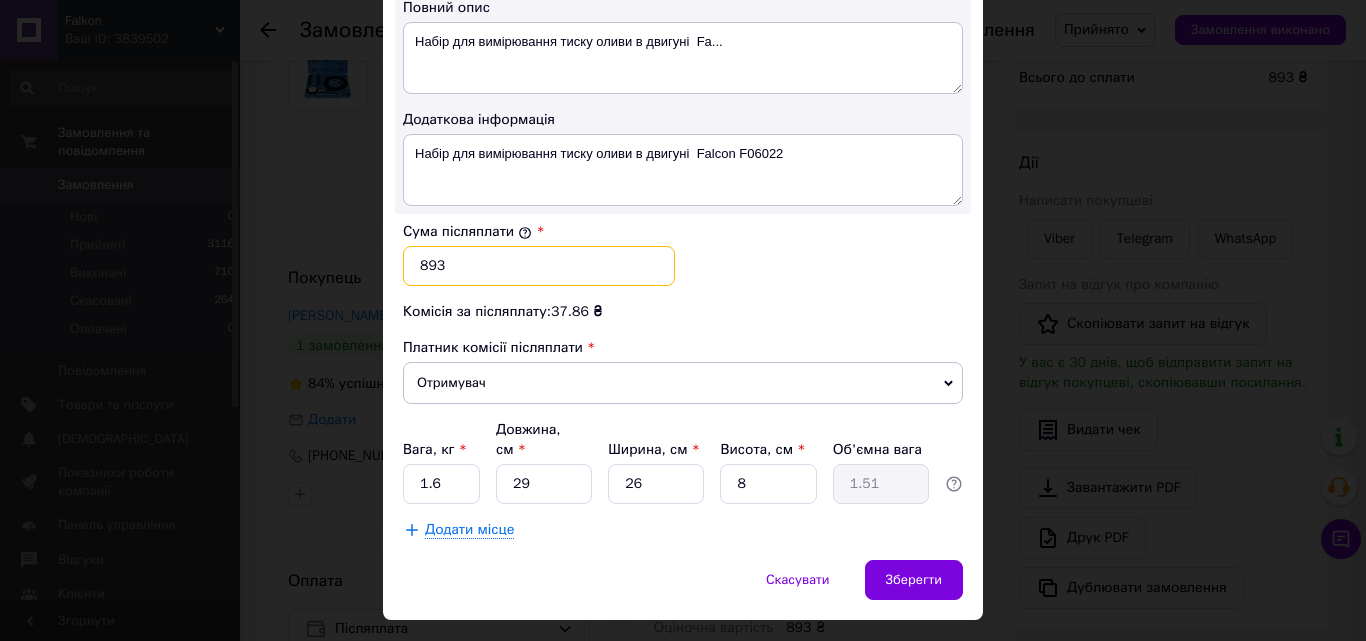 click on "893" at bounding box center [539, 266] 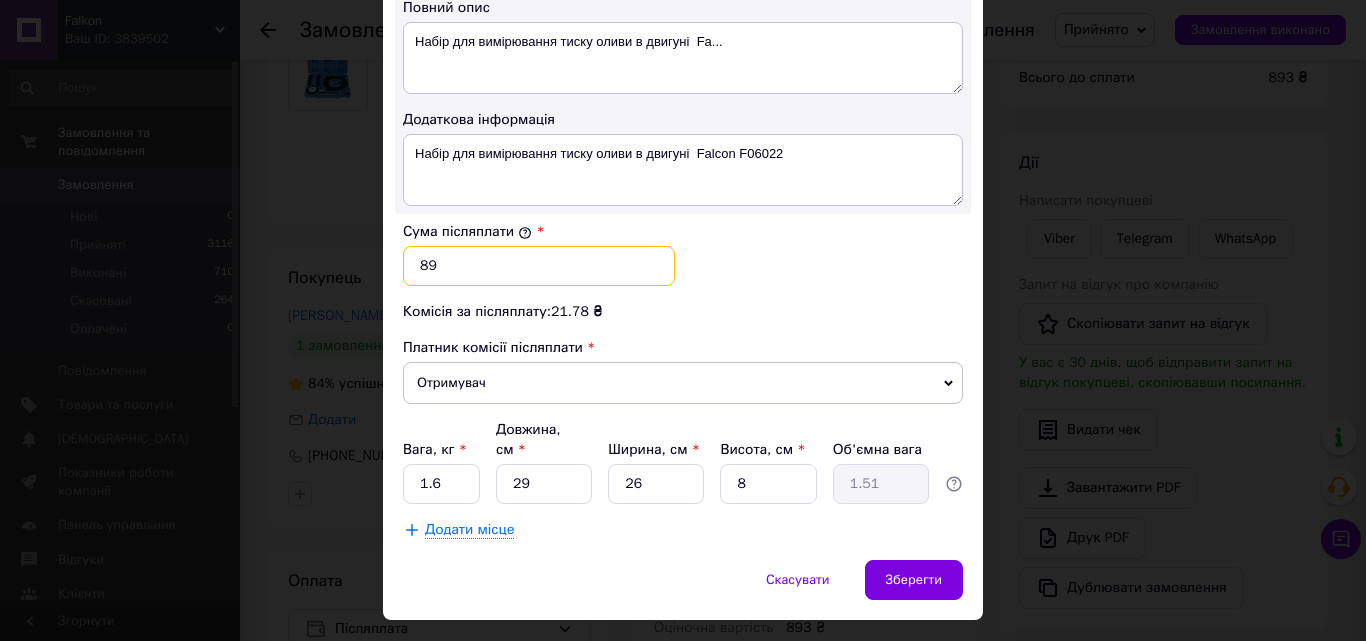 type on "8" 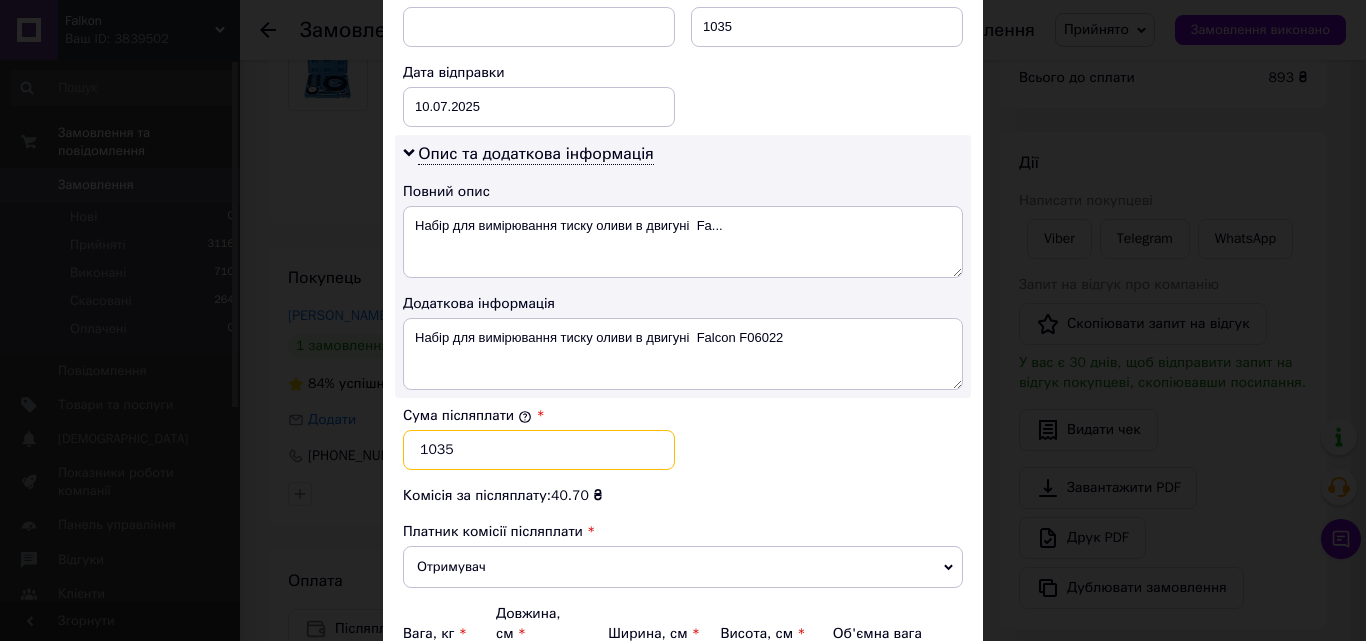 scroll, scrollTop: 900, scrollLeft: 0, axis: vertical 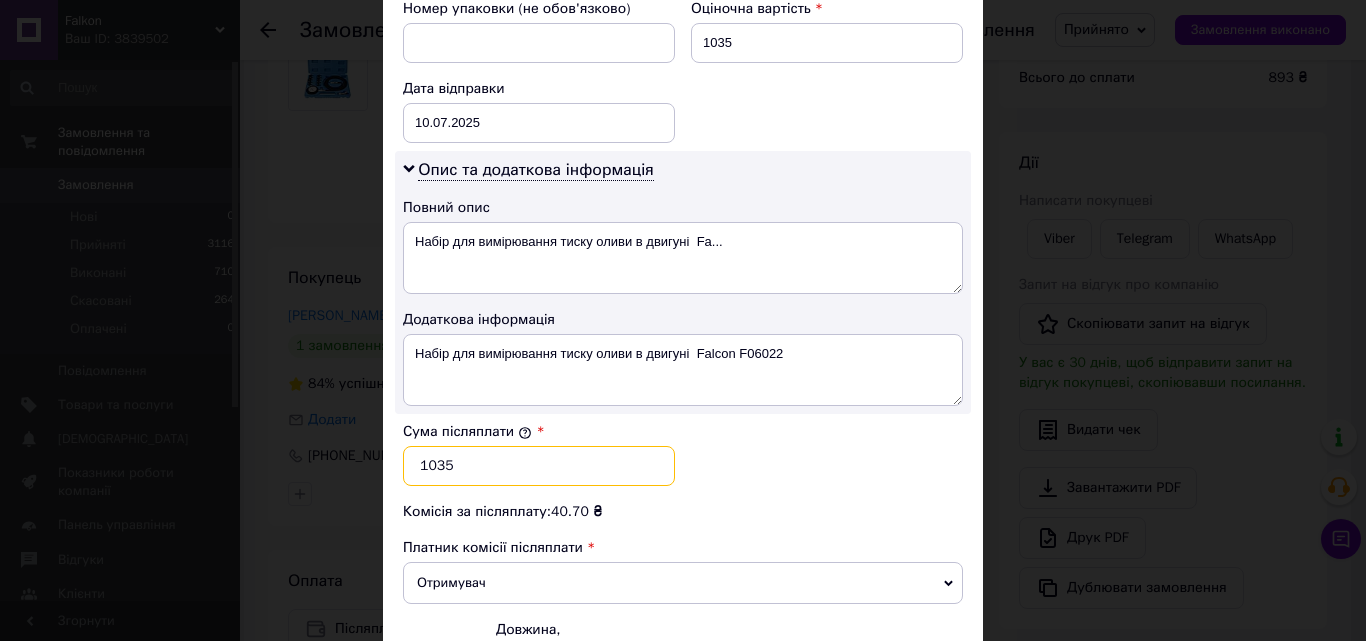 type on "1035" 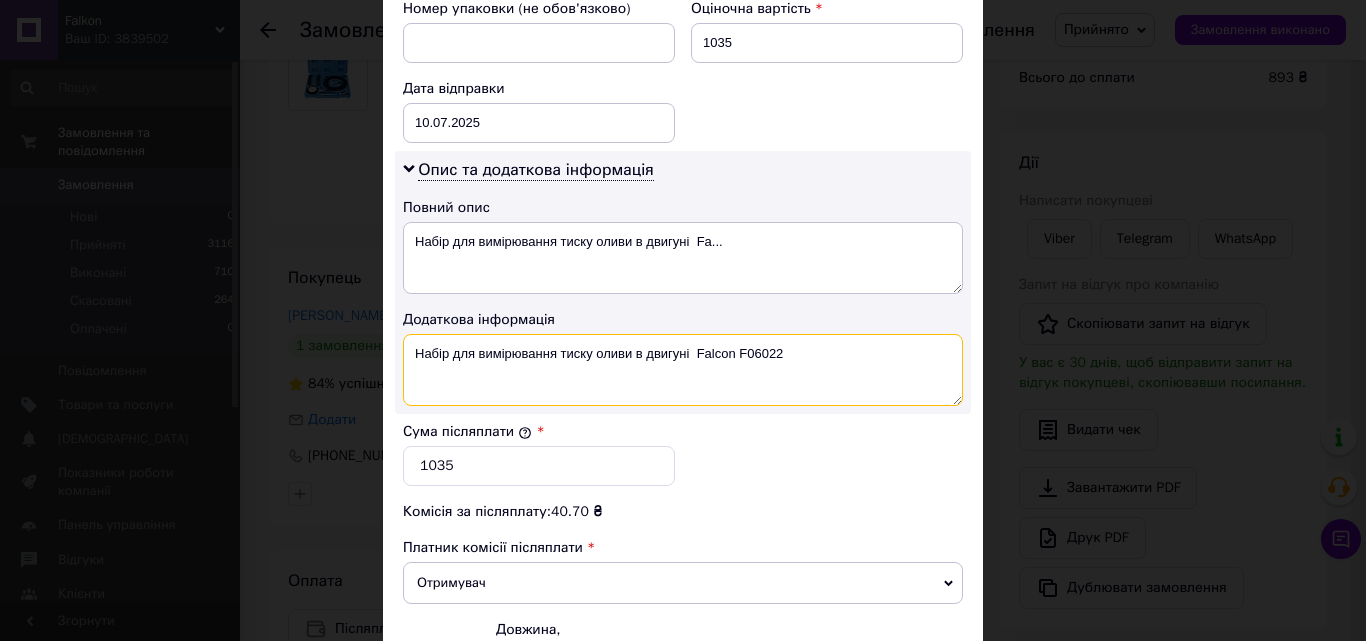 click on "Набір для вимірювання тиску оливи в двигуні  Falcon F06022" at bounding box center [683, 370] 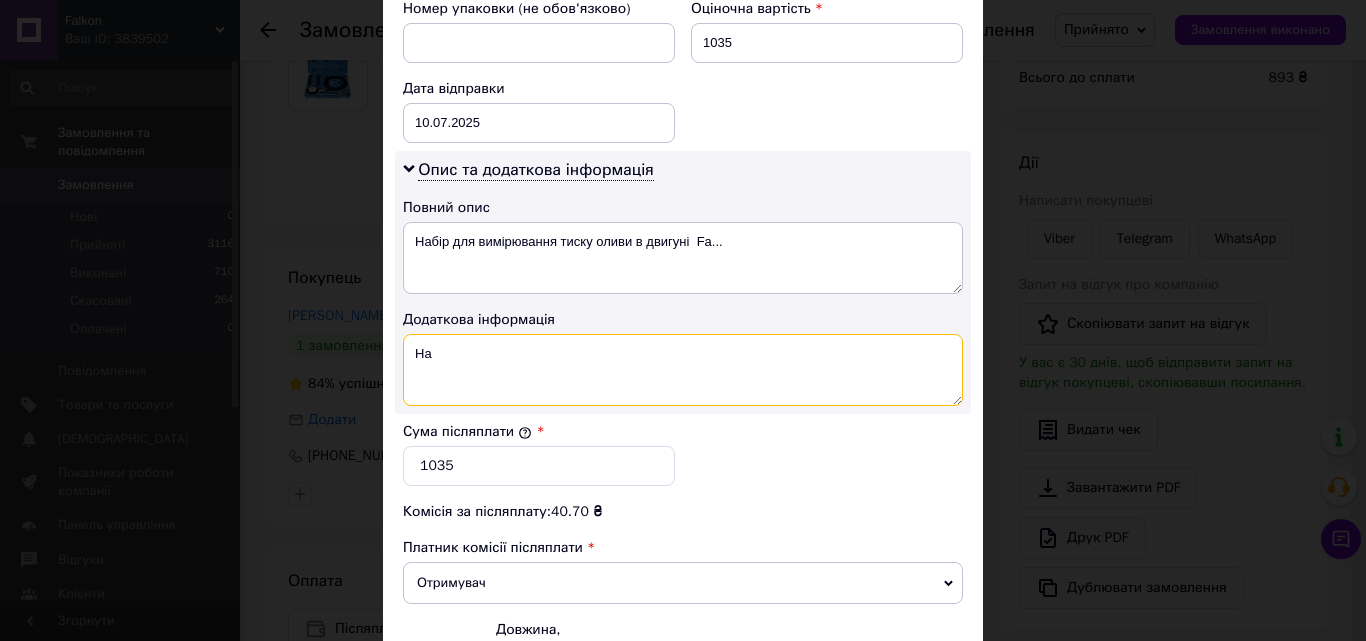 type on "Н" 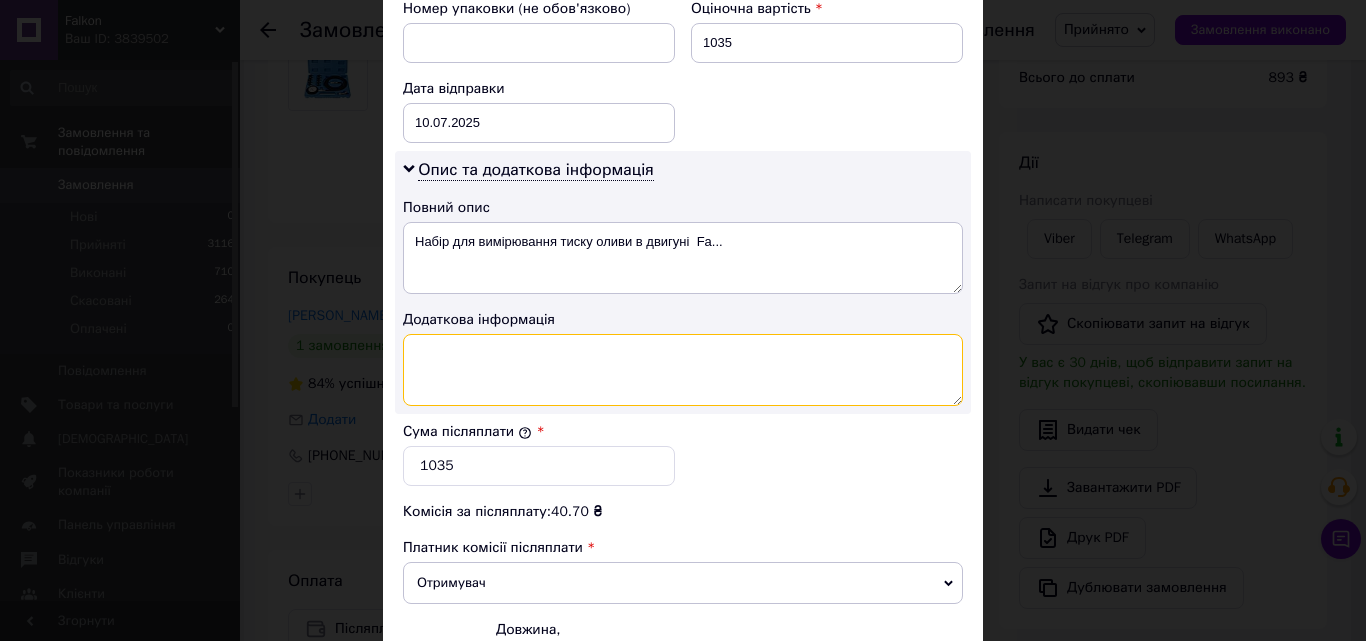 paste on "Тестер тиску палива 0-20 бар бензин М10-М18 Falcon F06009" 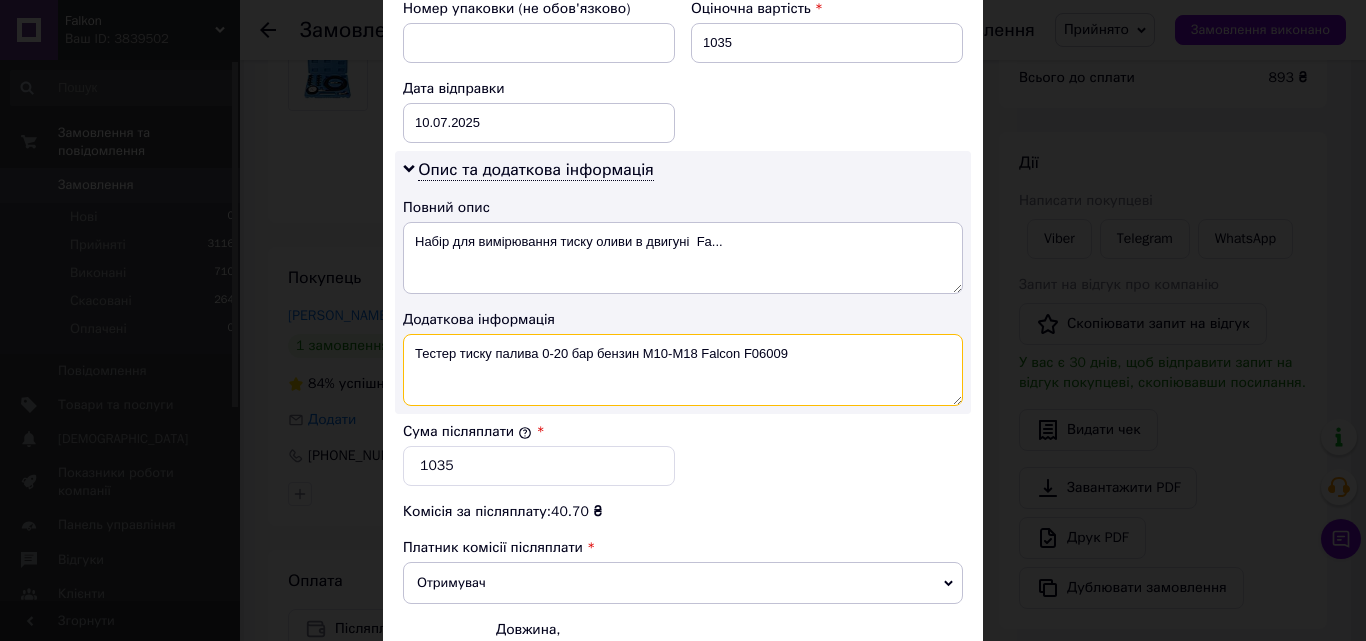 type on "Тестер тиску палива 0-20 бар бензин М10-М18 Falcon F06009" 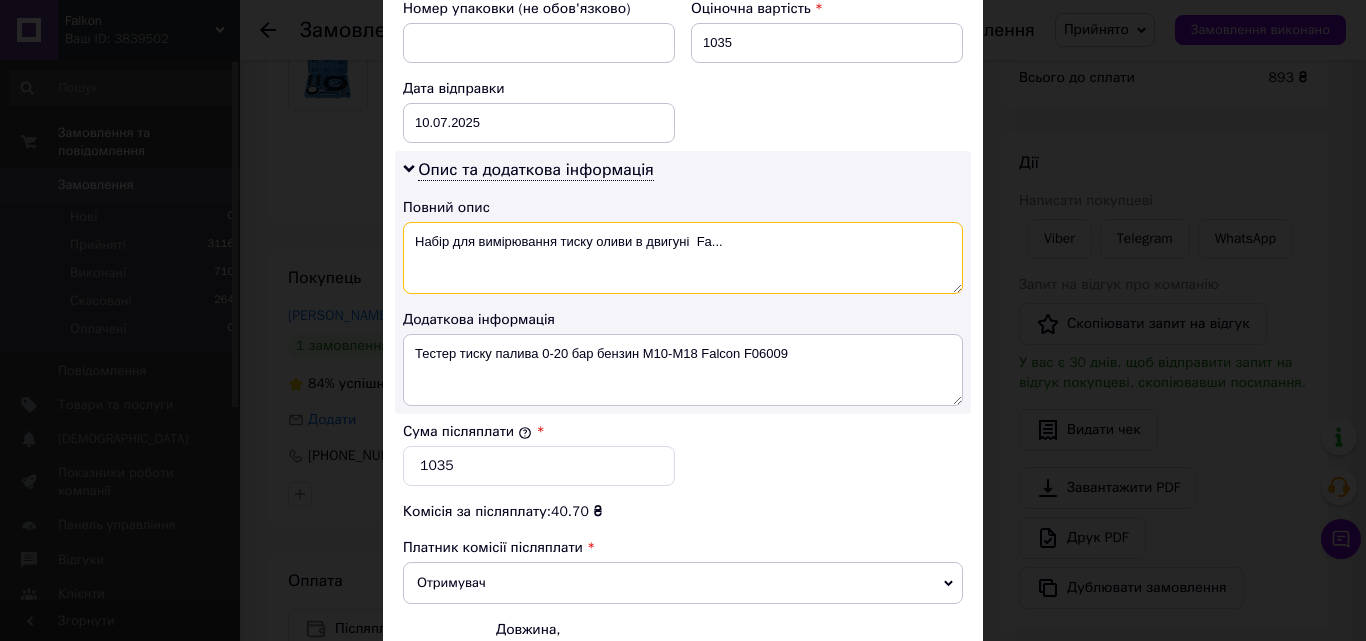 click on "Набір для вимірювання тиску оливи в двигуні  Fa..." at bounding box center (683, 258) 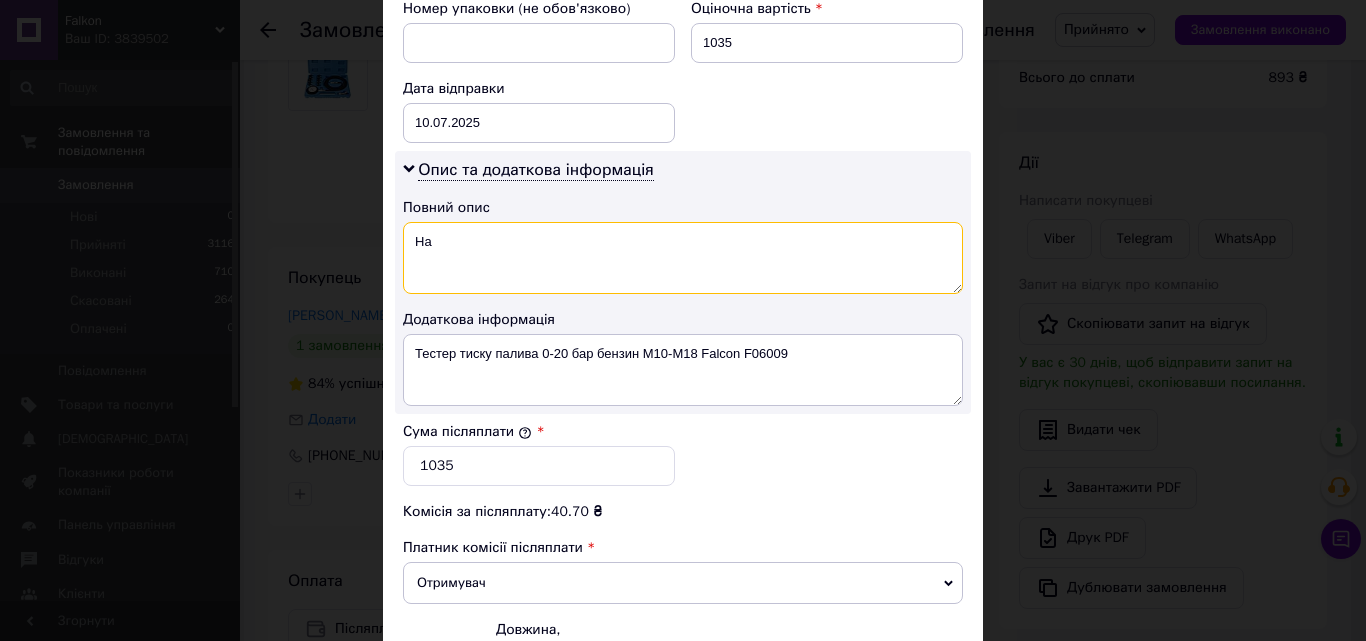 type on "Н" 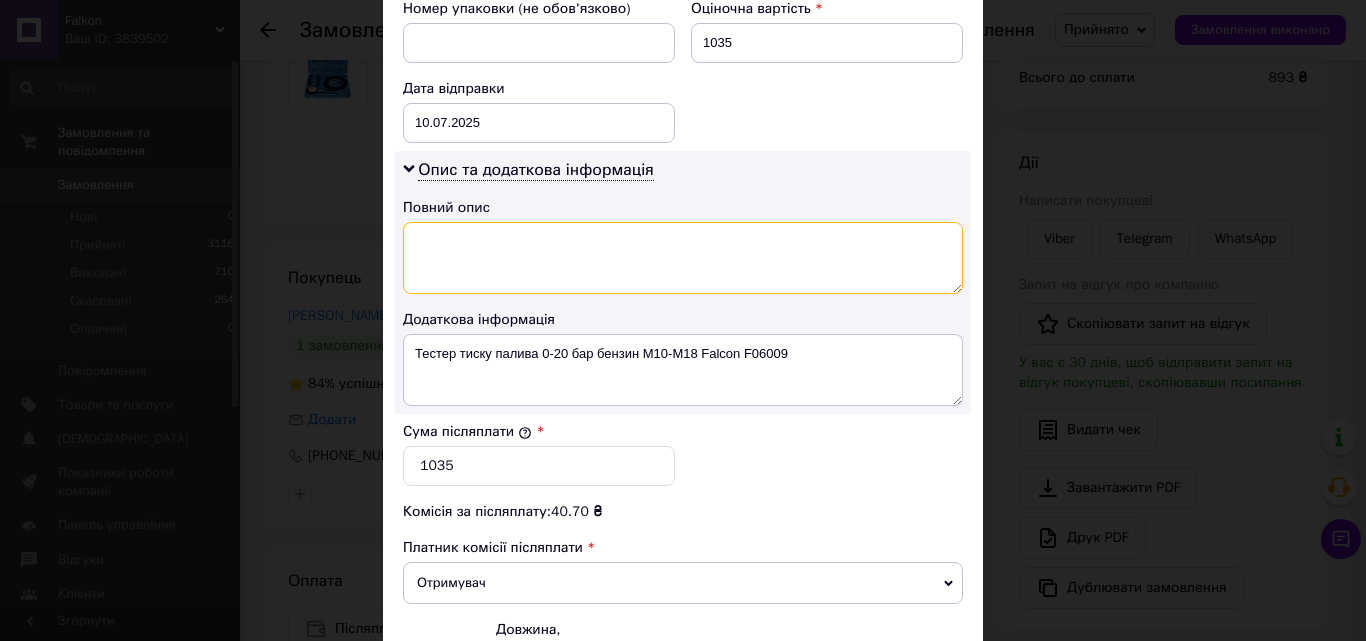 paste on "Тестер тиску палива 0-20 бар бензин М10-М18 Falcon" 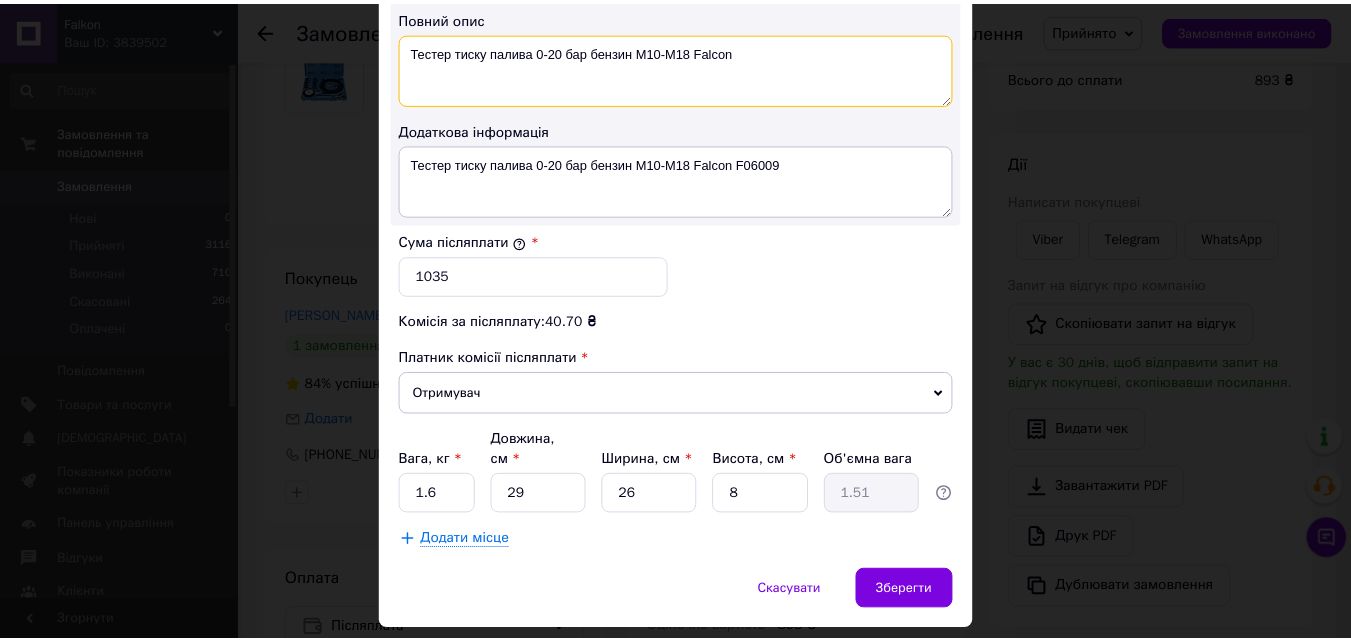scroll, scrollTop: 1109, scrollLeft: 0, axis: vertical 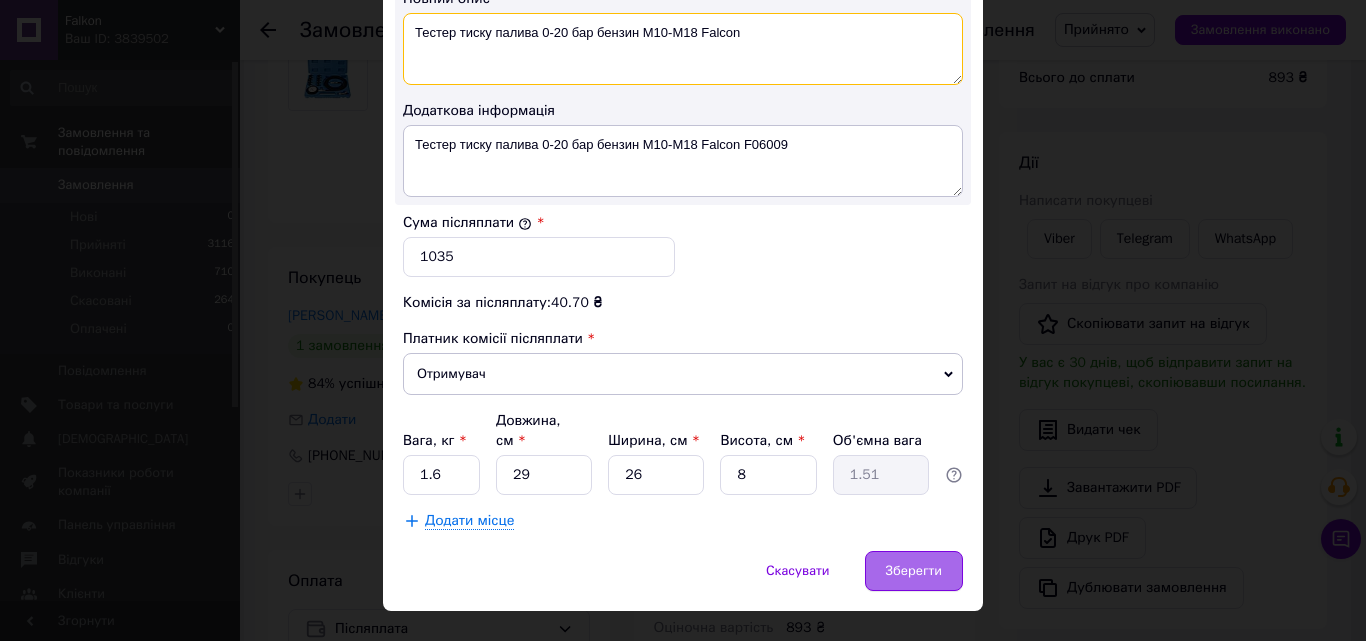 type on "Тестер тиску палива 0-20 бар бензин М10-М18 Falcon" 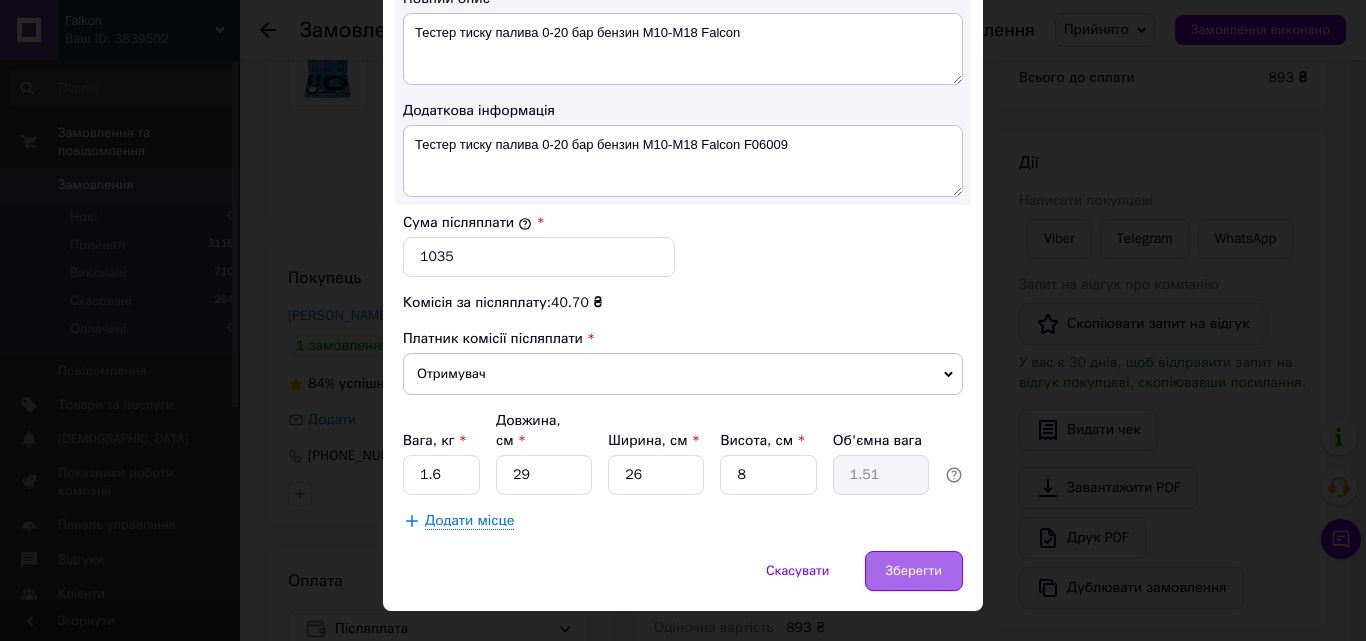 click on "Зберегти" at bounding box center [914, 571] 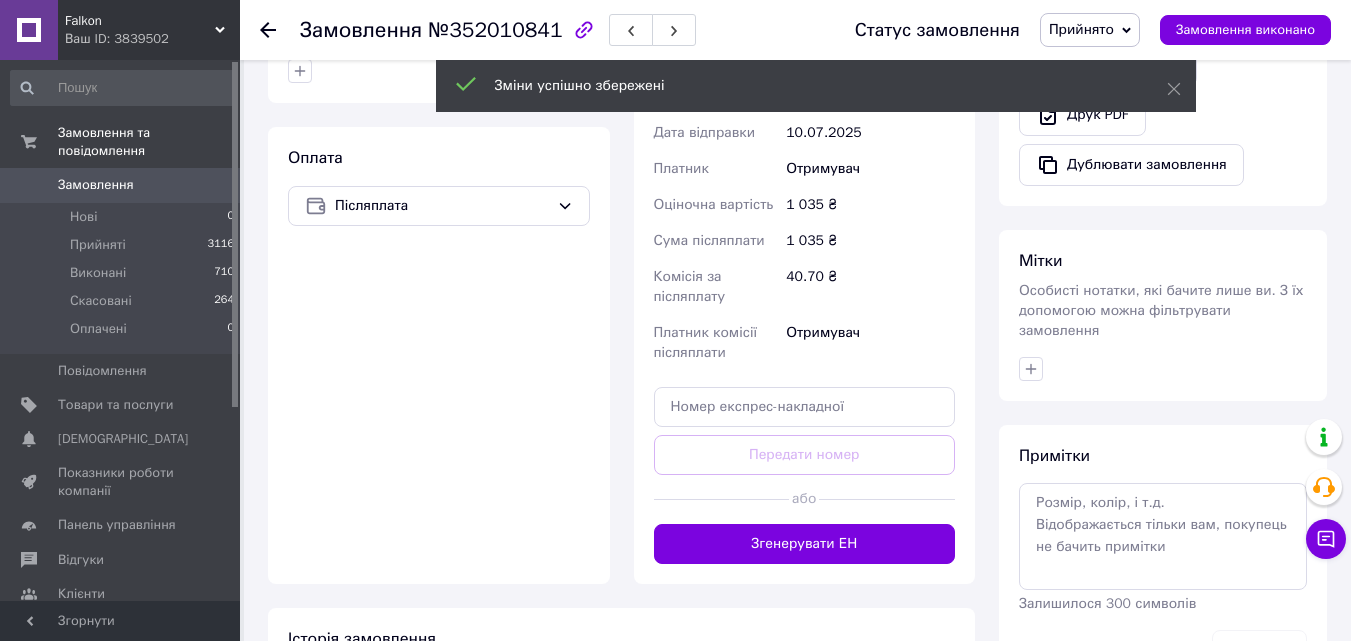 scroll, scrollTop: 700, scrollLeft: 0, axis: vertical 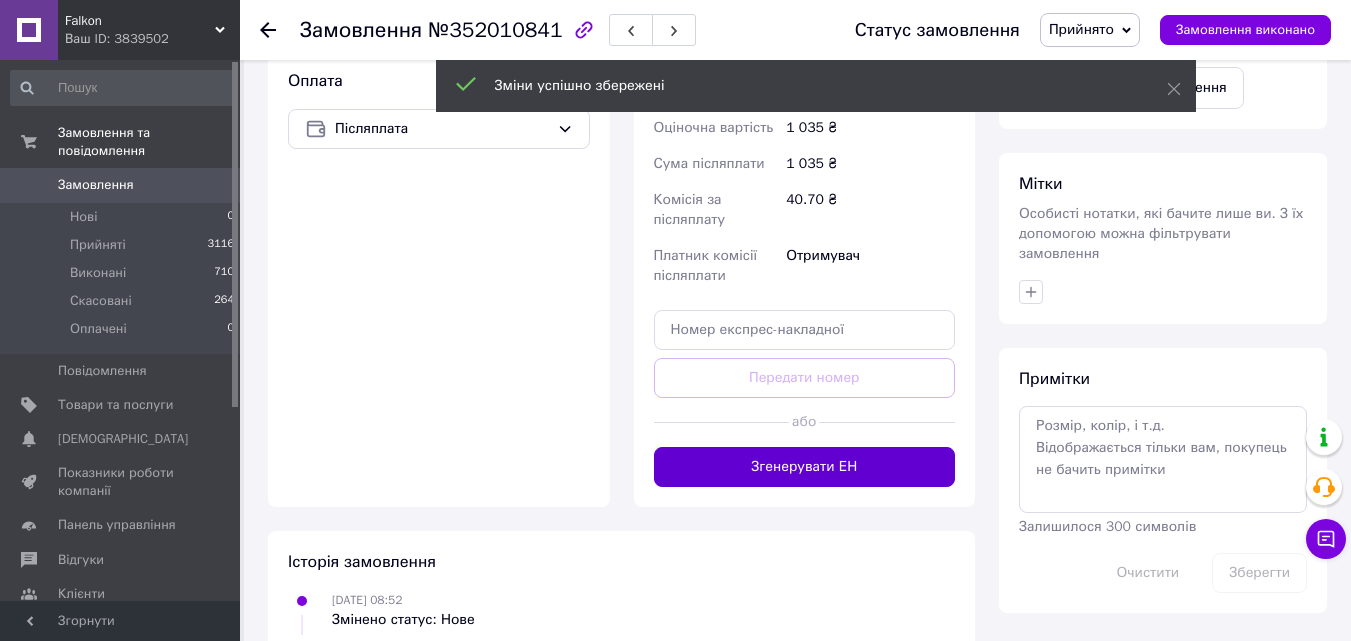 click on "Згенерувати ЕН" at bounding box center (805, 467) 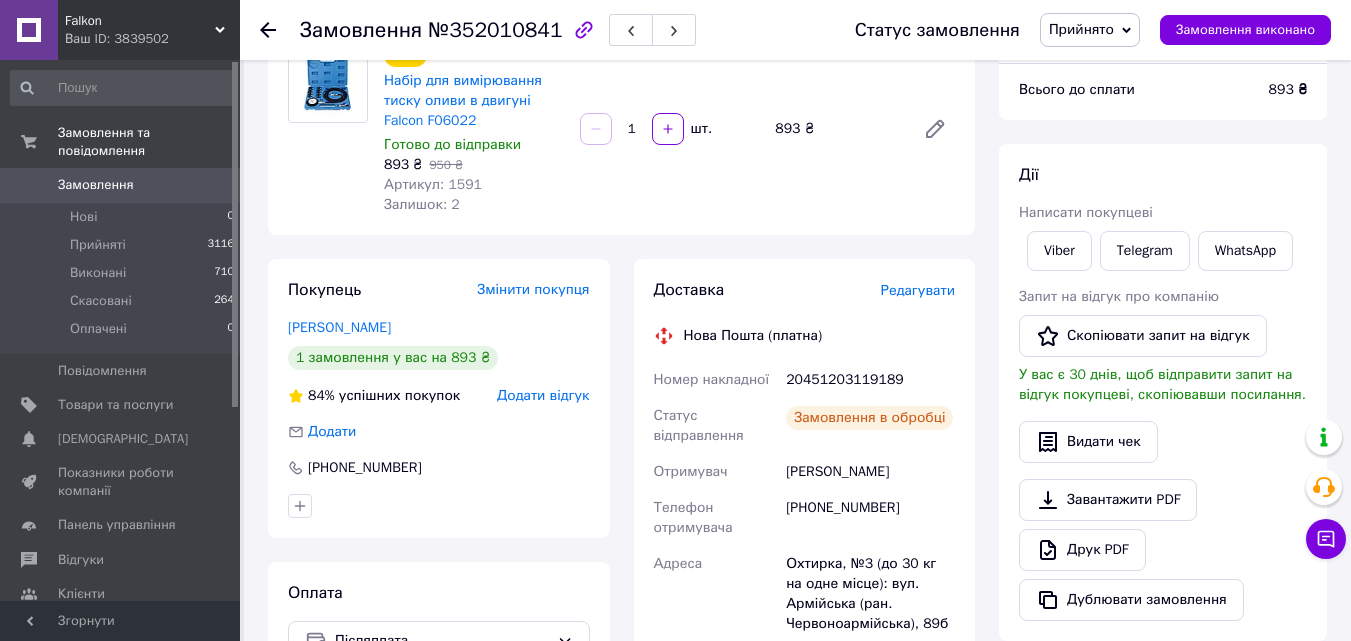 scroll, scrollTop: 0, scrollLeft: 0, axis: both 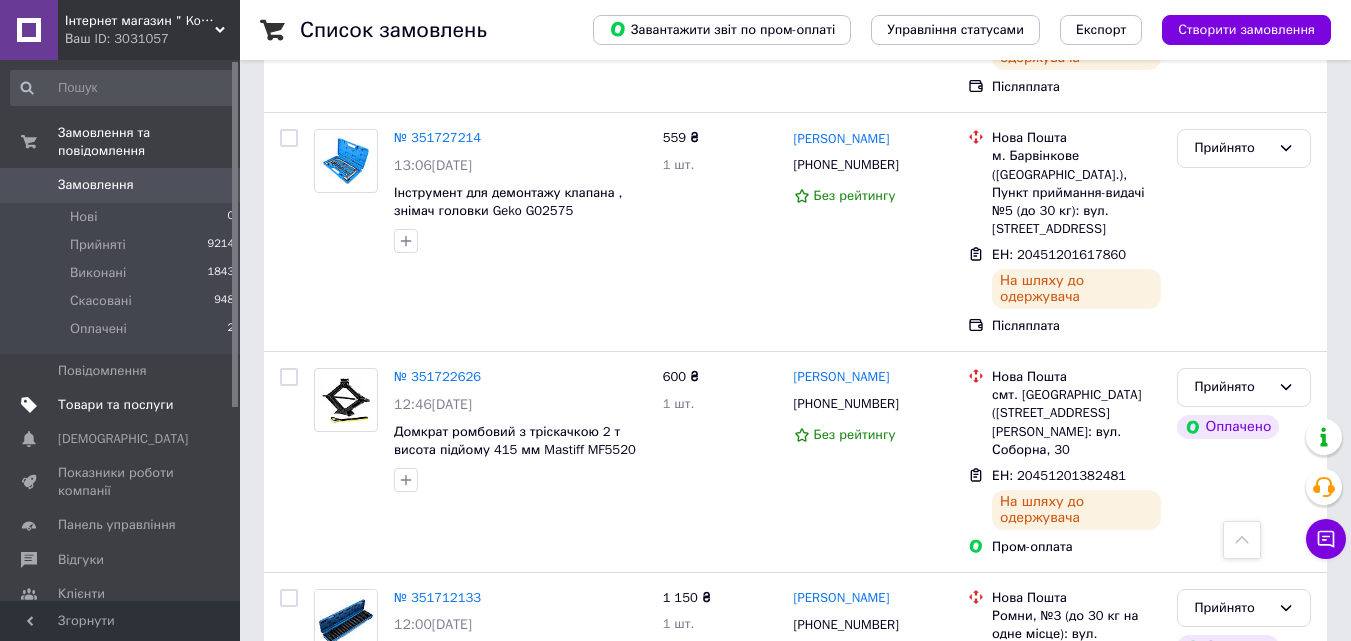 click on "Товари та послуги" at bounding box center [115, 405] 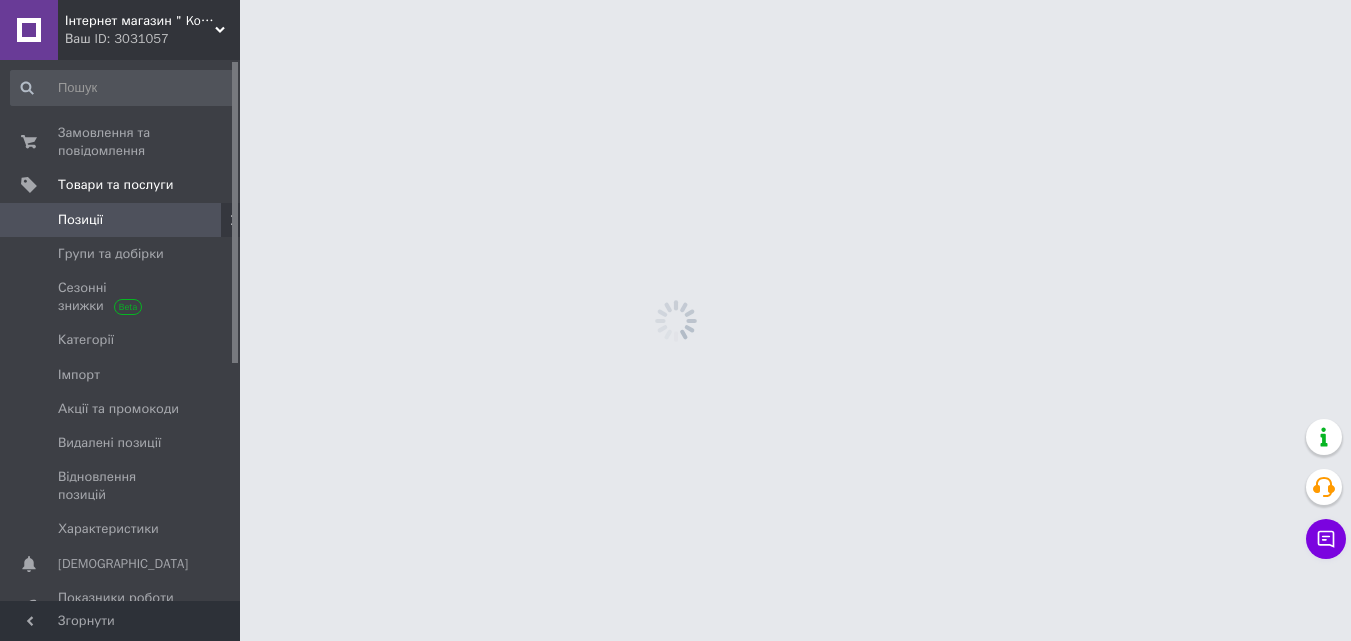 scroll, scrollTop: 0, scrollLeft: 0, axis: both 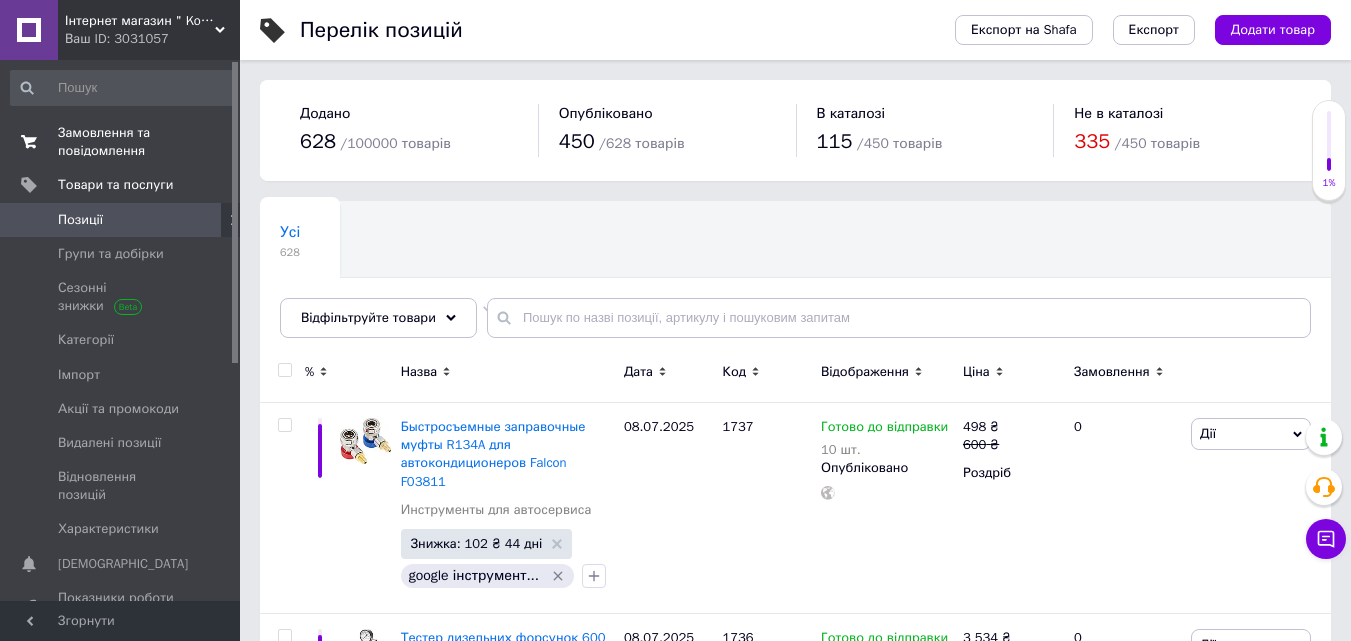 click on "Замовлення та повідомлення" at bounding box center (121, 142) 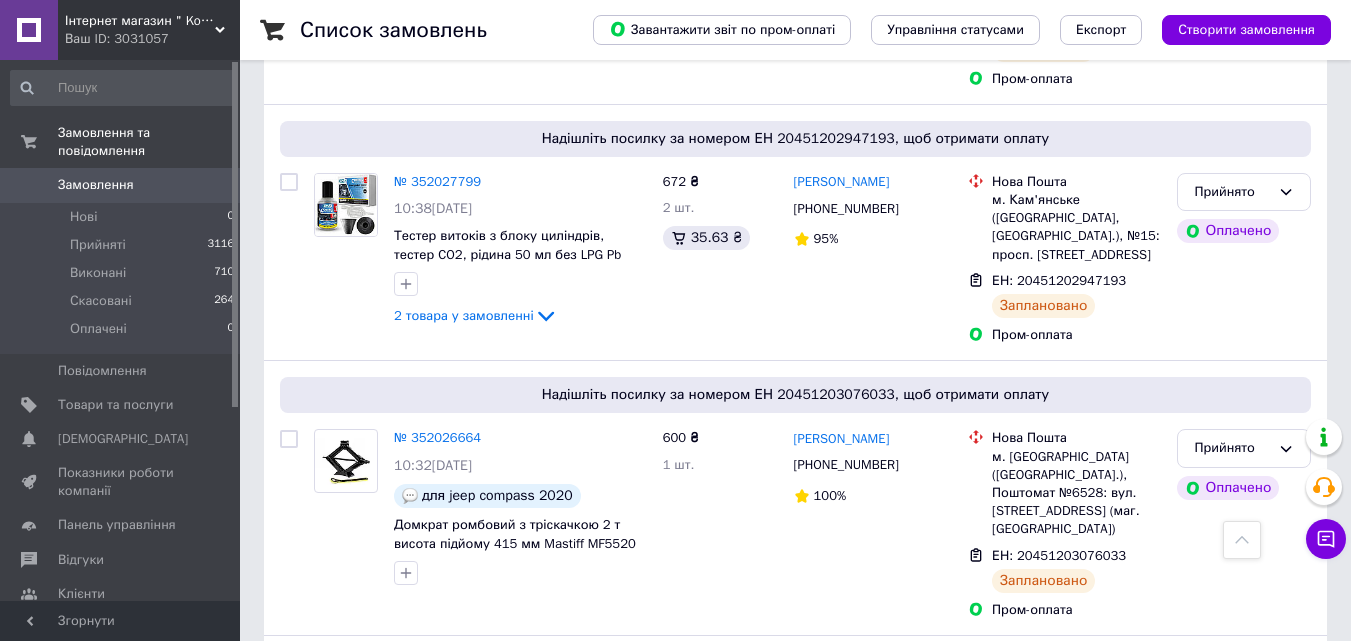 scroll, scrollTop: 2000, scrollLeft: 0, axis: vertical 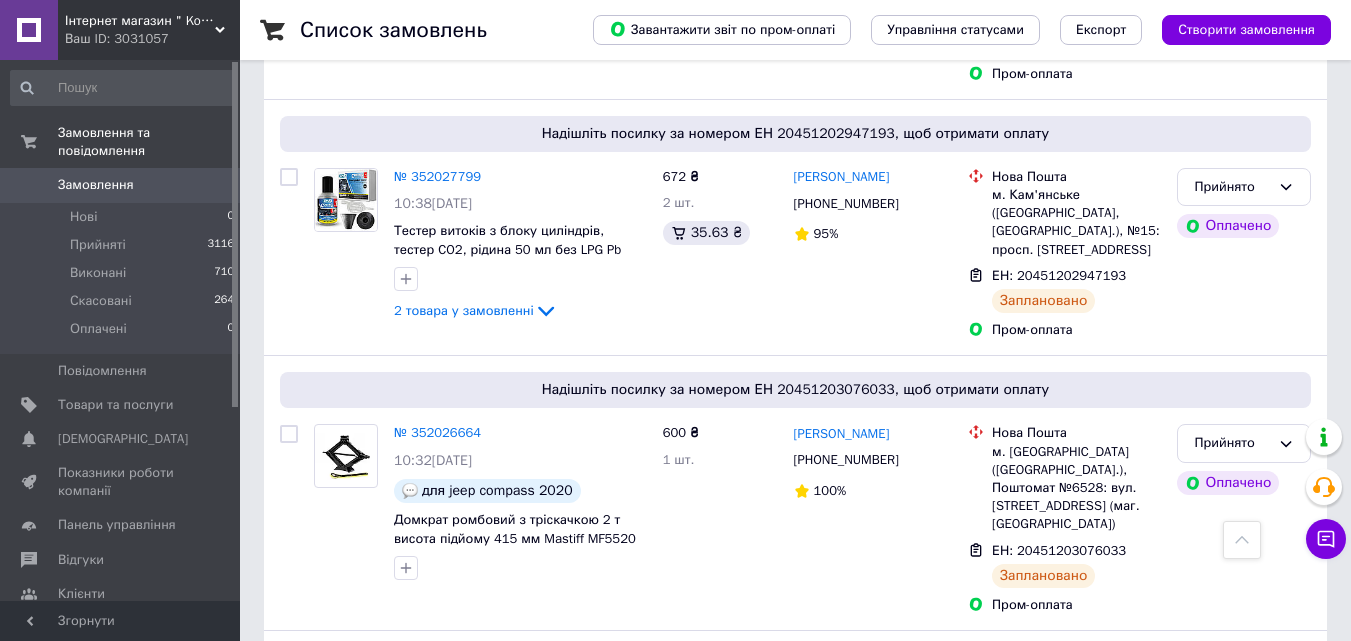 click 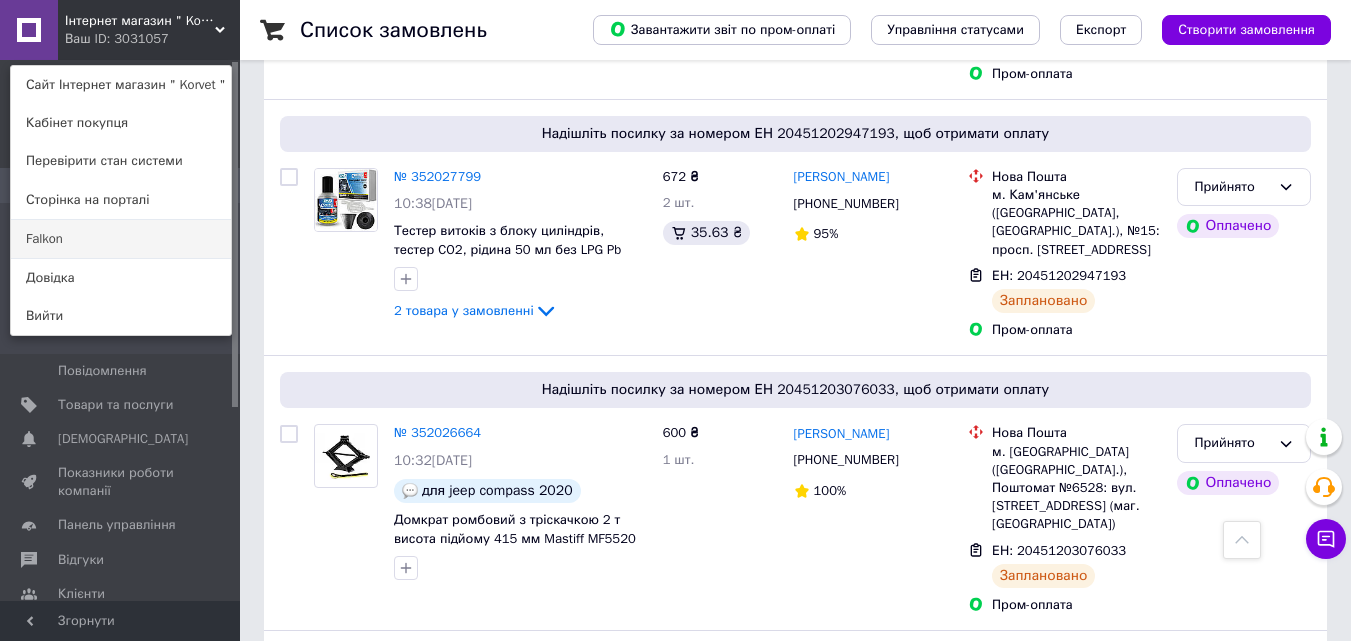 click on "Falkon" at bounding box center (121, 239) 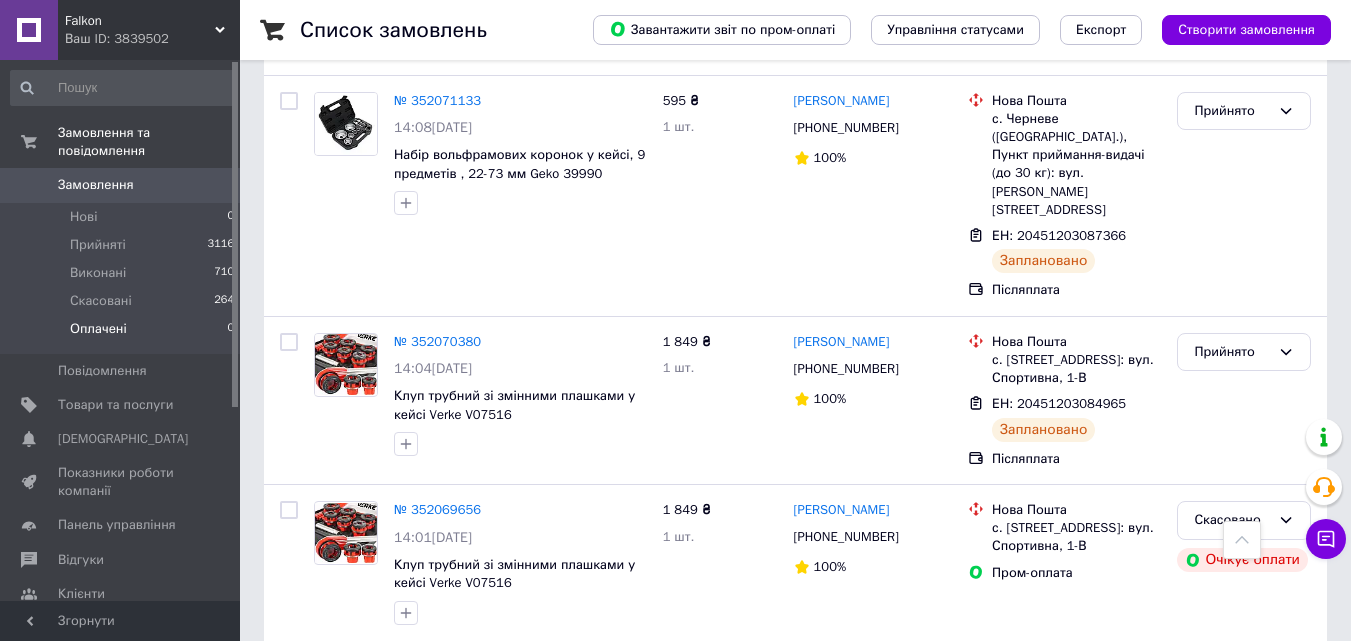 scroll, scrollTop: 0, scrollLeft: 0, axis: both 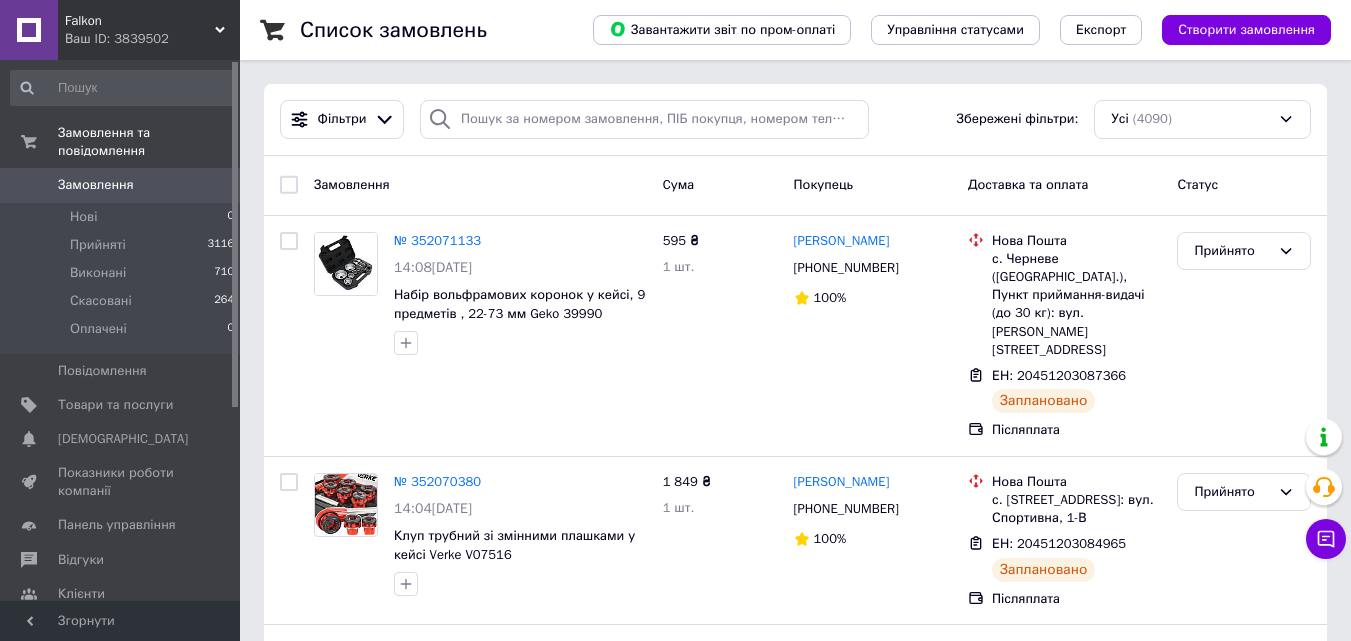 click 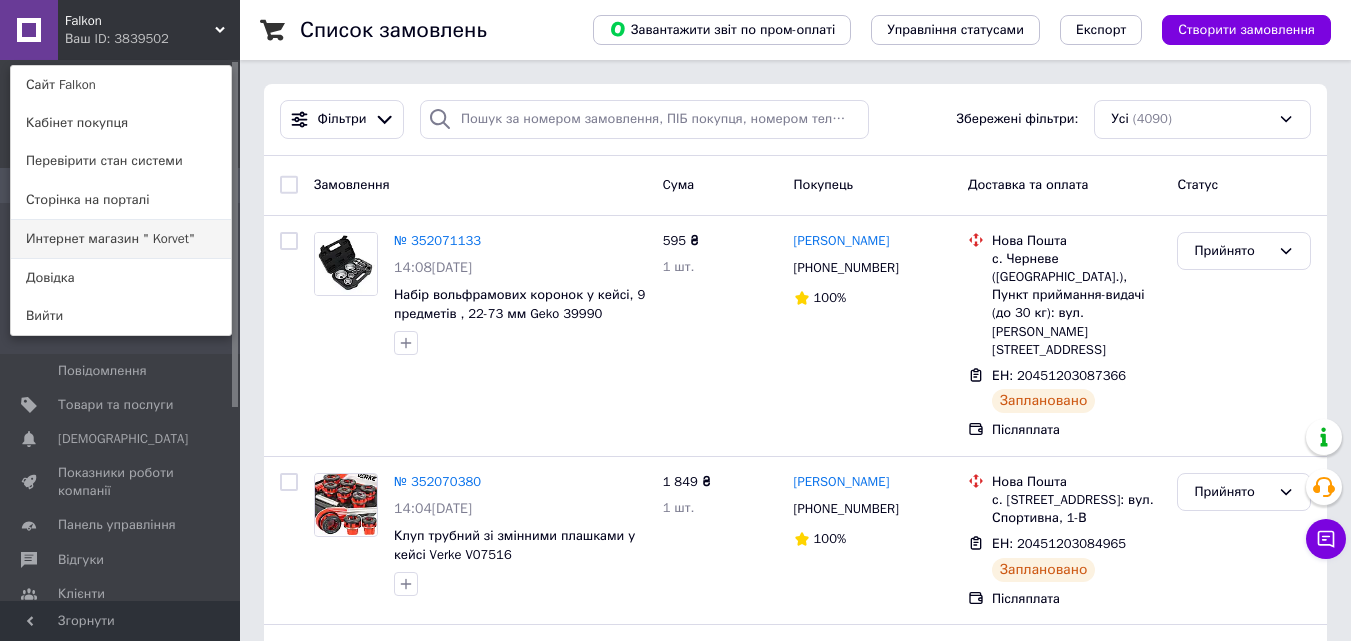 click on "Интернет магазин " Korvet"" at bounding box center [121, 239] 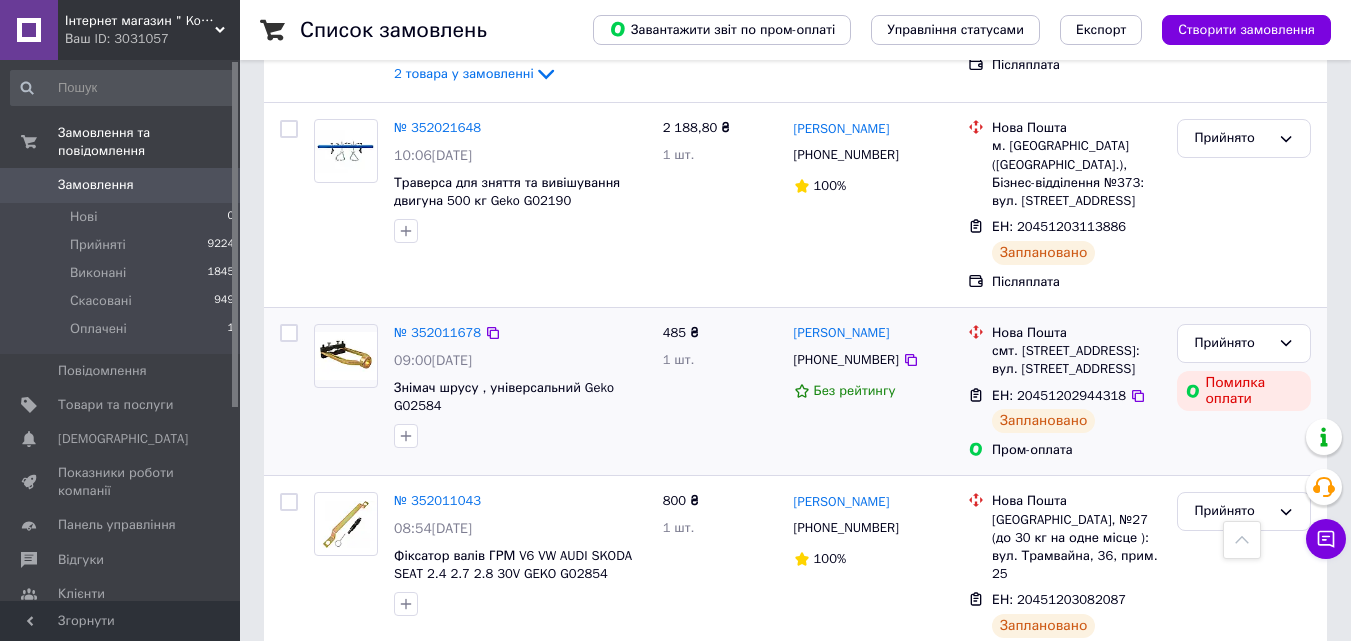scroll, scrollTop: 300, scrollLeft: 0, axis: vertical 